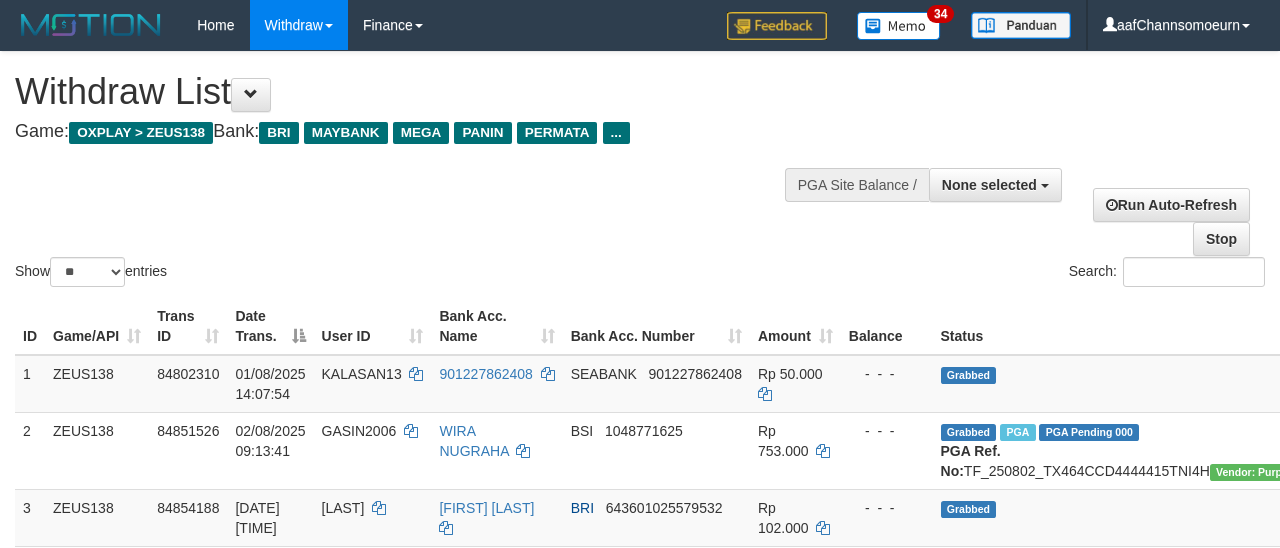 select 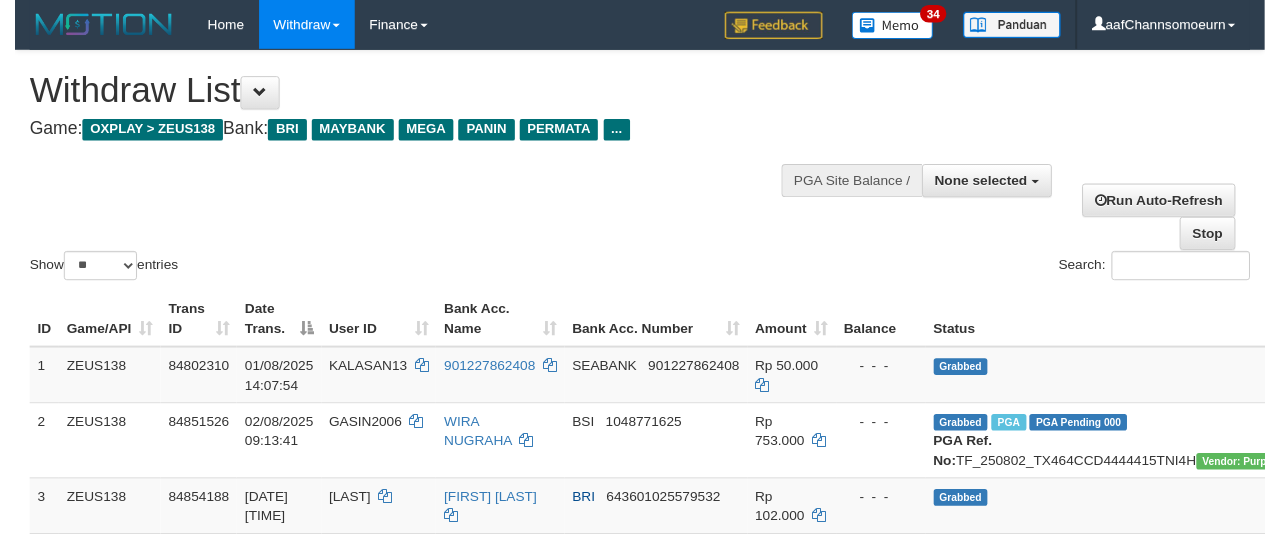 scroll, scrollTop: 356, scrollLeft: 0, axis: vertical 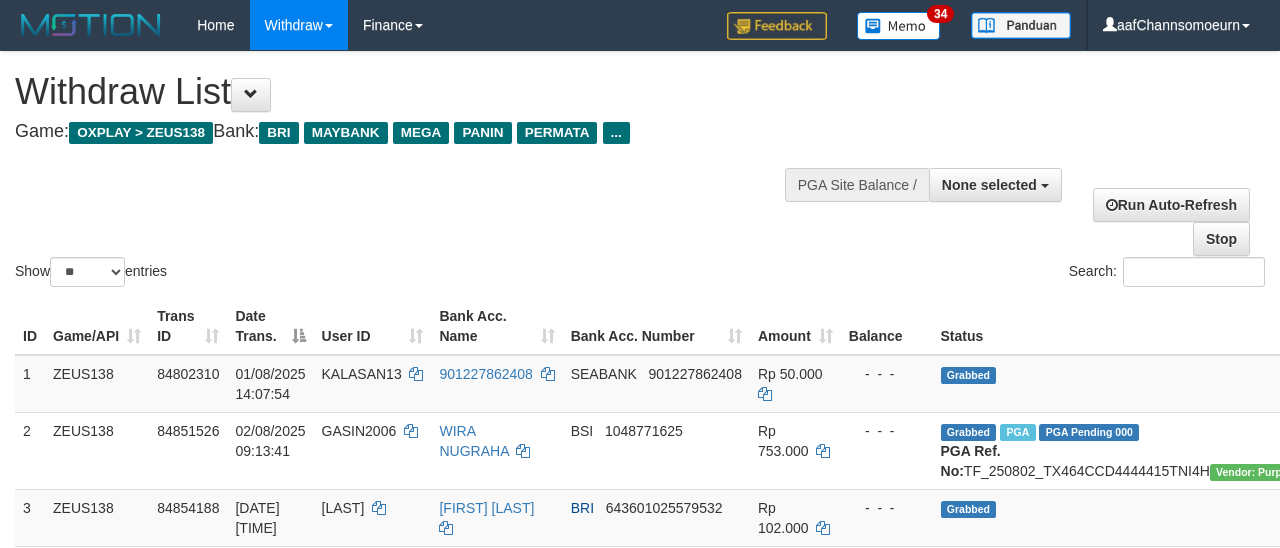 select 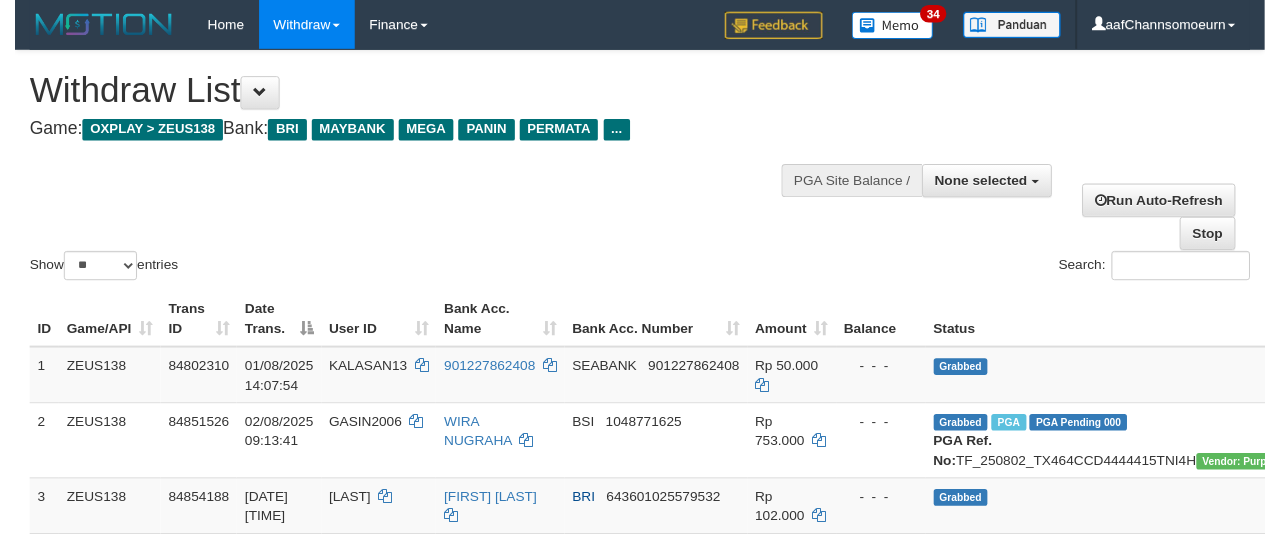 scroll, scrollTop: 356, scrollLeft: 0, axis: vertical 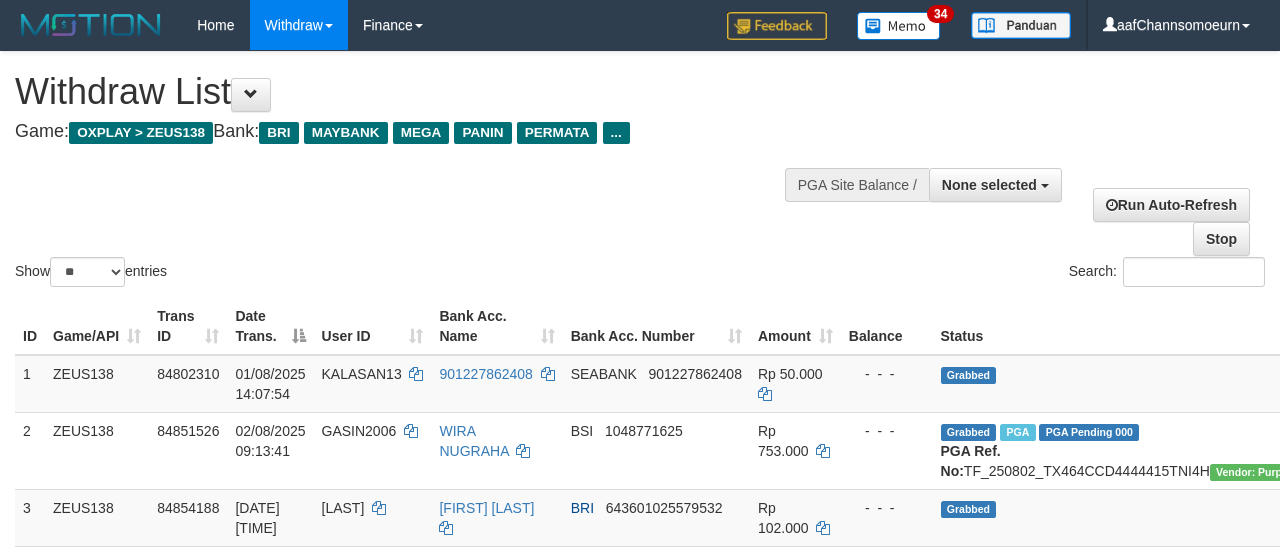 select 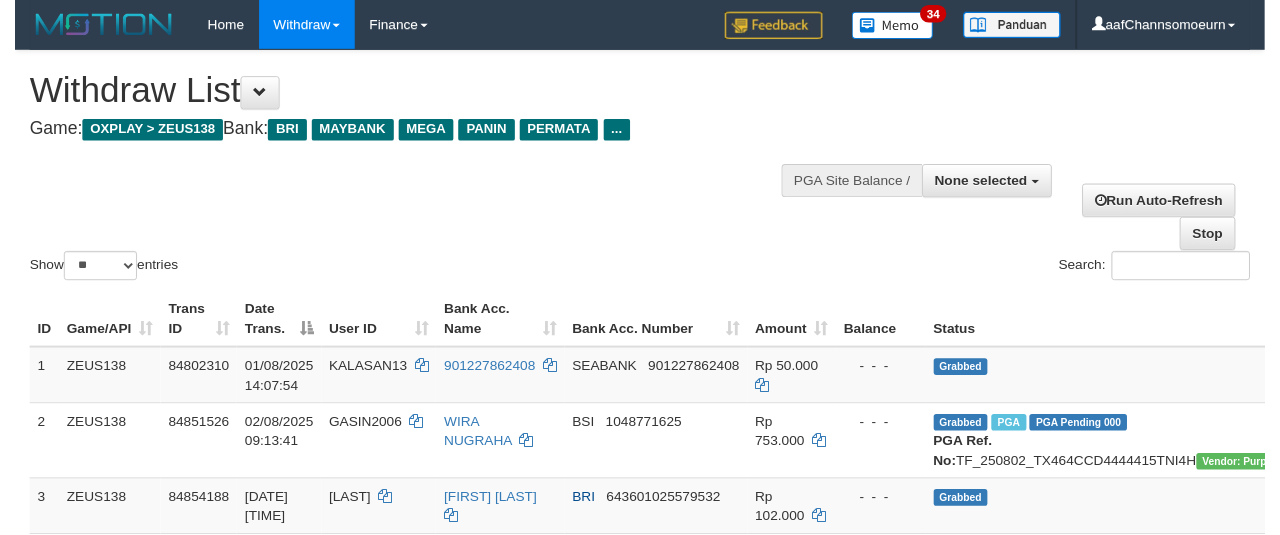 scroll, scrollTop: 356, scrollLeft: 0, axis: vertical 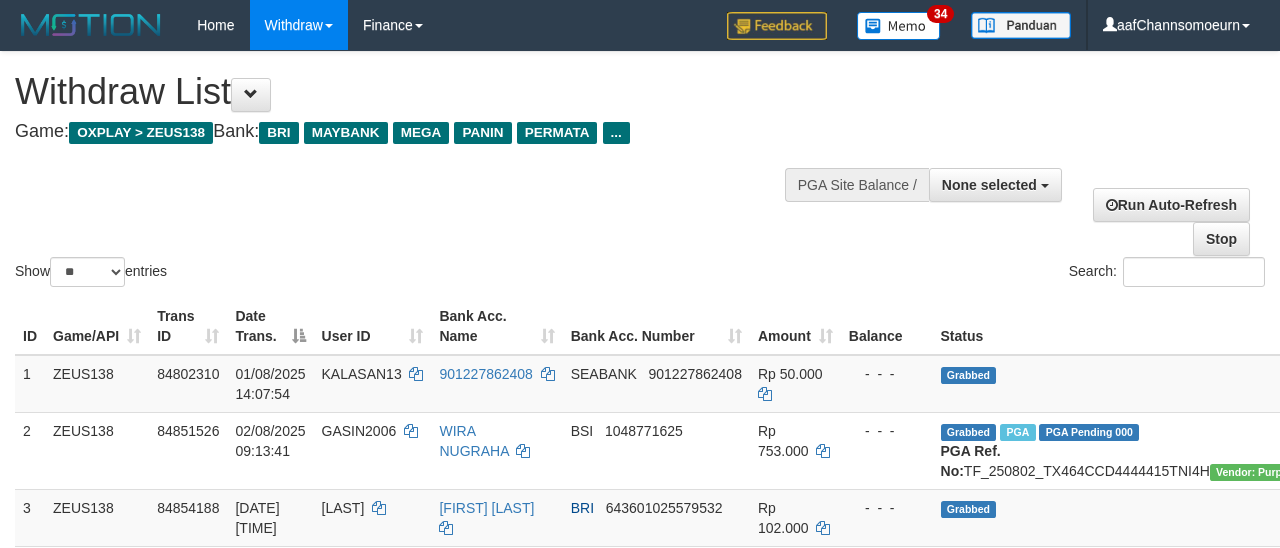 select 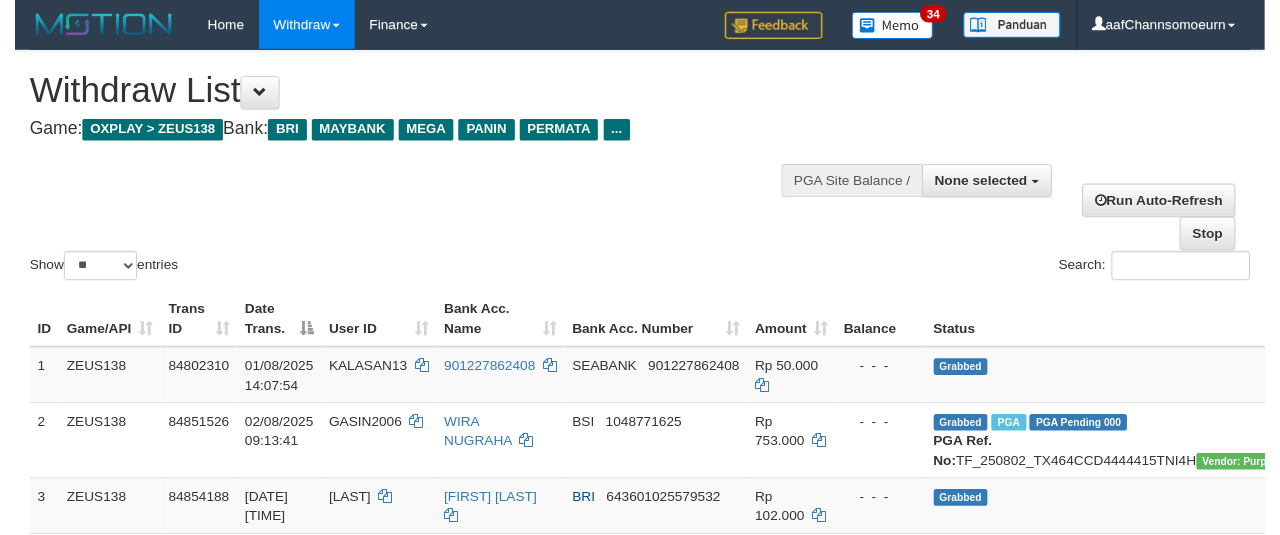 scroll, scrollTop: 356, scrollLeft: 0, axis: vertical 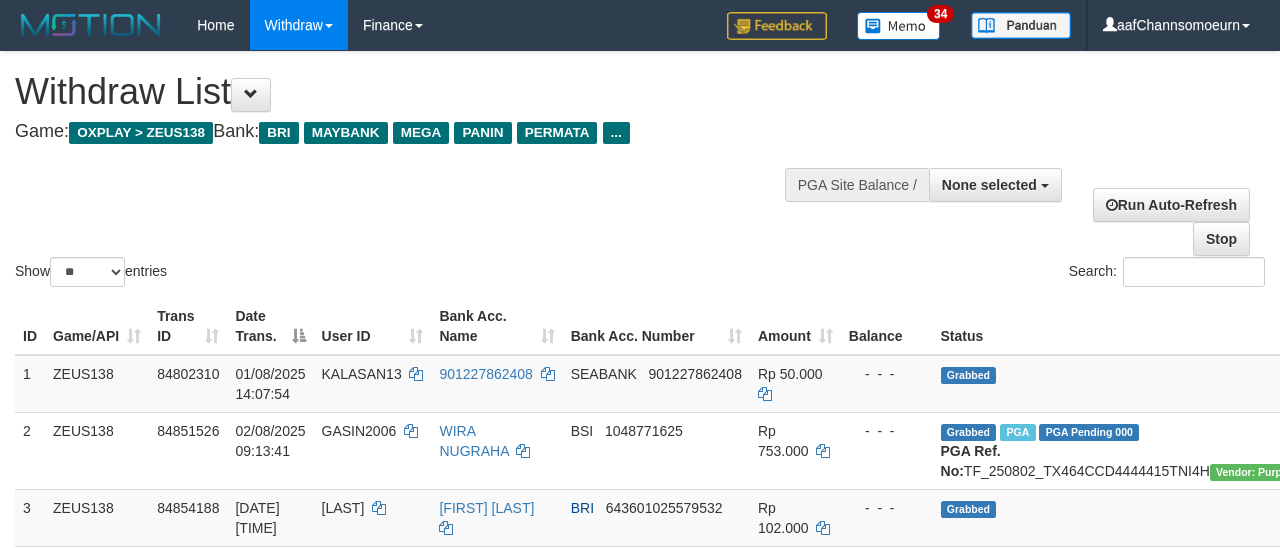 select 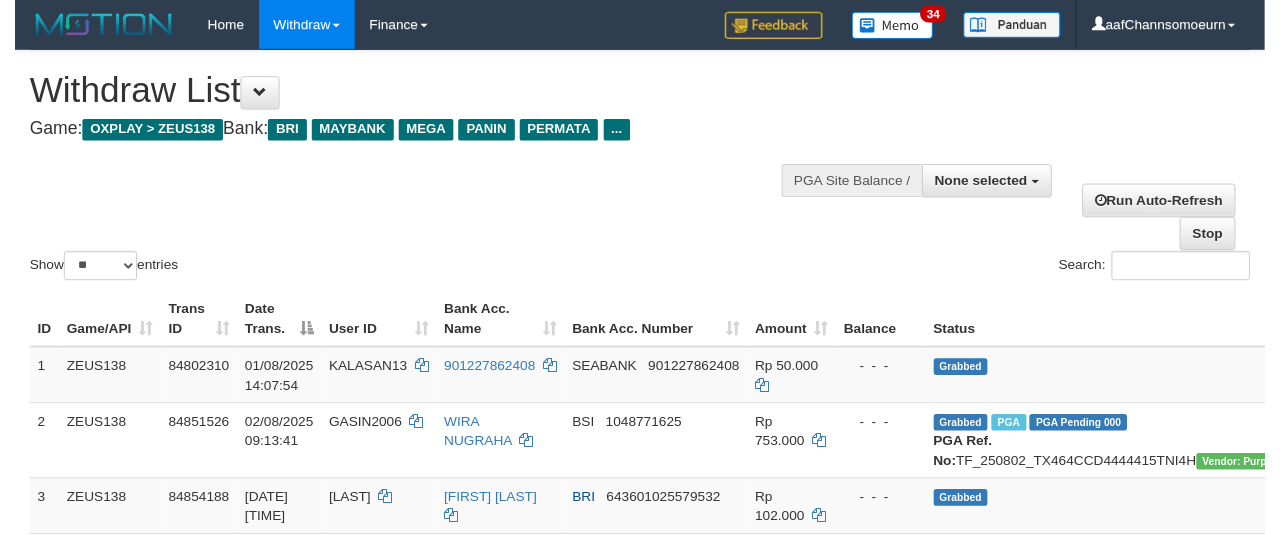 scroll, scrollTop: 356, scrollLeft: 0, axis: vertical 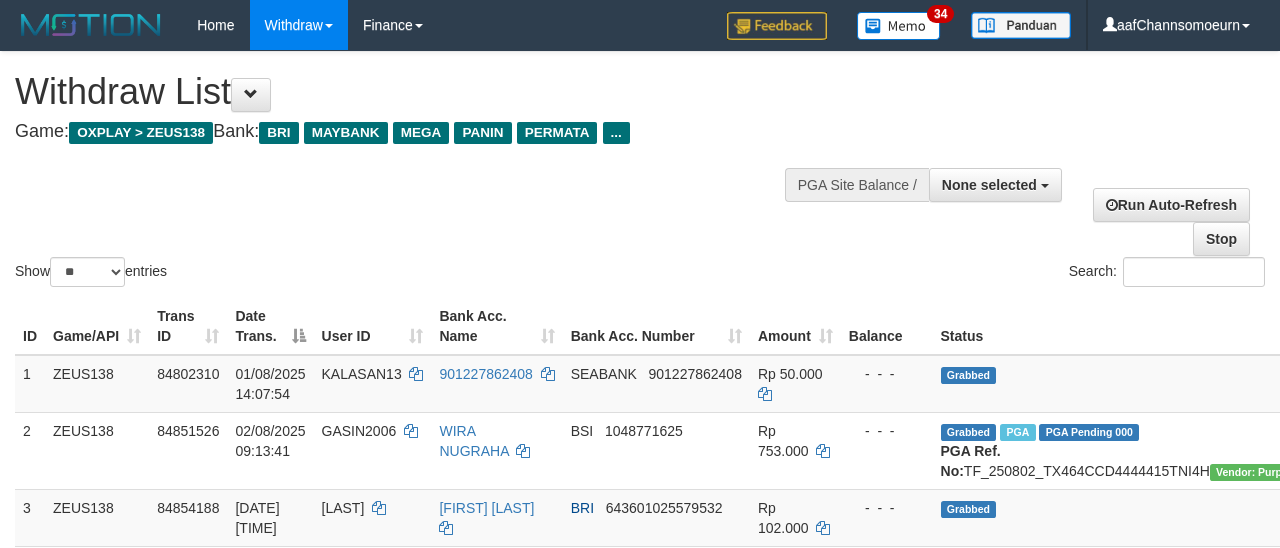 select 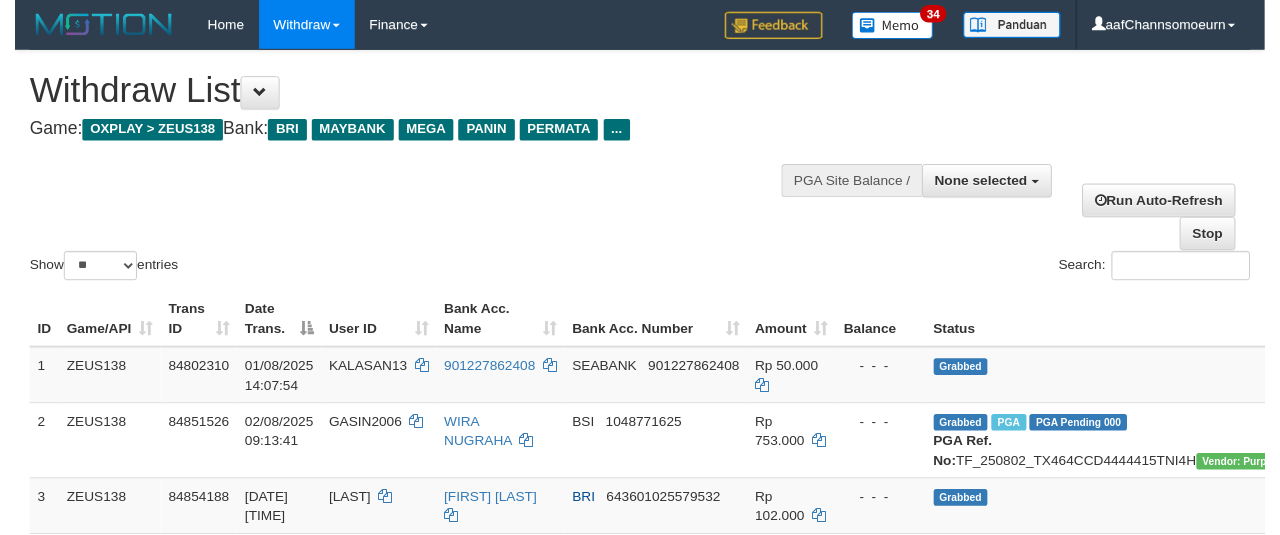 scroll, scrollTop: 356, scrollLeft: 0, axis: vertical 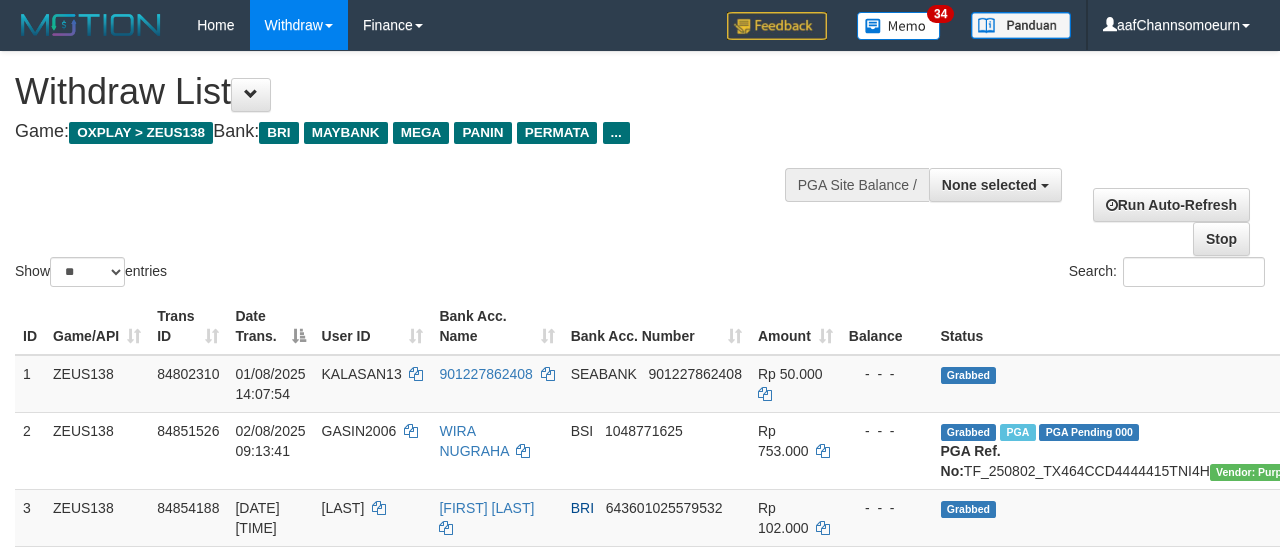 select 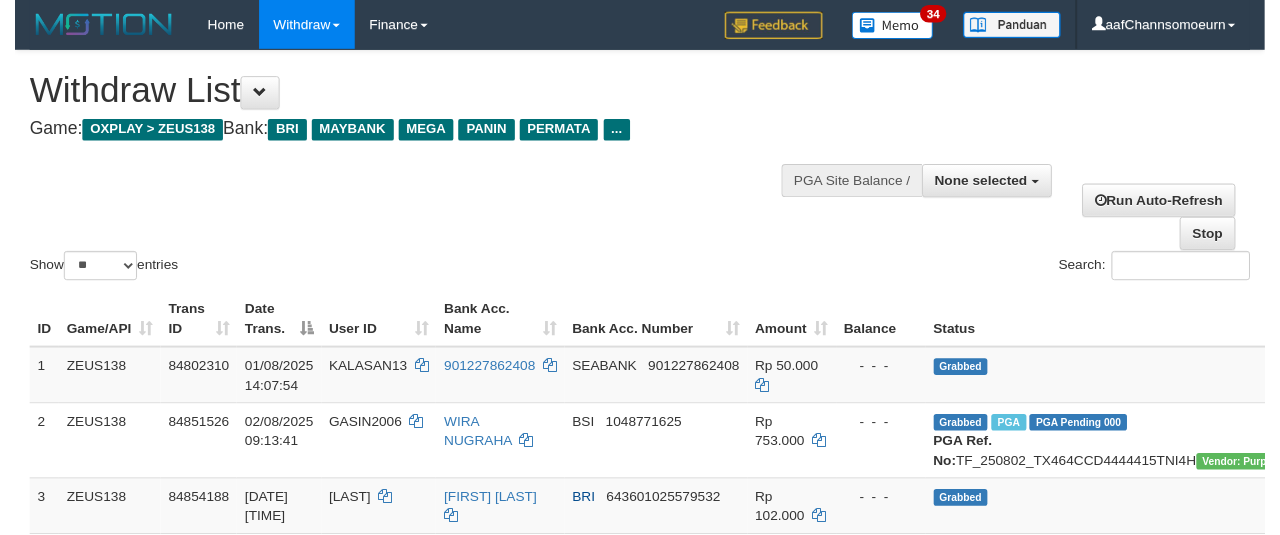 scroll, scrollTop: 356, scrollLeft: 0, axis: vertical 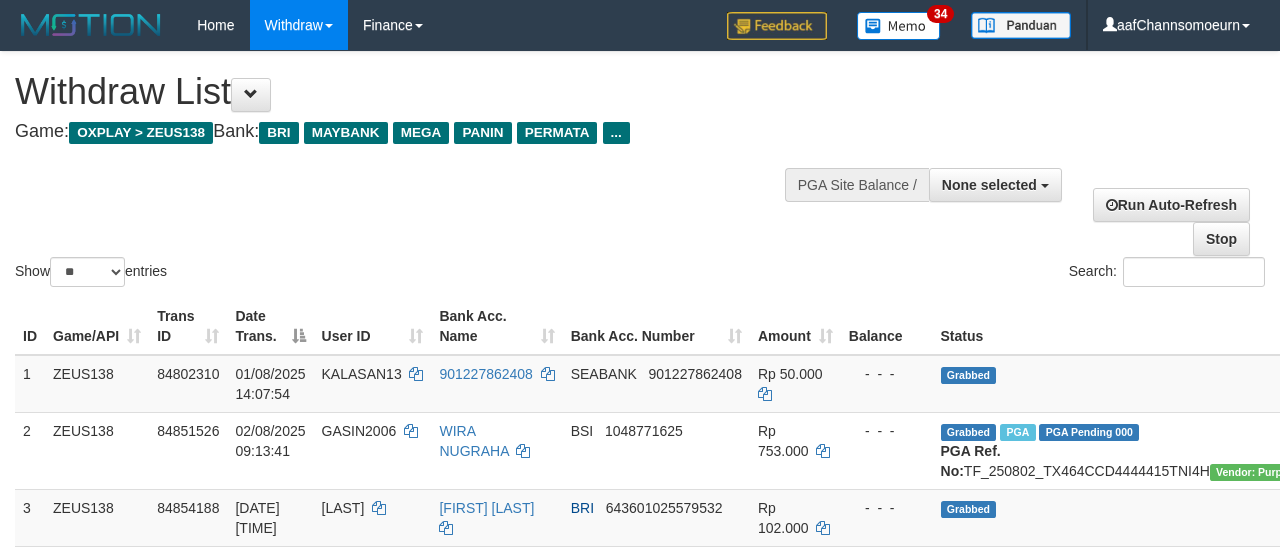 select 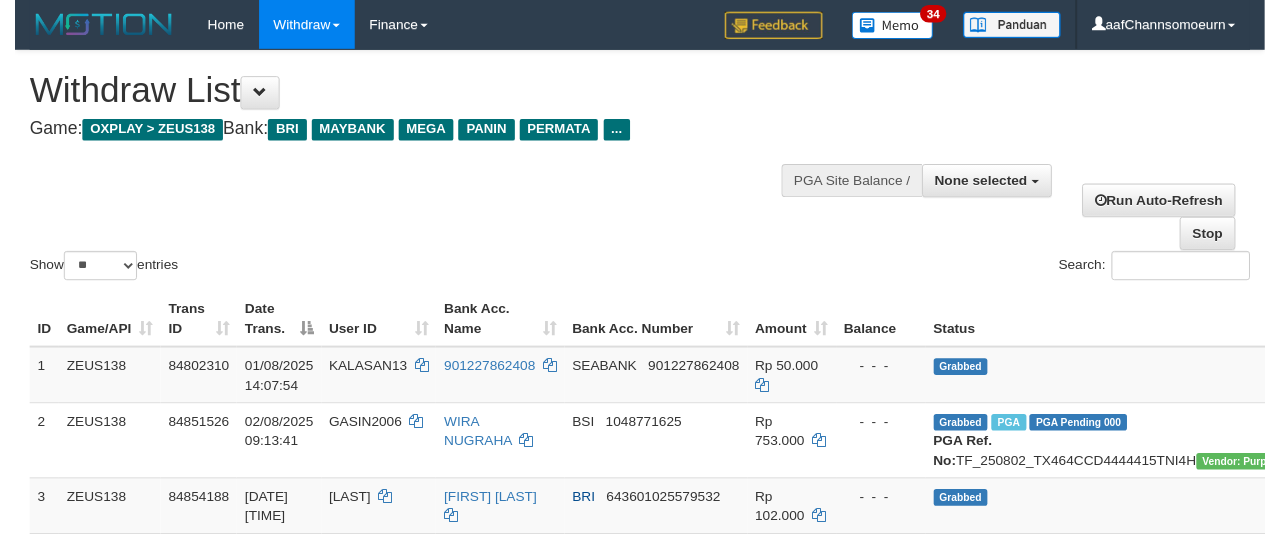 scroll, scrollTop: 356, scrollLeft: 0, axis: vertical 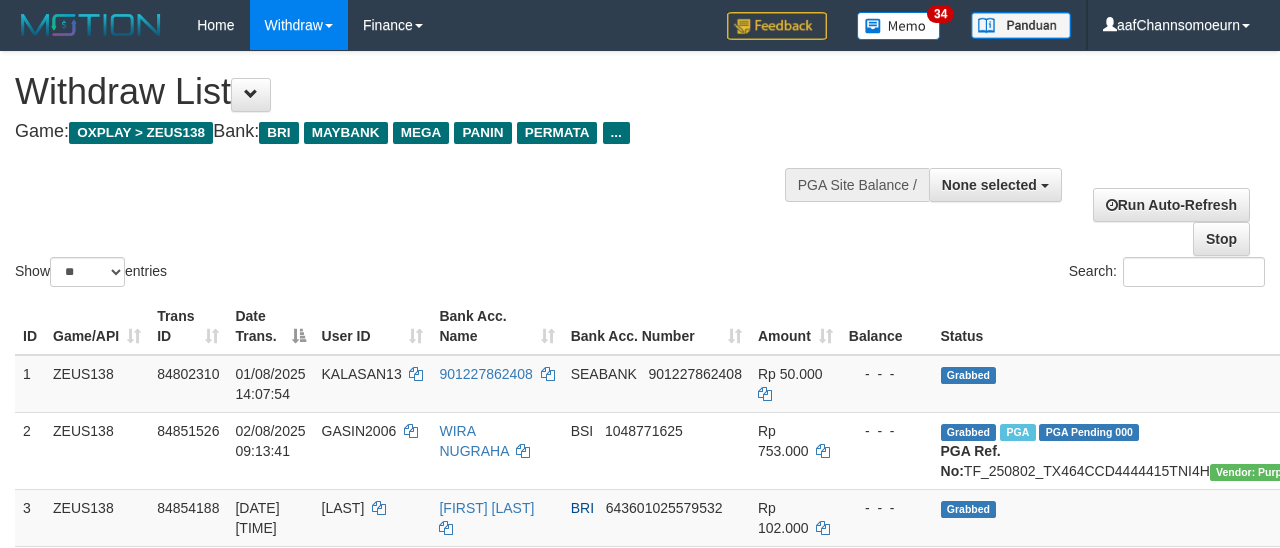 select 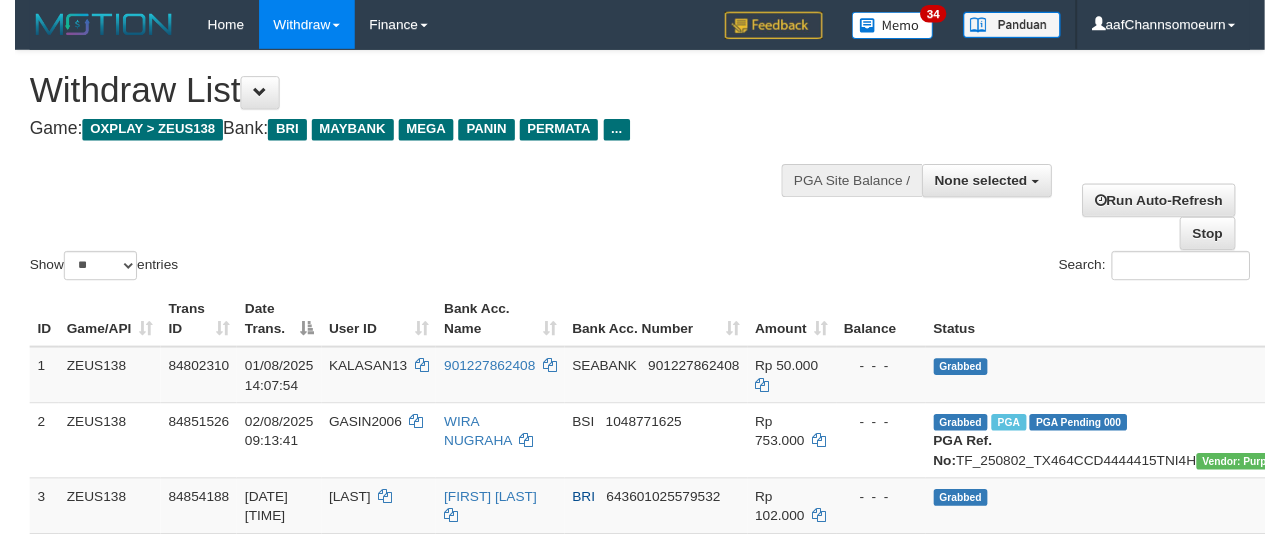 scroll, scrollTop: 356, scrollLeft: 0, axis: vertical 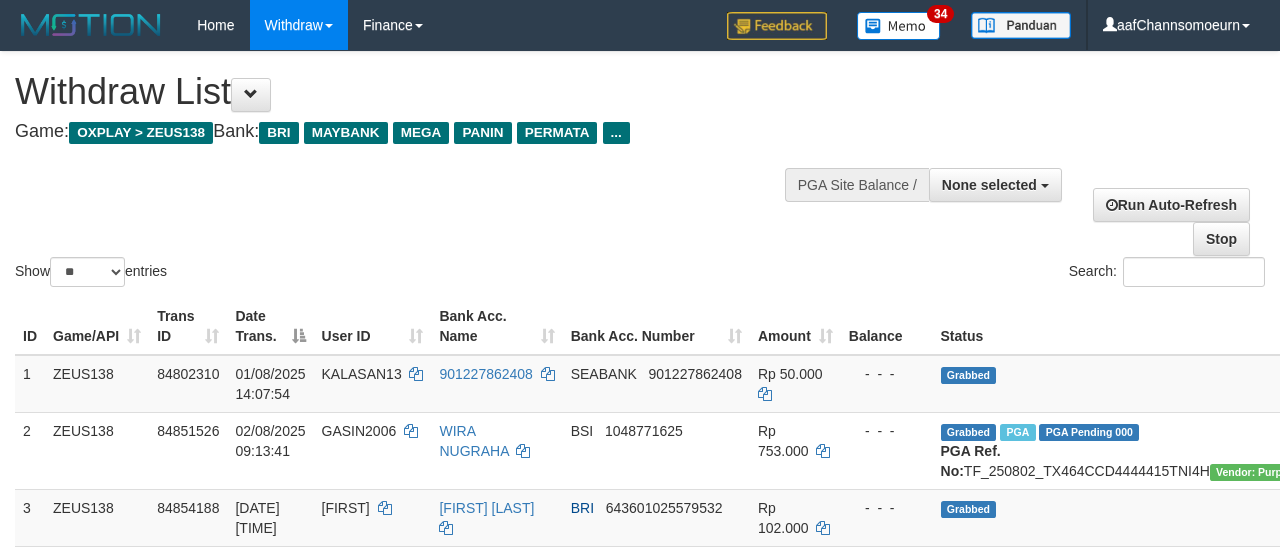 select 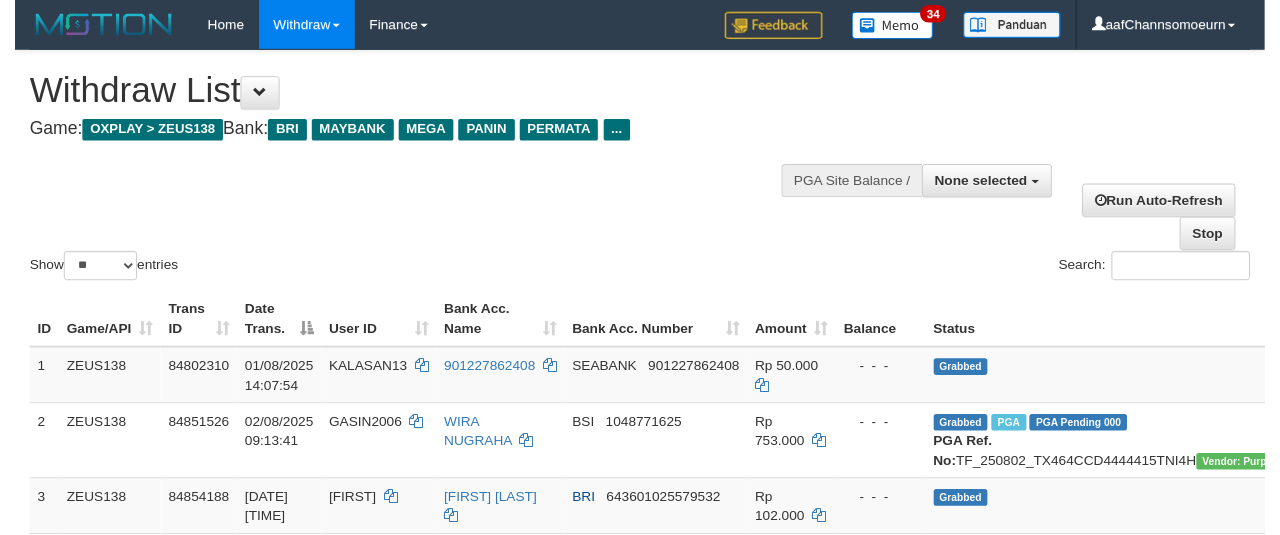 scroll, scrollTop: 356, scrollLeft: 0, axis: vertical 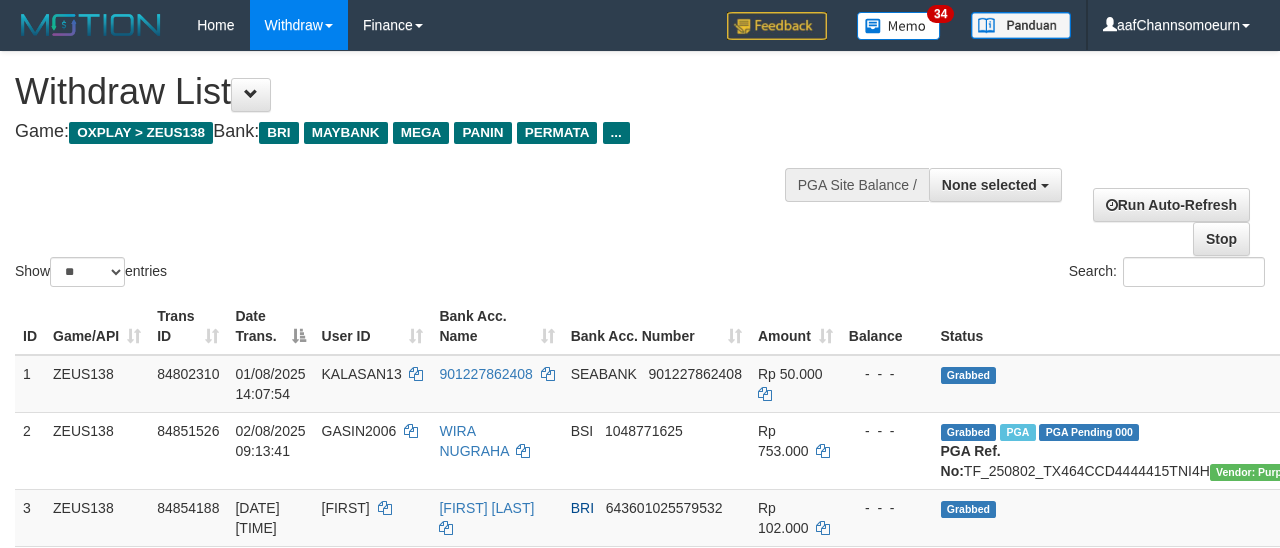 select 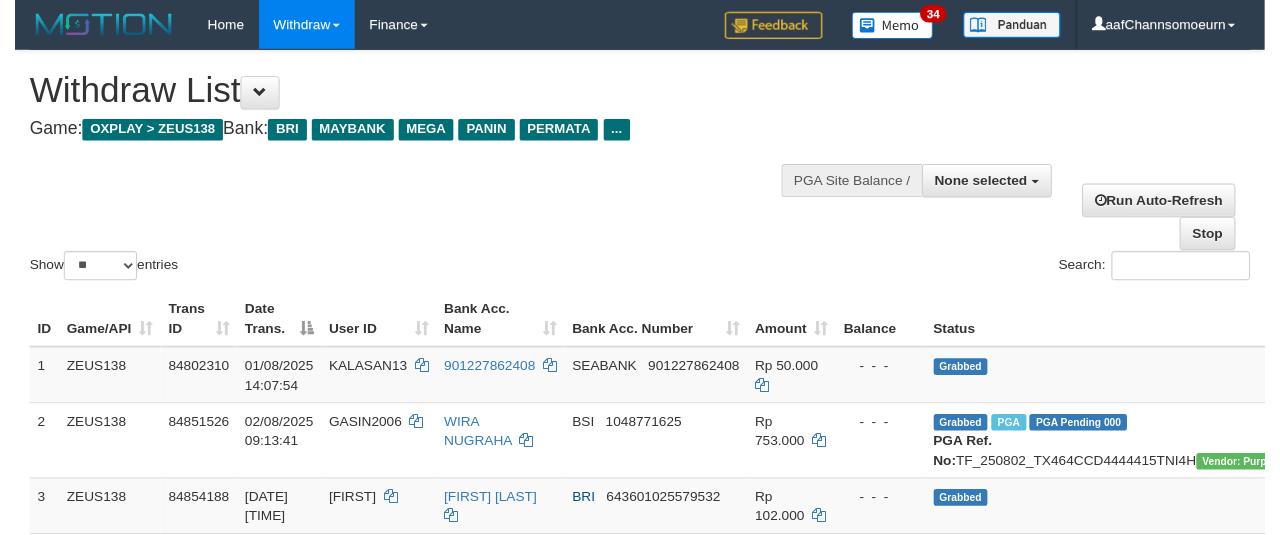 scroll, scrollTop: 356, scrollLeft: 0, axis: vertical 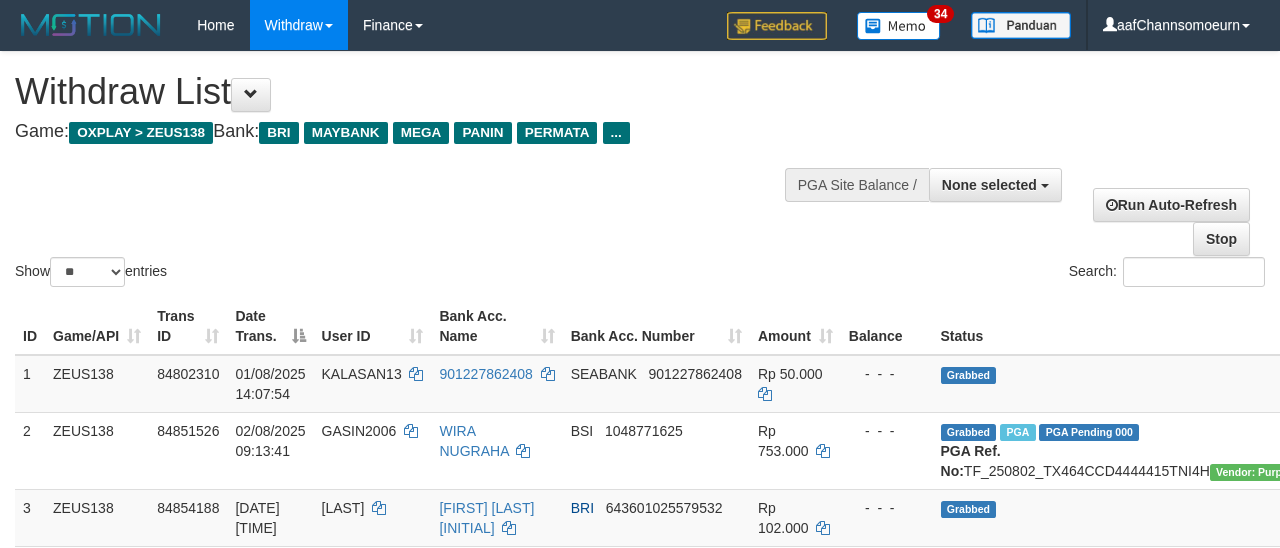 select 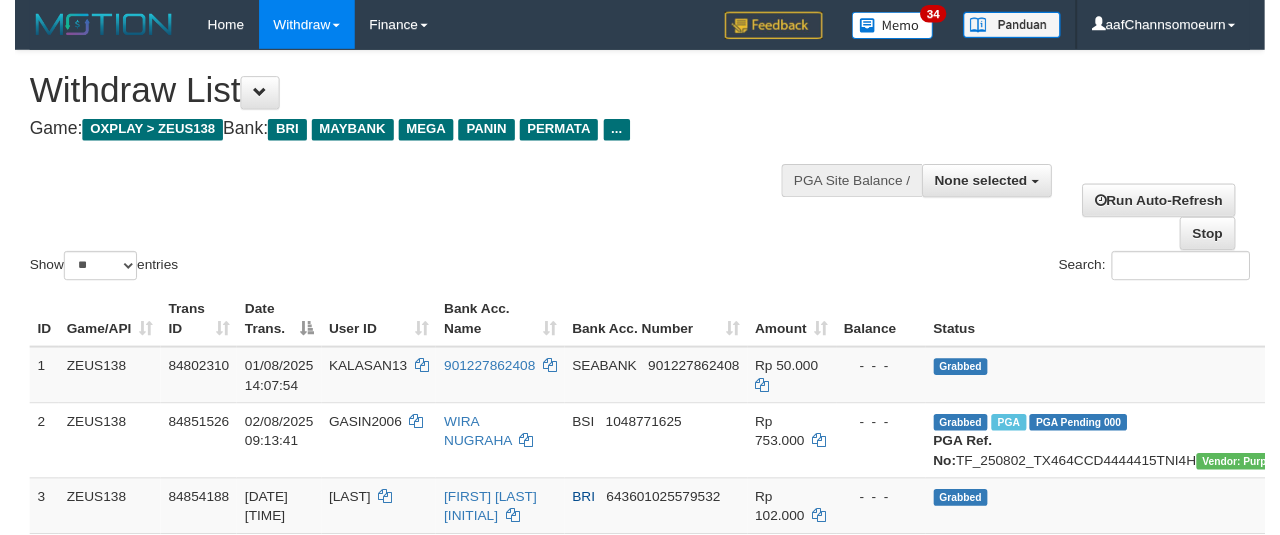 scroll, scrollTop: 356, scrollLeft: 0, axis: vertical 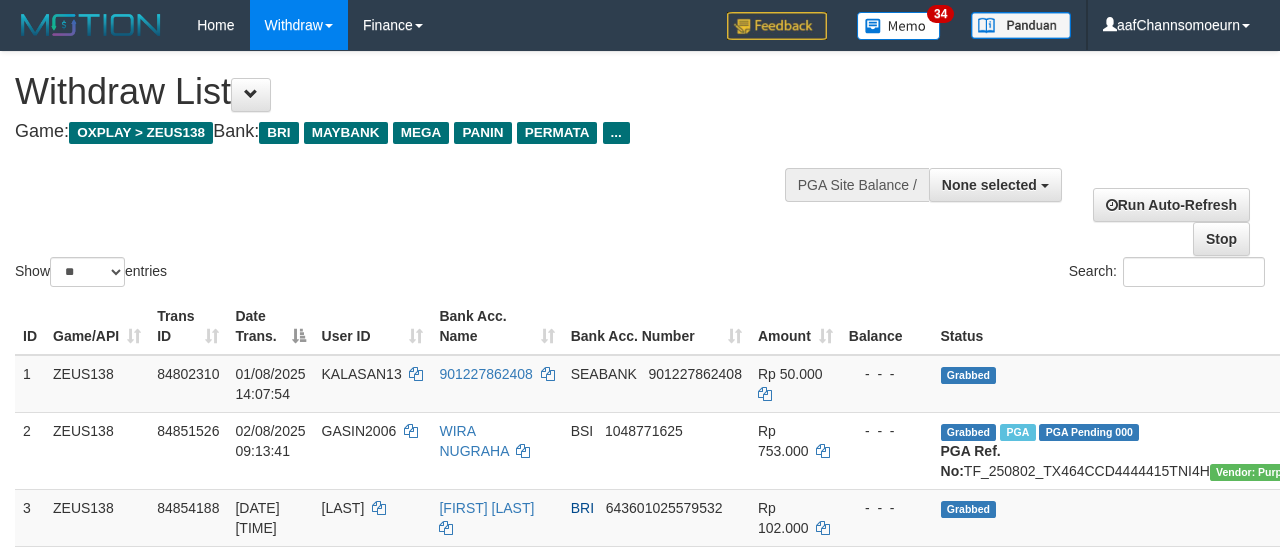 select 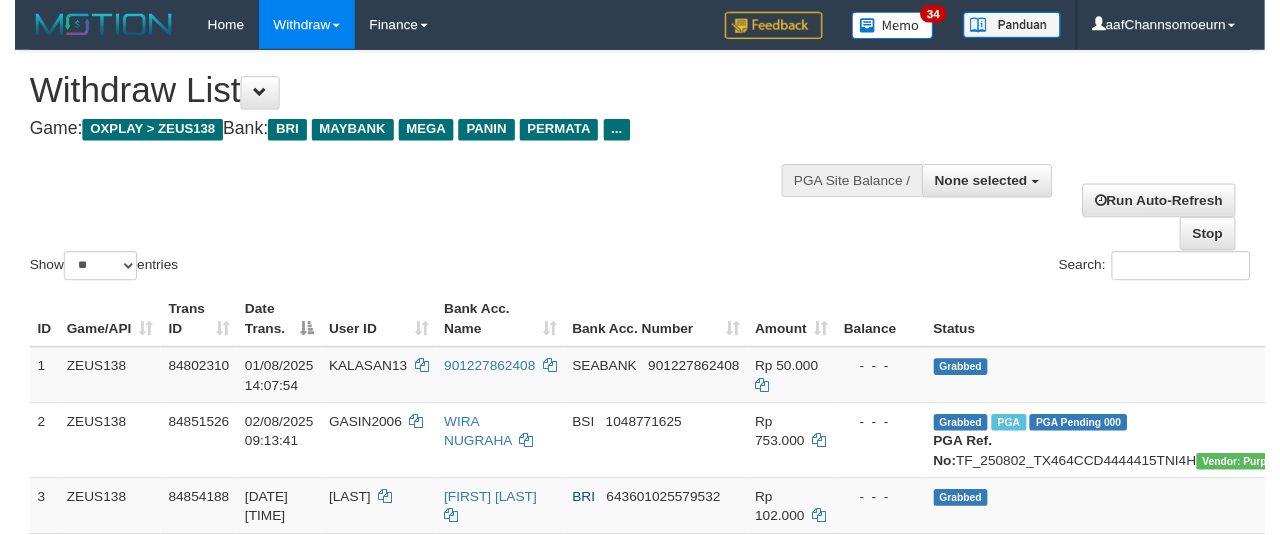 scroll, scrollTop: 356, scrollLeft: 0, axis: vertical 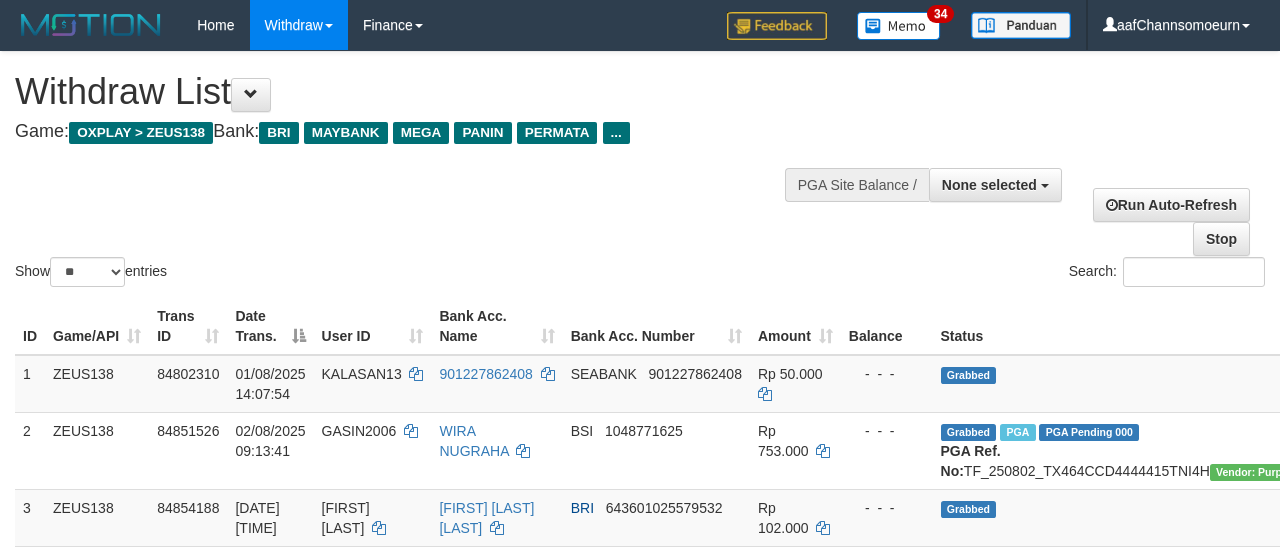 select 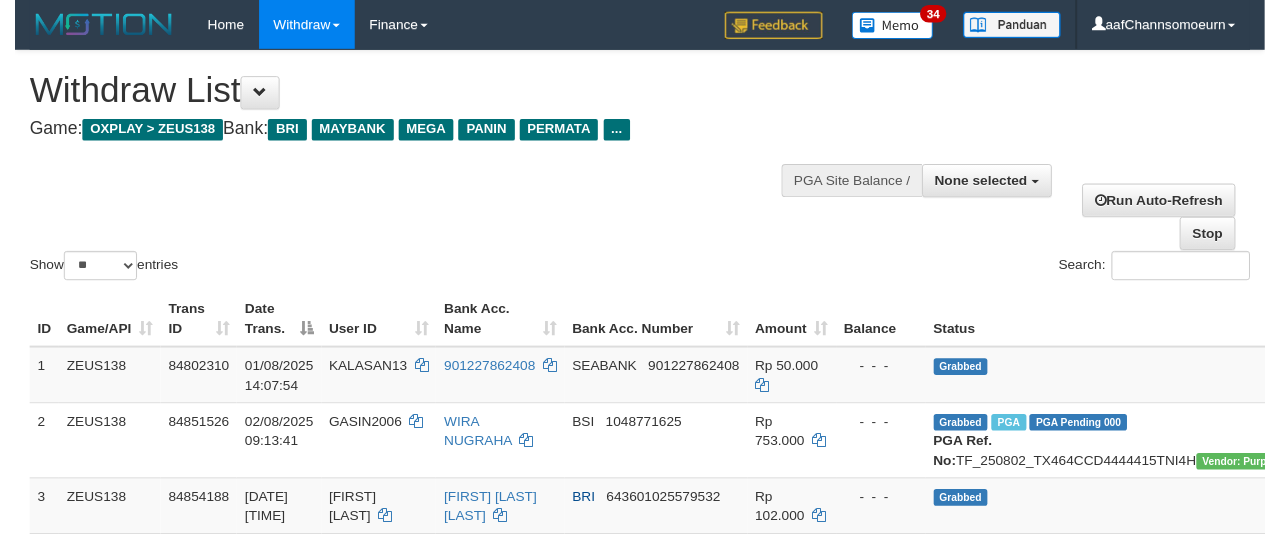 scroll, scrollTop: 356, scrollLeft: 0, axis: vertical 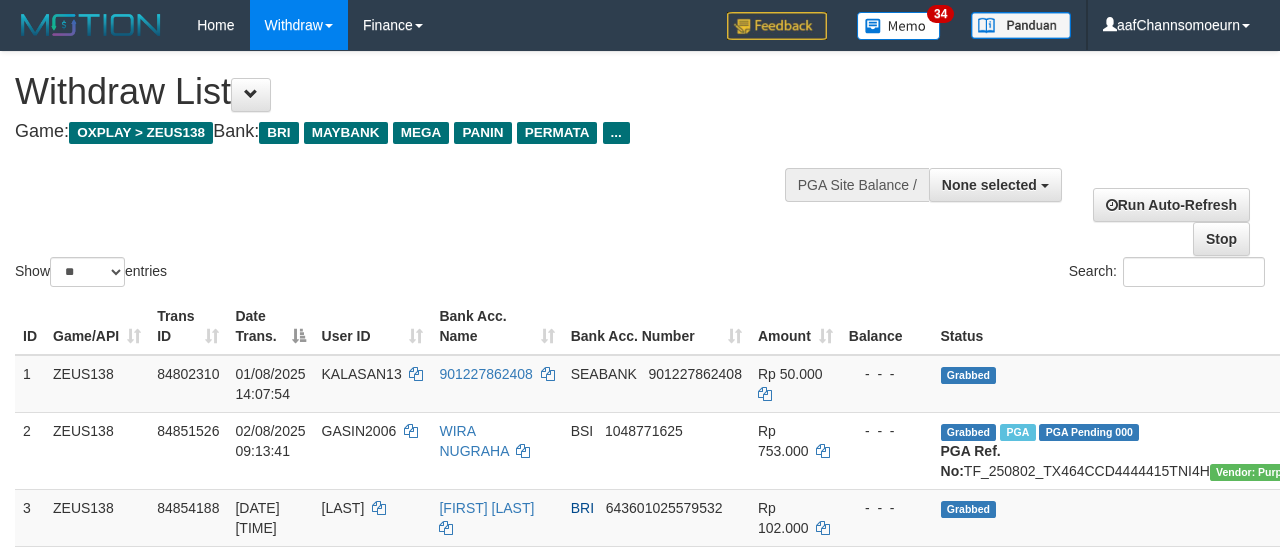 select 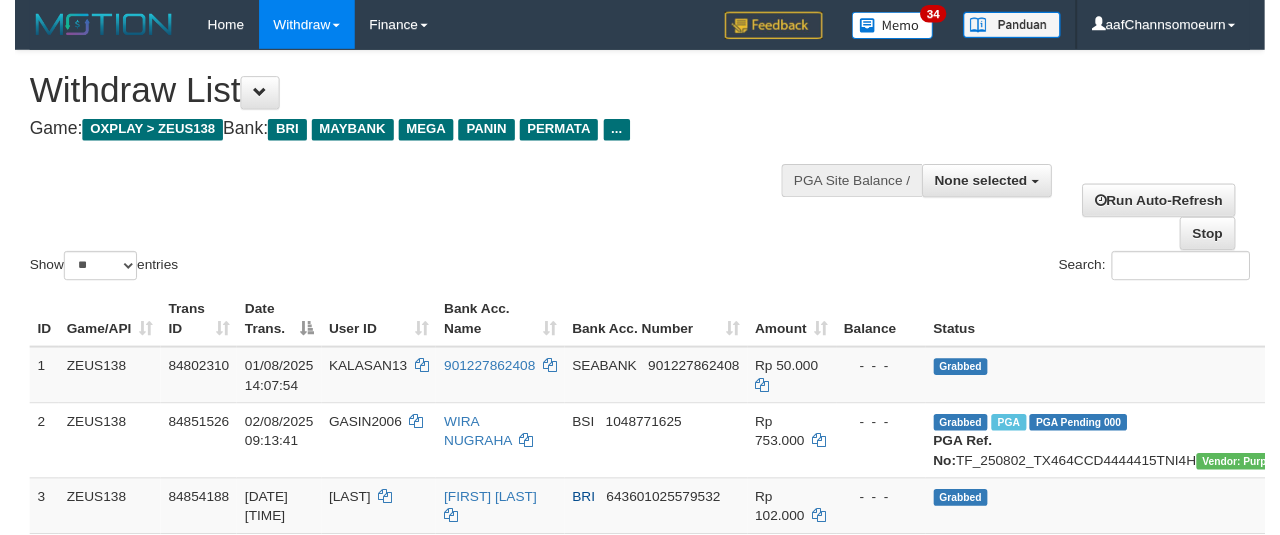 scroll, scrollTop: 356, scrollLeft: 0, axis: vertical 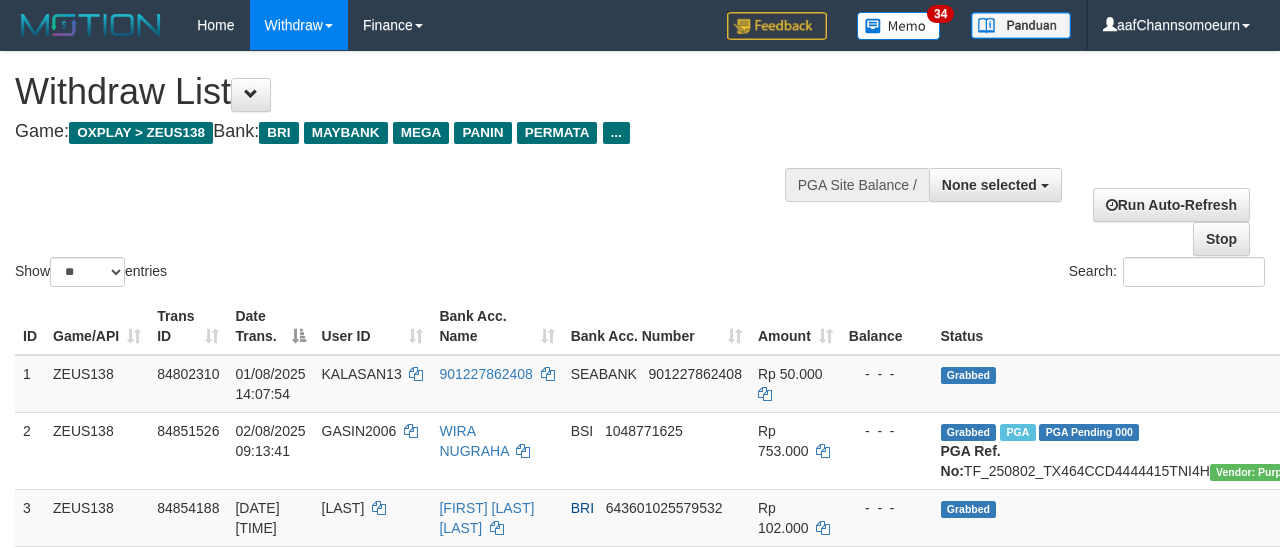 select 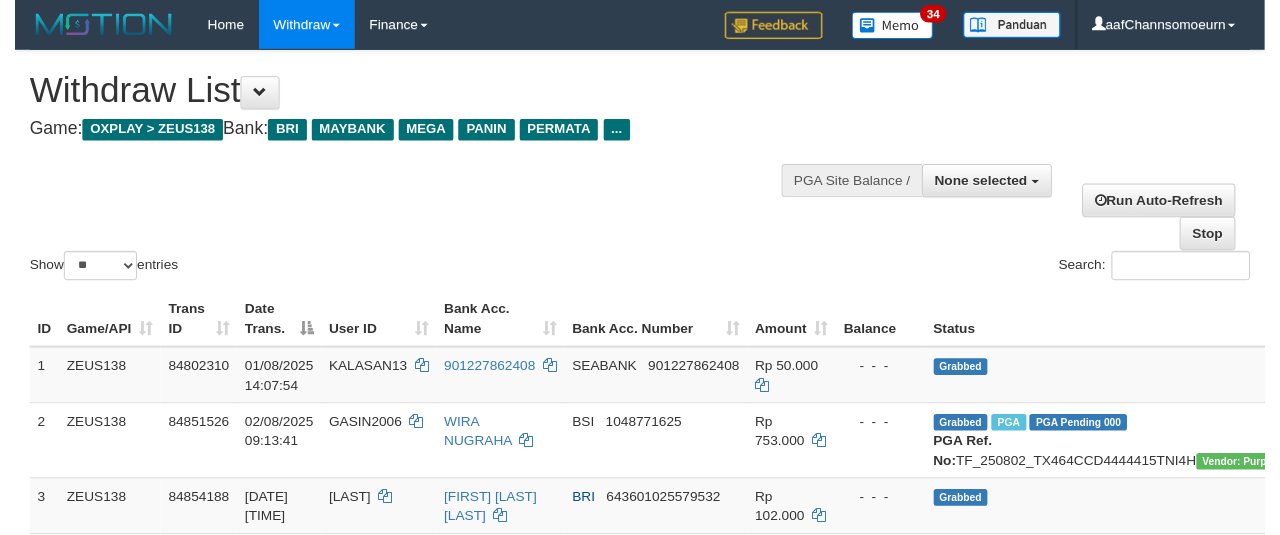 scroll, scrollTop: 356, scrollLeft: 0, axis: vertical 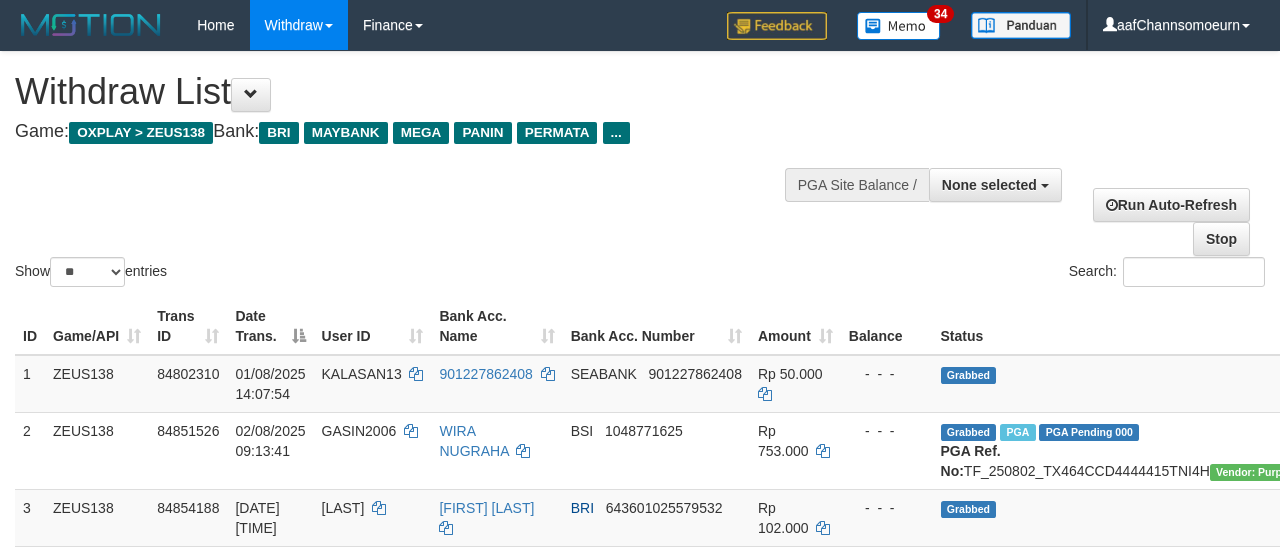 select 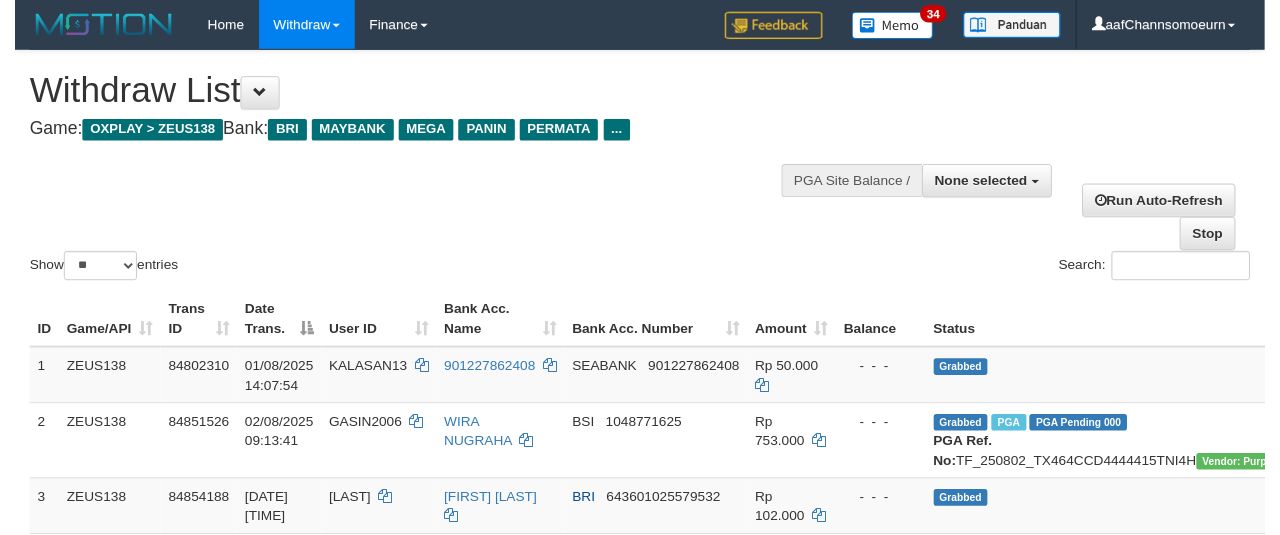 scroll, scrollTop: 356, scrollLeft: 0, axis: vertical 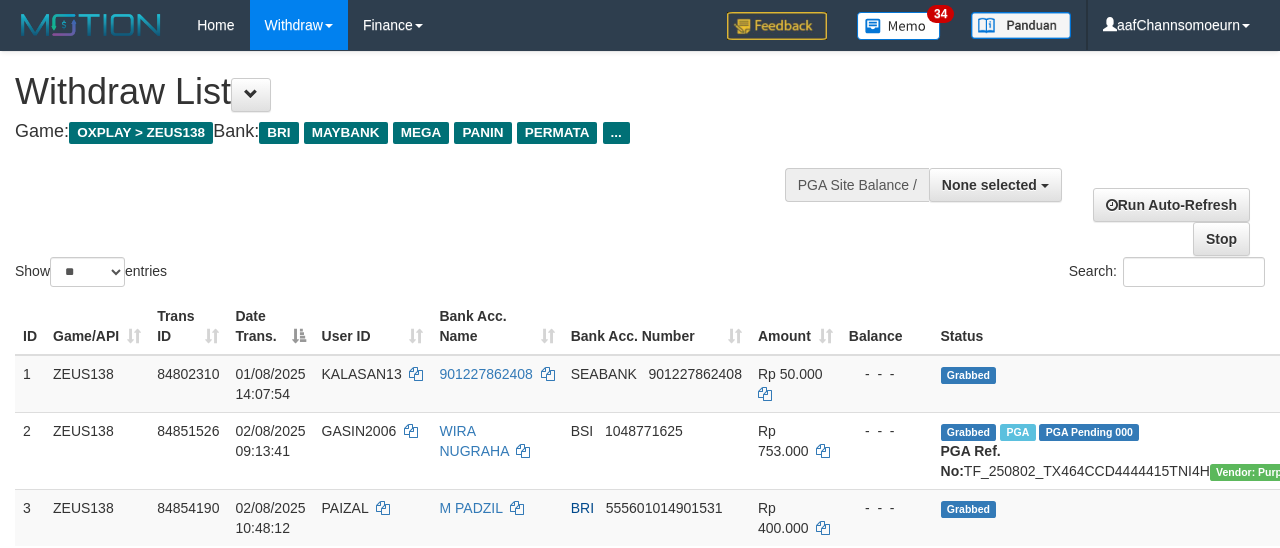select 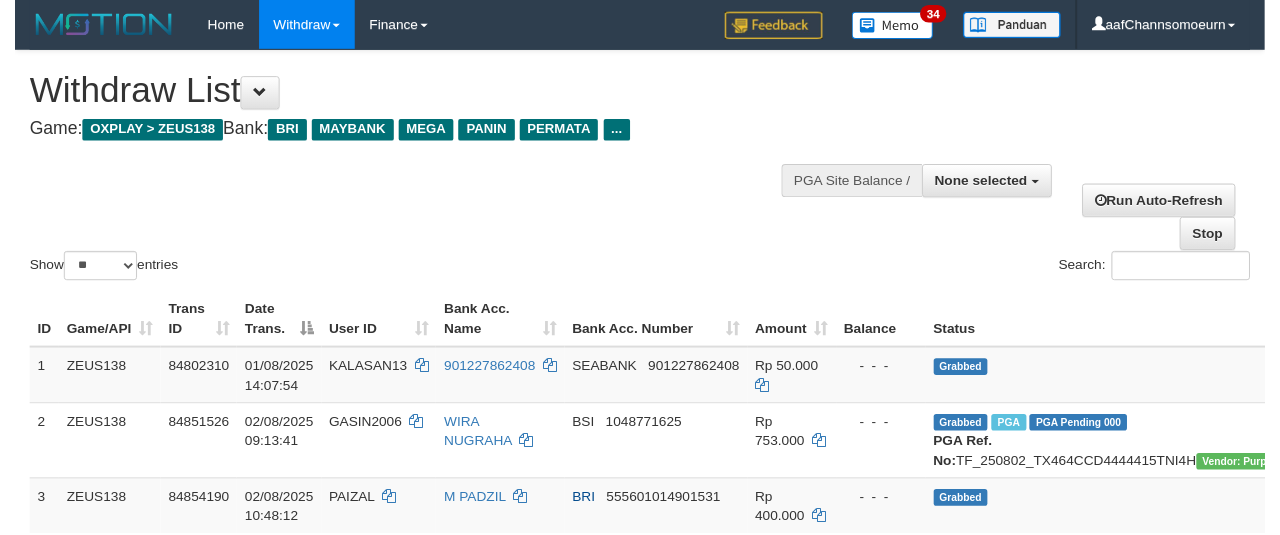 scroll, scrollTop: 356, scrollLeft: 0, axis: vertical 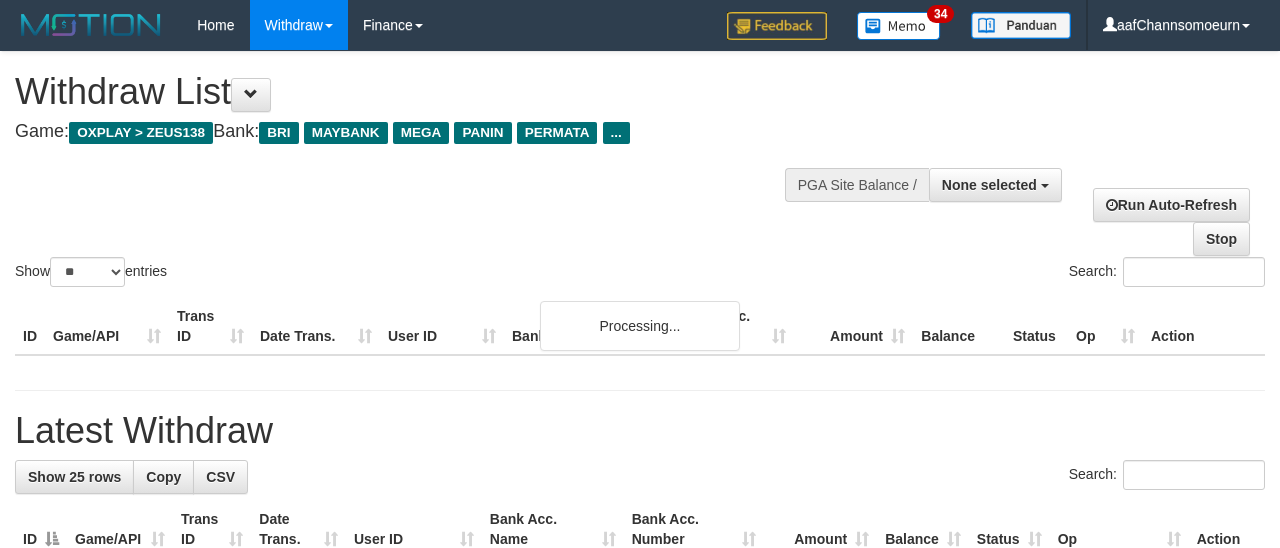 select 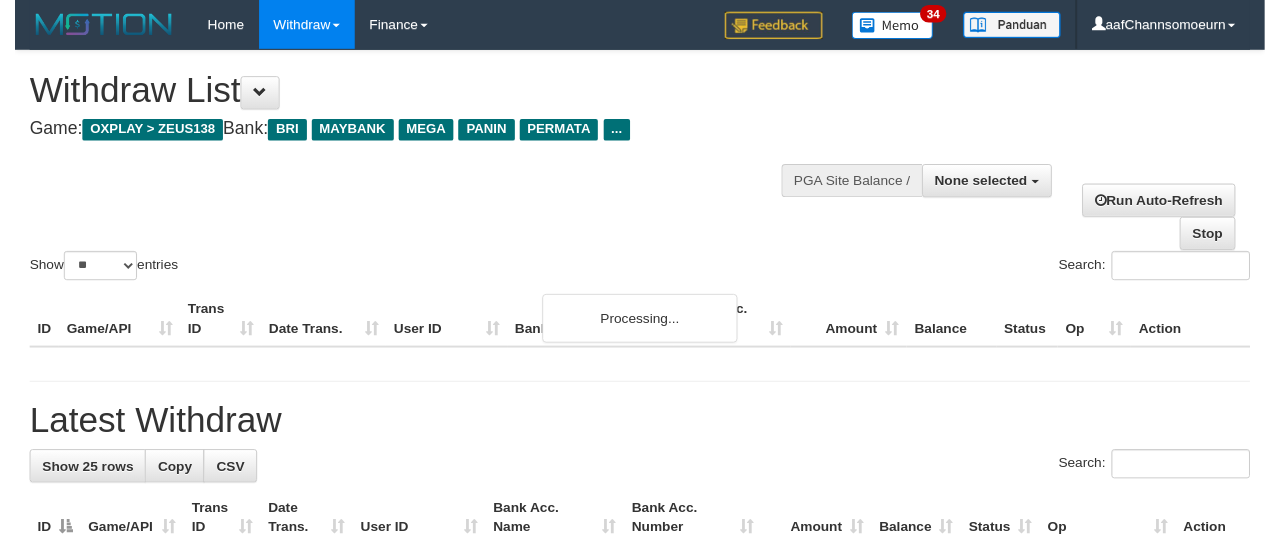 scroll, scrollTop: 356, scrollLeft: 0, axis: vertical 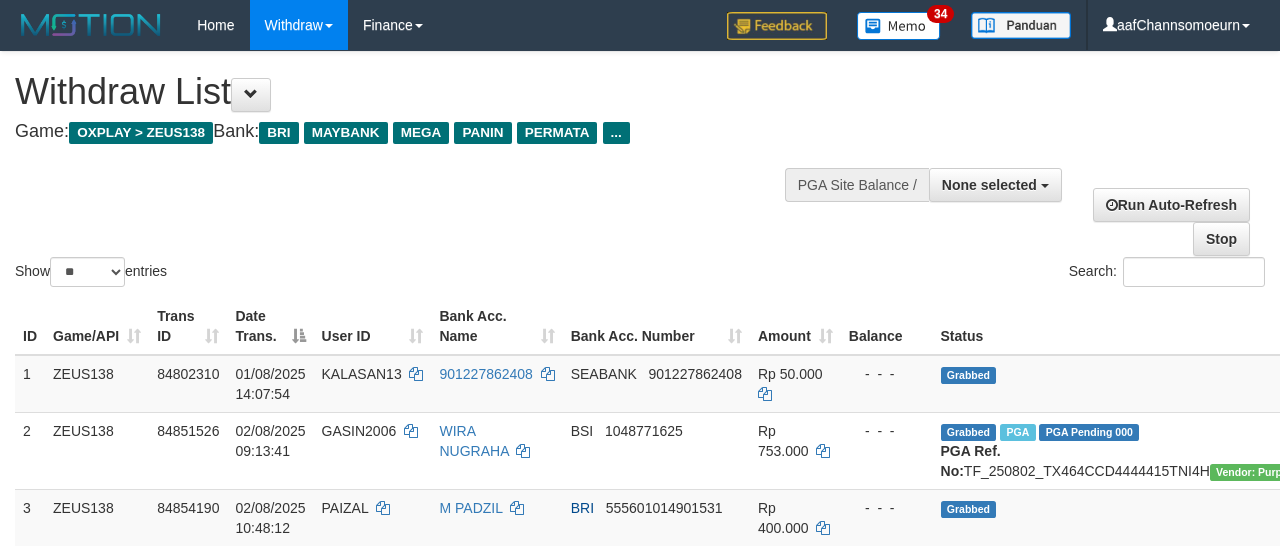 select 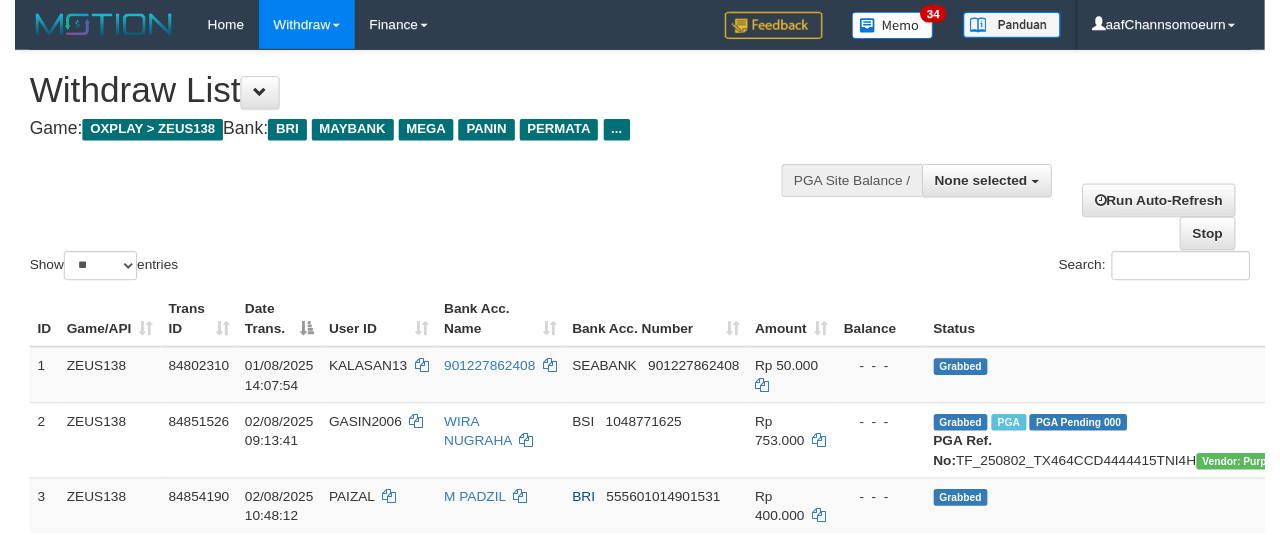 scroll, scrollTop: 356, scrollLeft: 0, axis: vertical 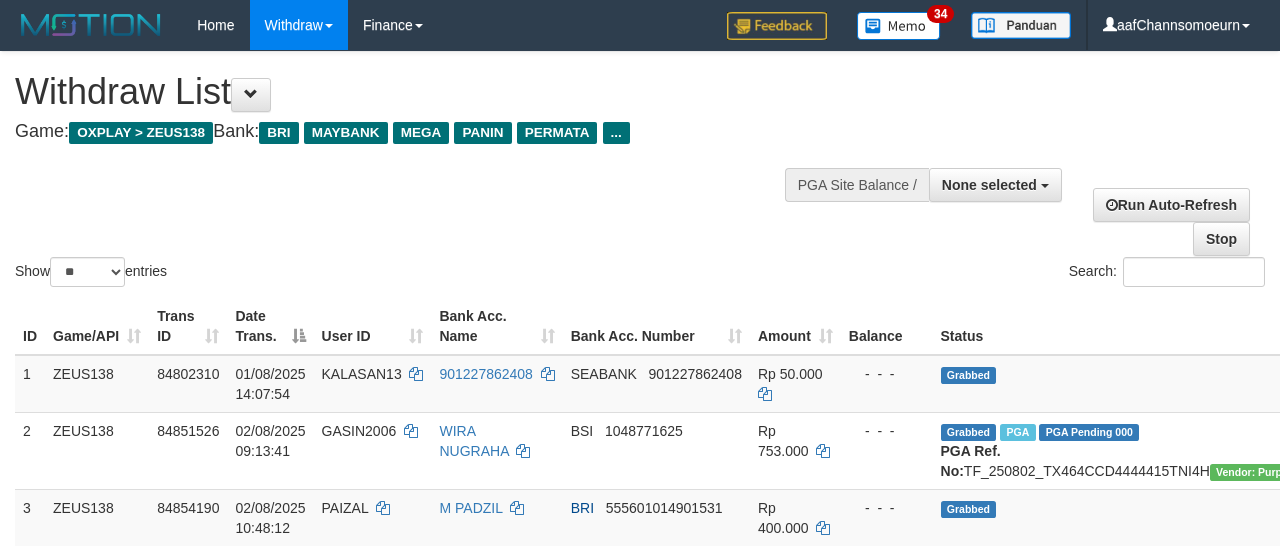 select 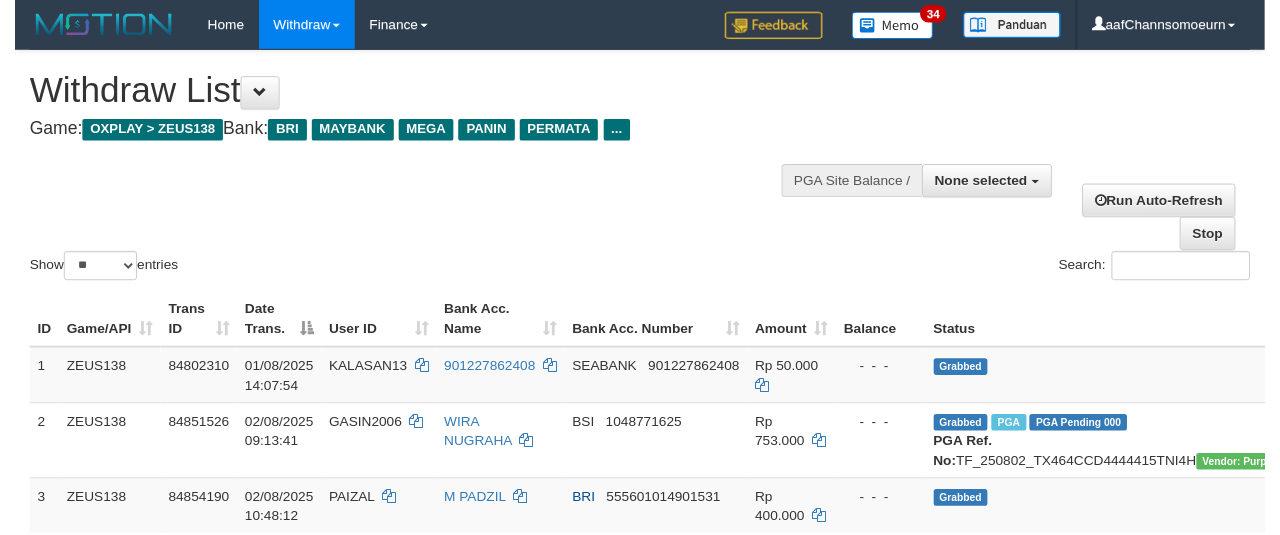 scroll, scrollTop: 356, scrollLeft: 0, axis: vertical 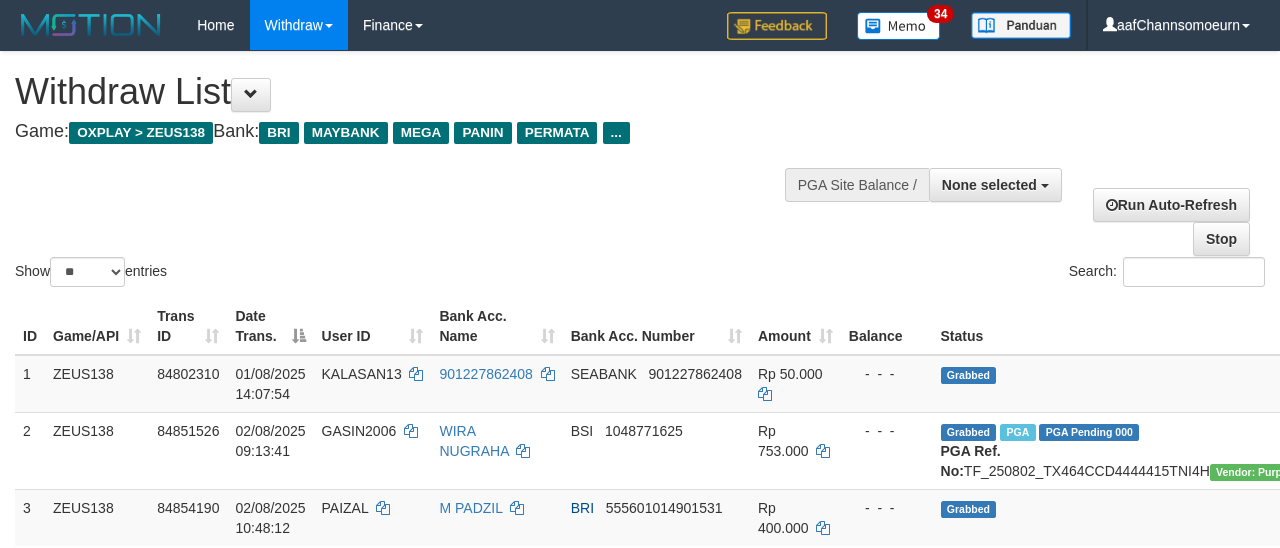 select 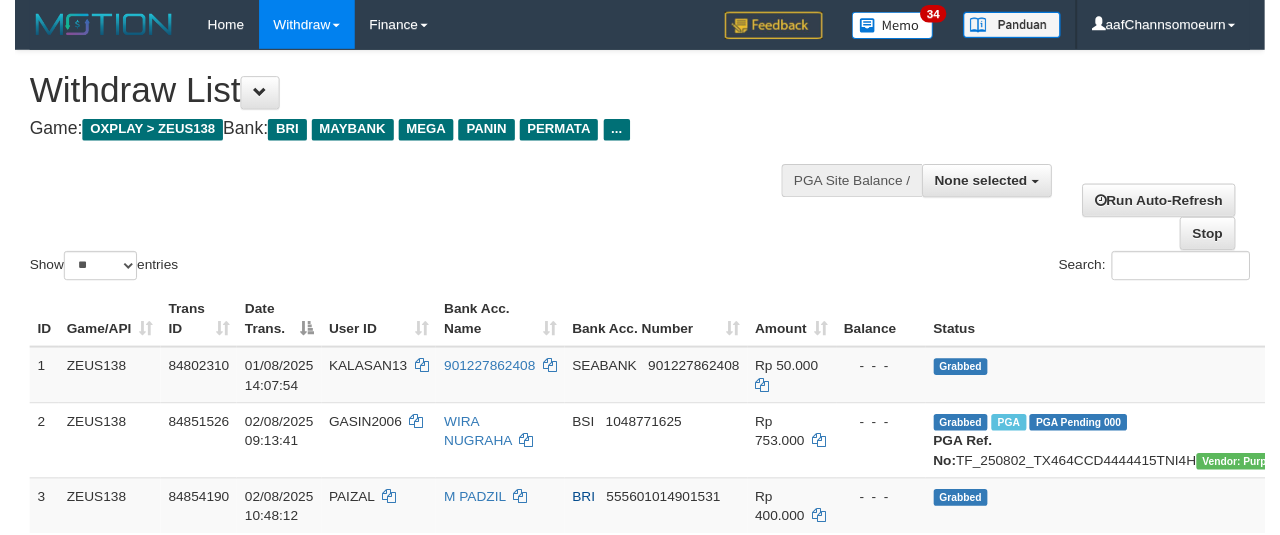 scroll, scrollTop: 356, scrollLeft: 0, axis: vertical 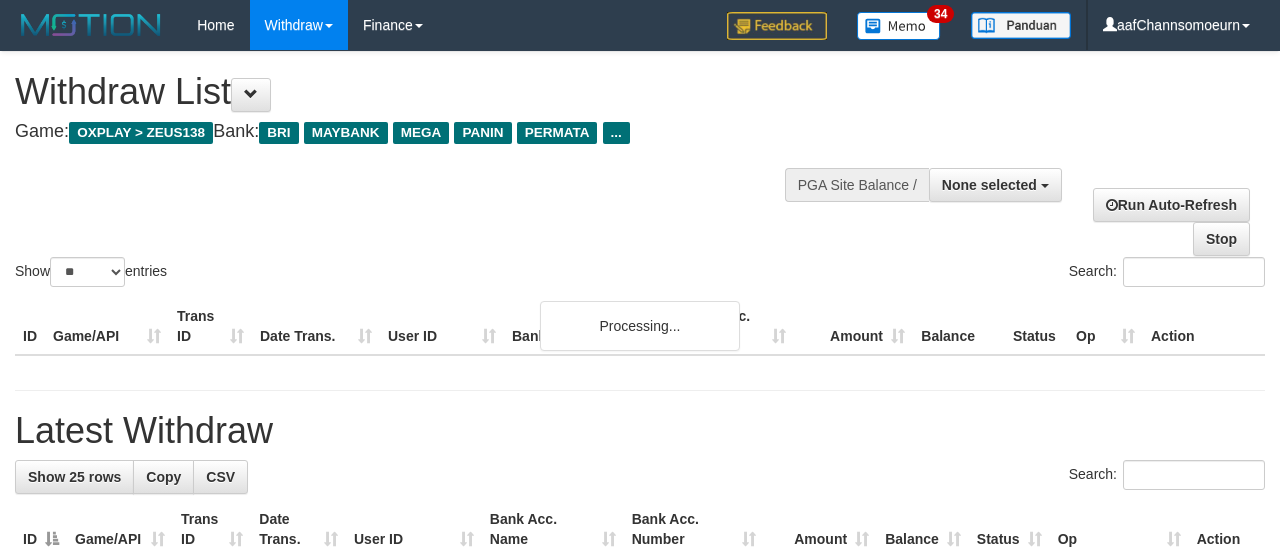 select 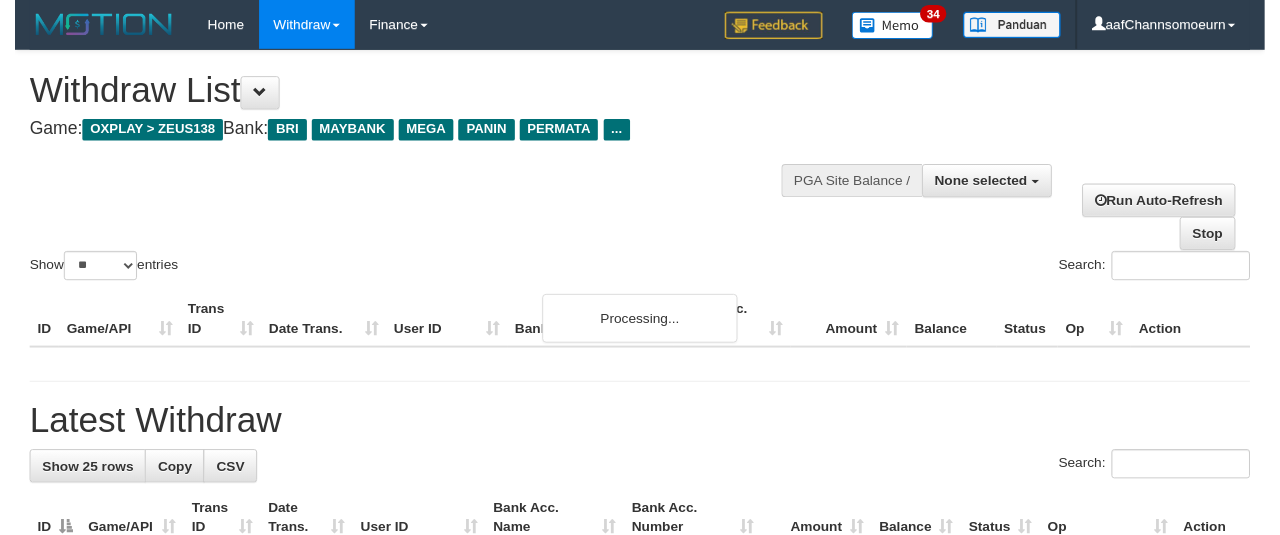 scroll, scrollTop: 356, scrollLeft: 0, axis: vertical 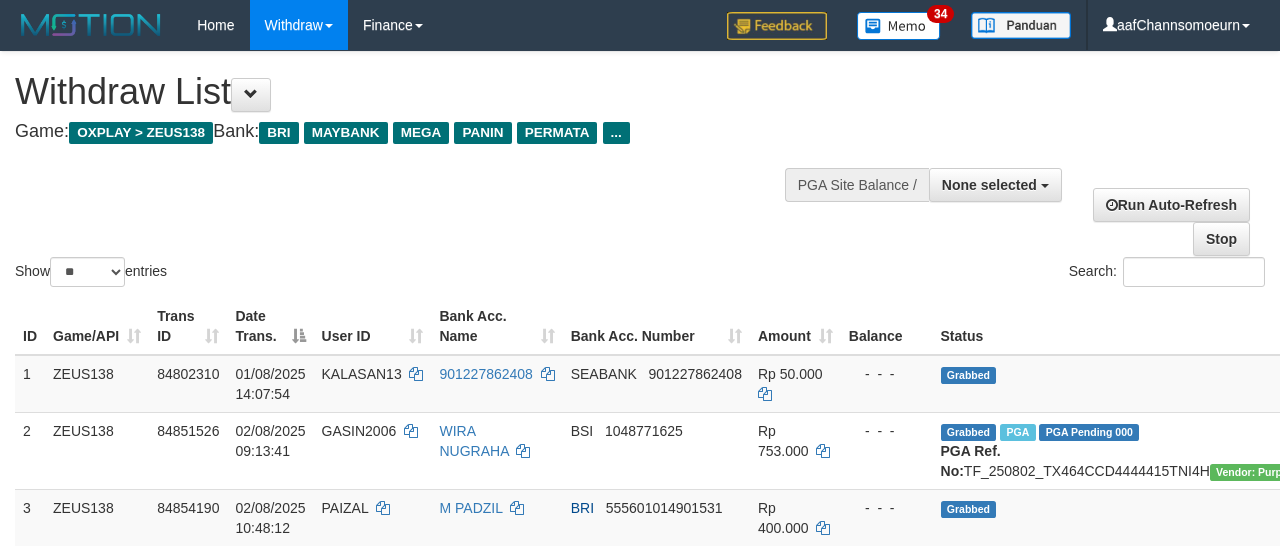 select 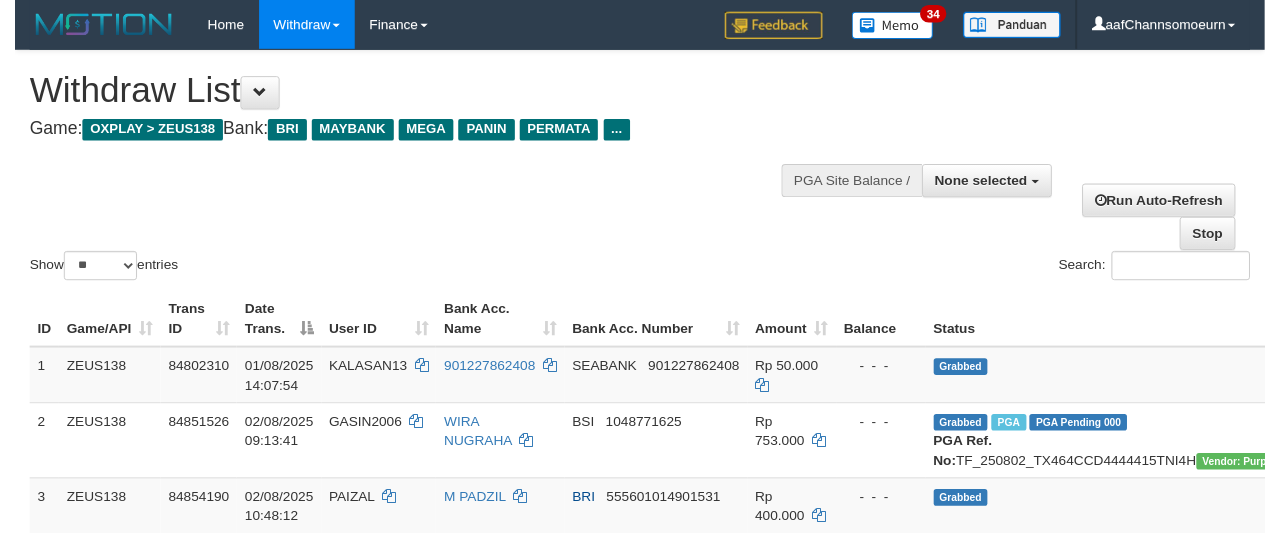 scroll, scrollTop: 356, scrollLeft: 0, axis: vertical 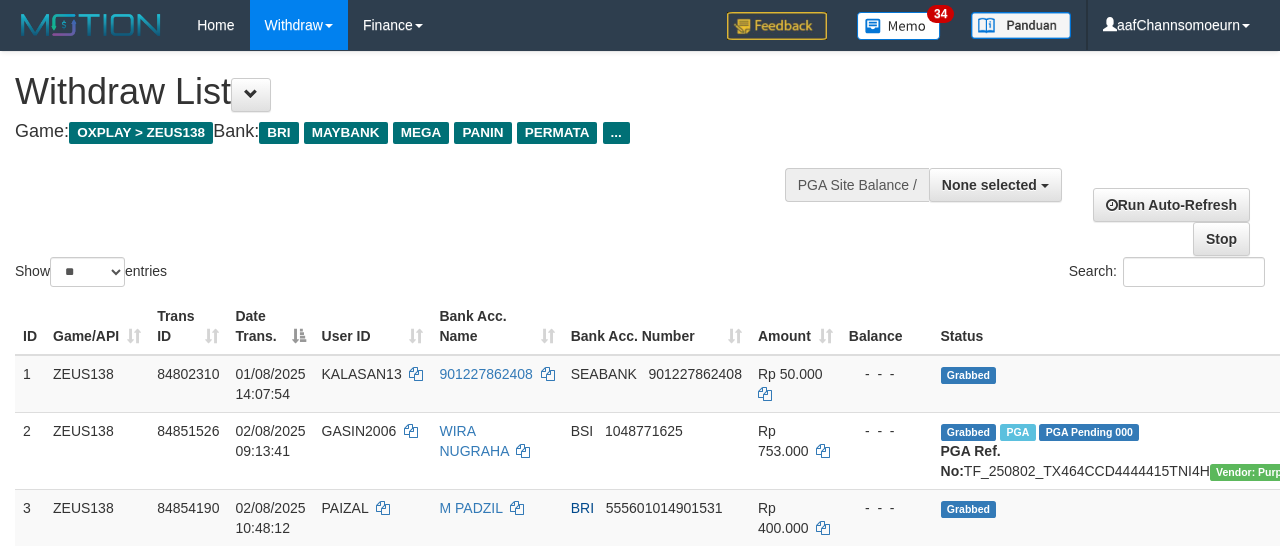 select 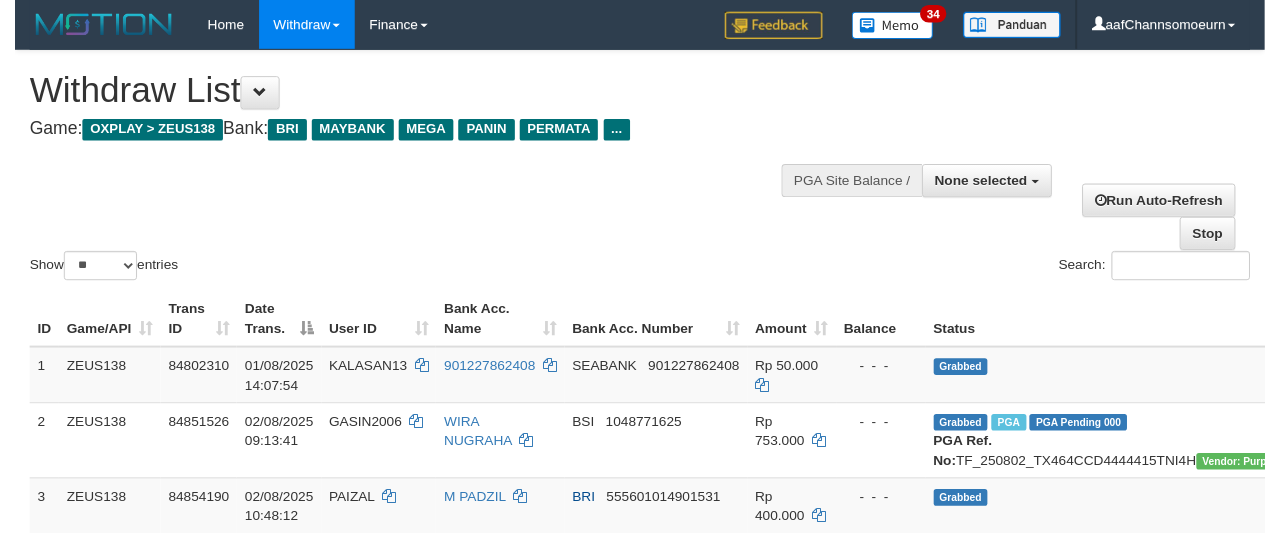 scroll, scrollTop: 356, scrollLeft: 0, axis: vertical 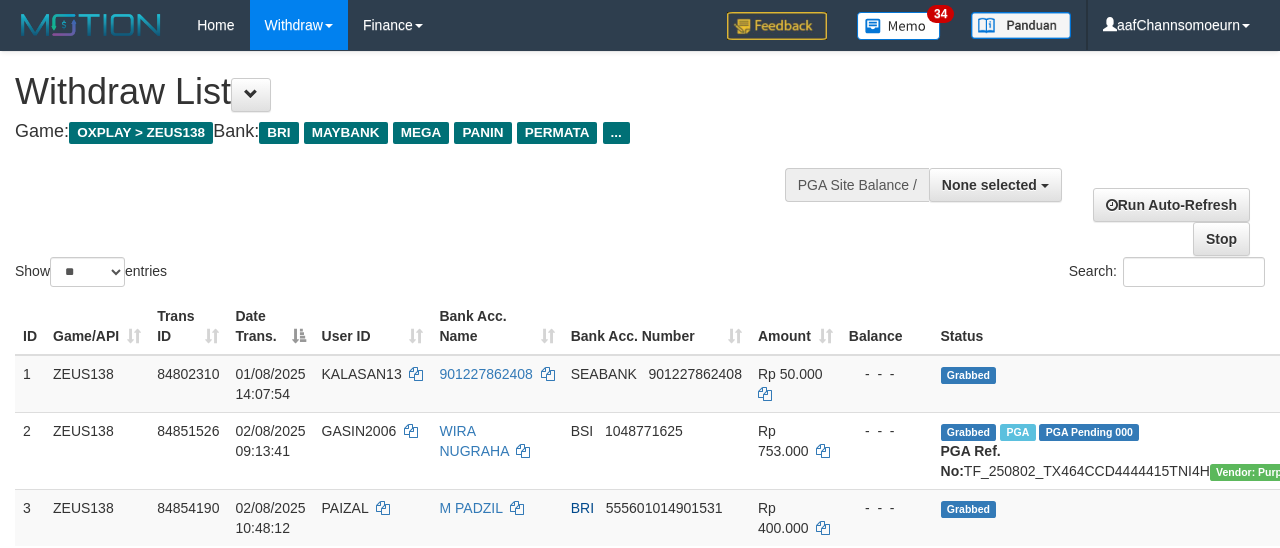 select 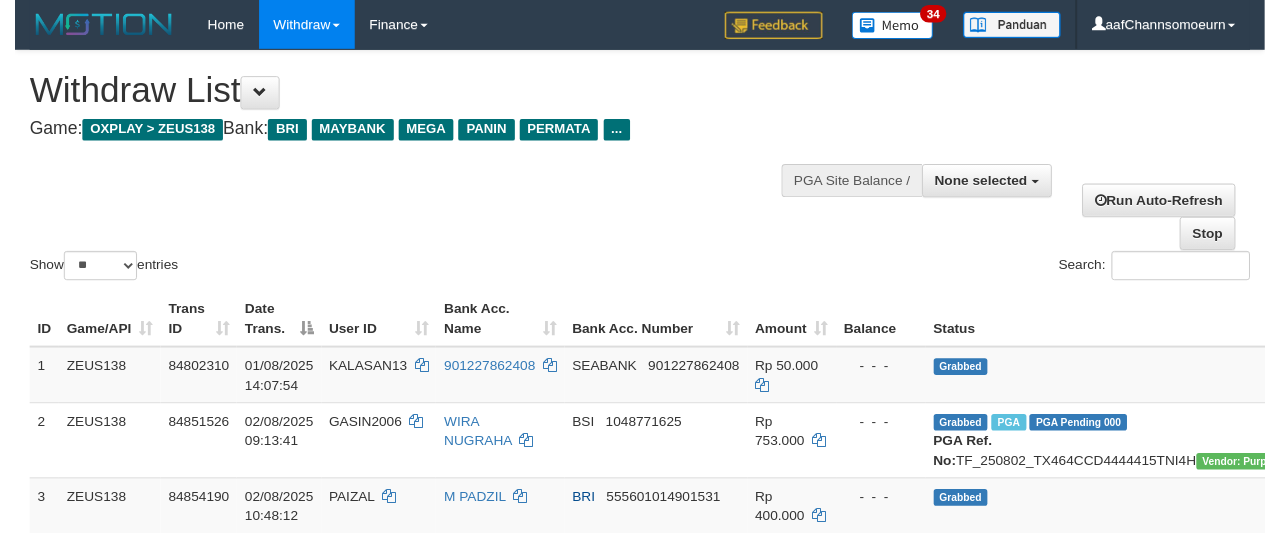scroll, scrollTop: 356, scrollLeft: 0, axis: vertical 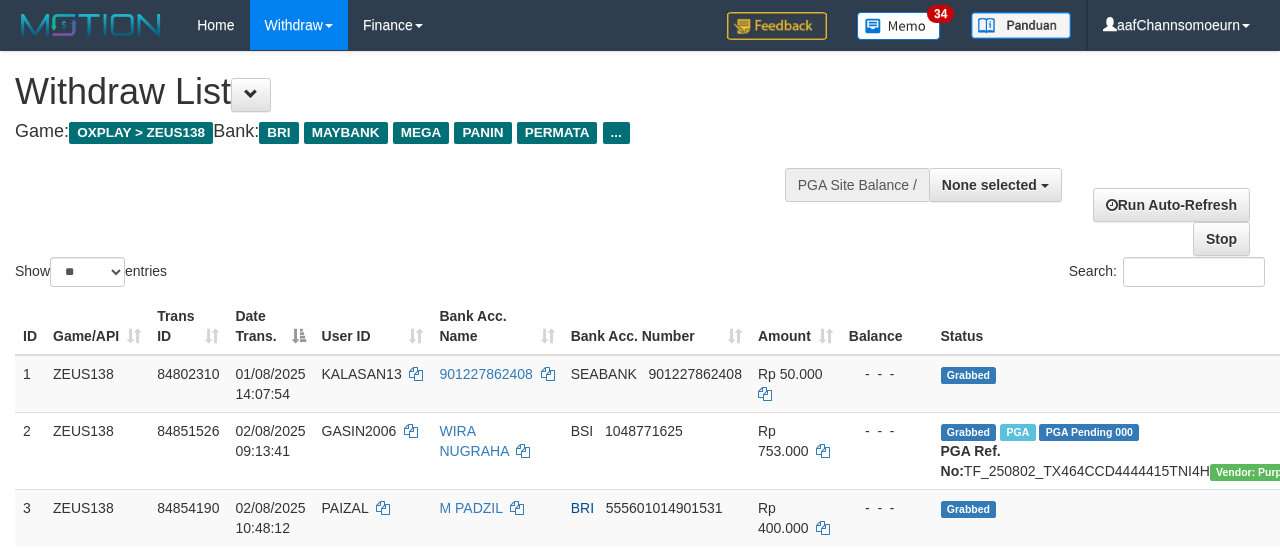 select 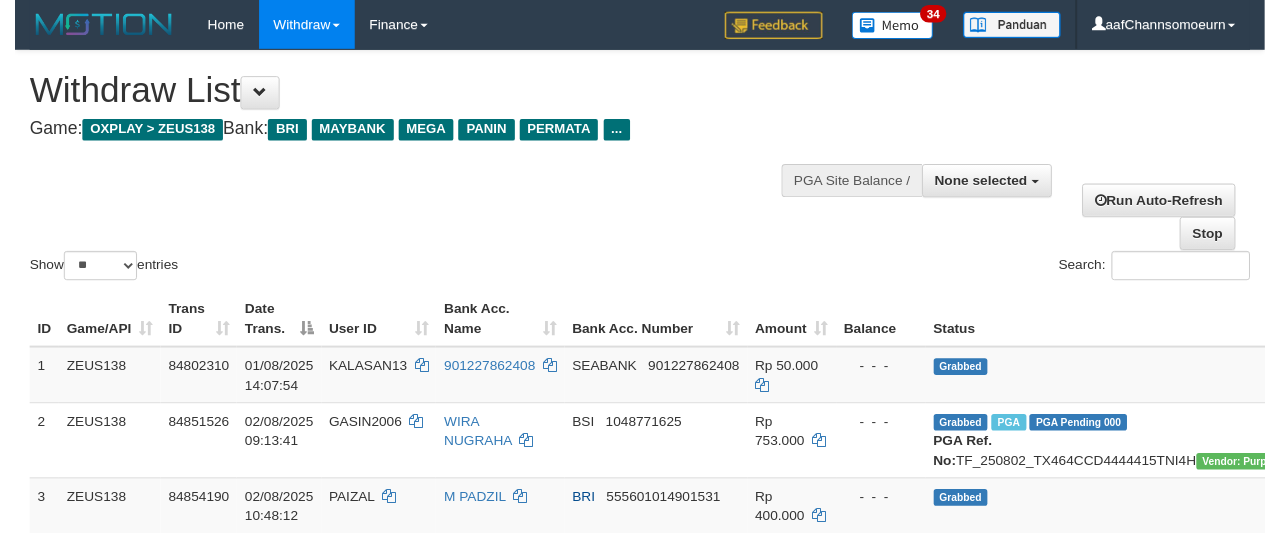 scroll, scrollTop: 356, scrollLeft: 0, axis: vertical 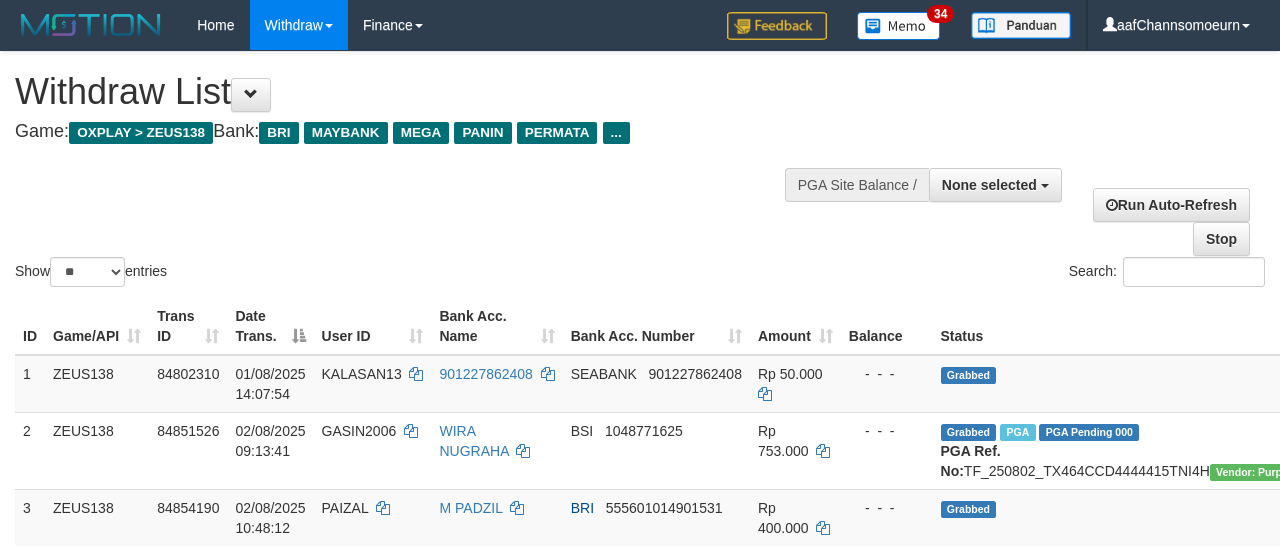 select 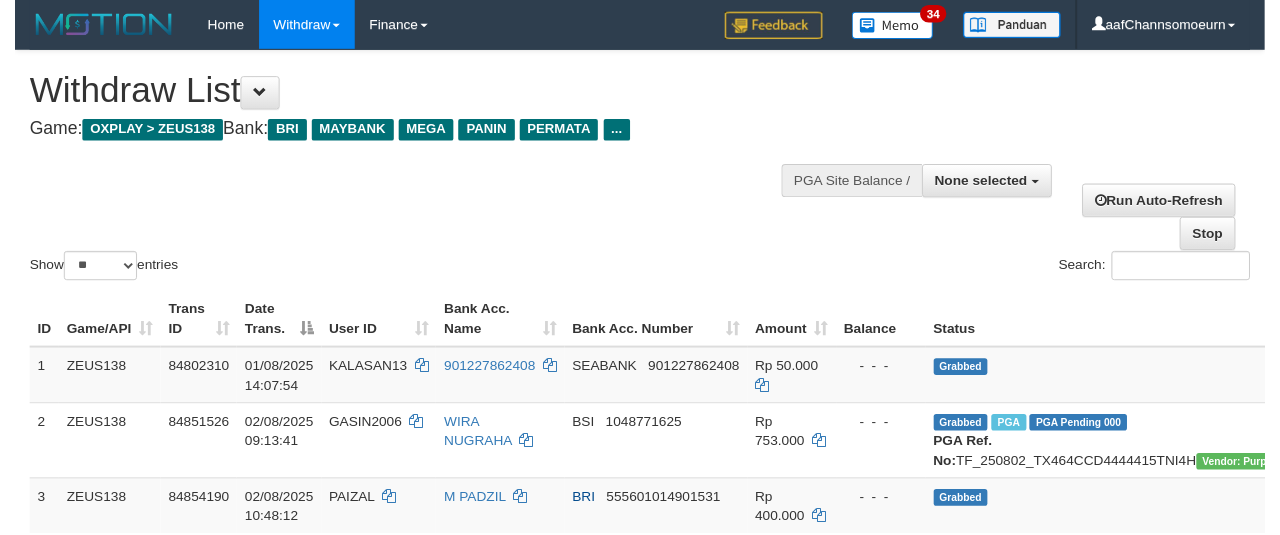 scroll, scrollTop: 356, scrollLeft: 0, axis: vertical 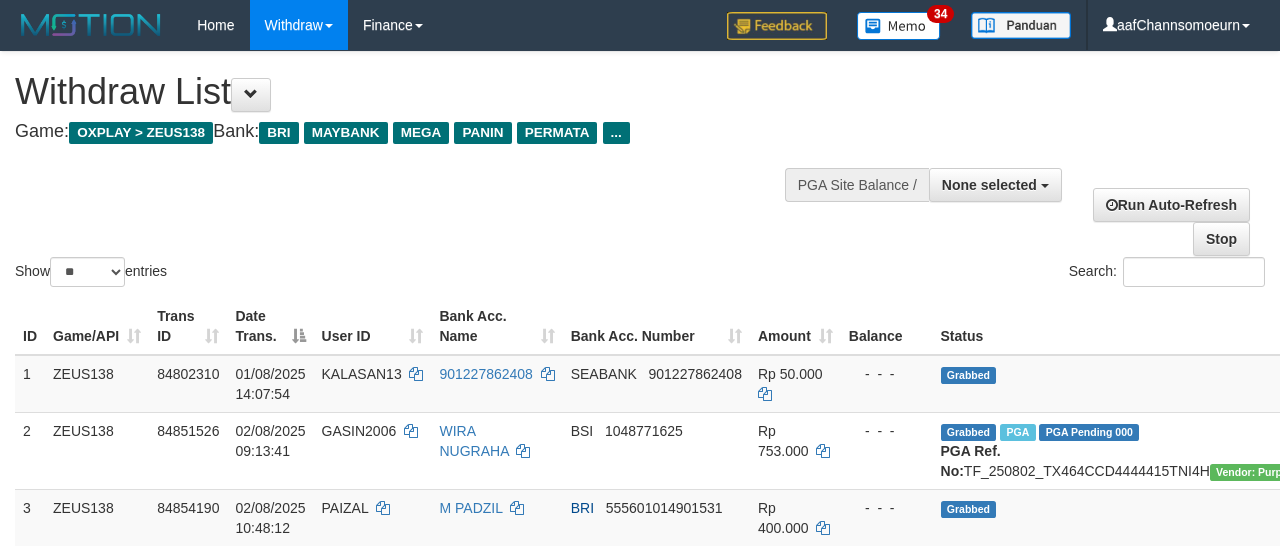 select 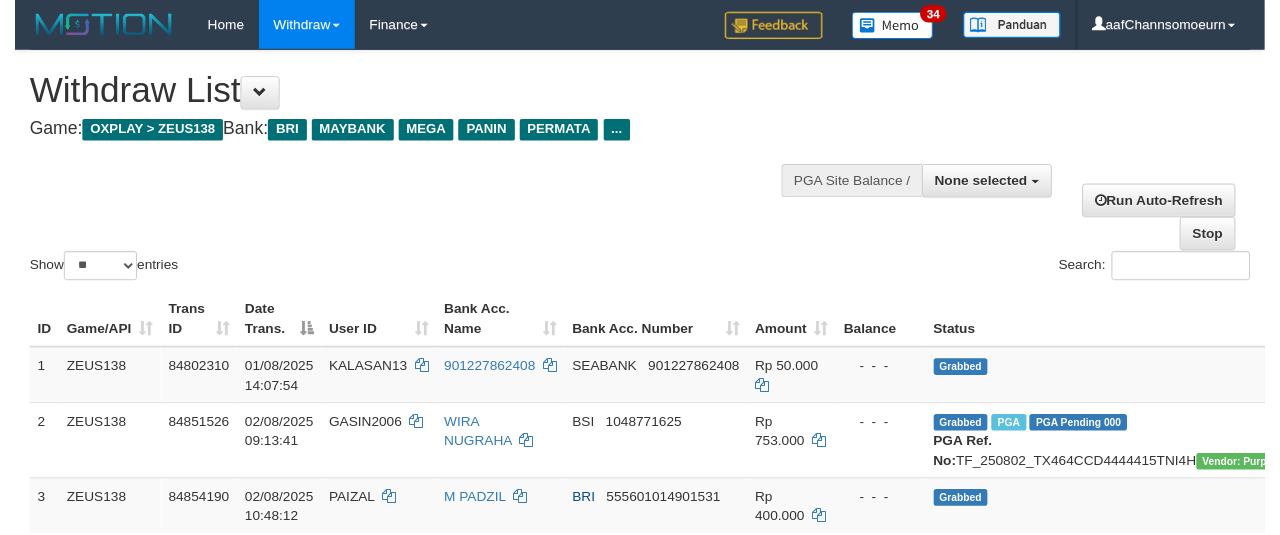 scroll, scrollTop: 356, scrollLeft: 0, axis: vertical 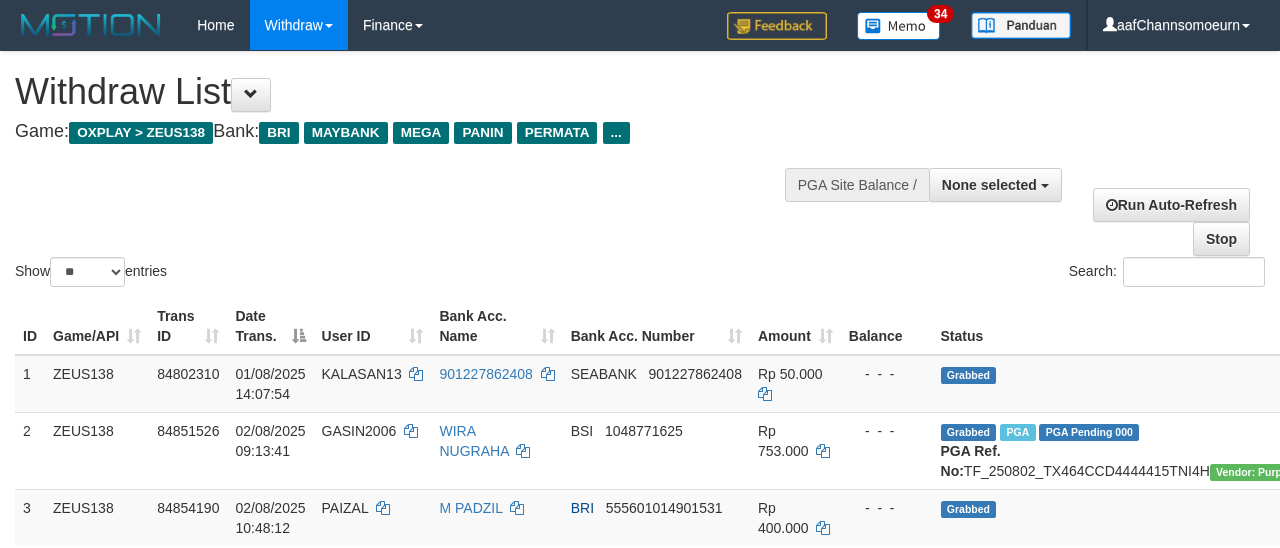 select 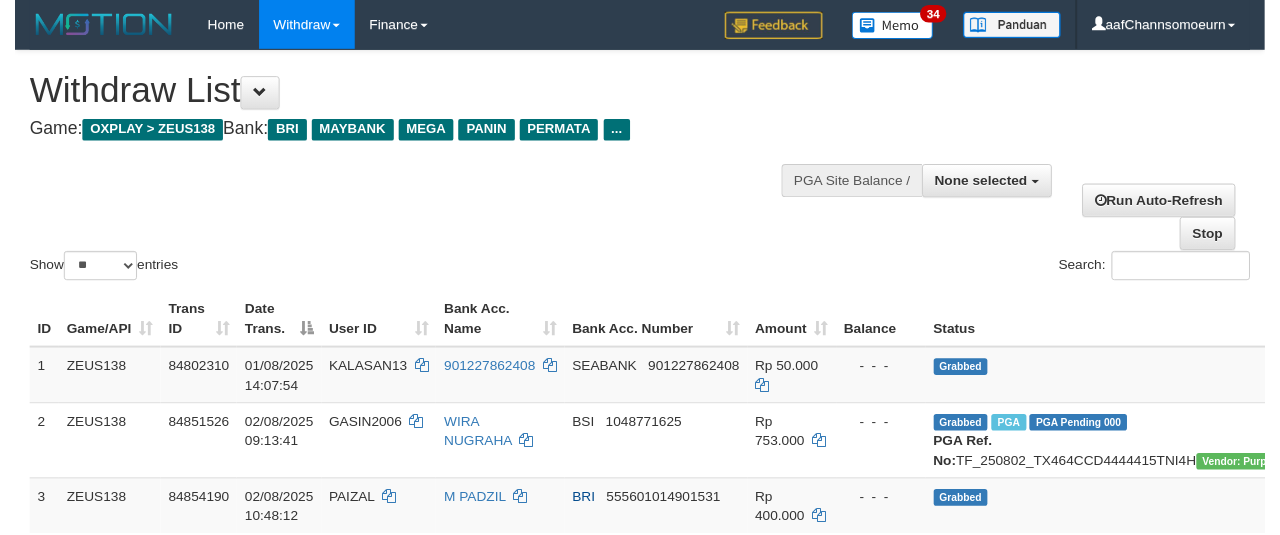 scroll, scrollTop: 356, scrollLeft: 0, axis: vertical 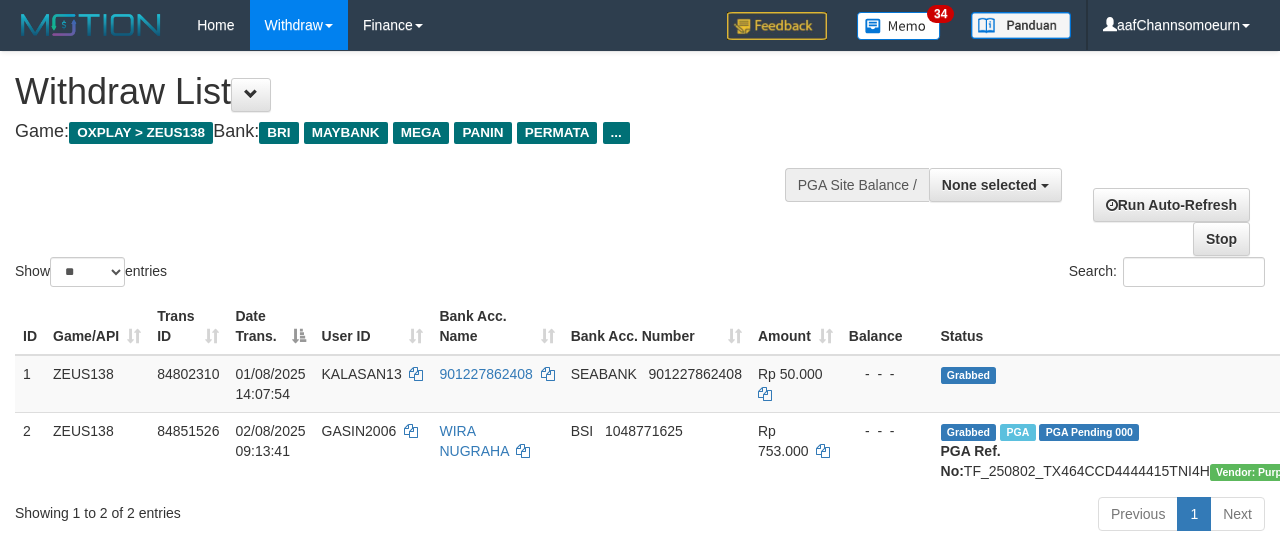 select 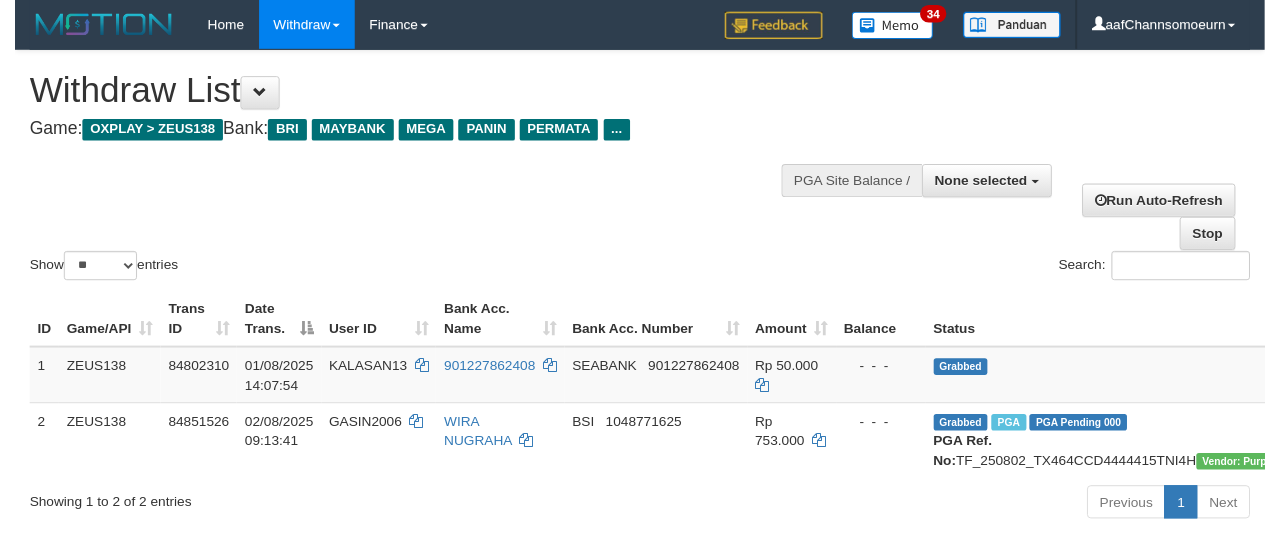 scroll, scrollTop: 356, scrollLeft: 0, axis: vertical 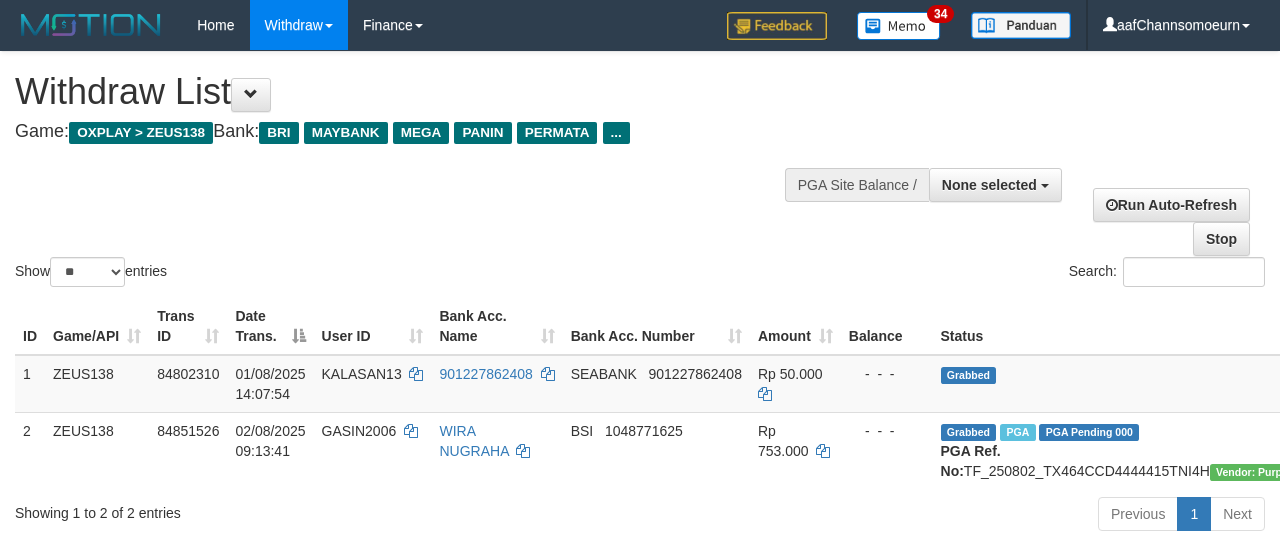 select 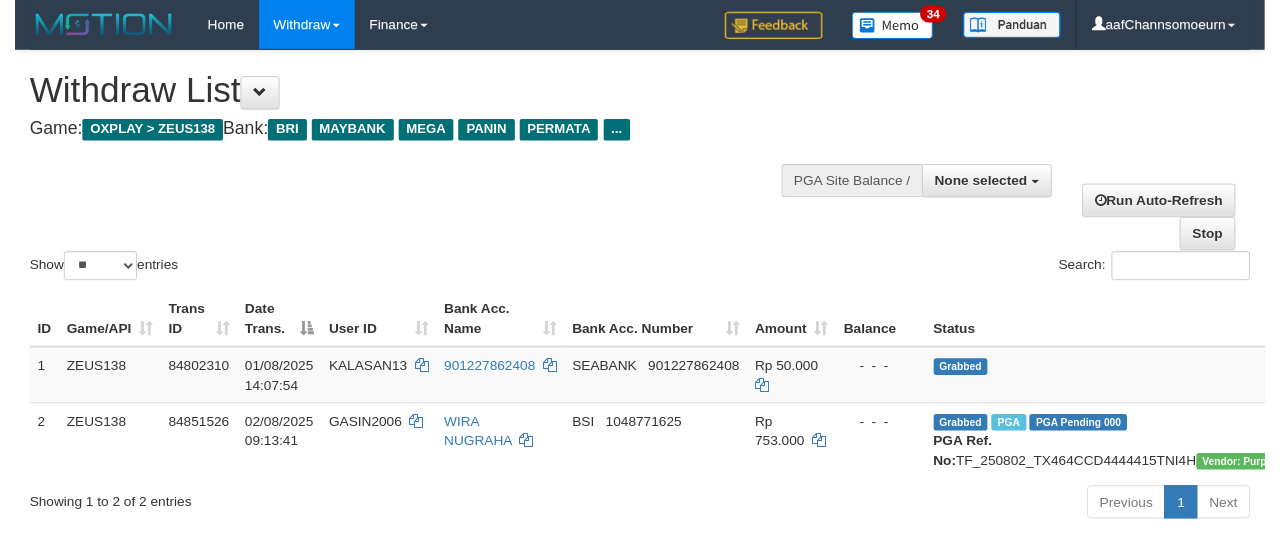 scroll, scrollTop: 356, scrollLeft: 0, axis: vertical 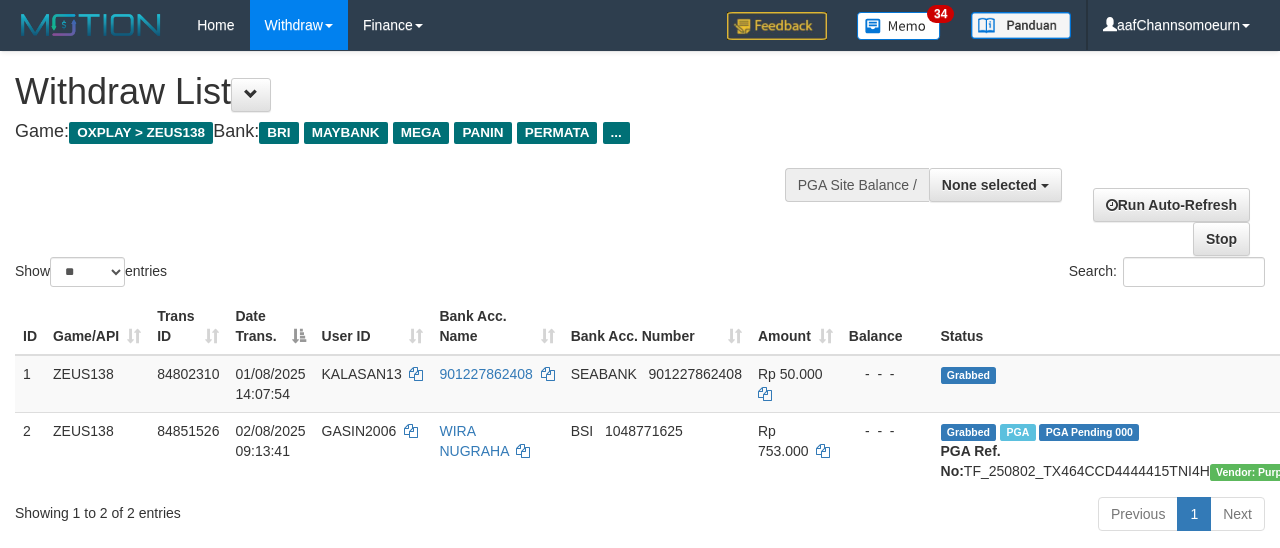 select 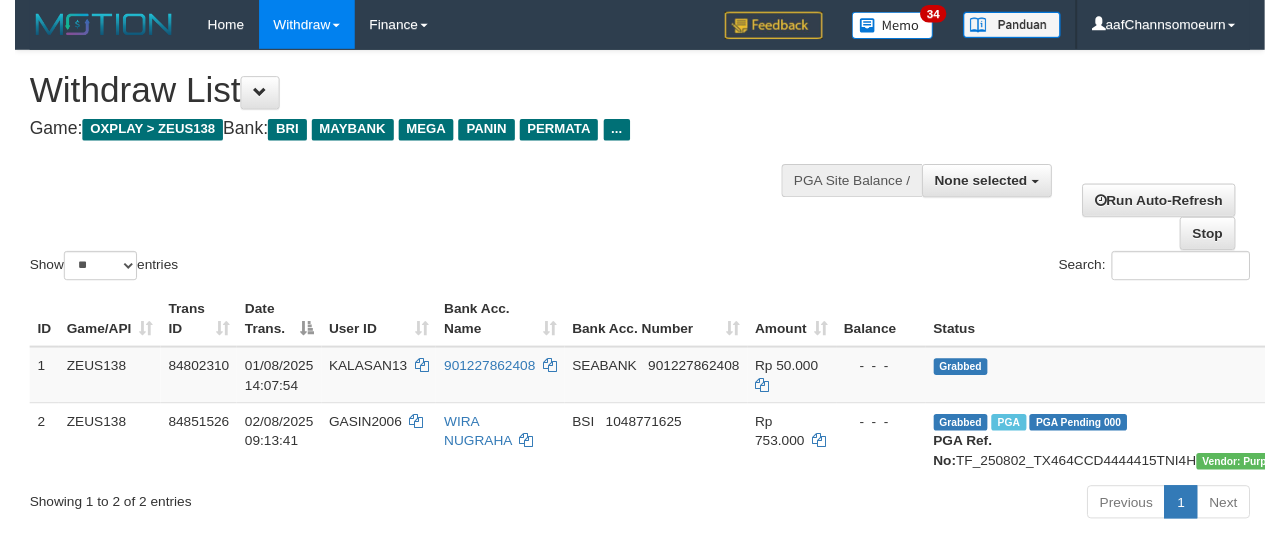 scroll, scrollTop: 356, scrollLeft: 0, axis: vertical 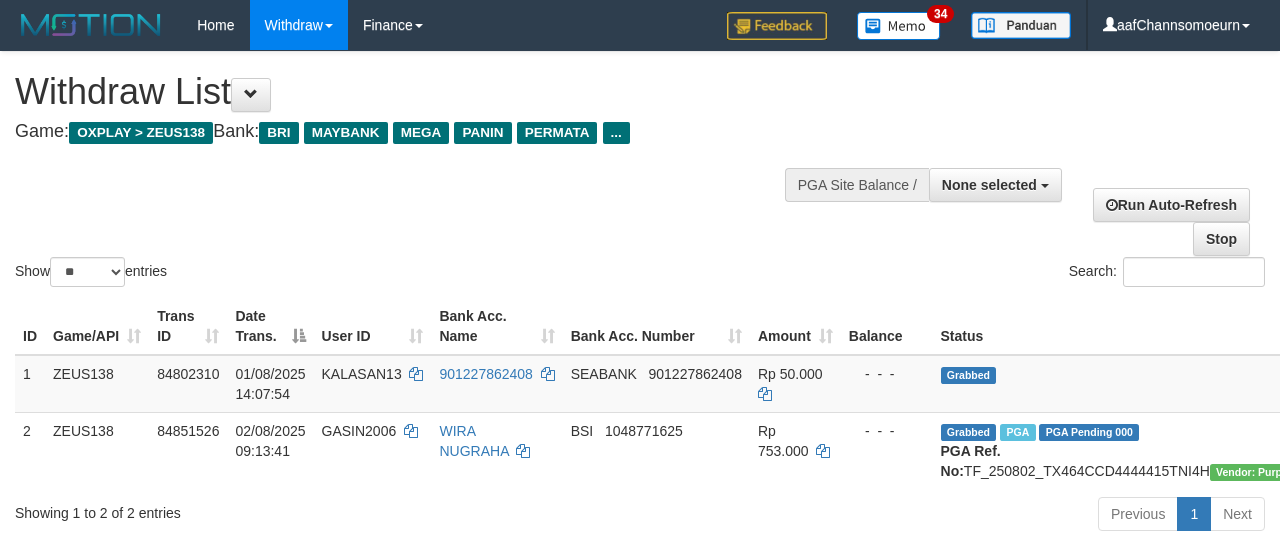 select 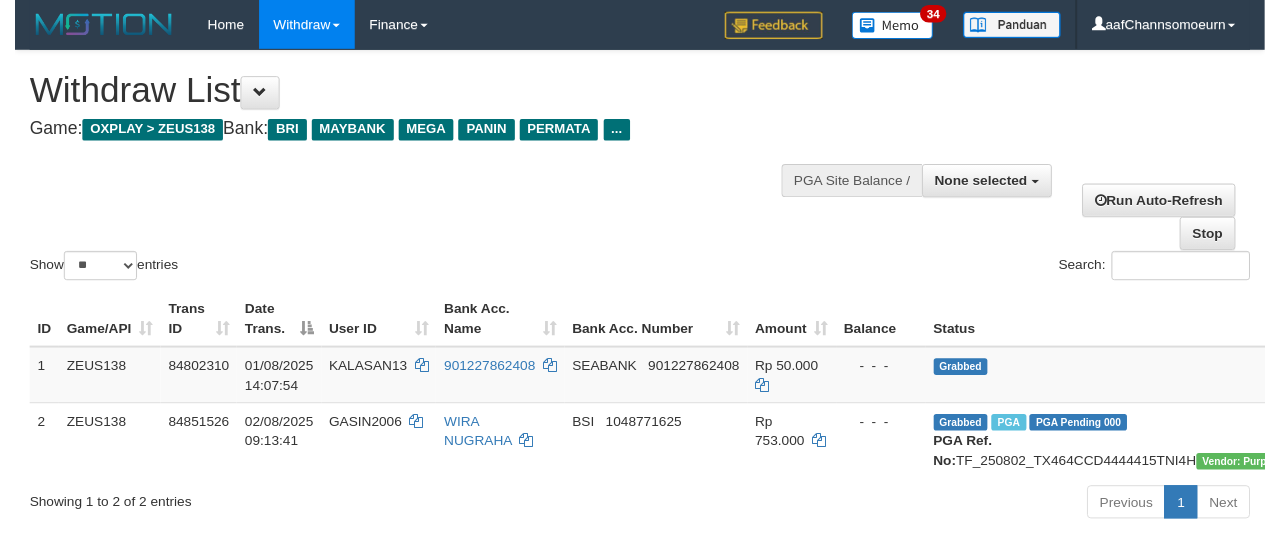 scroll, scrollTop: 356, scrollLeft: 0, axis: vertical 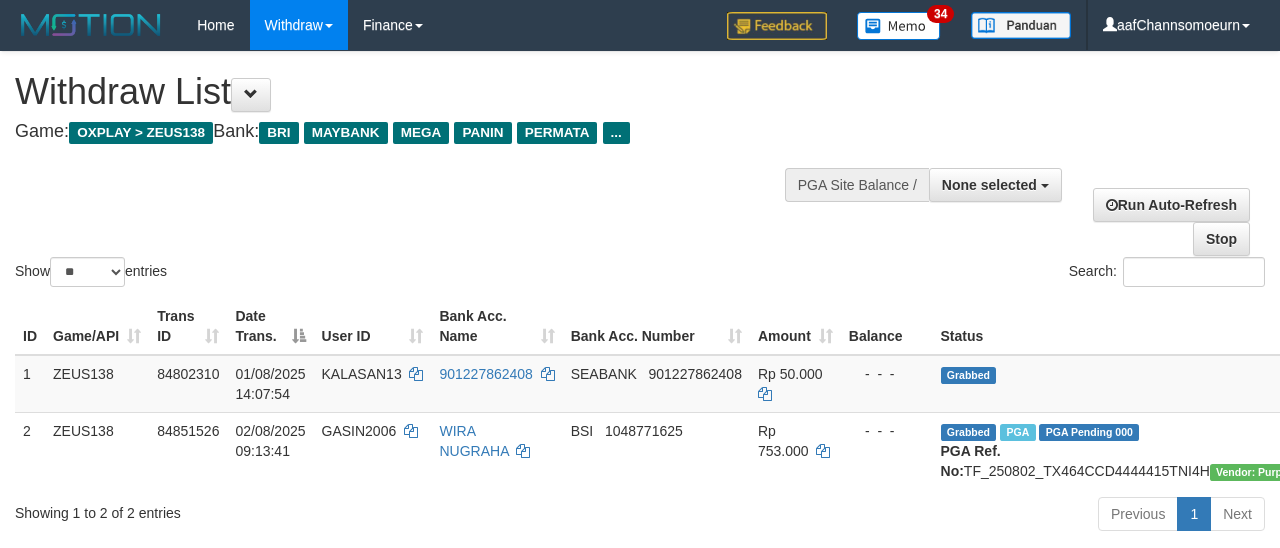select 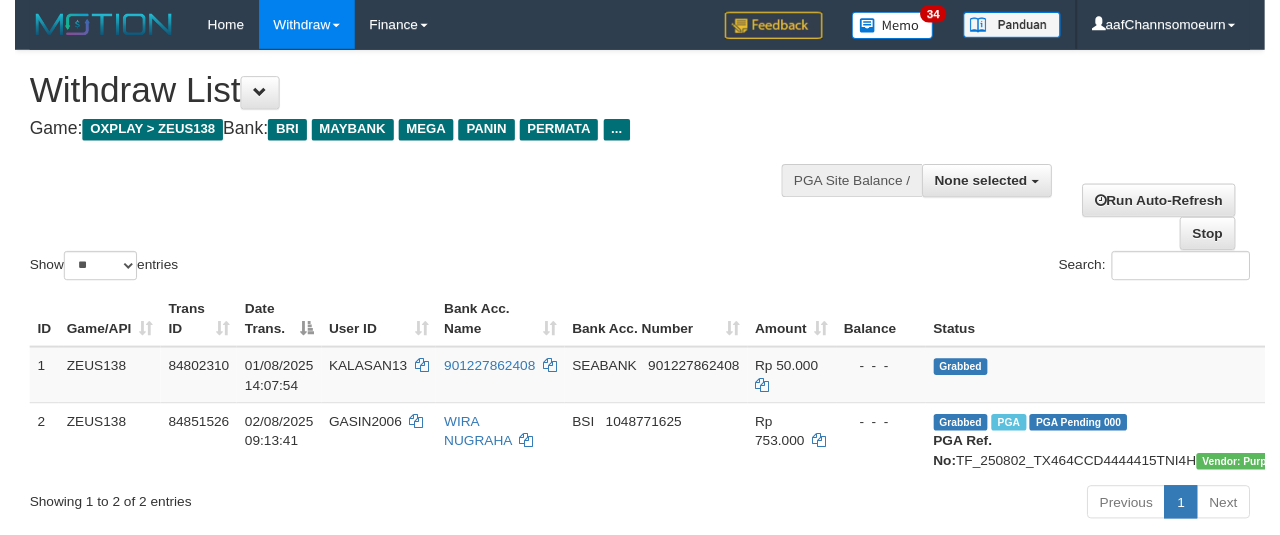 scroll, scrollTop: 356, scrollLeft: 0, axis: vertical 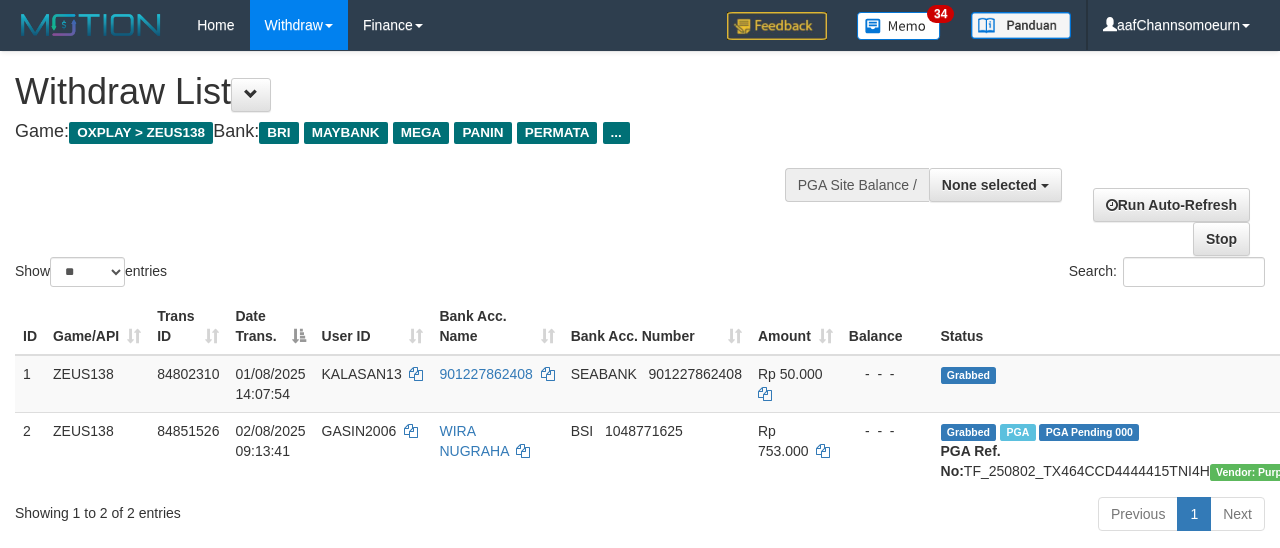 select 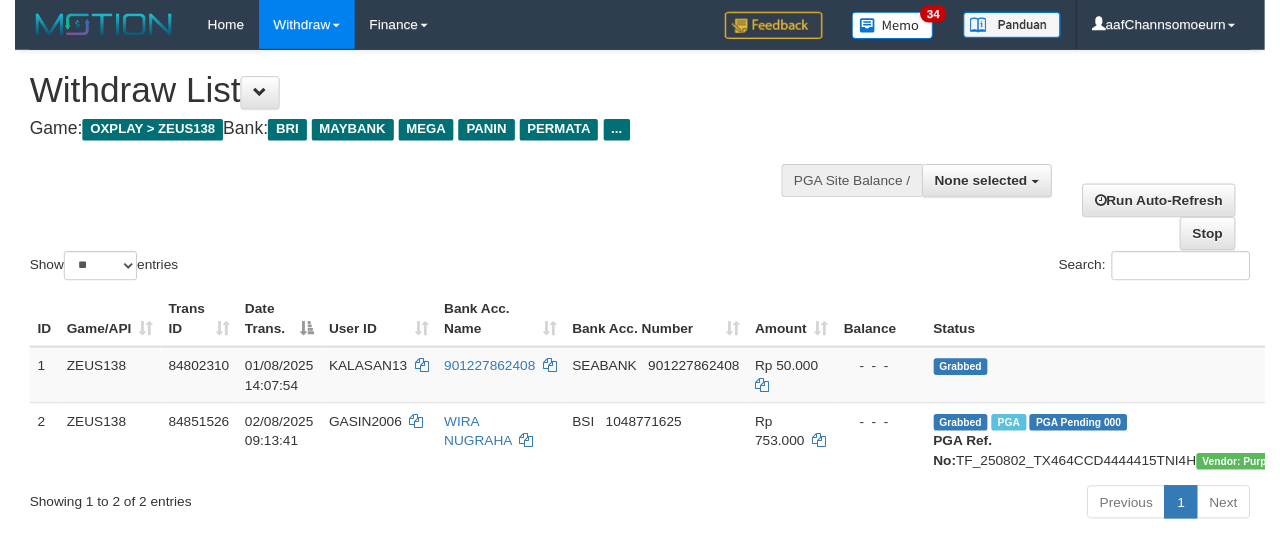 scroll, scrollTop: 356, scrollLeft: 0, axis: vertical 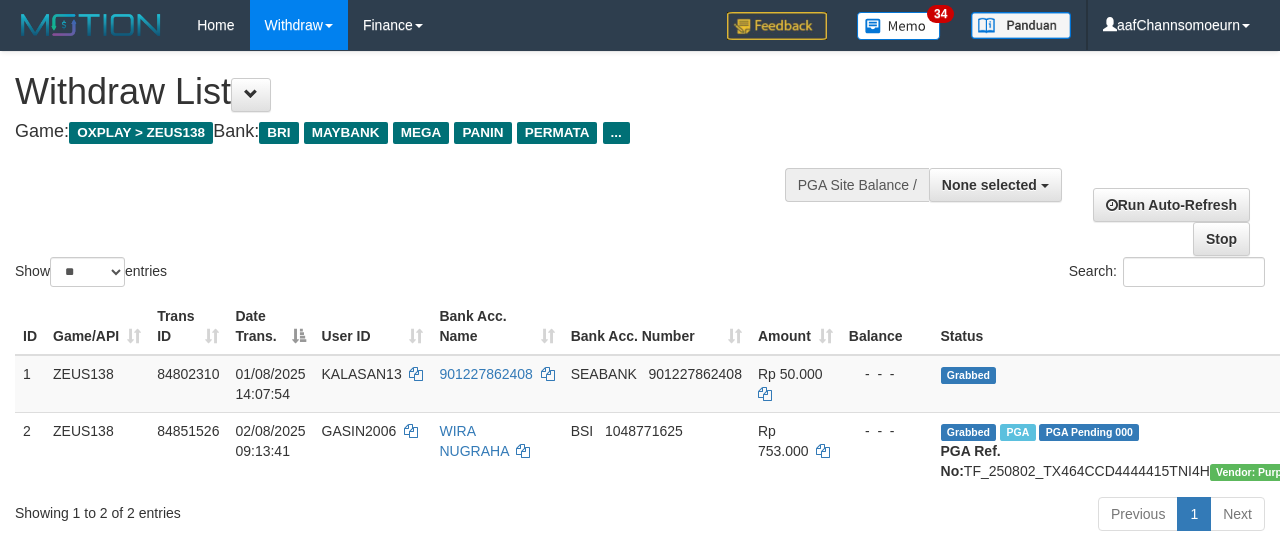 select 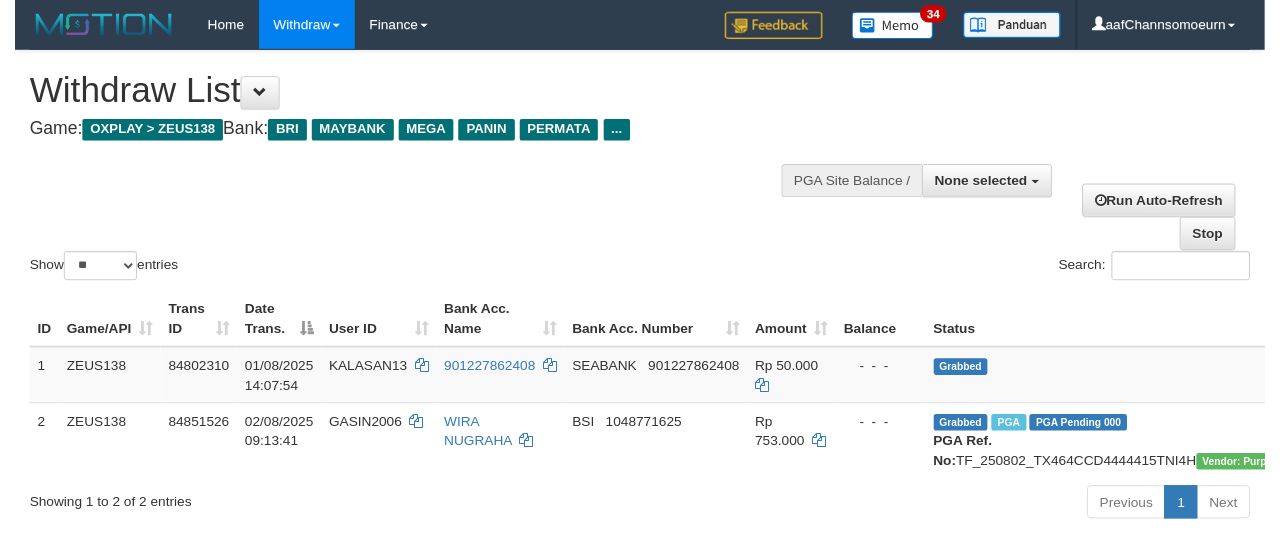 scroll, scrollTop: 356, scrollLeft: 0, axis: vertical 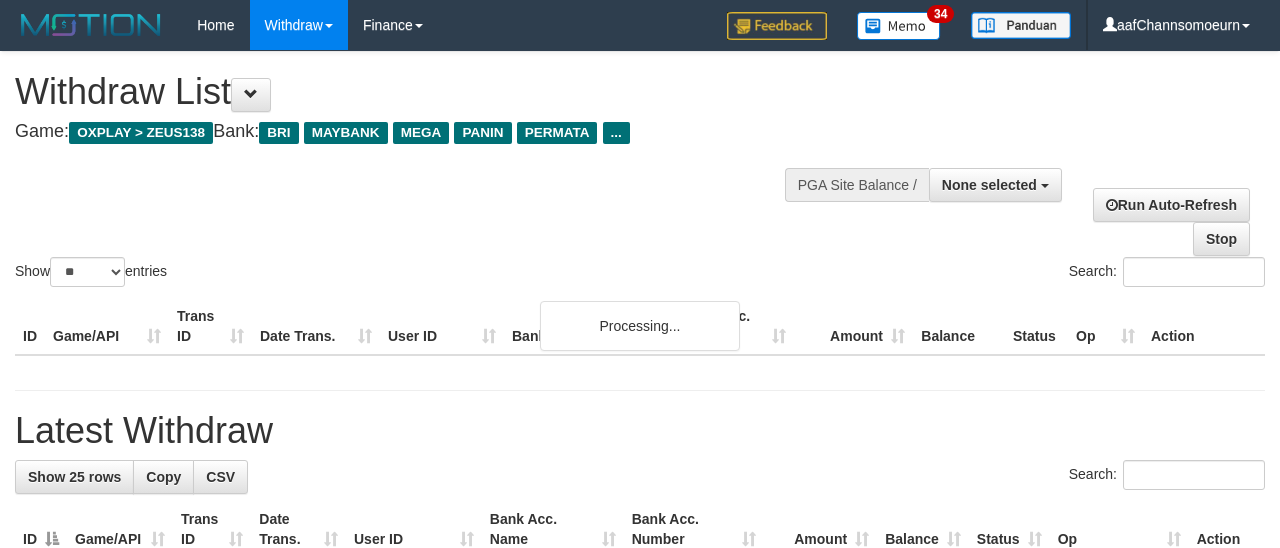 select 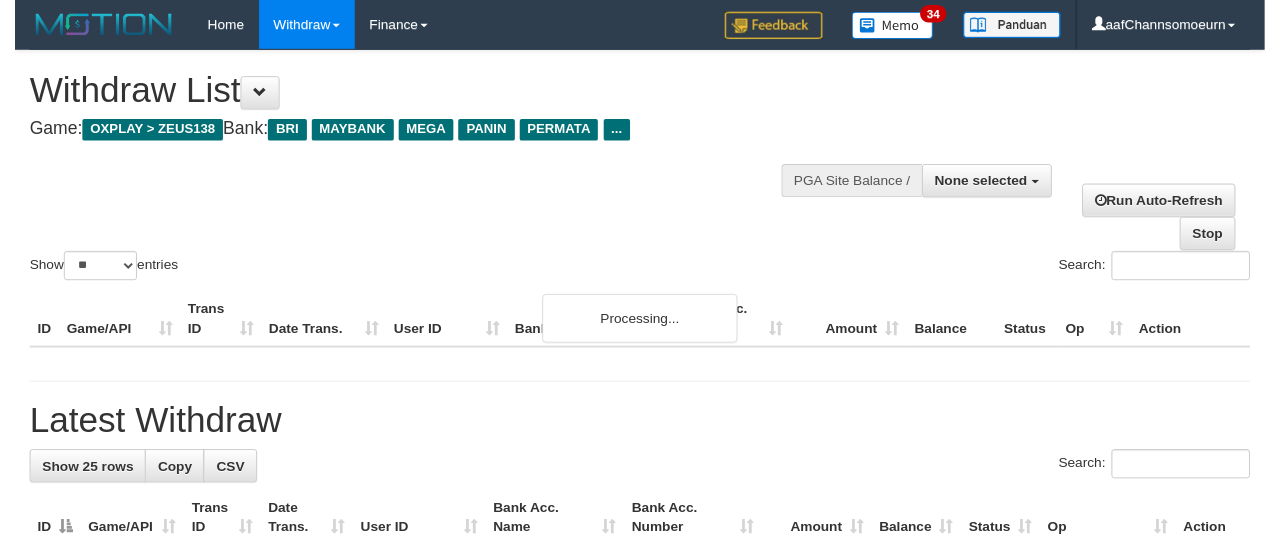 scroll, scrollTop: 356, scrollLeft: 0, axis: vertical 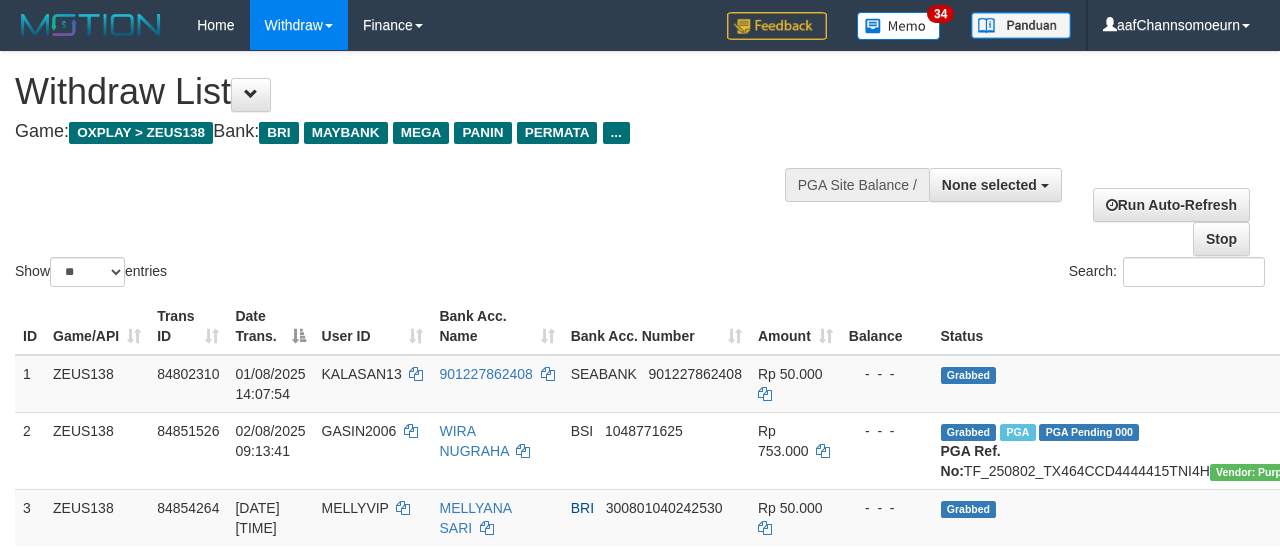 select 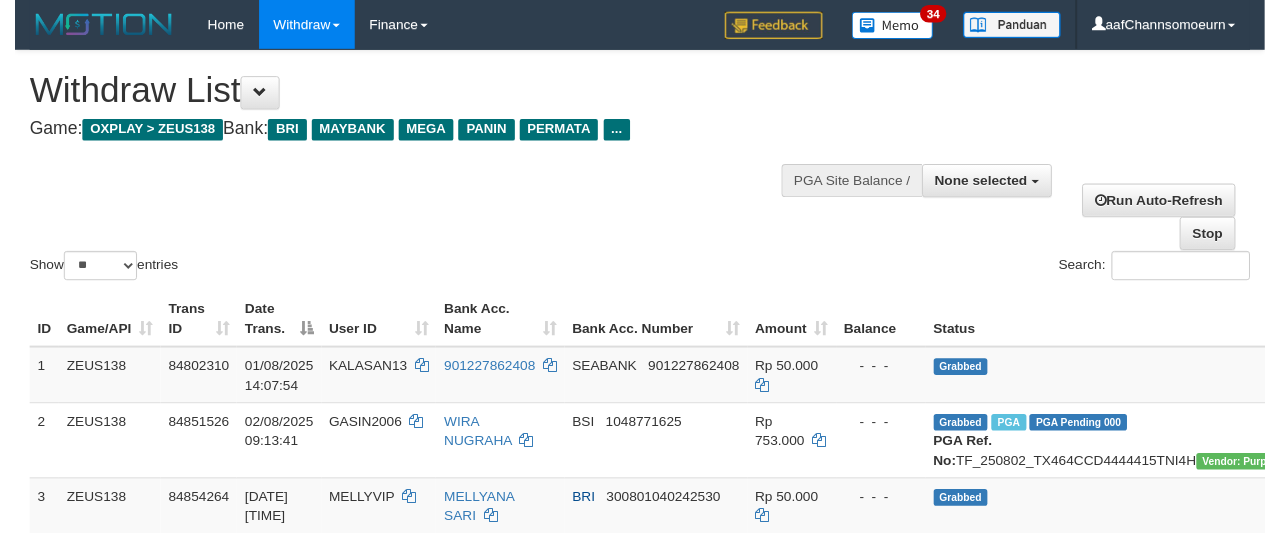 scroll, scrollTop: 356, scrollLeft: 0, axis: vertical 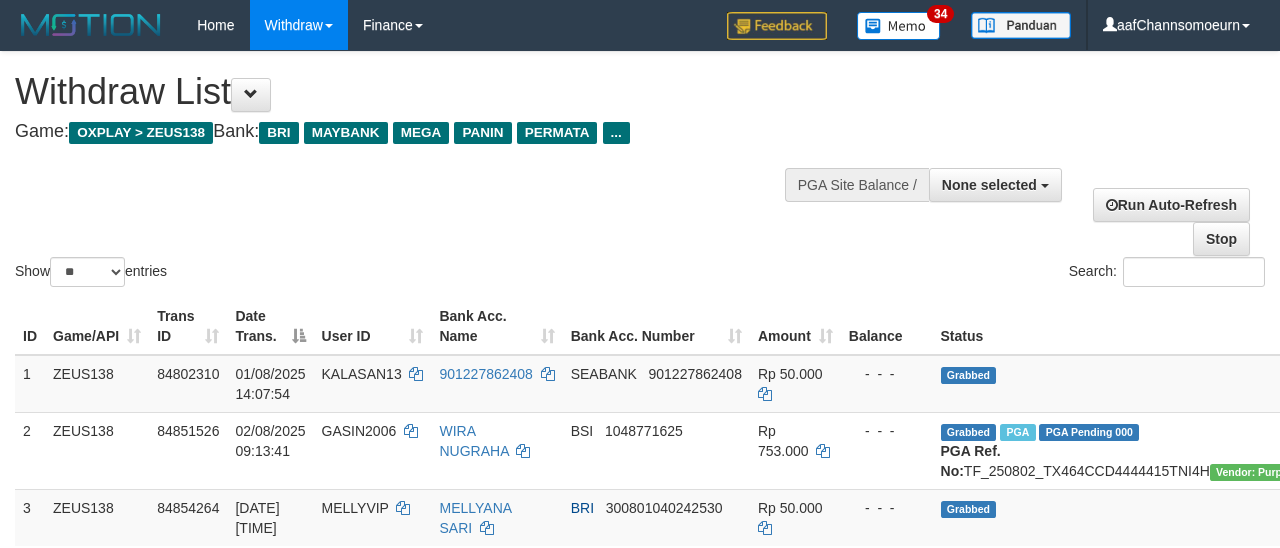 select 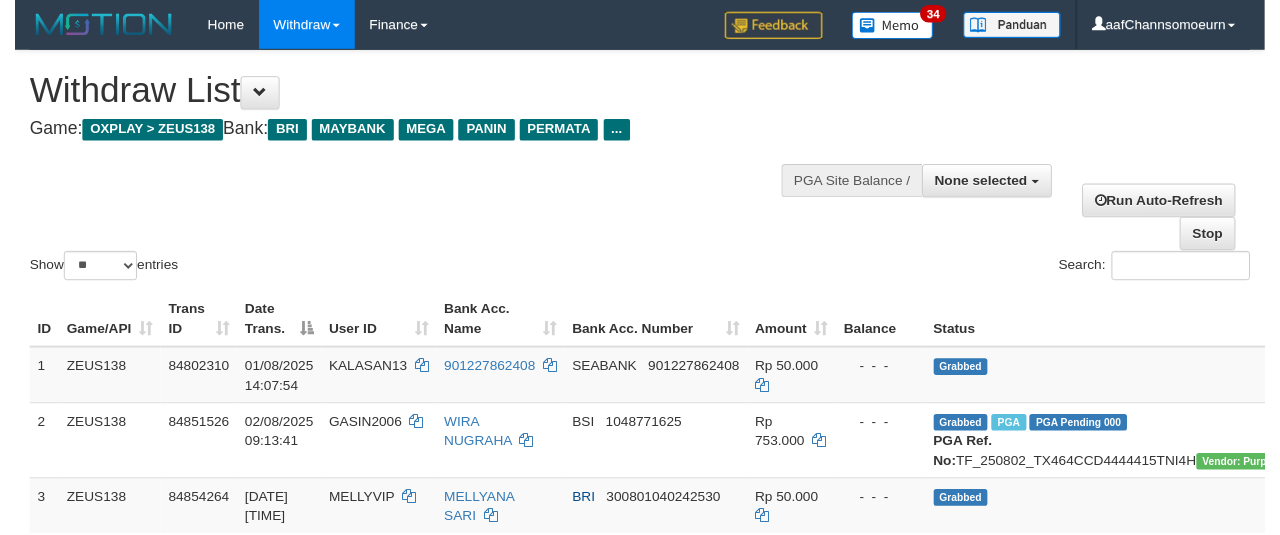 scroll, scrollTop: 356, scrollLeft: 0, axis: vertical 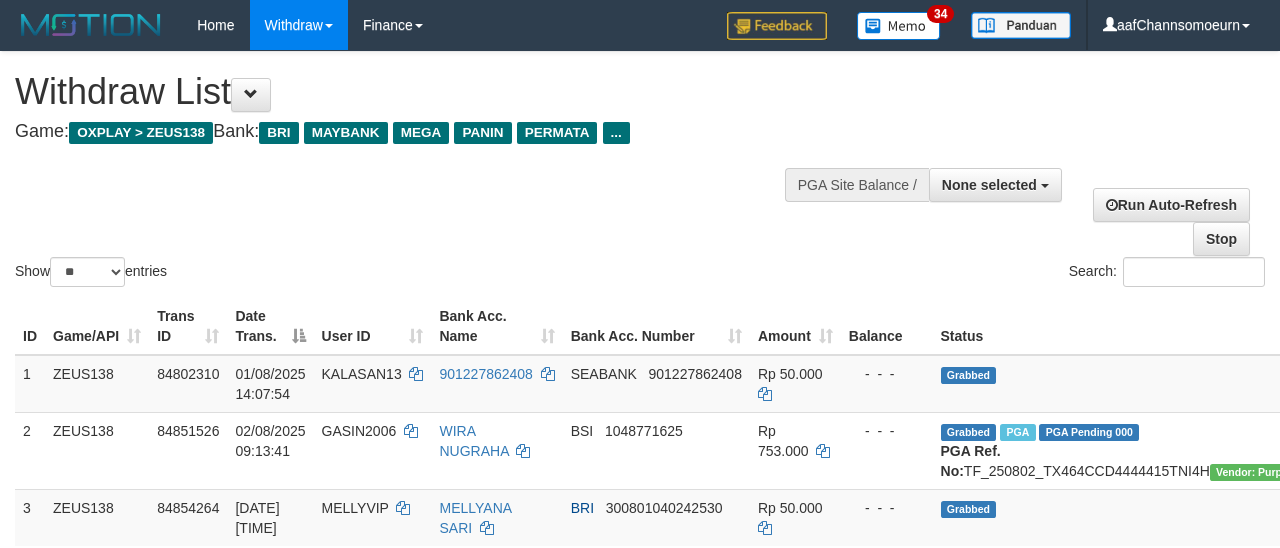 select 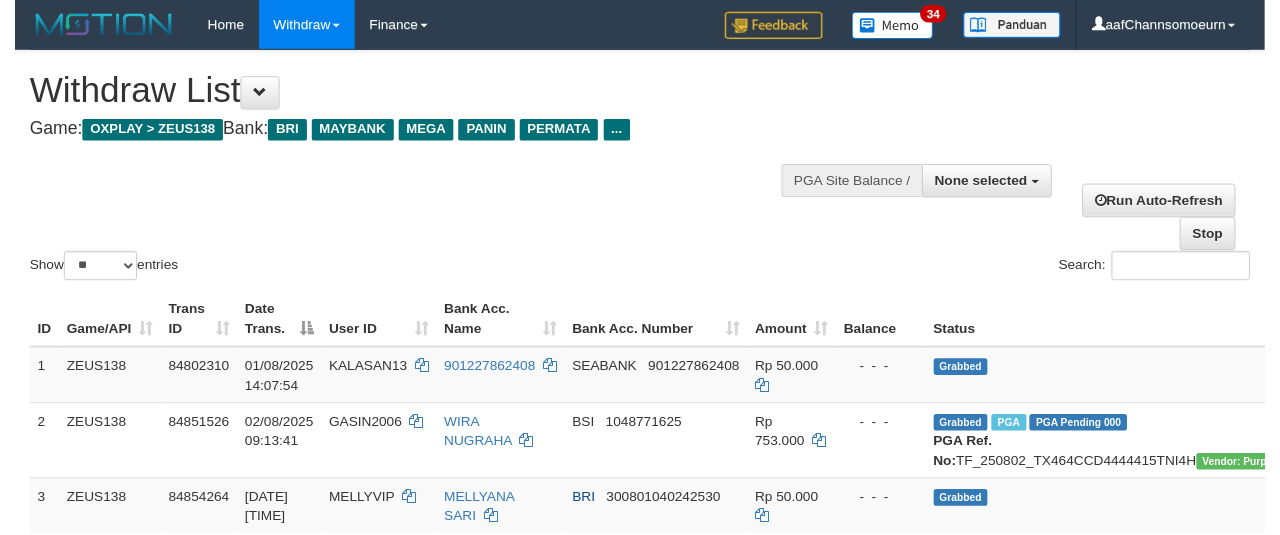 scroll, scrollTop: 356, scrollLeft: 0, axis: vertical 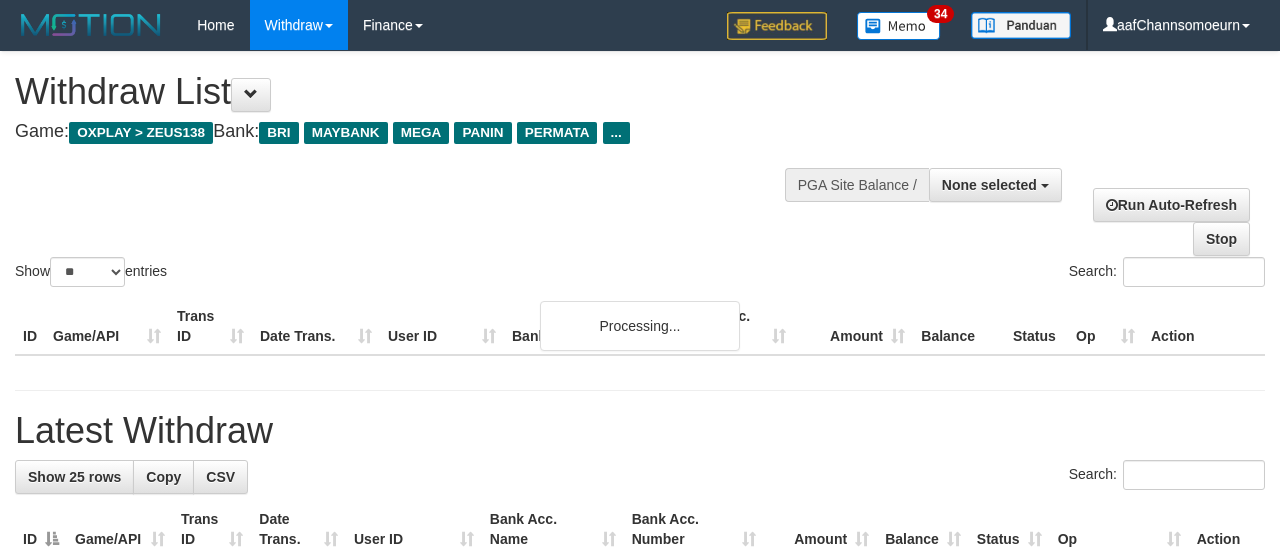 select 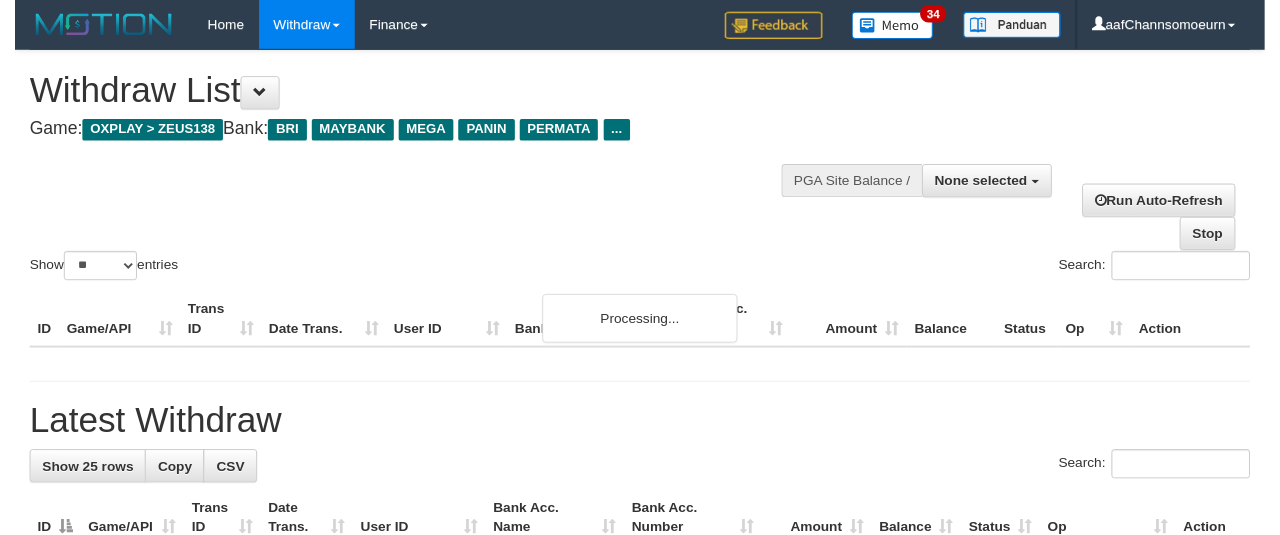 scroll, scrollTop: 356, scrollLeft: 0, axis: vertical 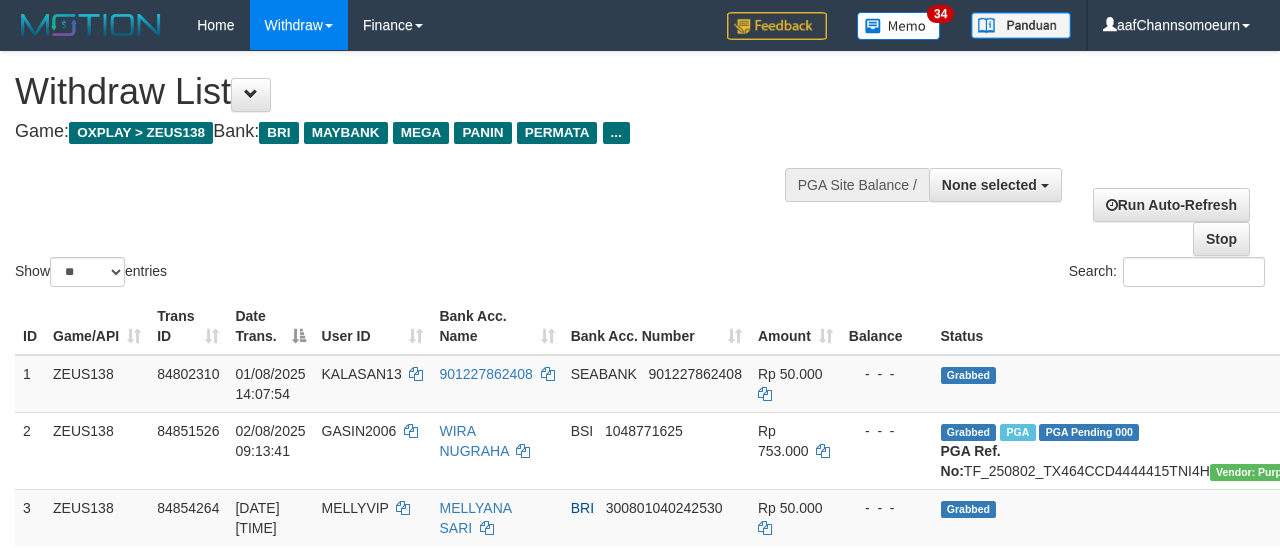 select 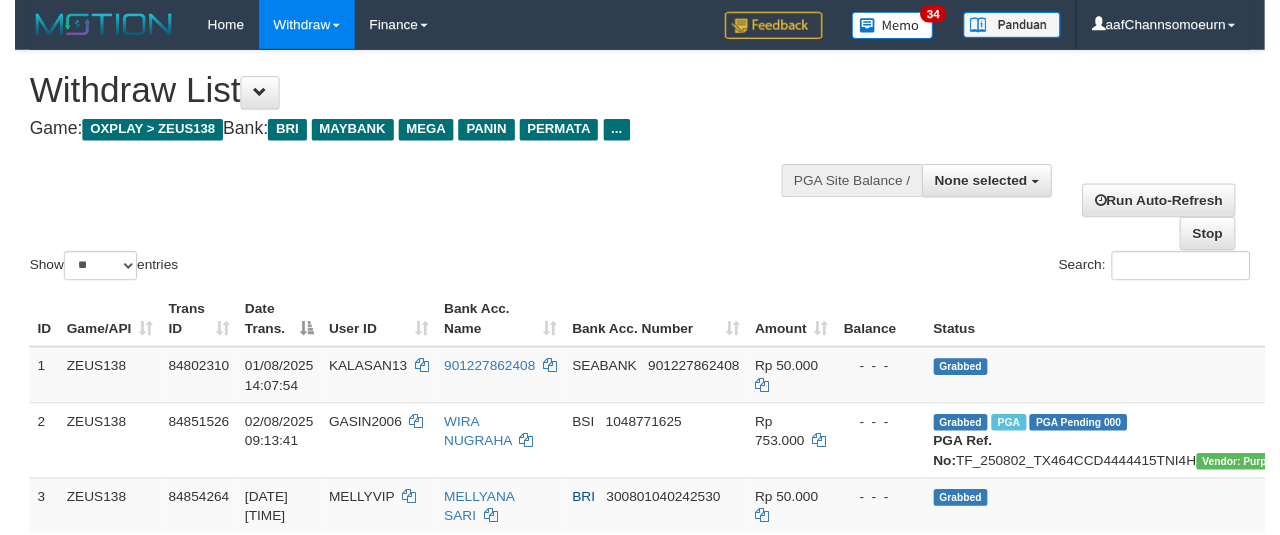 scroll, scrollTop: 356, scrollLeft: 0, axis: vertical 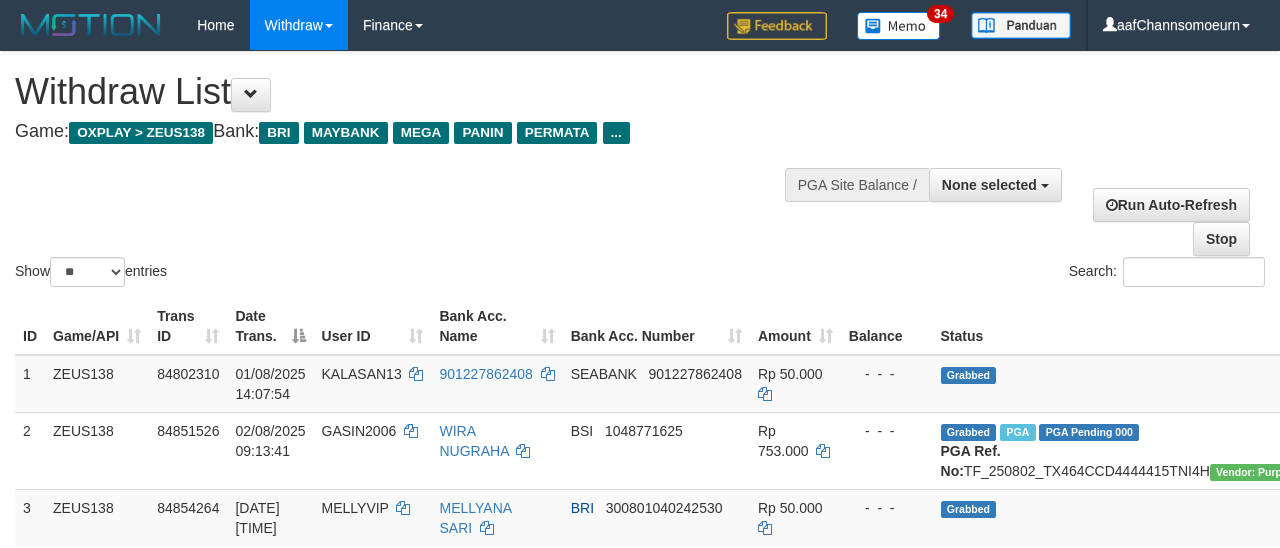 select 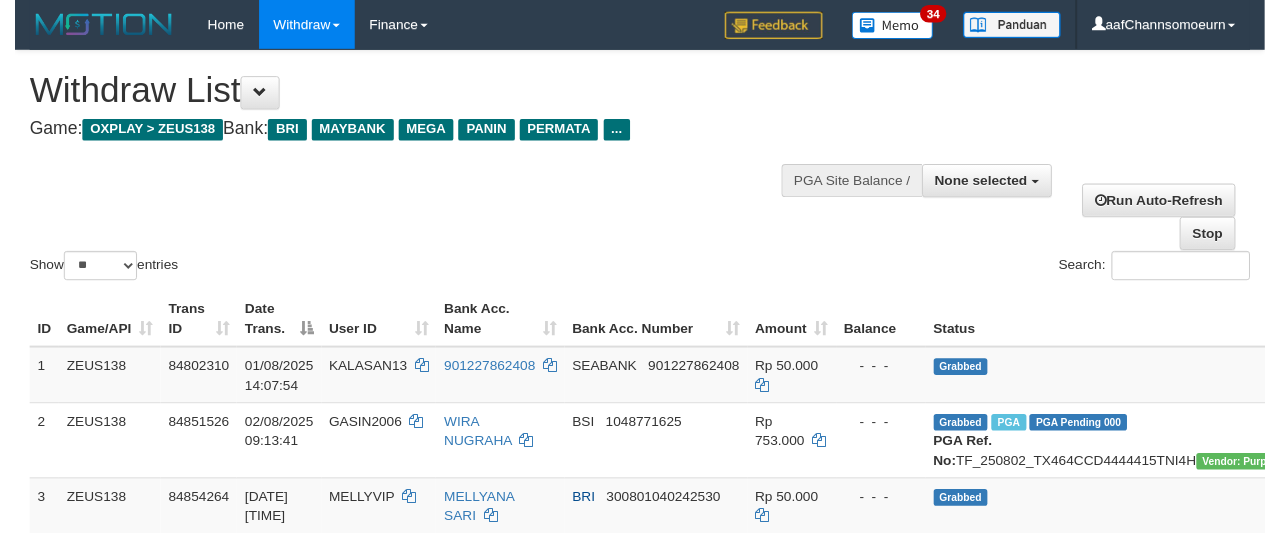 scroll, scrollTop: 356, scrollLeft: 0, axis: vertical 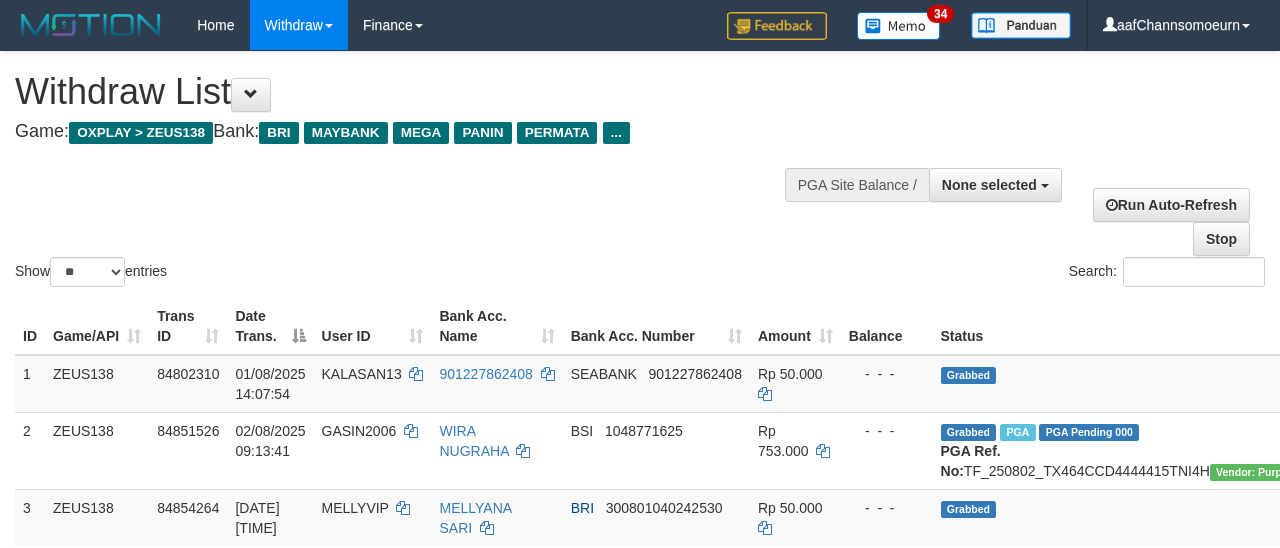 select 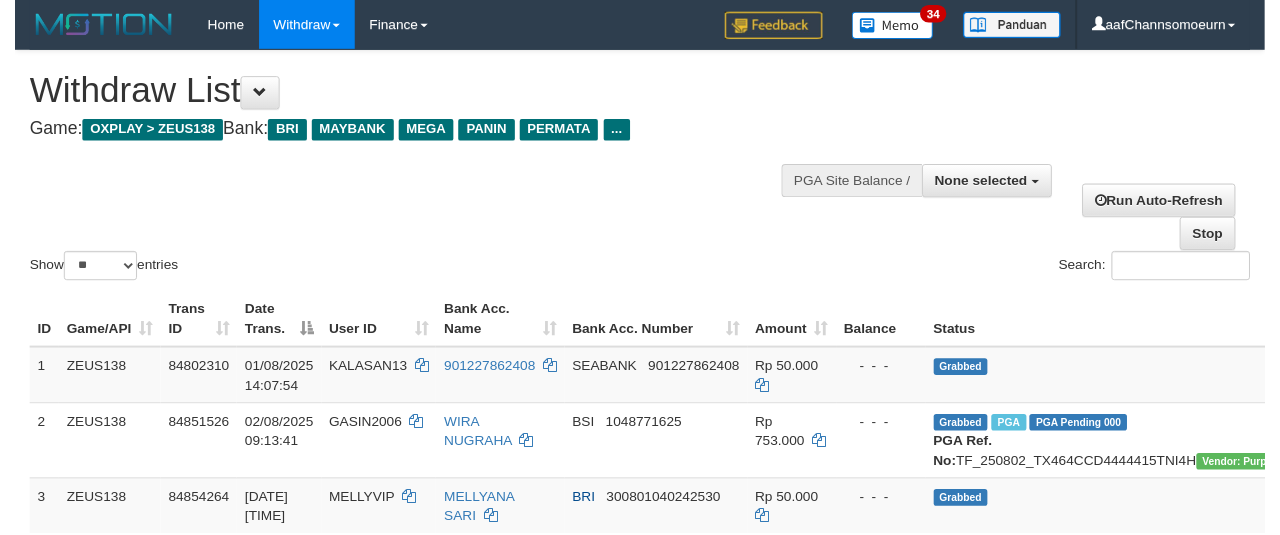 scroll, scrollTop: 356, scrollLeft: 0, axis: vertical 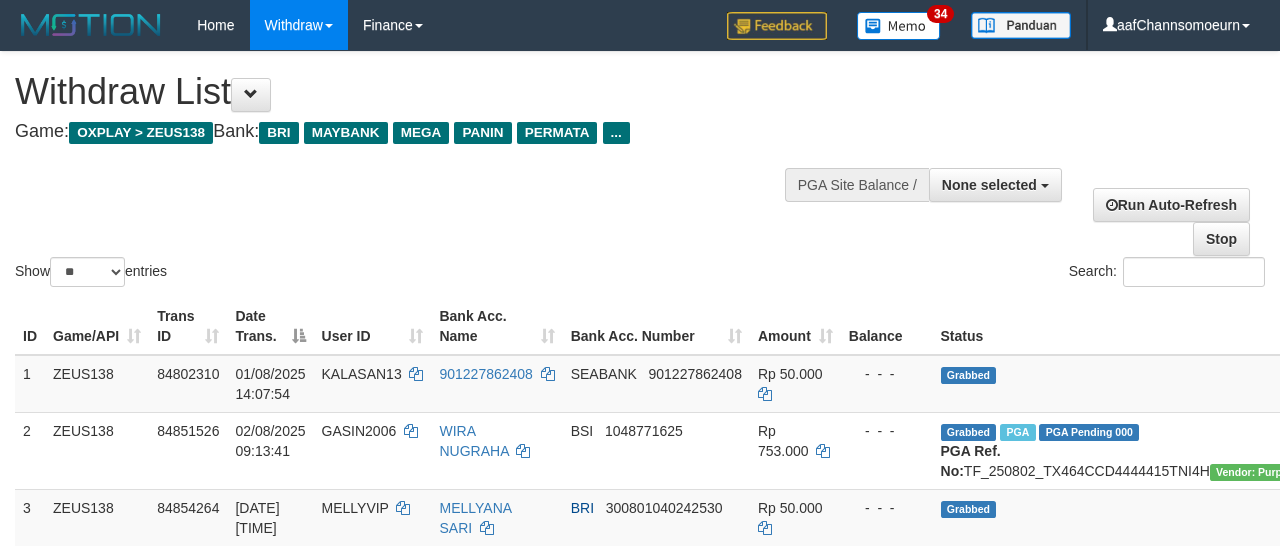 select 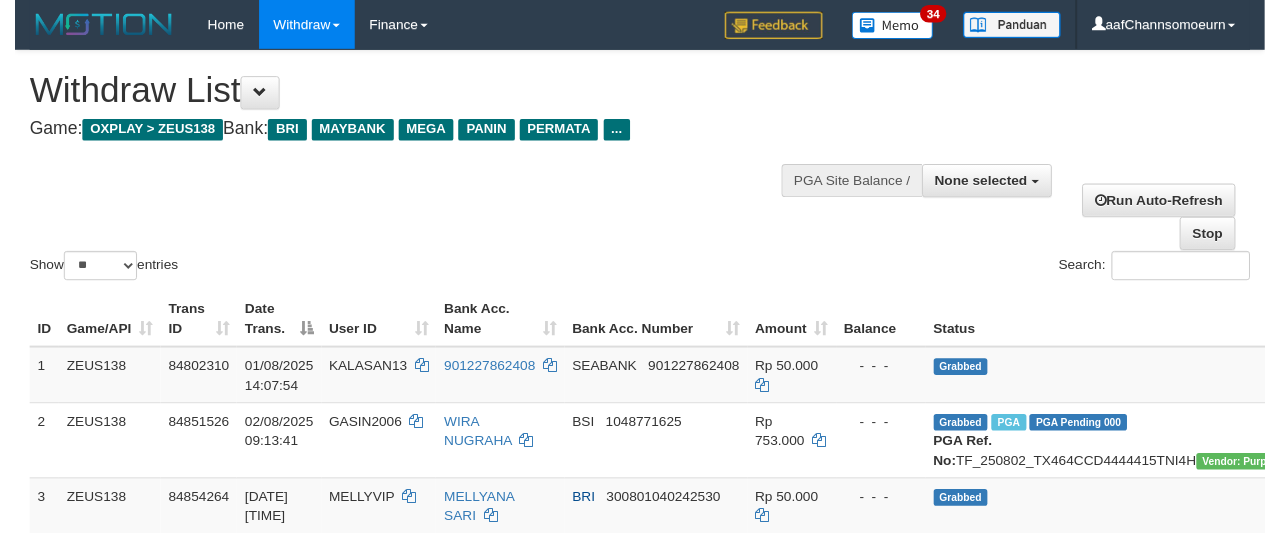 scroll, scrollTop: 356, scrollLeft: 0, axis: vertical 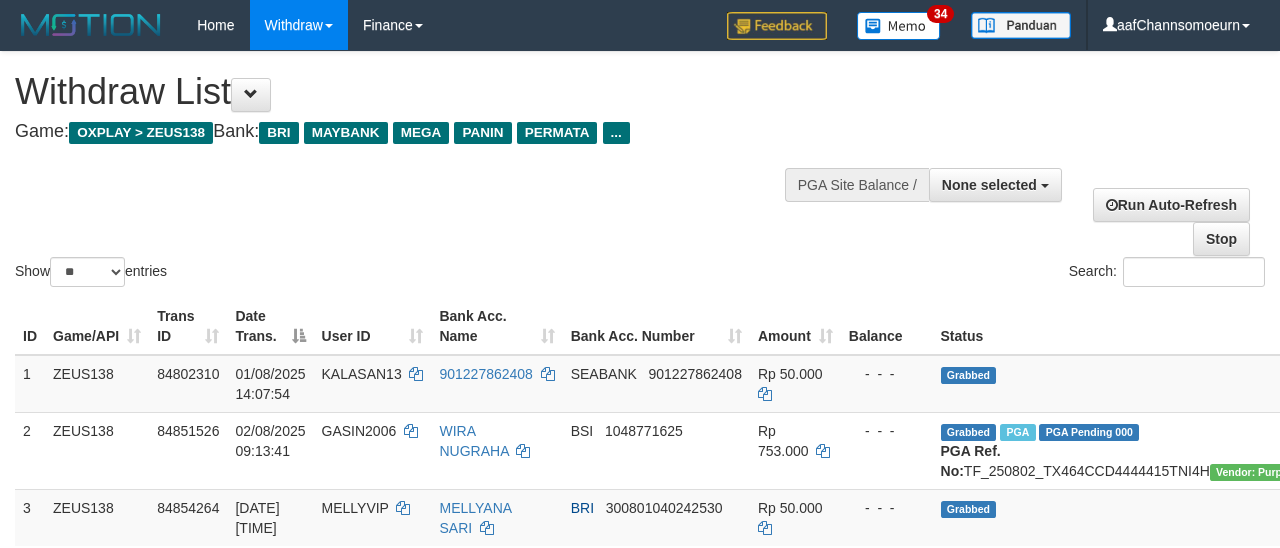 select 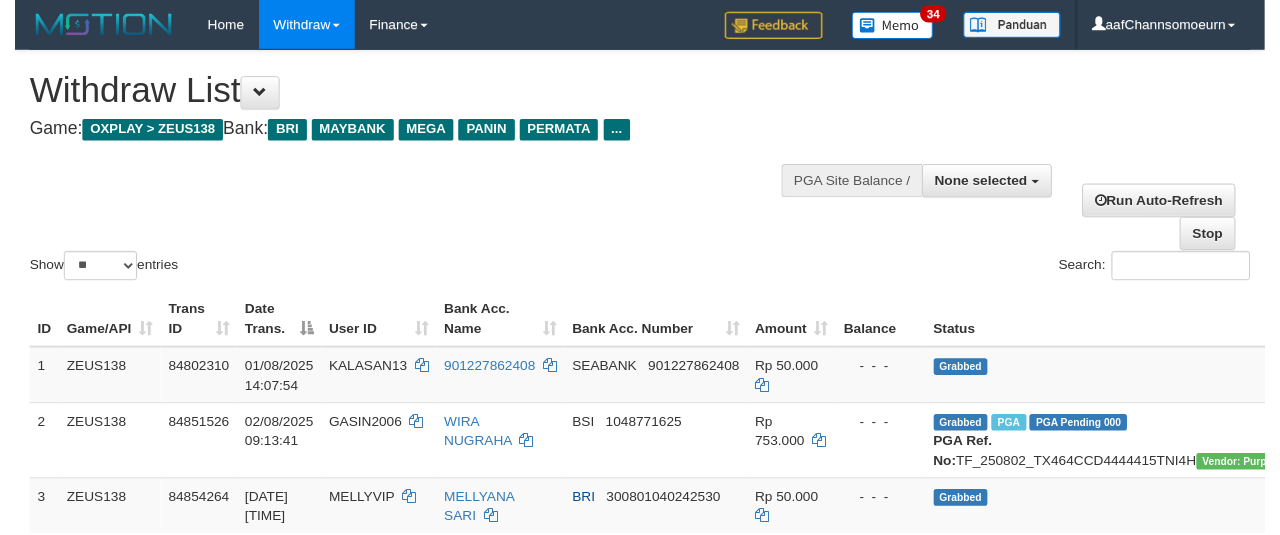 scroll, scrollTop: 356, scrollLeft: 0, axis: vertical 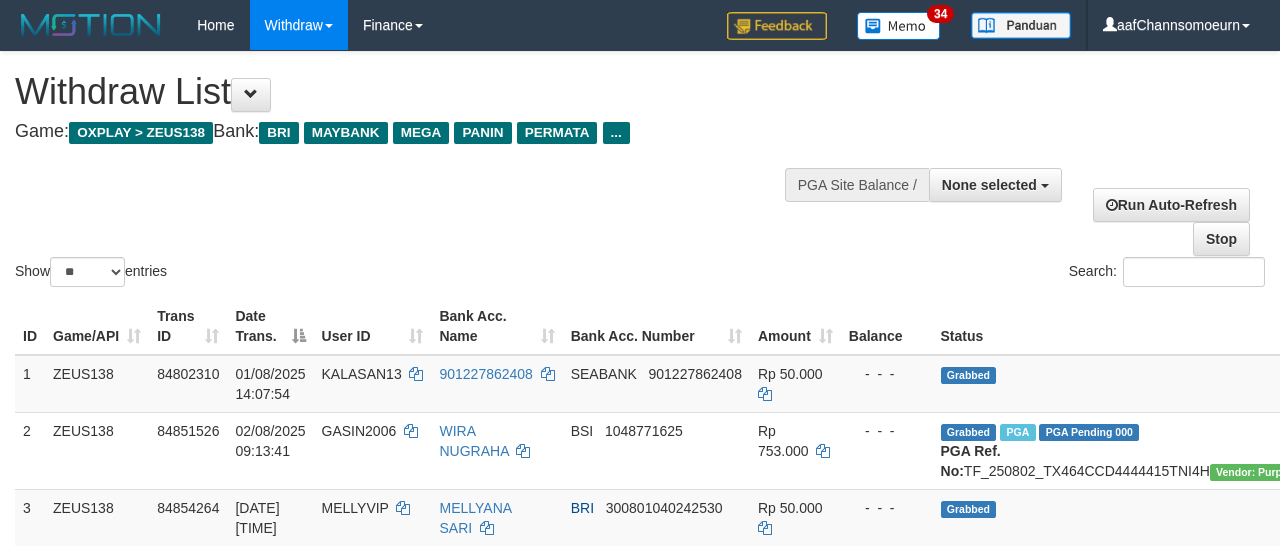 select 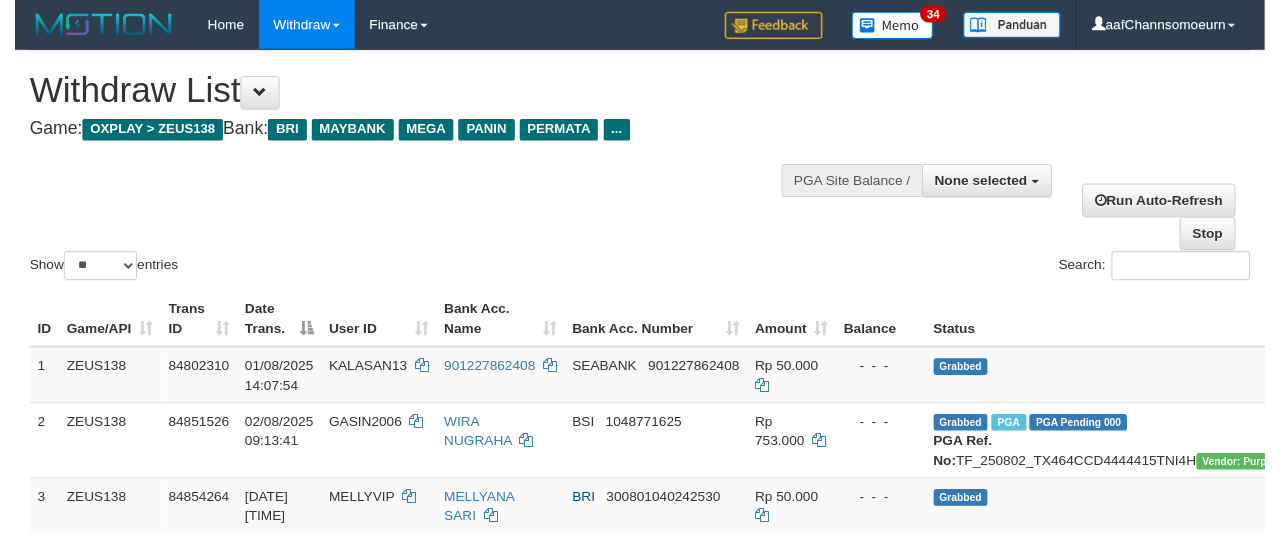 scroll, scrollTop: 356, scrollLeft: 0, axis: vertical 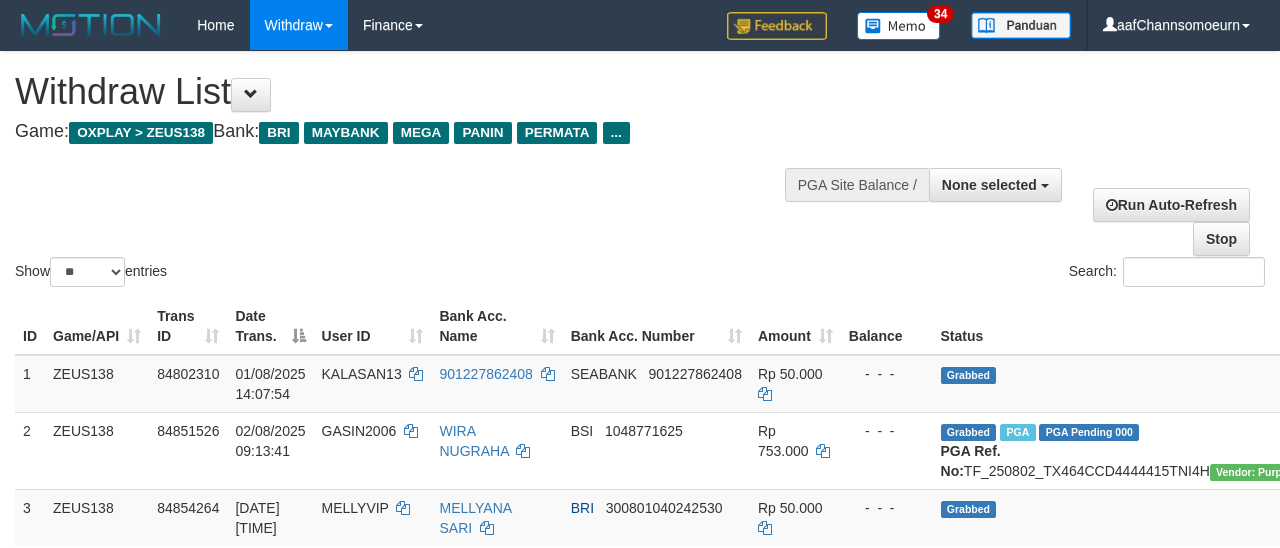 select 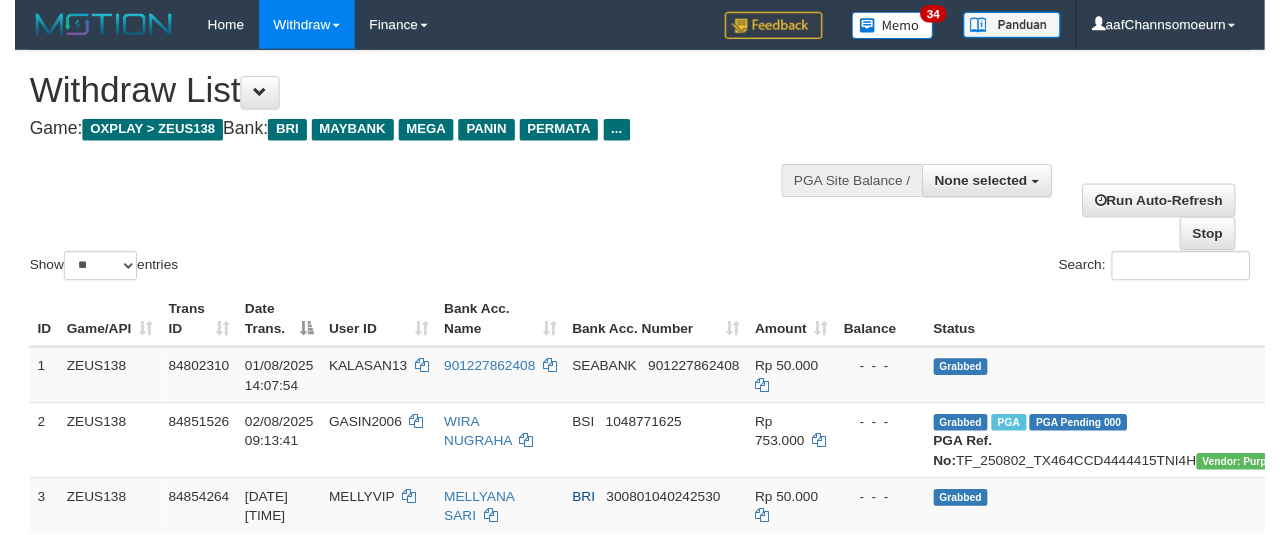 scroll, scrollTop: 356, scrollLeft: 0, axis: vertical 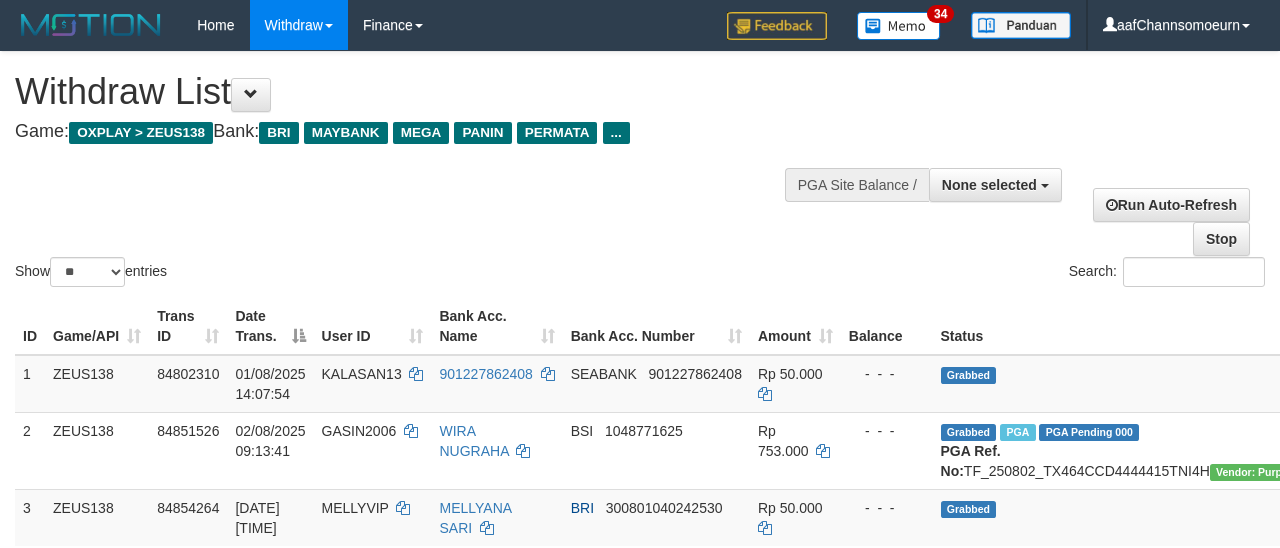 select 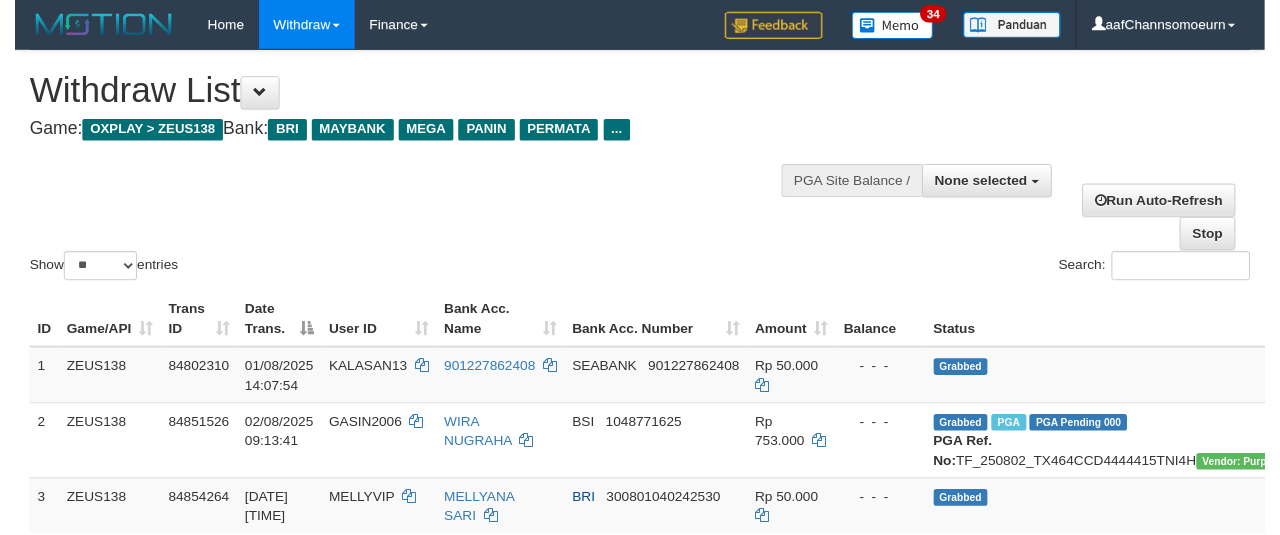 scroll, scrollTop: 356, scrollLeft: 0, axis: vertical 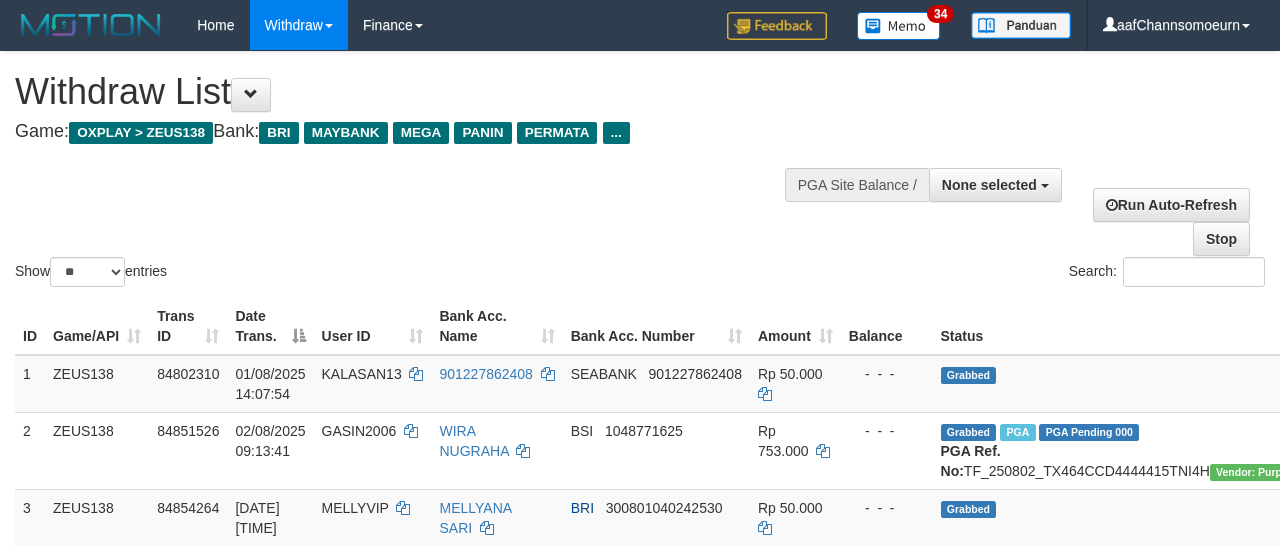 select 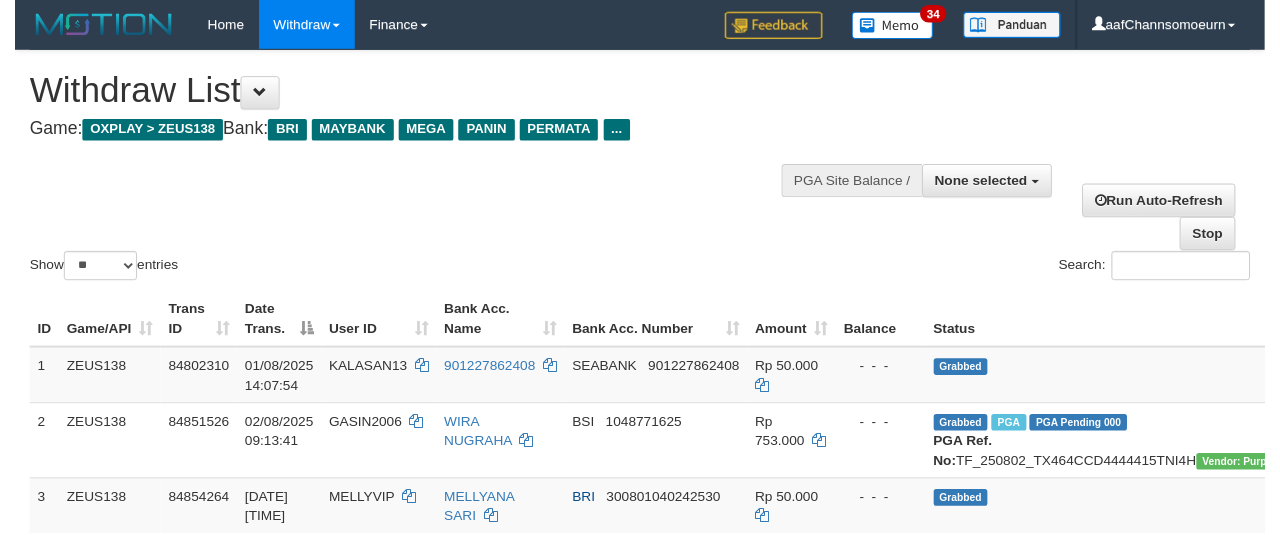 scroll, scrollTop: 356, scrollLeft: 0, axis: vertical 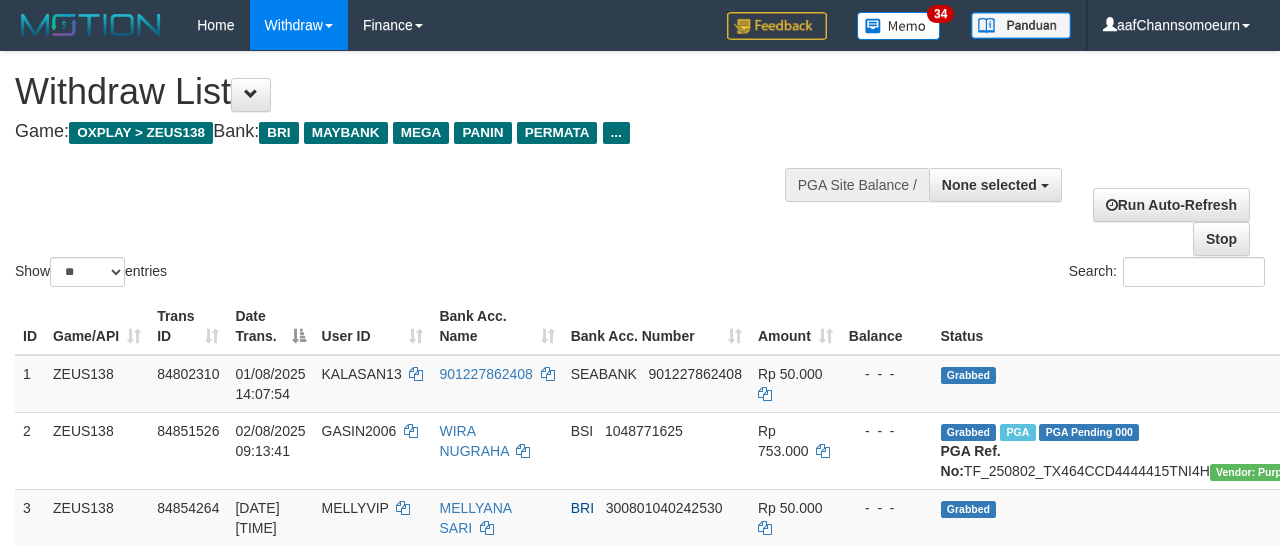 select 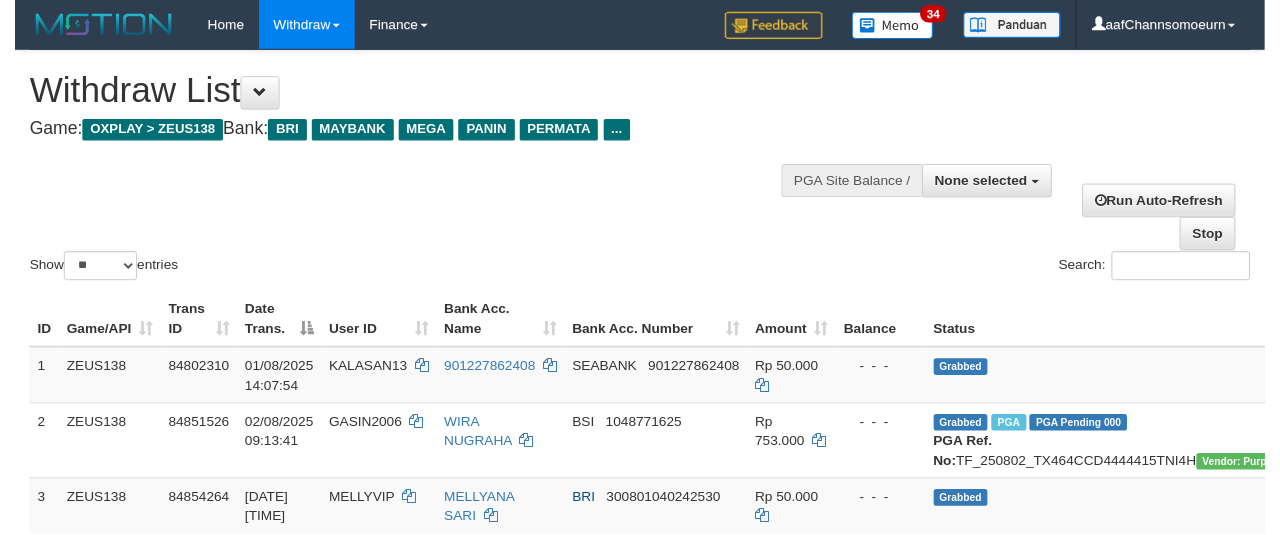 scroll, scrollTop: 356, scrollLeft: 0, axis: vertical 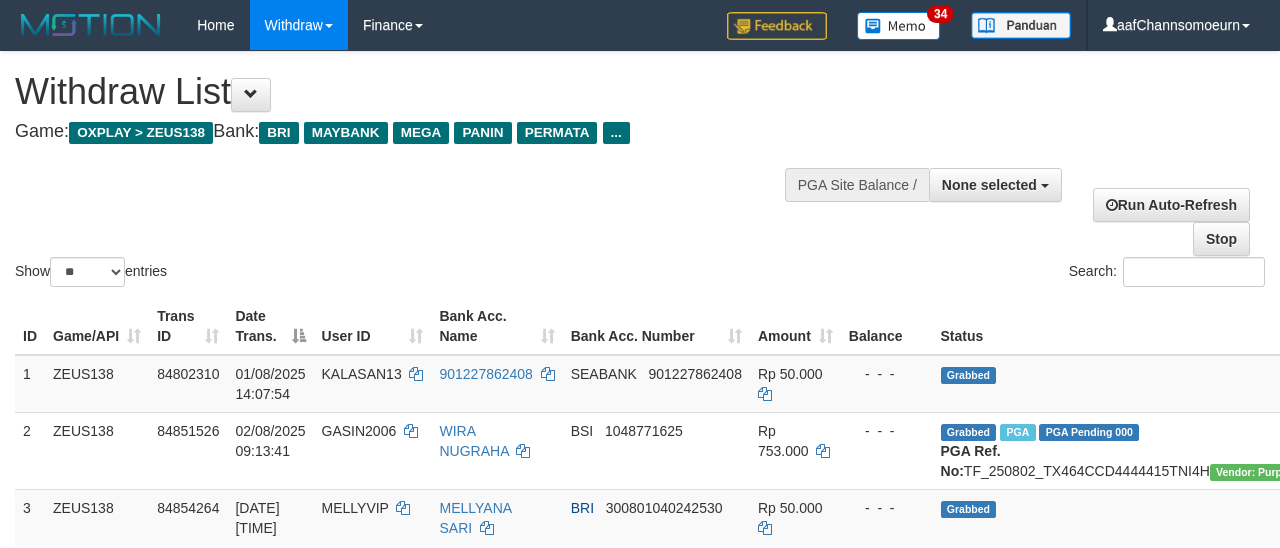 select 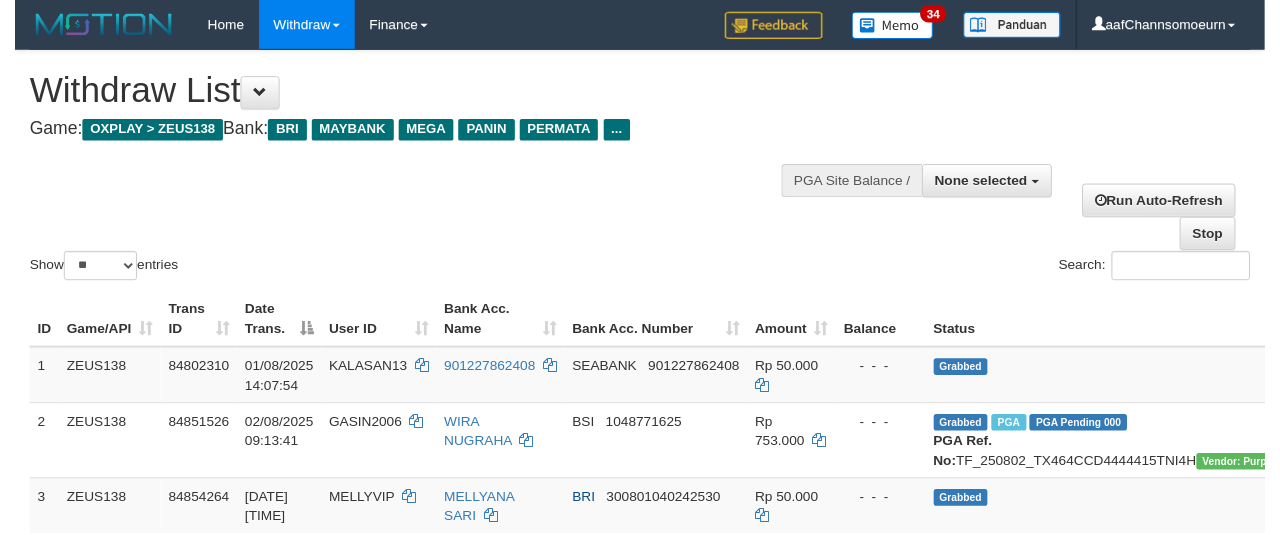 scroll, scrollTop: 356, scrollLeft: 0, axis: vertical 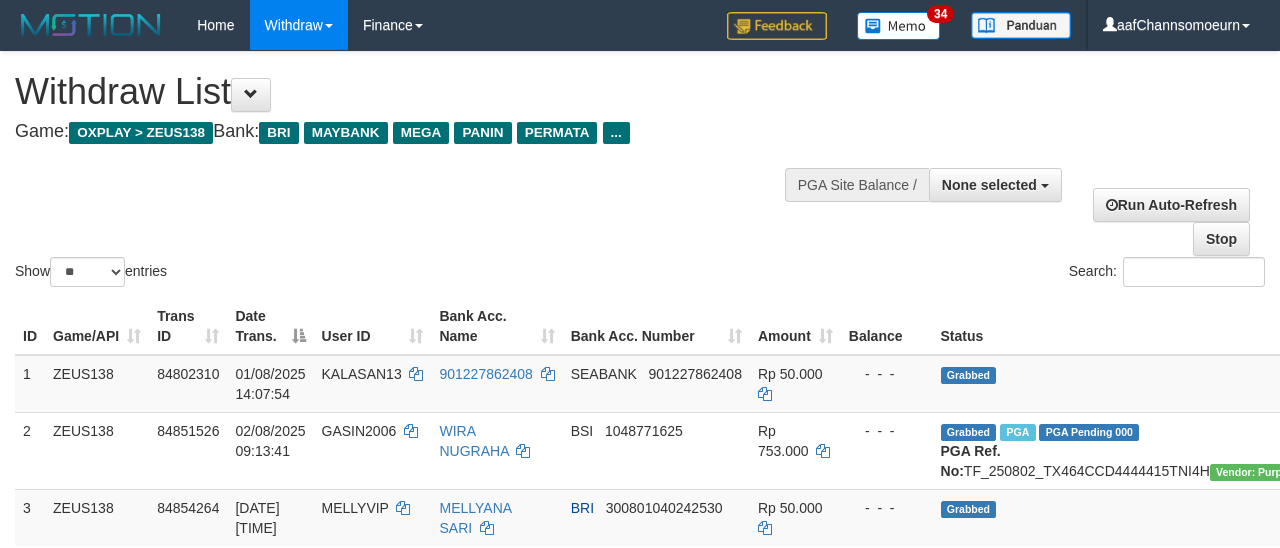 select 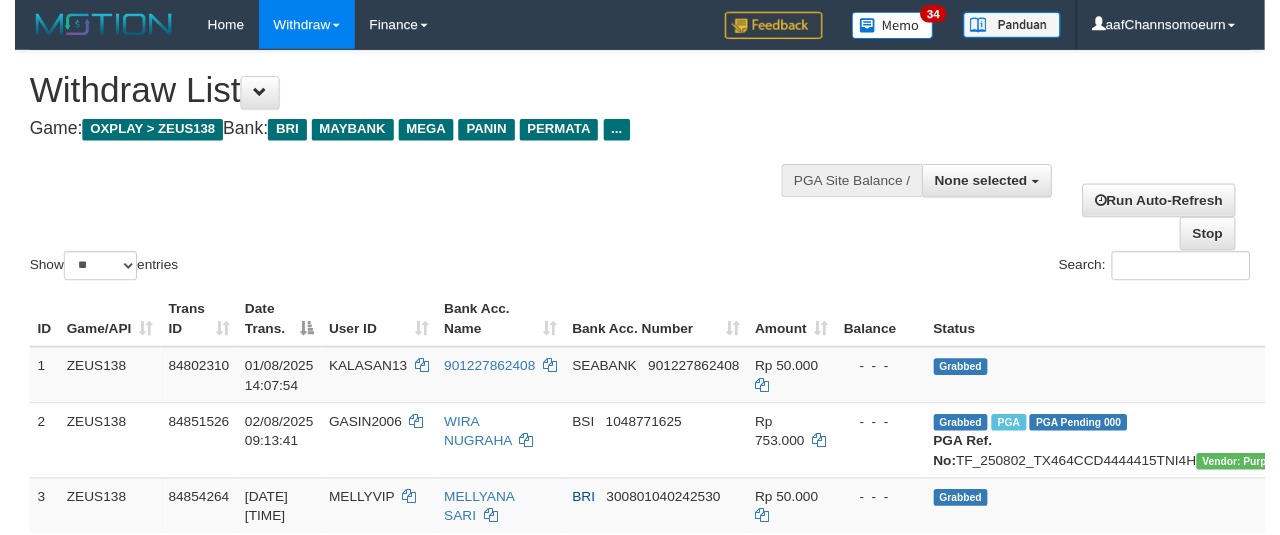 scroll, scrollTop: 356, scrollLeft: 0, axis: vertical 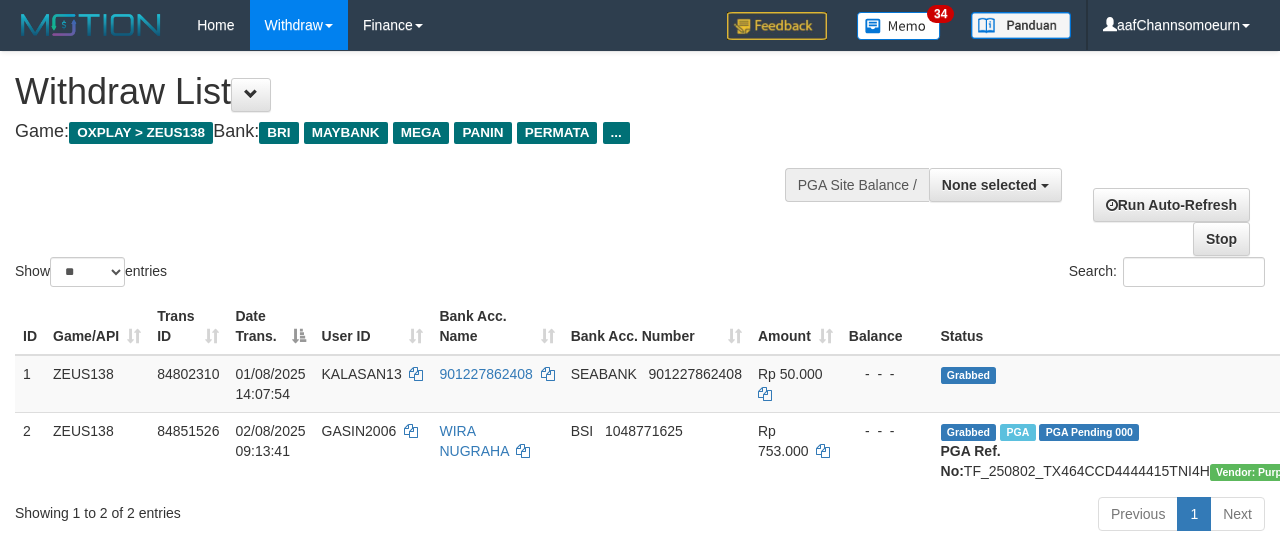 select 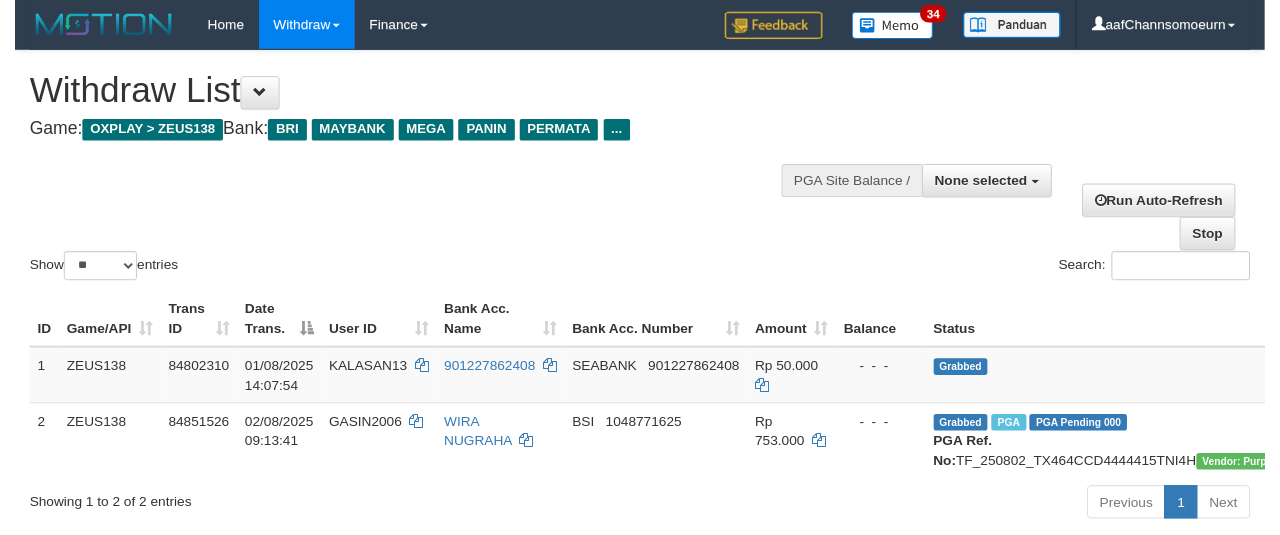 scroll, scrollTop: 356, scrollLeft: 0, axis: vertical 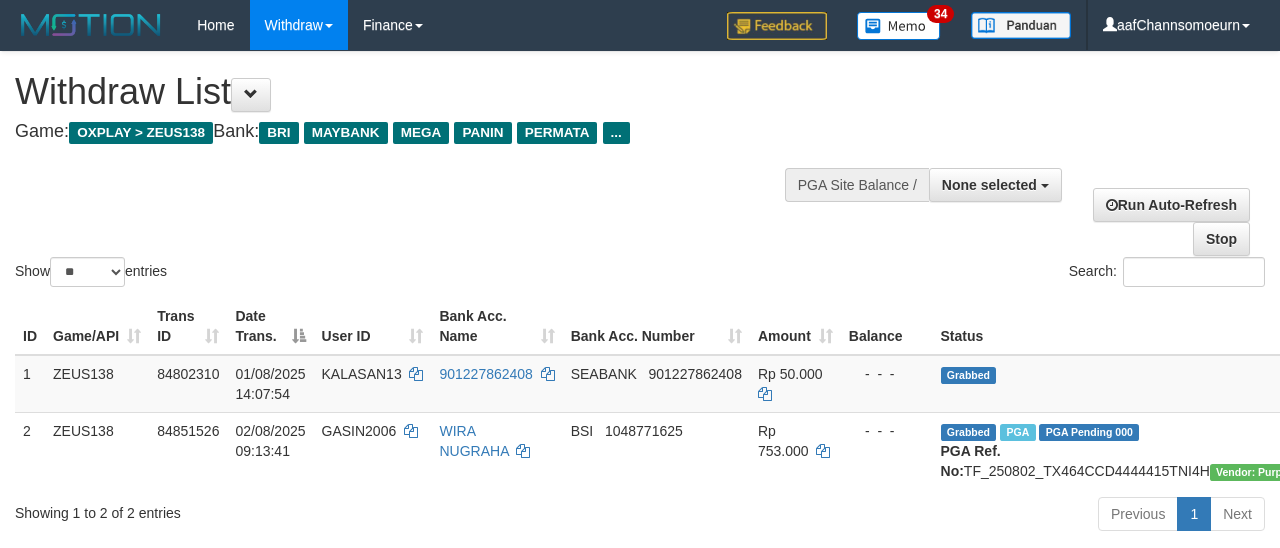 select 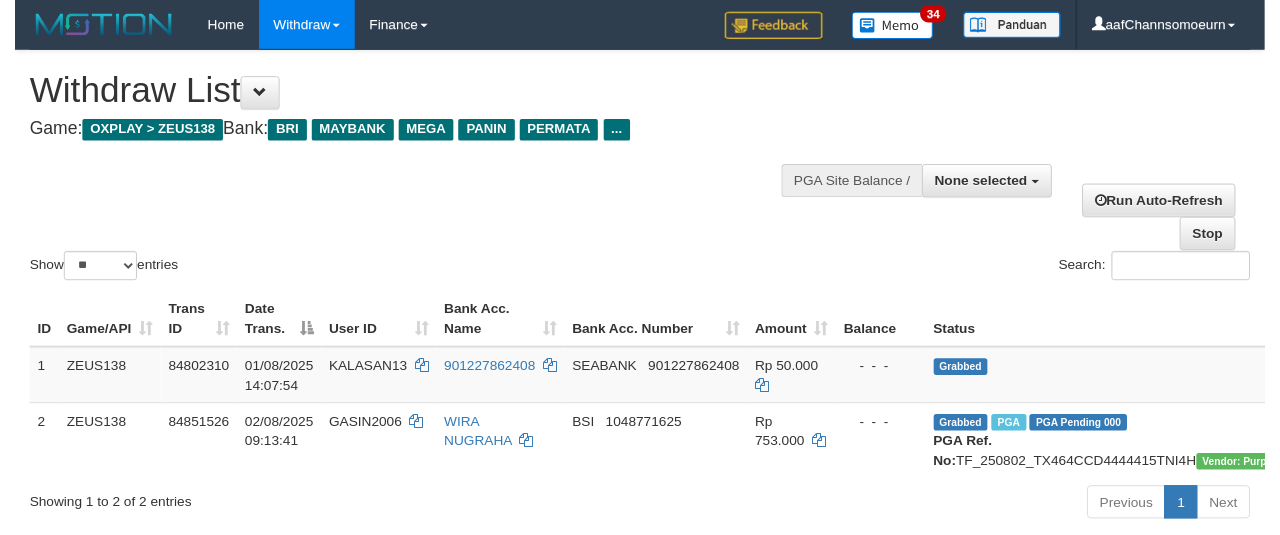 scroll, scrollTop: 356, scrollLeft: 0, axis: vertical 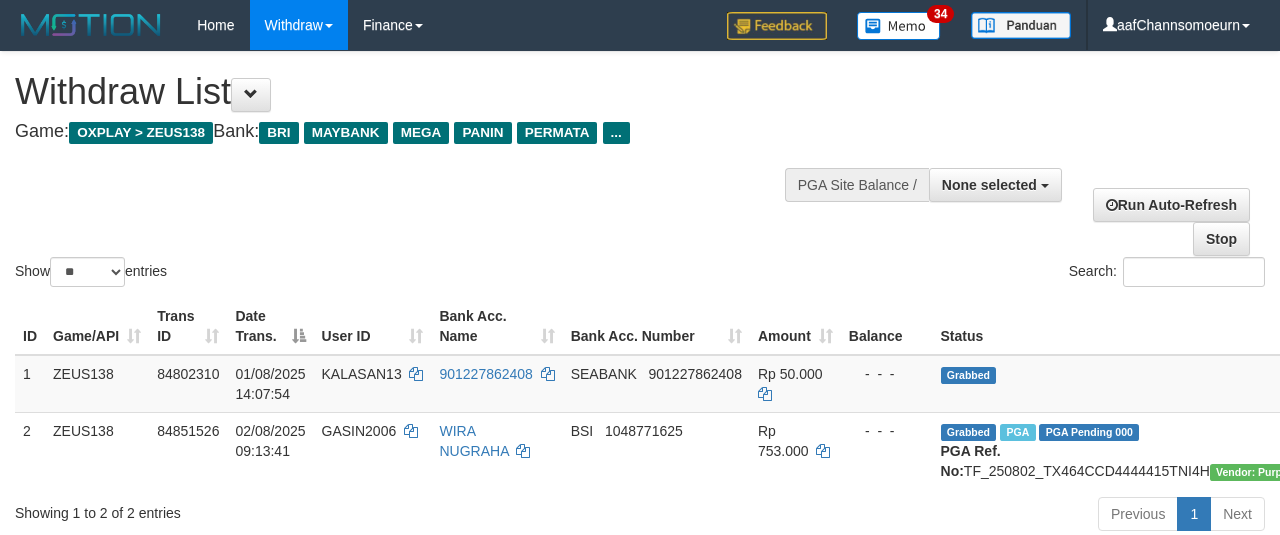 select 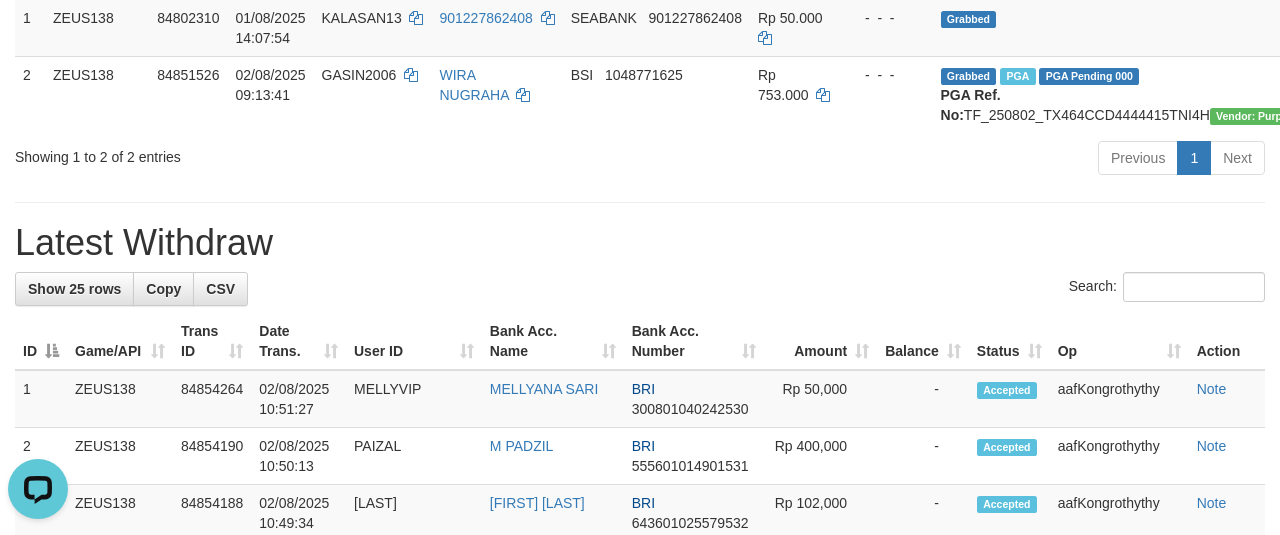 scroll, scrollTop: 0, scrollLeft: 0, axis: both 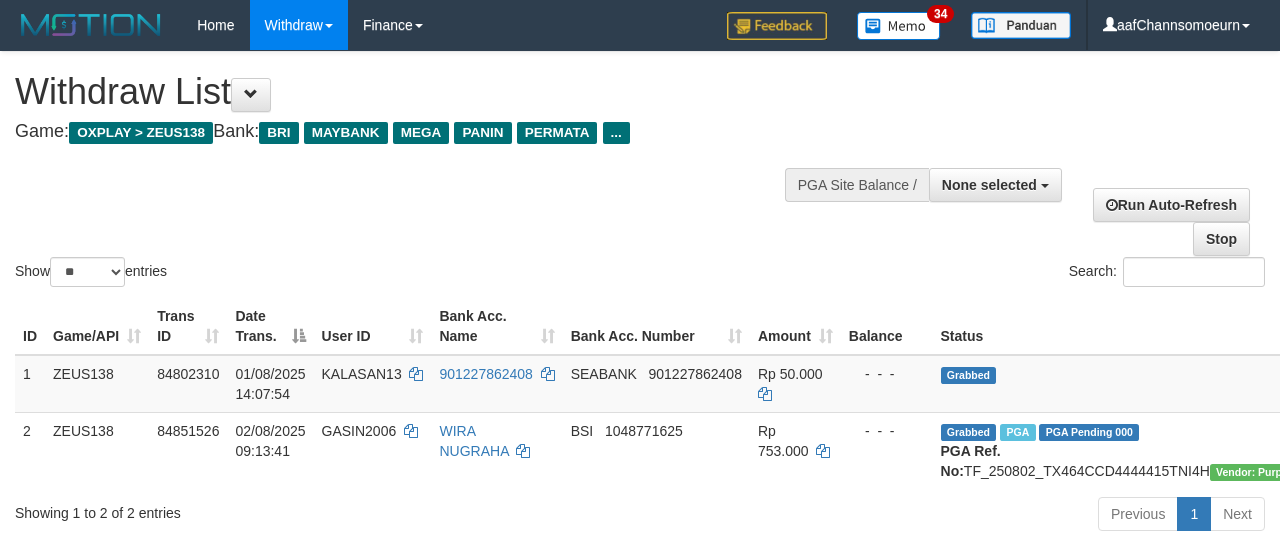 select 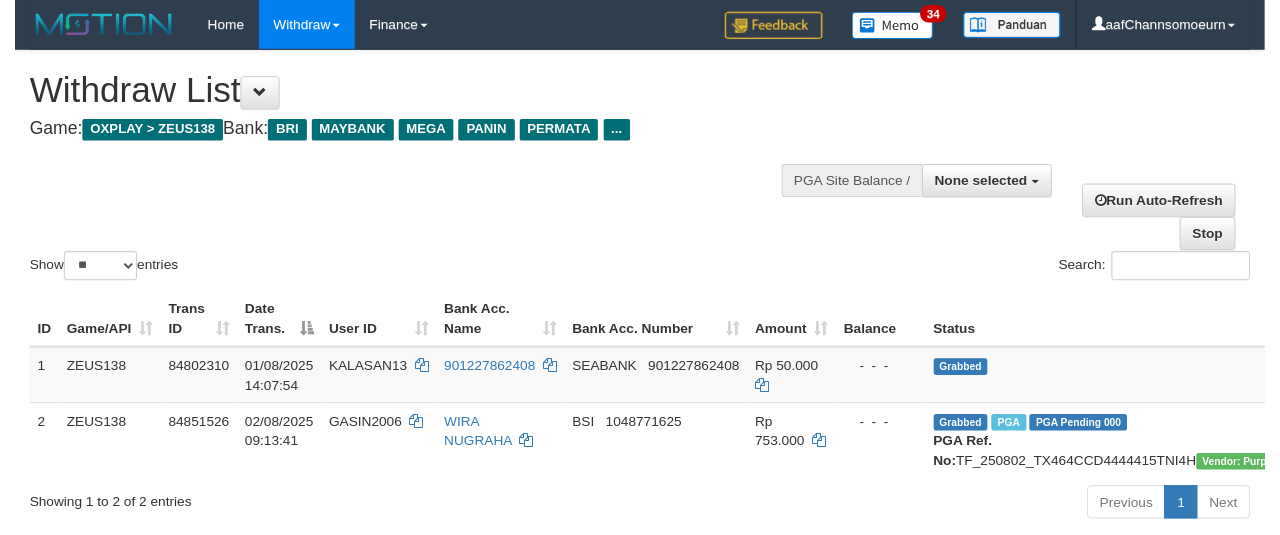 scroll, scrollTop: 356, scrollLeft: 0, axis: vertical 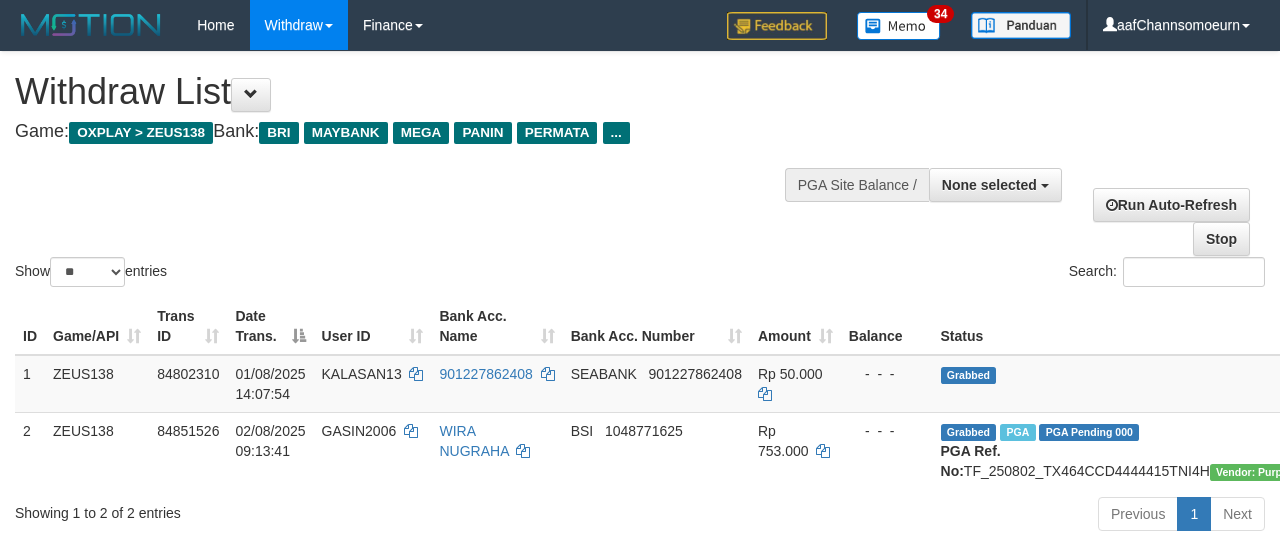 select 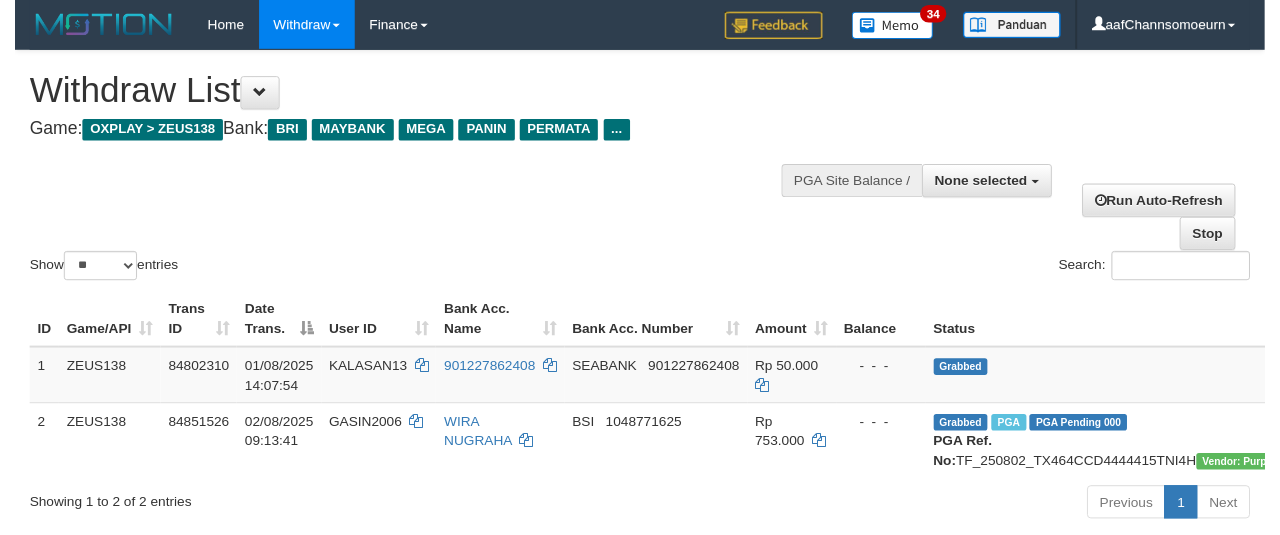 scroll, scrollTop: 356, scrollLeft: 0, axis: vertical 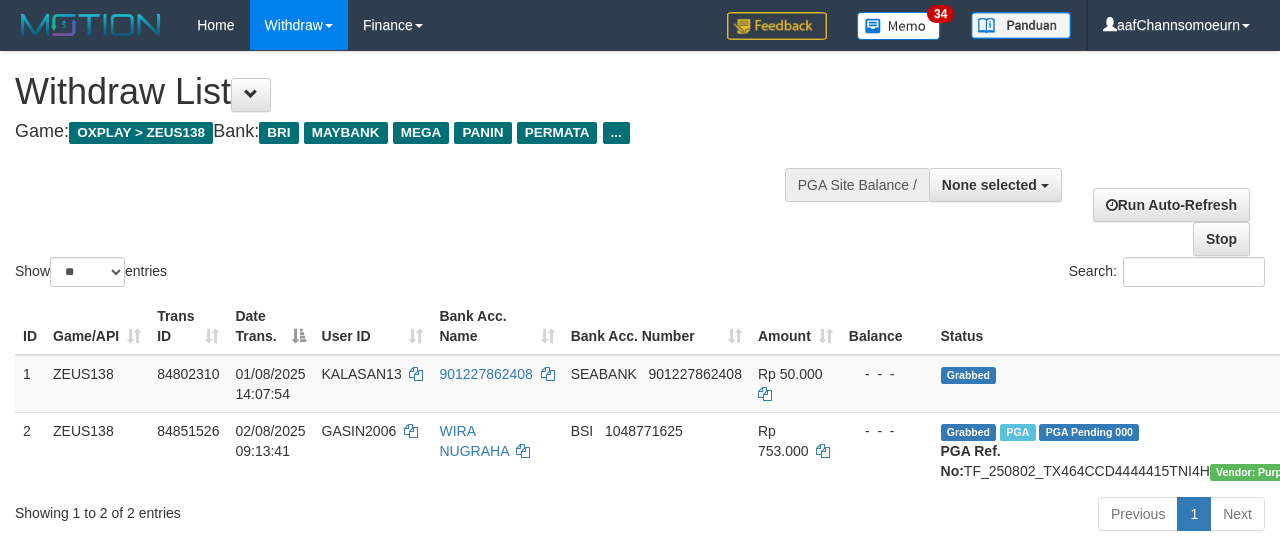 select 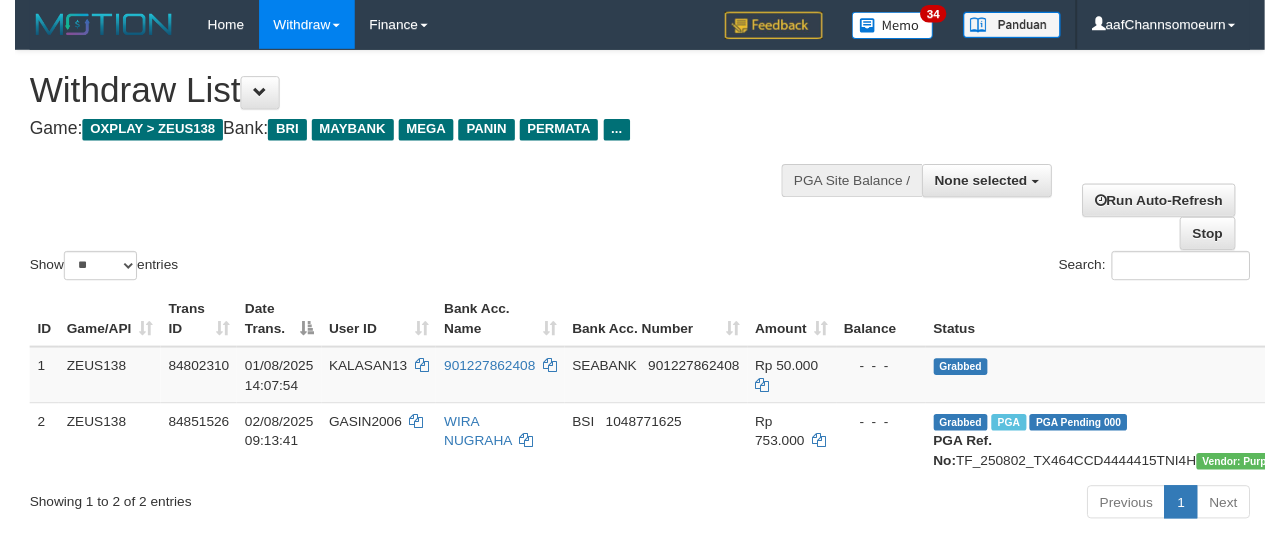 scroll, scrollTop: 356, scrollLeft: 0, axis: vertical 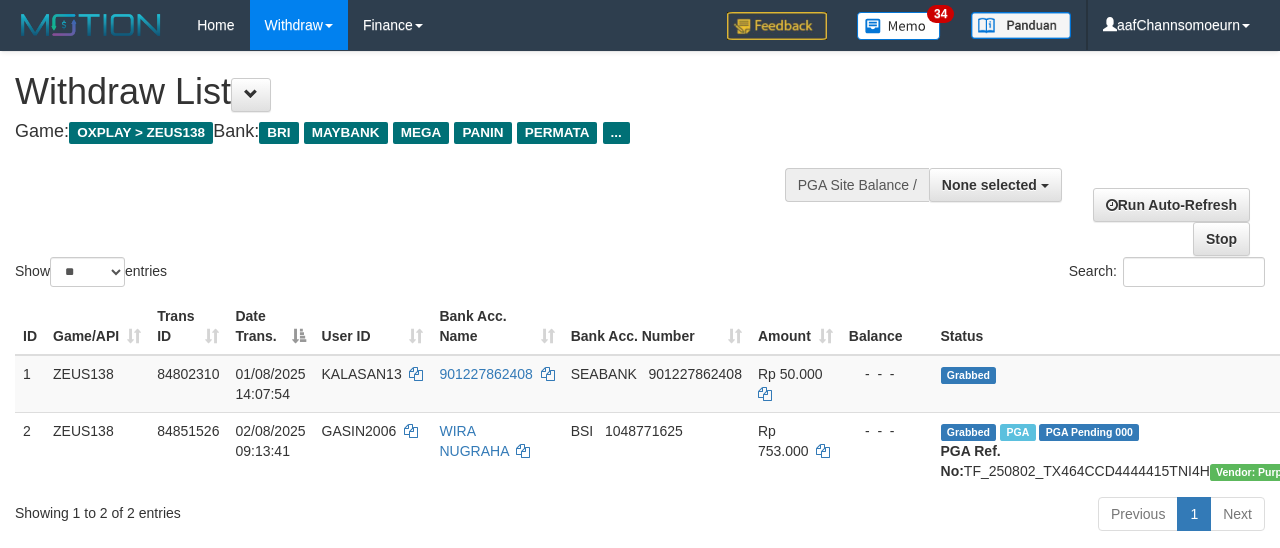 select 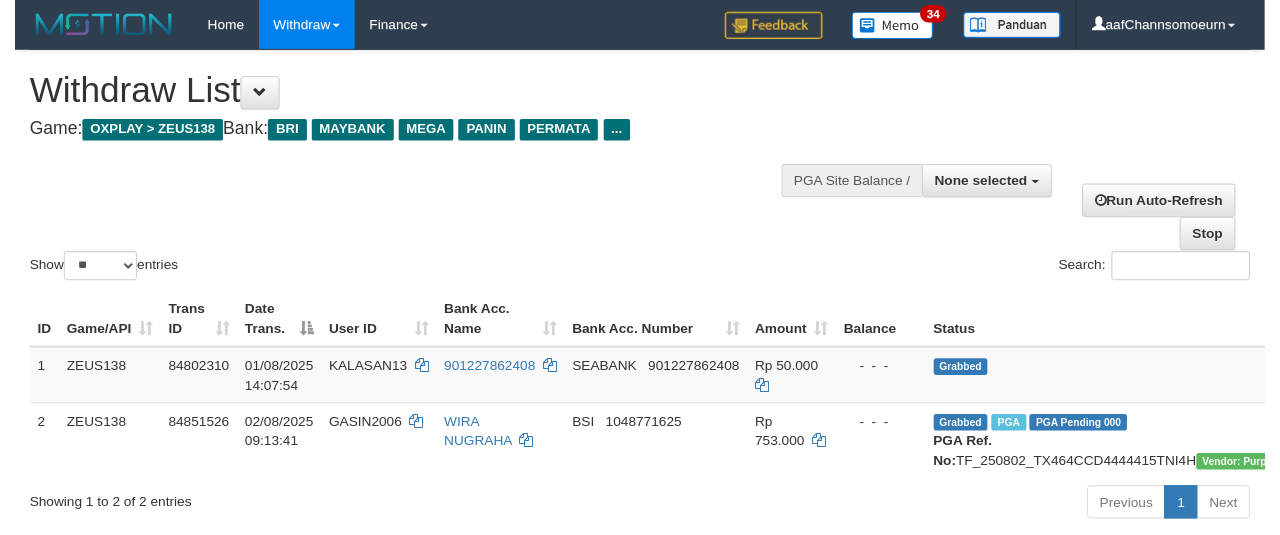 scroll, scrollTop: 356, scrollLeft: 0, axis: vertical 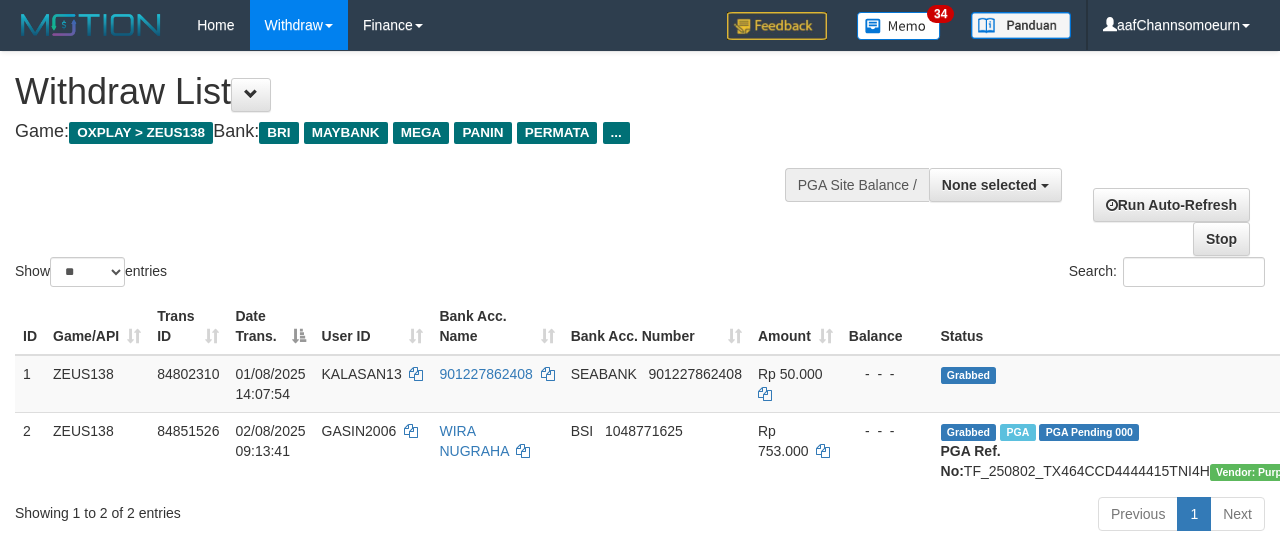 select 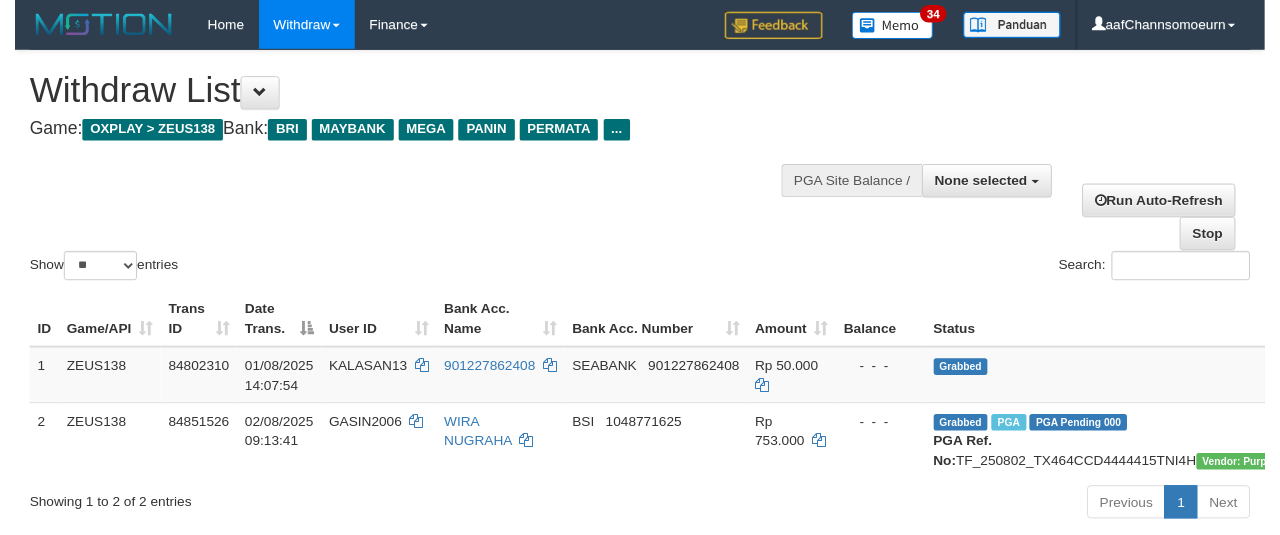 scroll, scrollTop: 356, scrollLeft: 0, axis: vertical 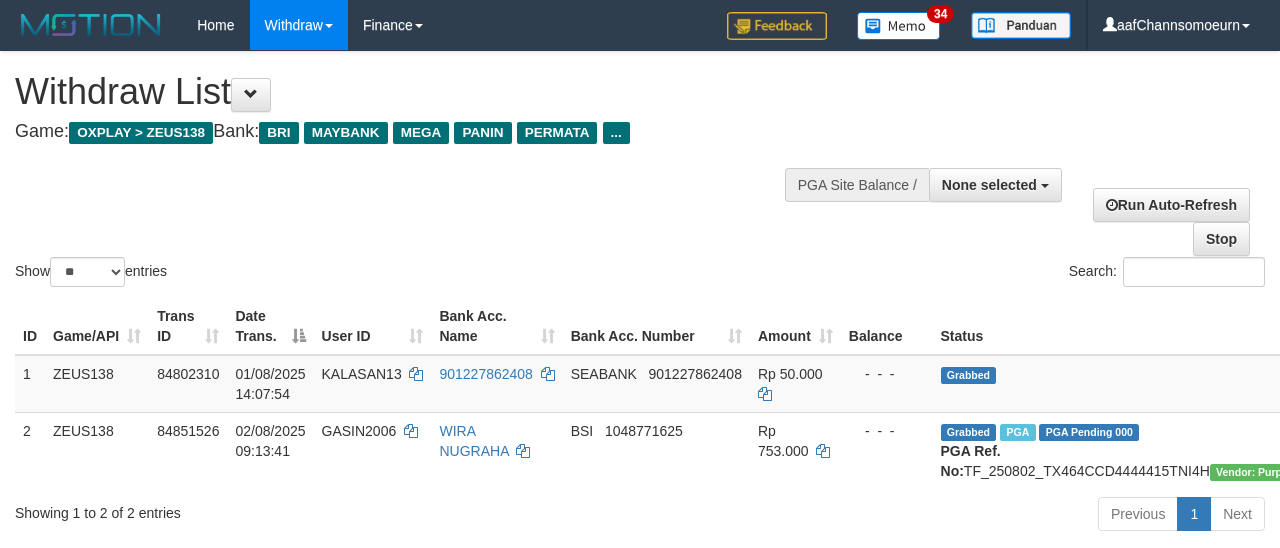 select 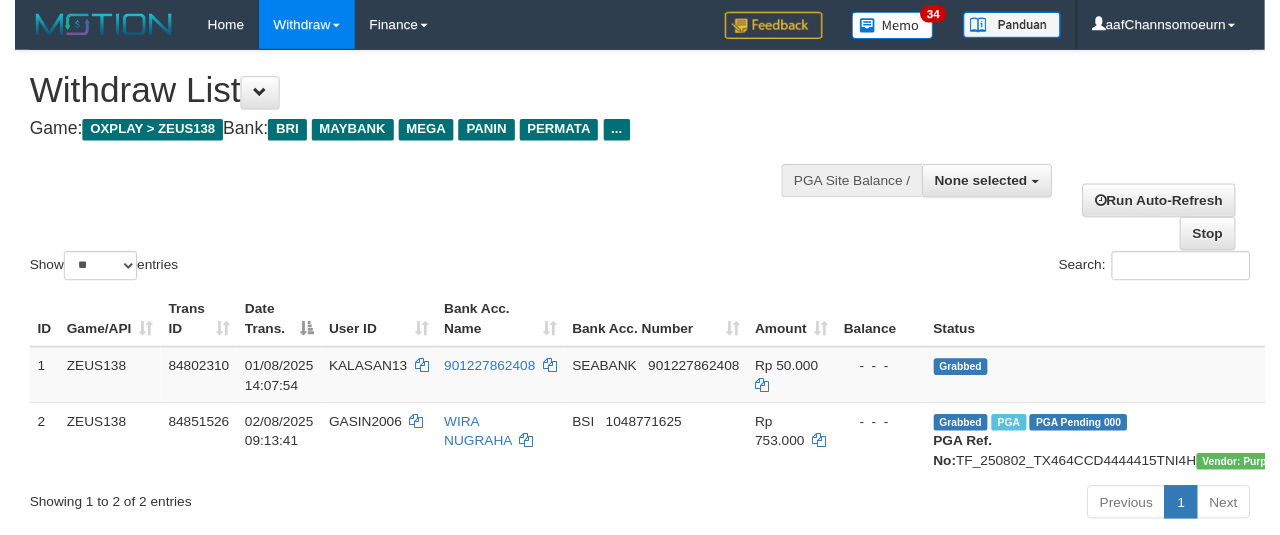 scroll, scrollTop: 356, scrollLeft: 0, axis: vertical 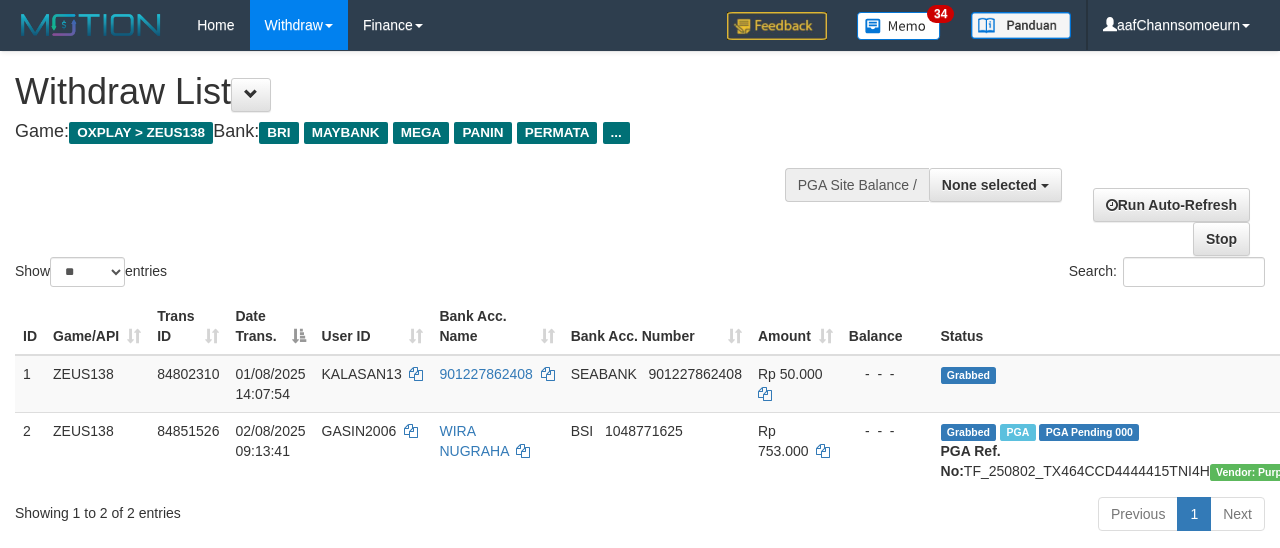 select 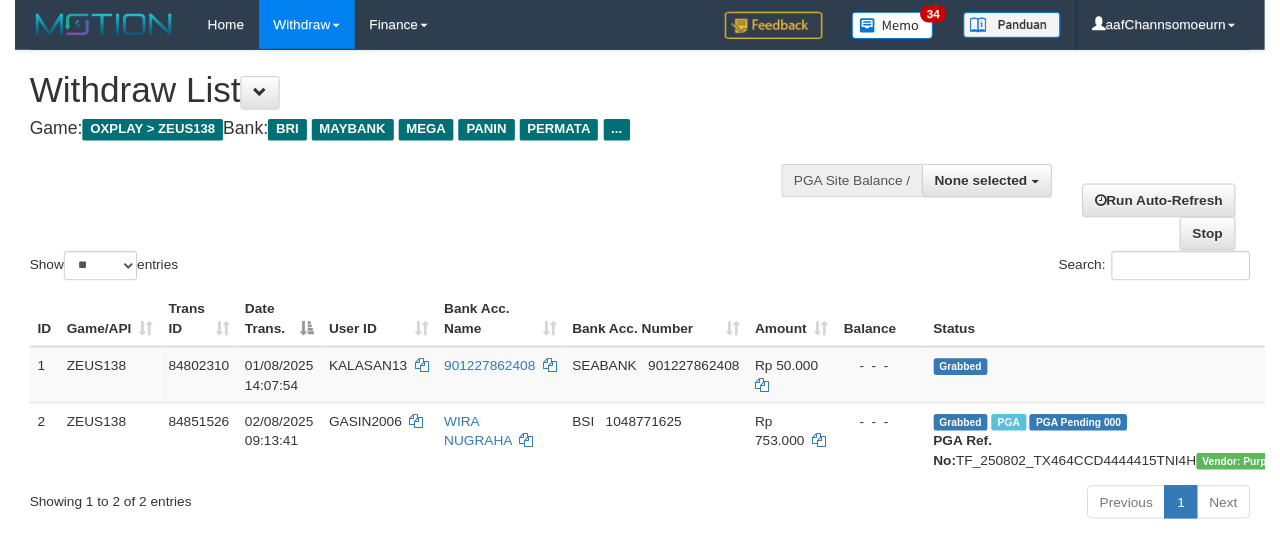 scroll, scrollTop: 356, scrollLeft: 0, axis: vertical 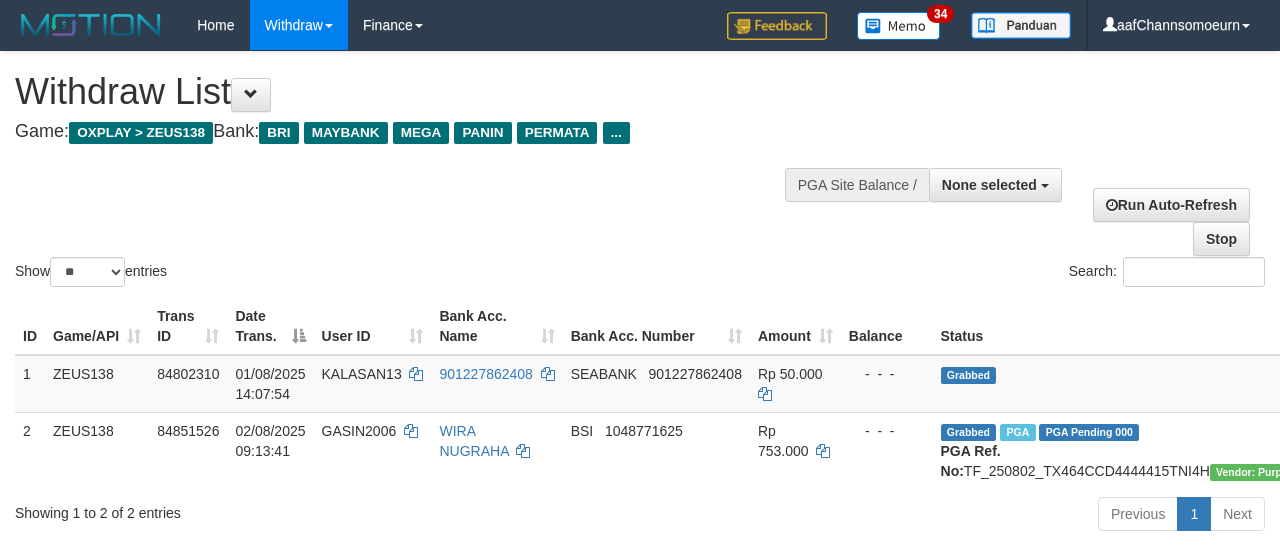 select 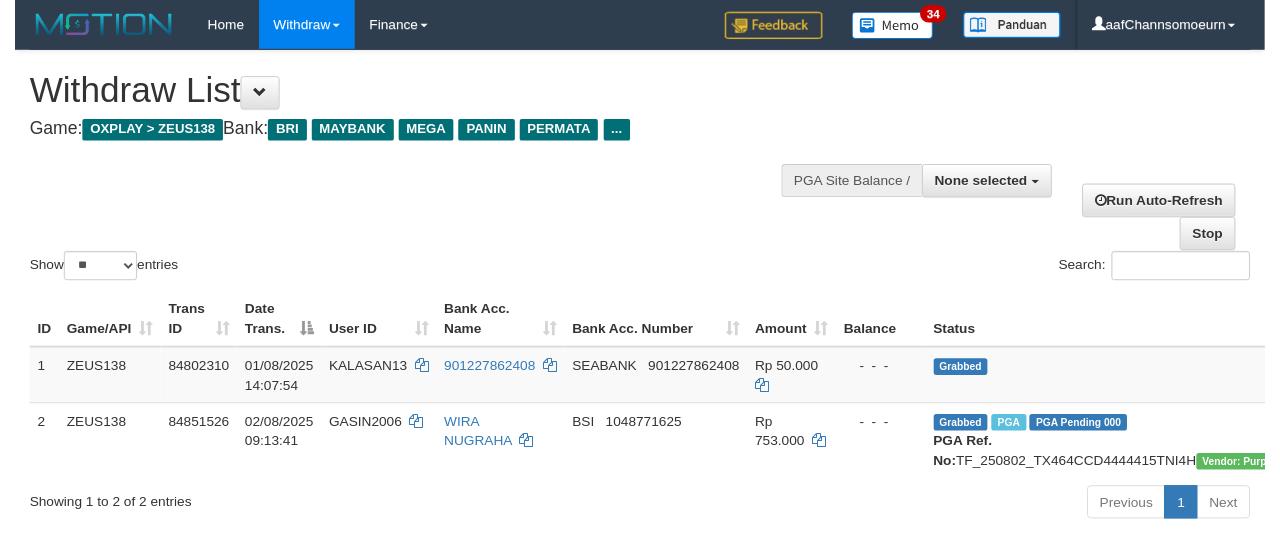 scroll, scrollTop: 356, scrollLeft: 0, axis: vertical 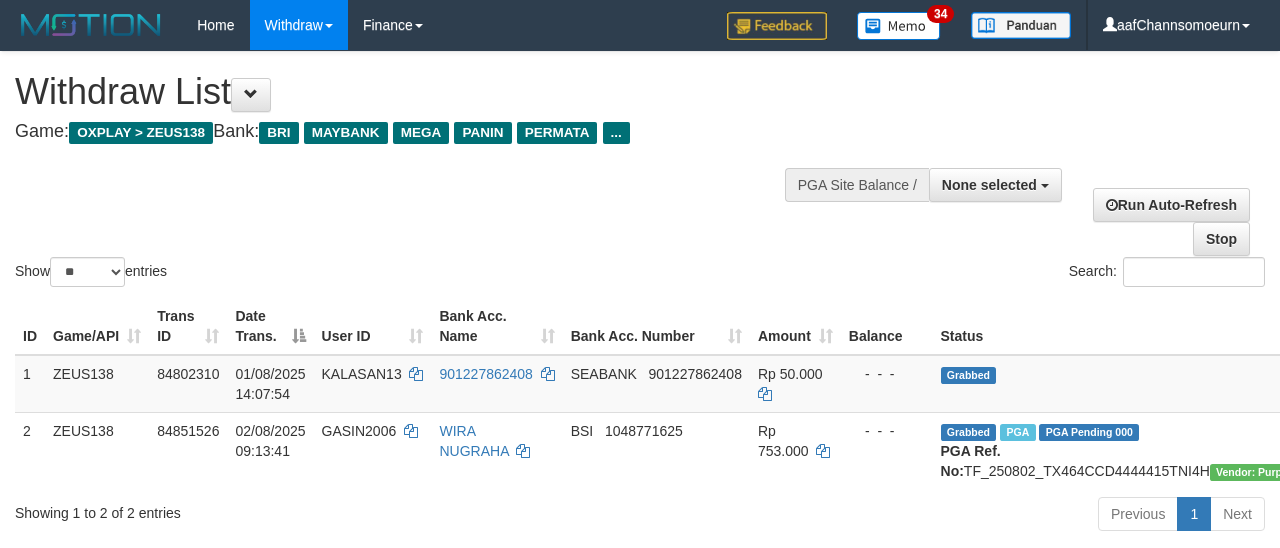 select 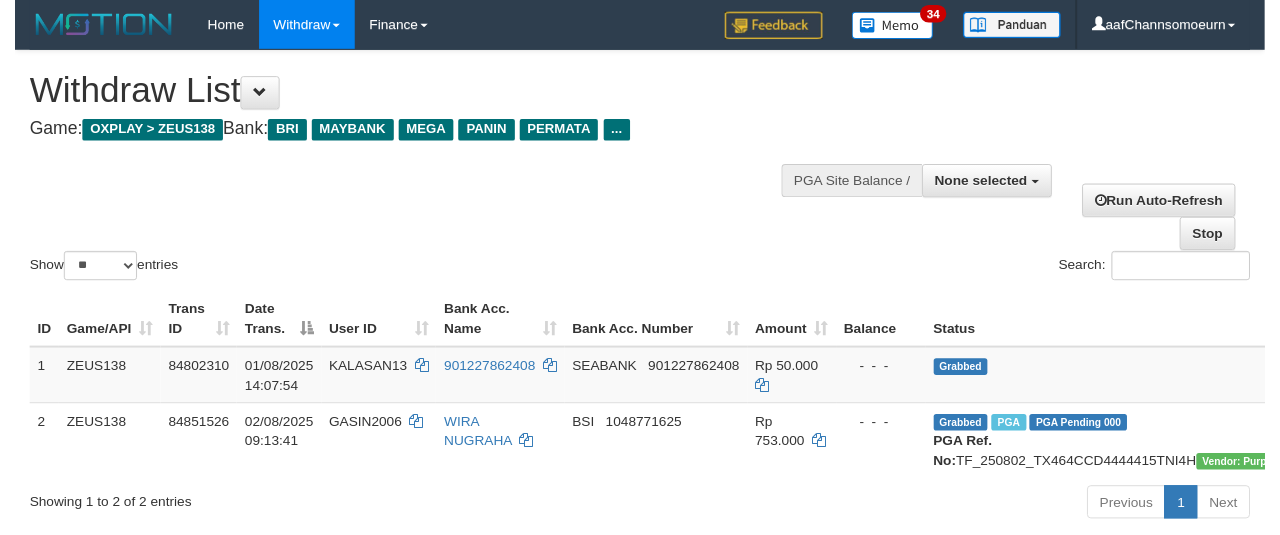 scroll, scrollTop: 356, scrollLeft: 0, axis: vertical 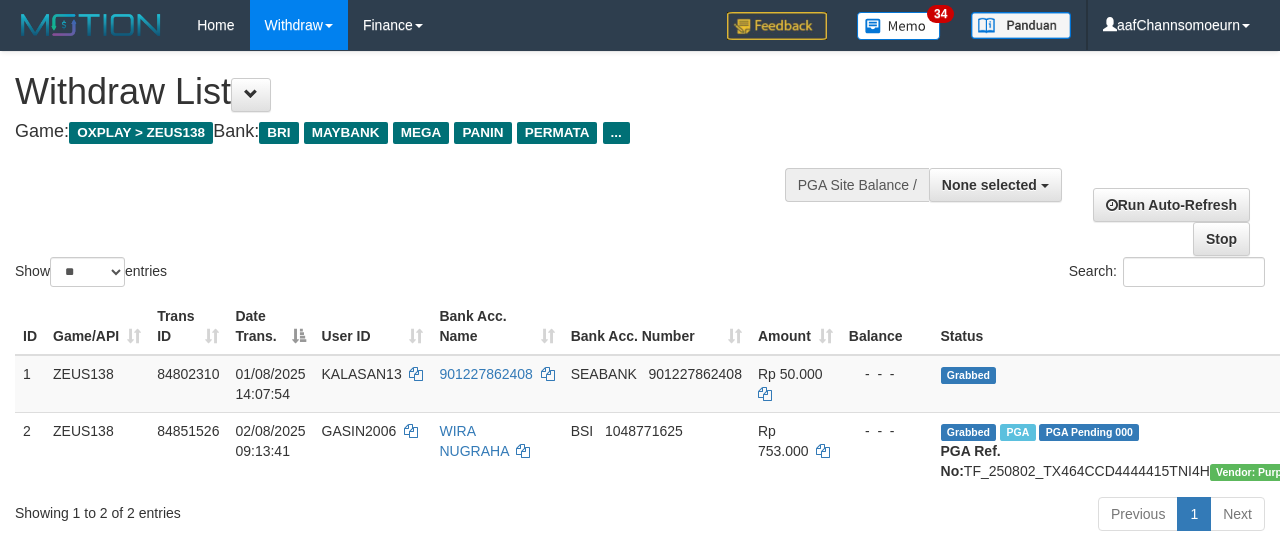 select 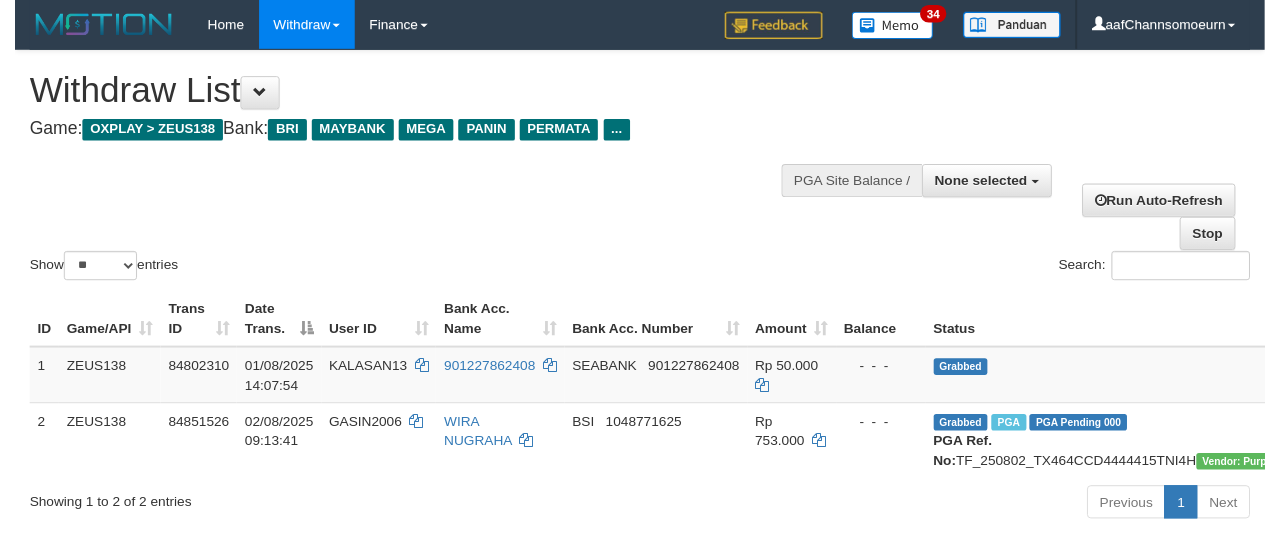scroll, scrollTop: 356, scrollLeft: 0, axis: vertical 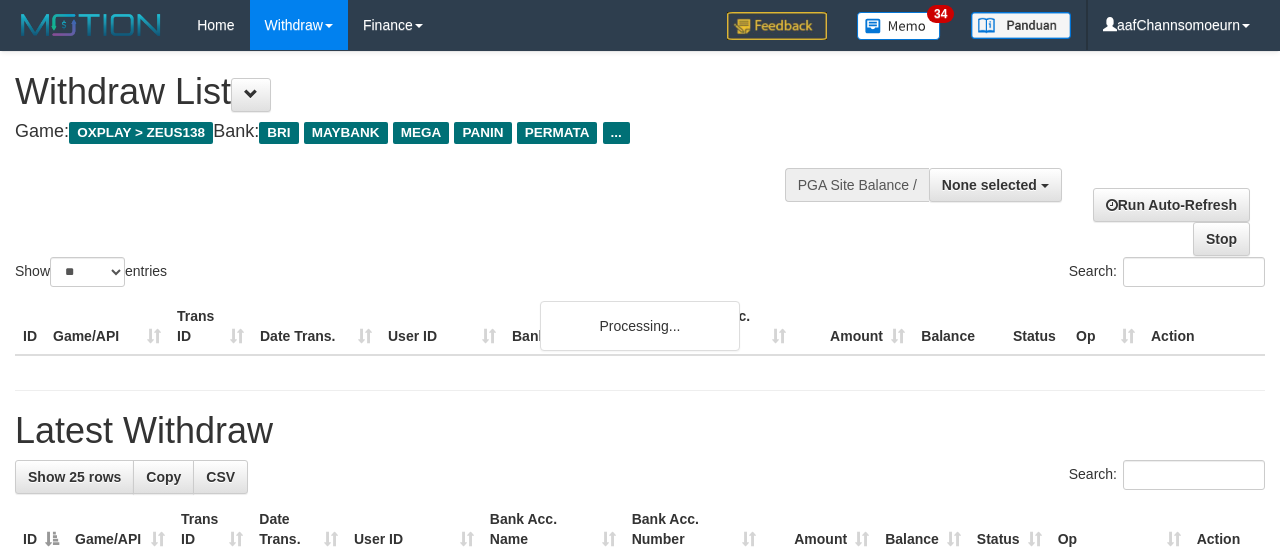select 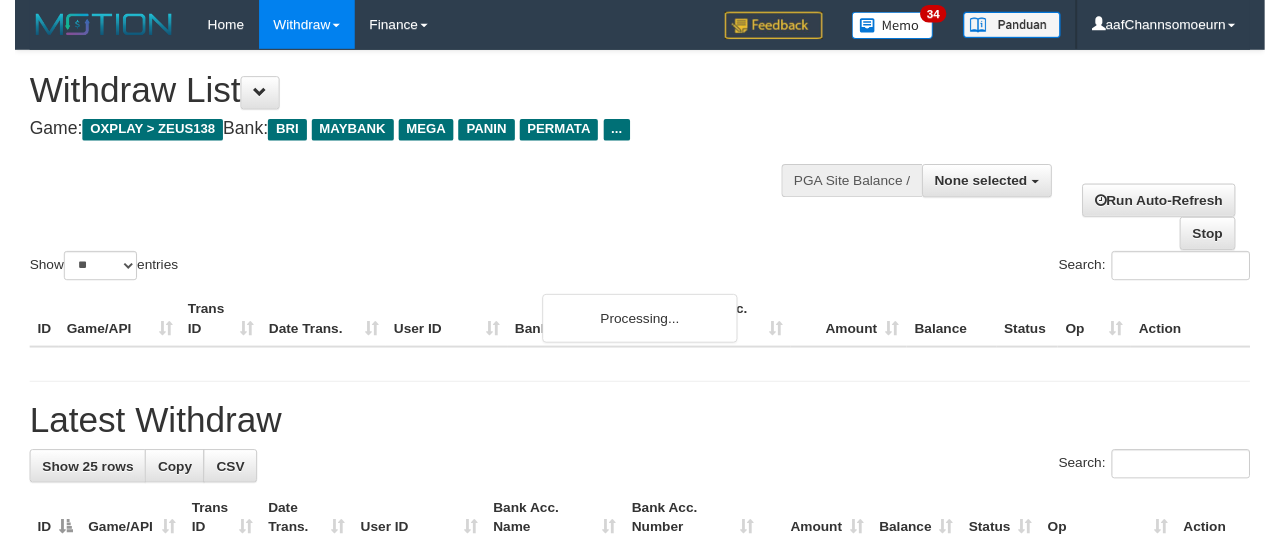 scroll, scrollTop: 356, scrollLeft: 0, axis: vertical 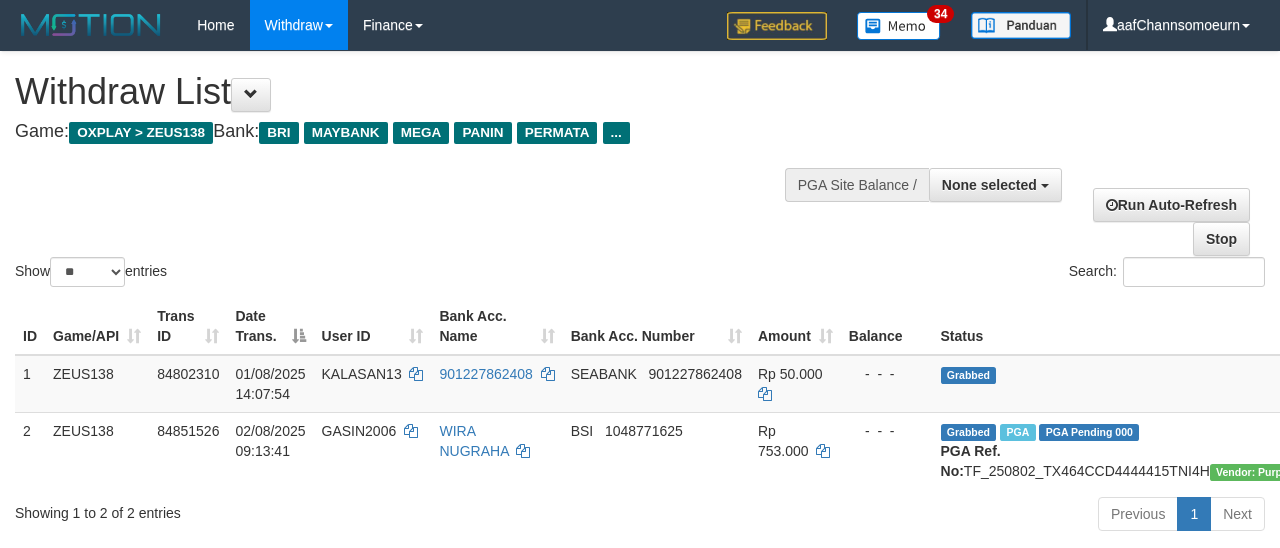 select 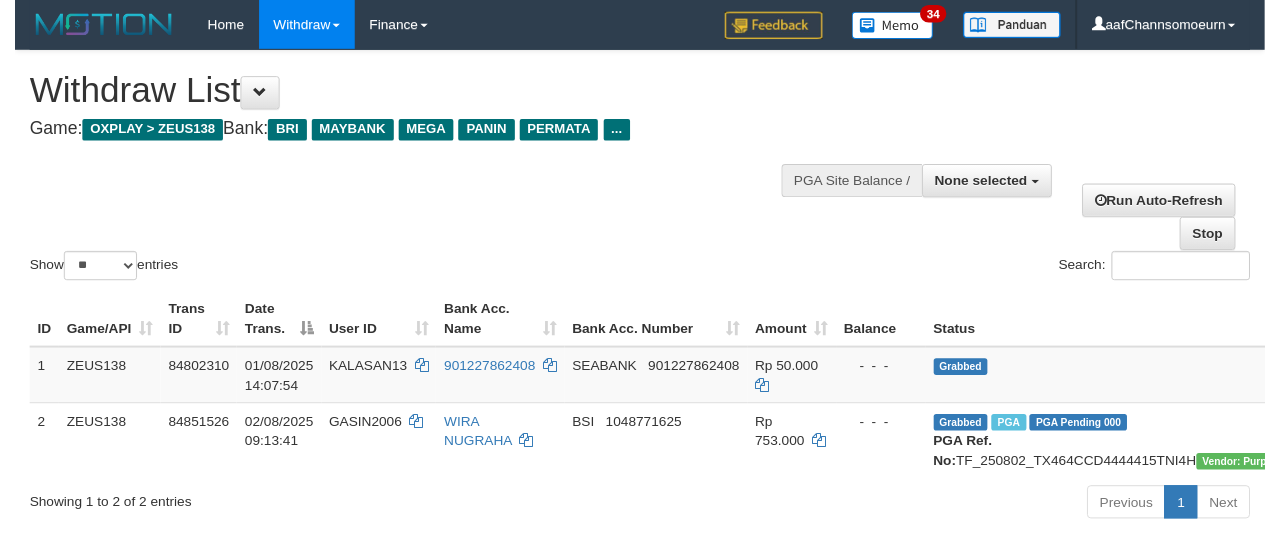 scroll, scrollTop: 356, scrollLeft: 0, axis: vertical 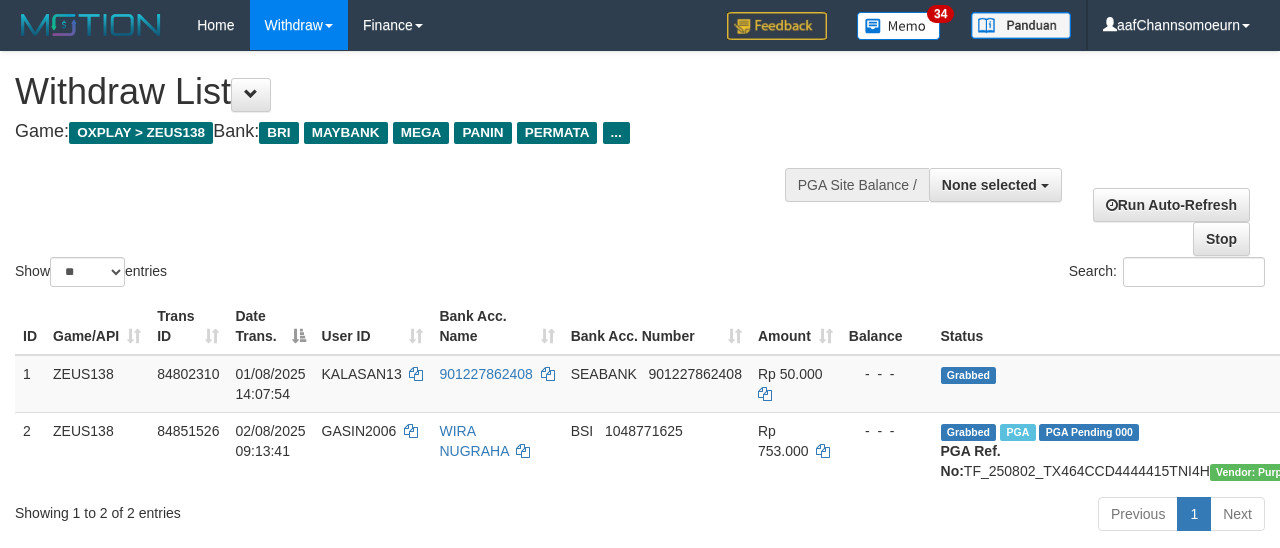 select 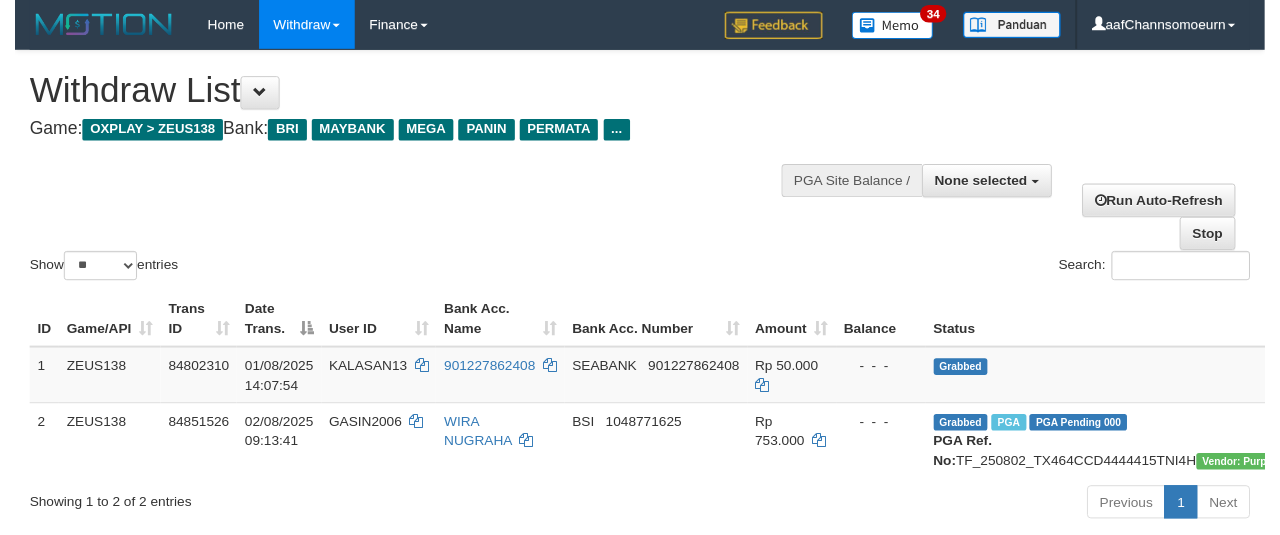 scroll, scrollTop: 356, scrollLeft: 0, axis: vertical 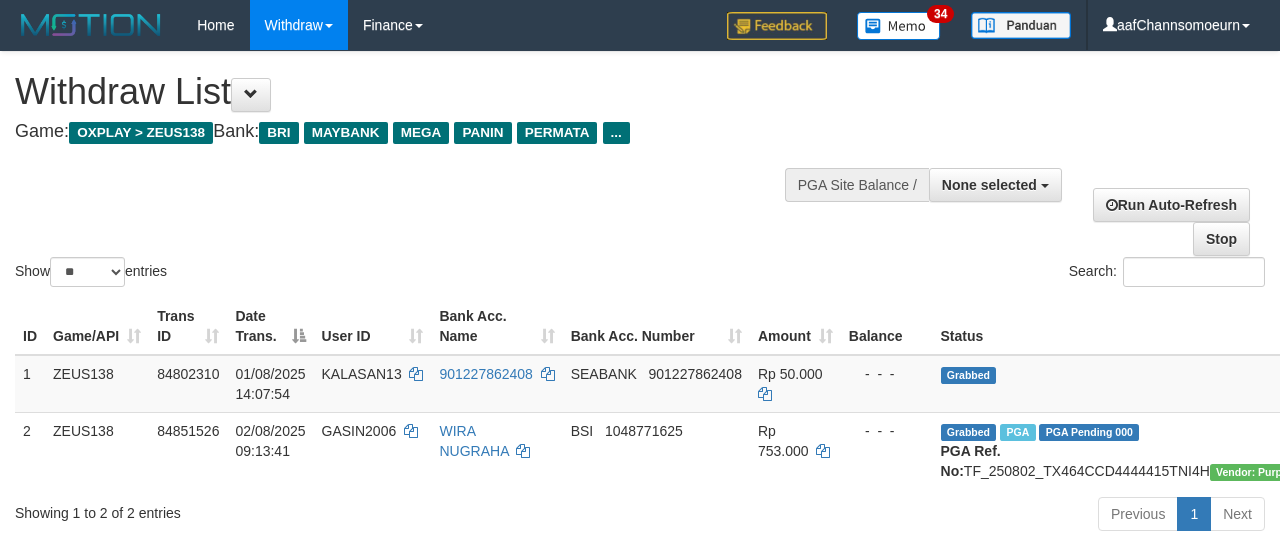 select 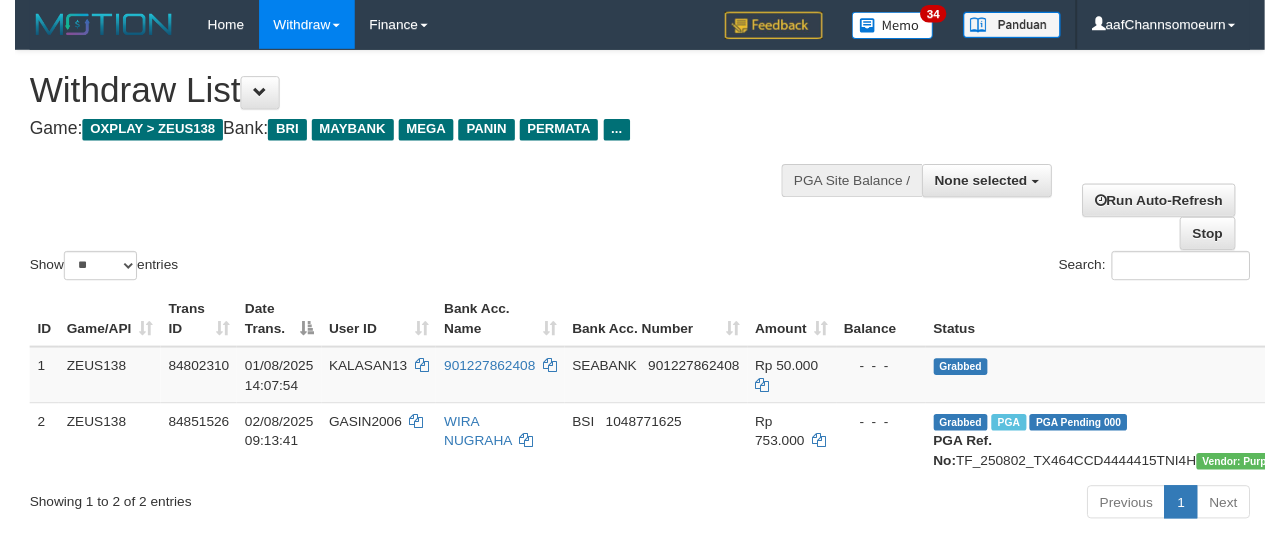scroll, scrollTop: 356, scrollLeft: 0, axis: vertical 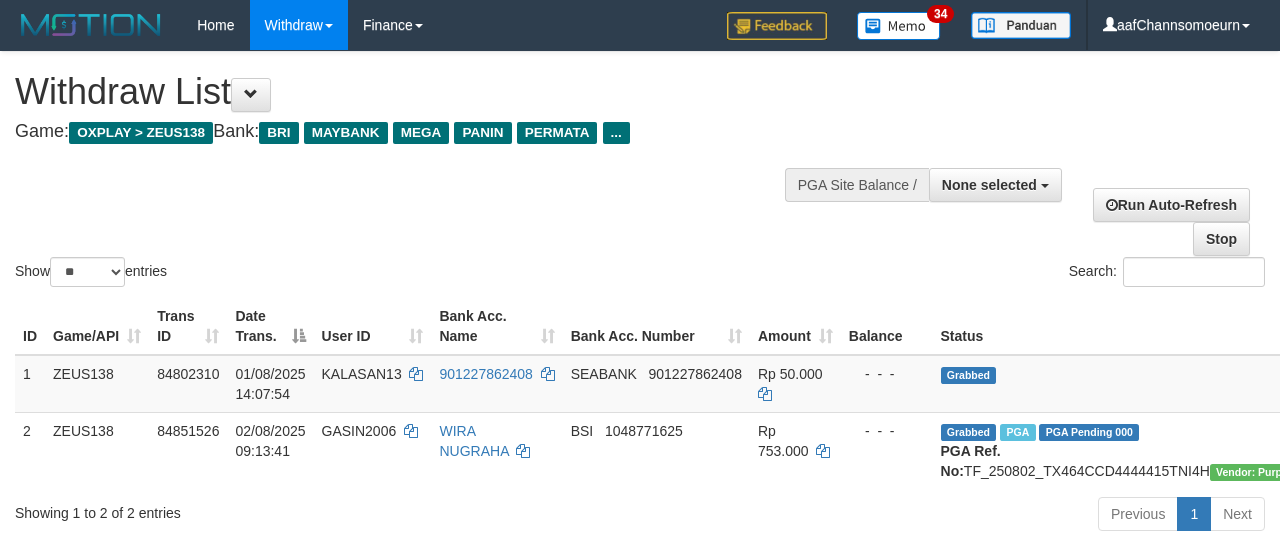 select 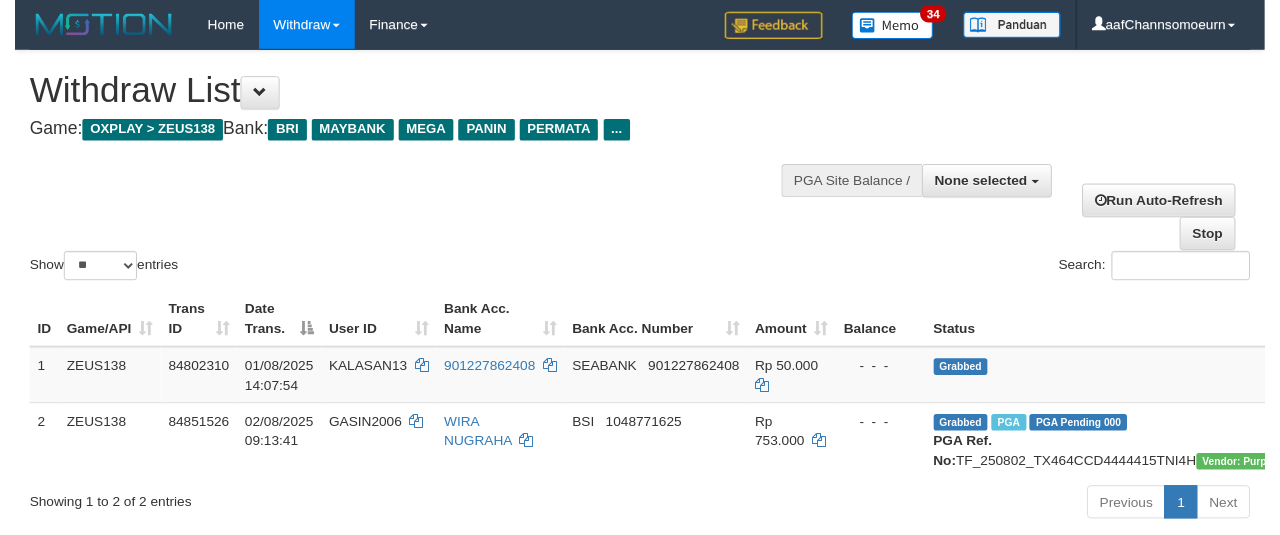 scroll, scrollTop: 356, scrollLeft: 0, axis: vertical 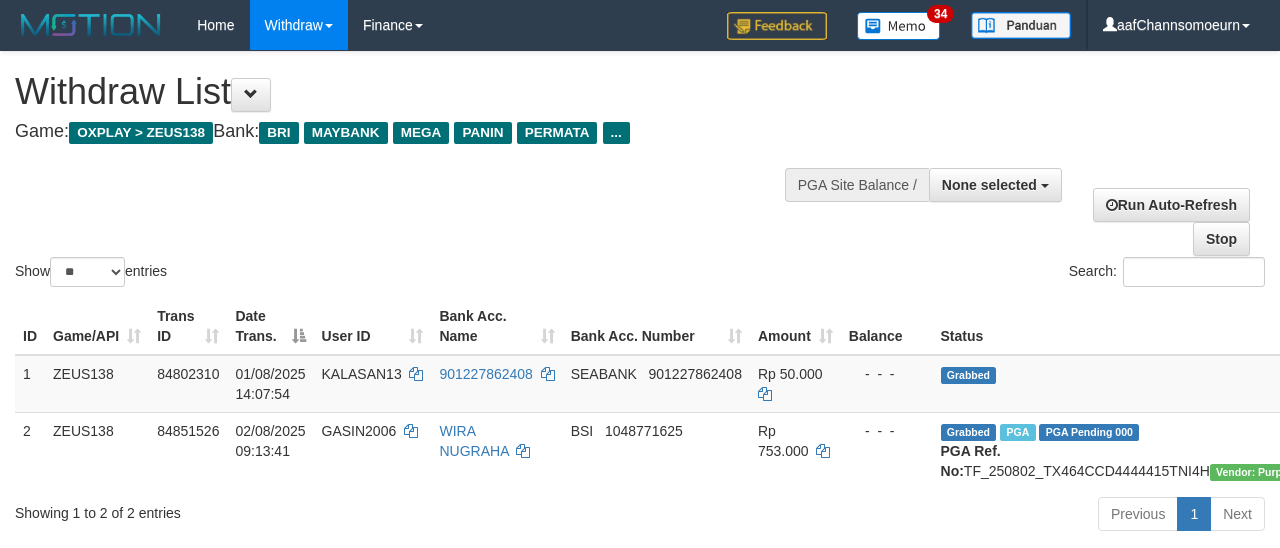select 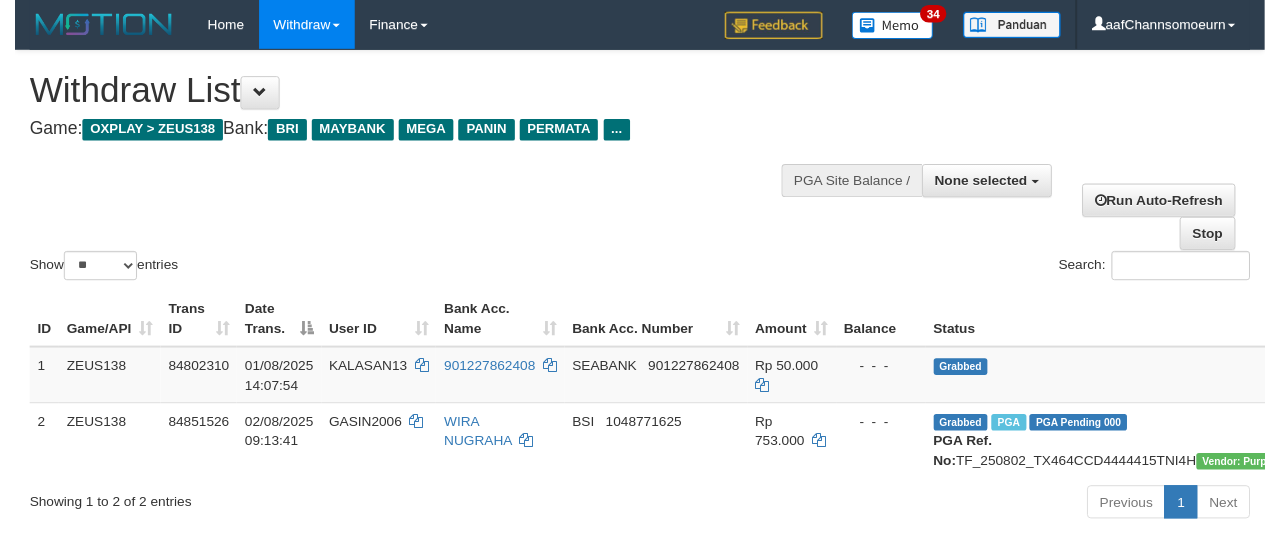 scroll, scrollTop: 356, scrollLeft: 0, axis: vertical 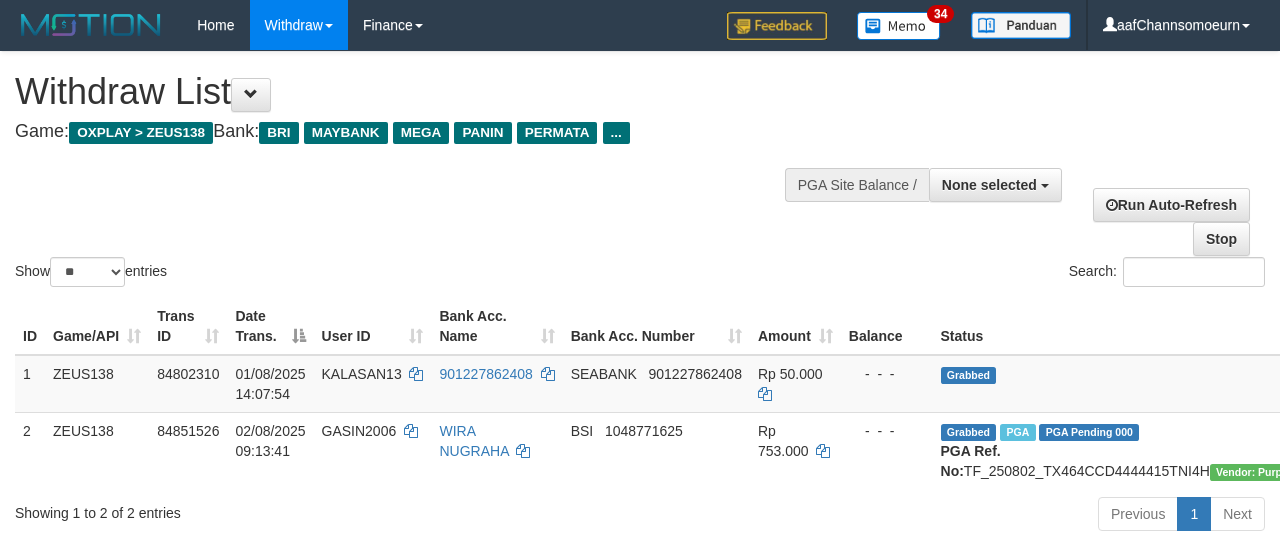 select 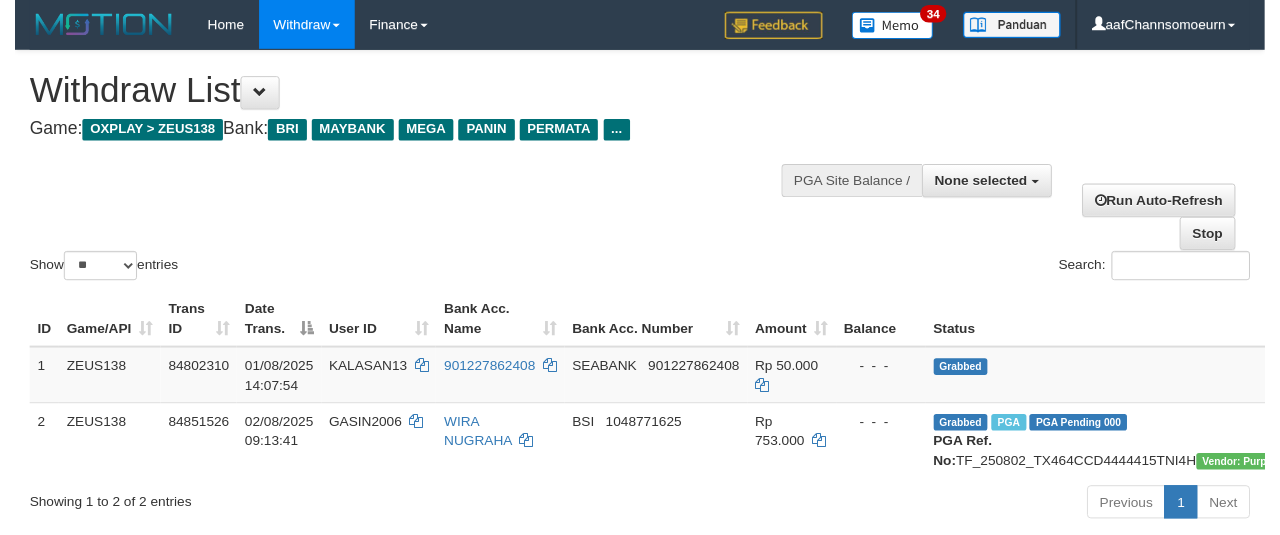 scroll, scrollTop: 356, scrollLeft: 0, axis: vertical 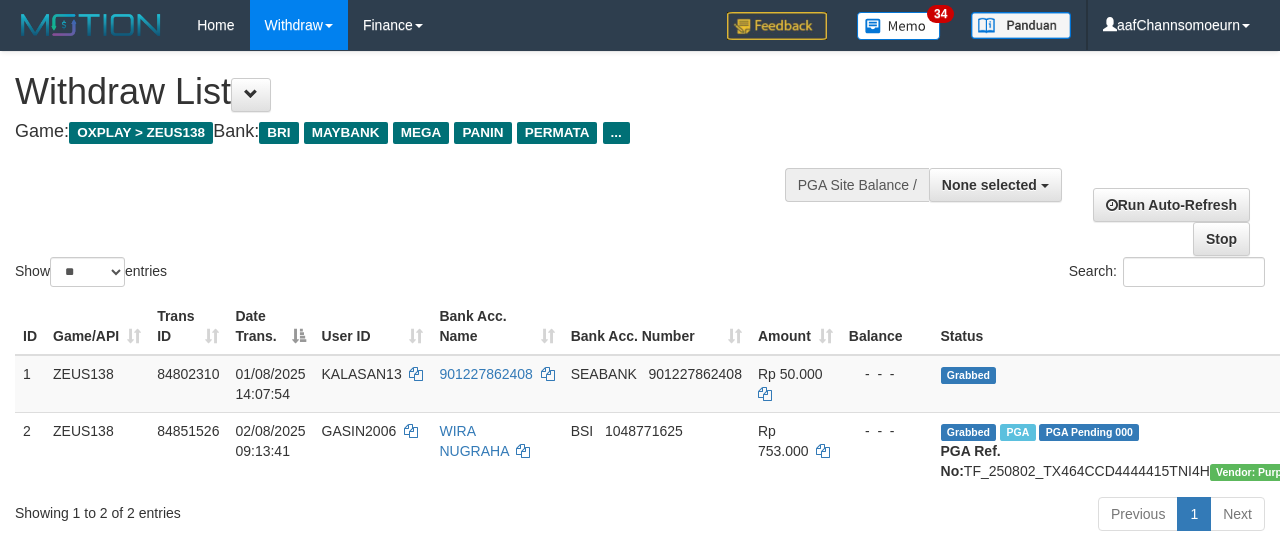 select 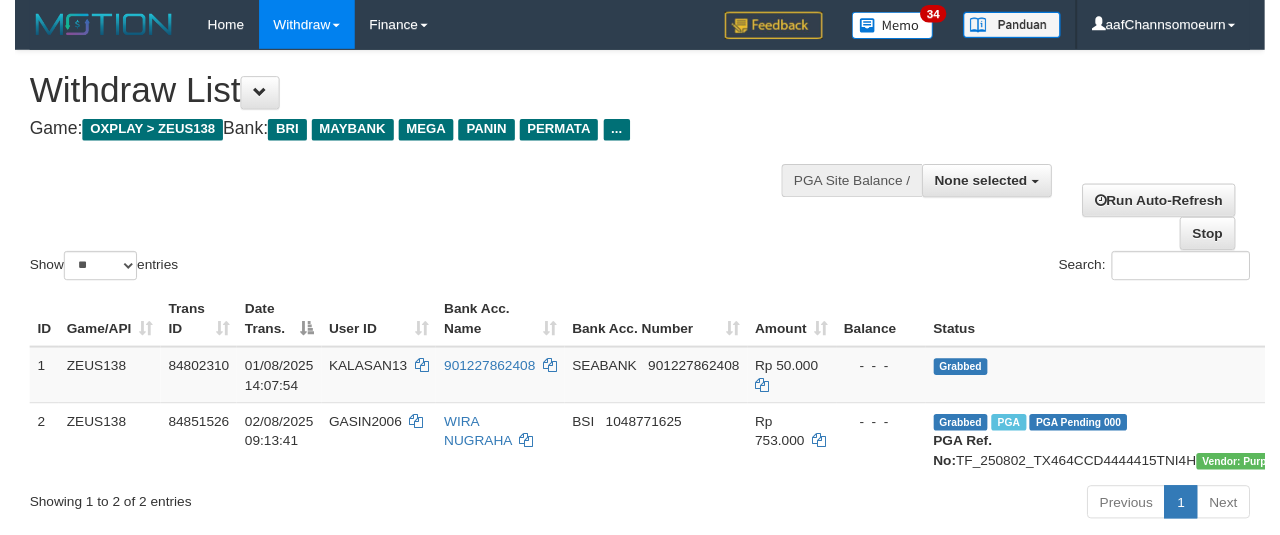 scroll, scrollTop: 356, scrollLeft: 0, axis: vertical 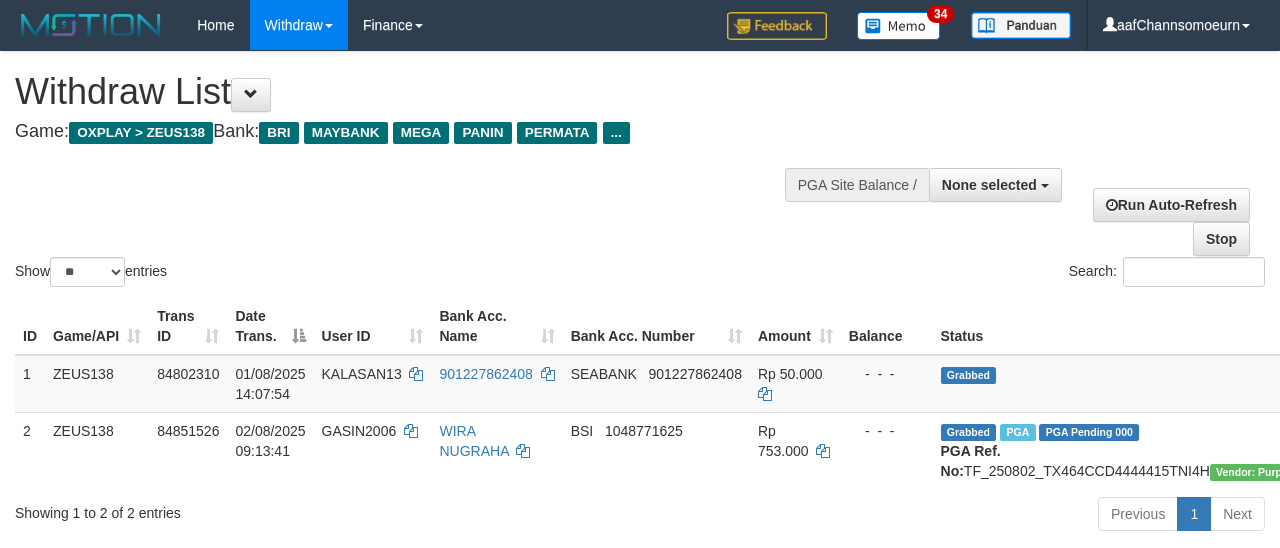 select 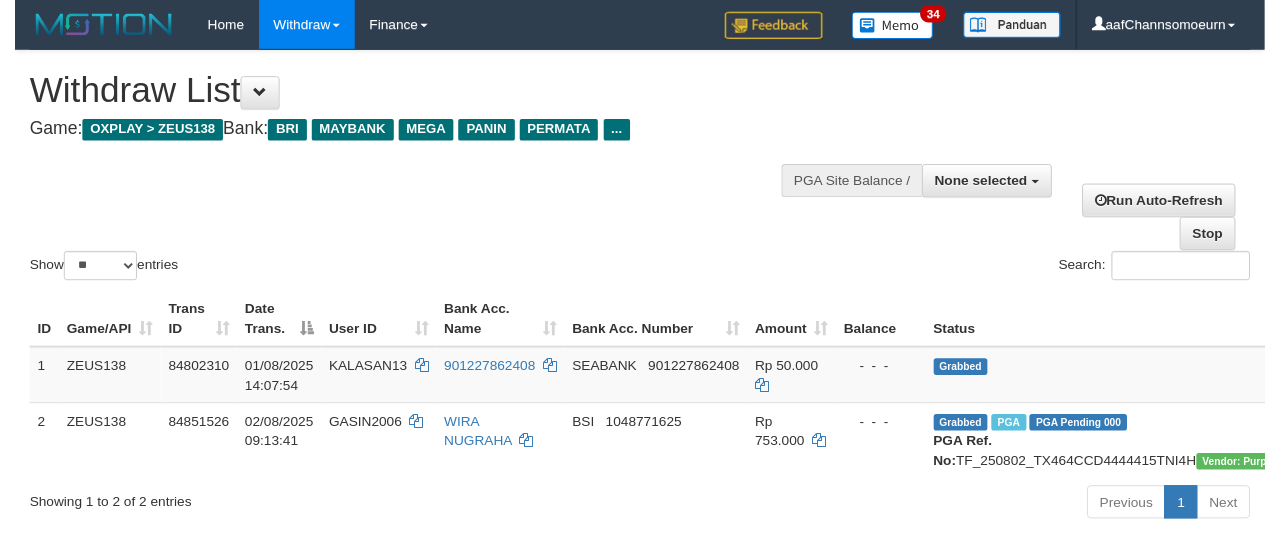 scroll, scrollTop: 356, scrollLeft: 0, axis: vertical 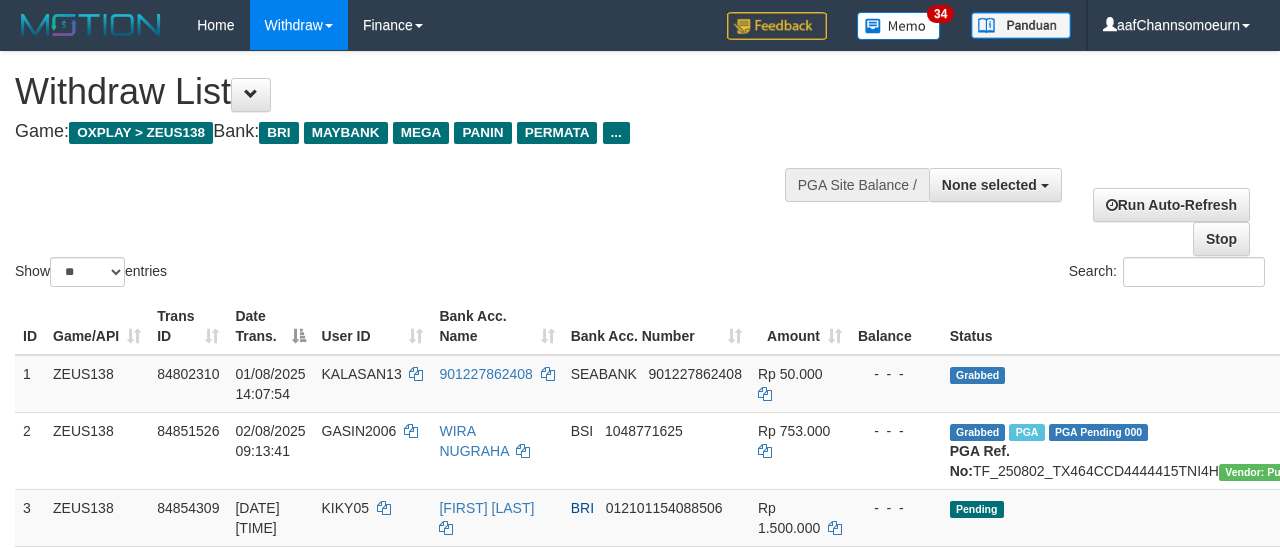 select 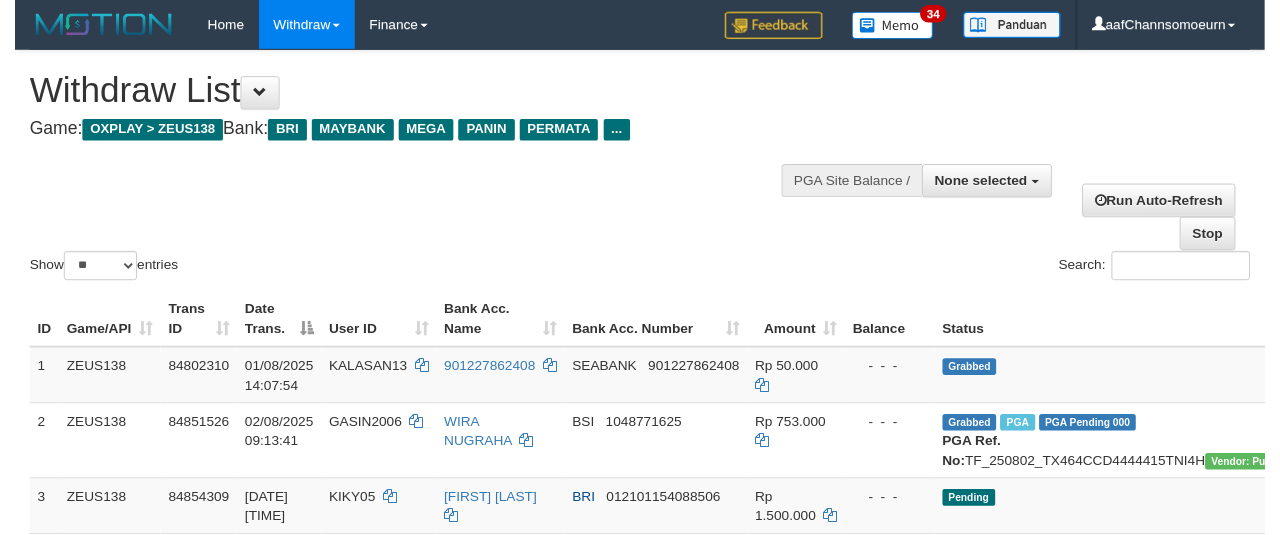 scroll, scrollTop: 356, scrollLeft: 0, axis: vertical 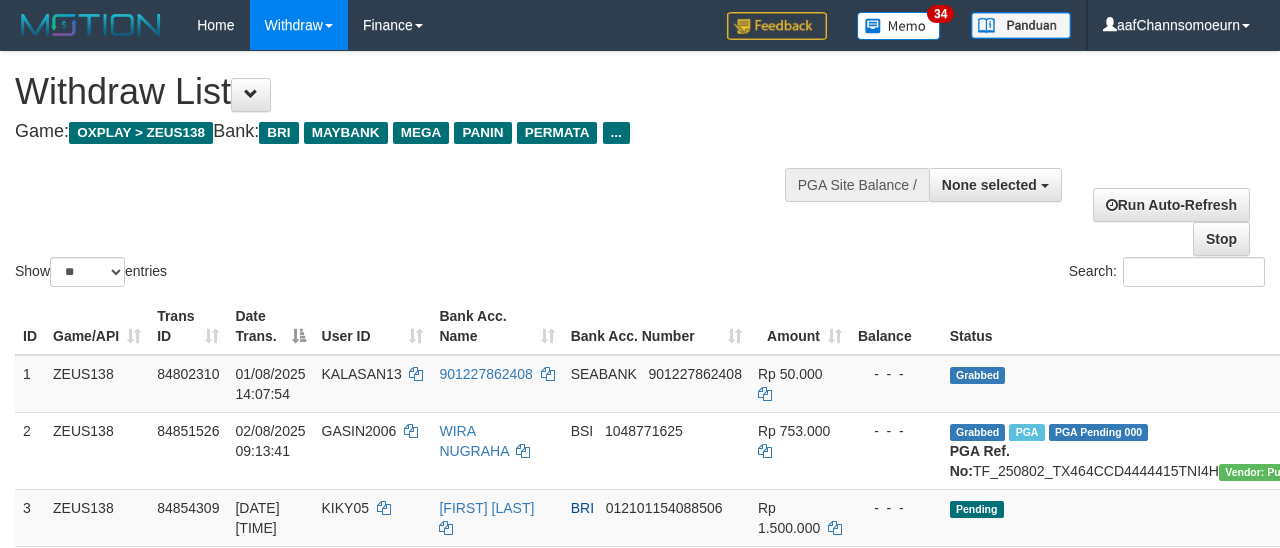 select 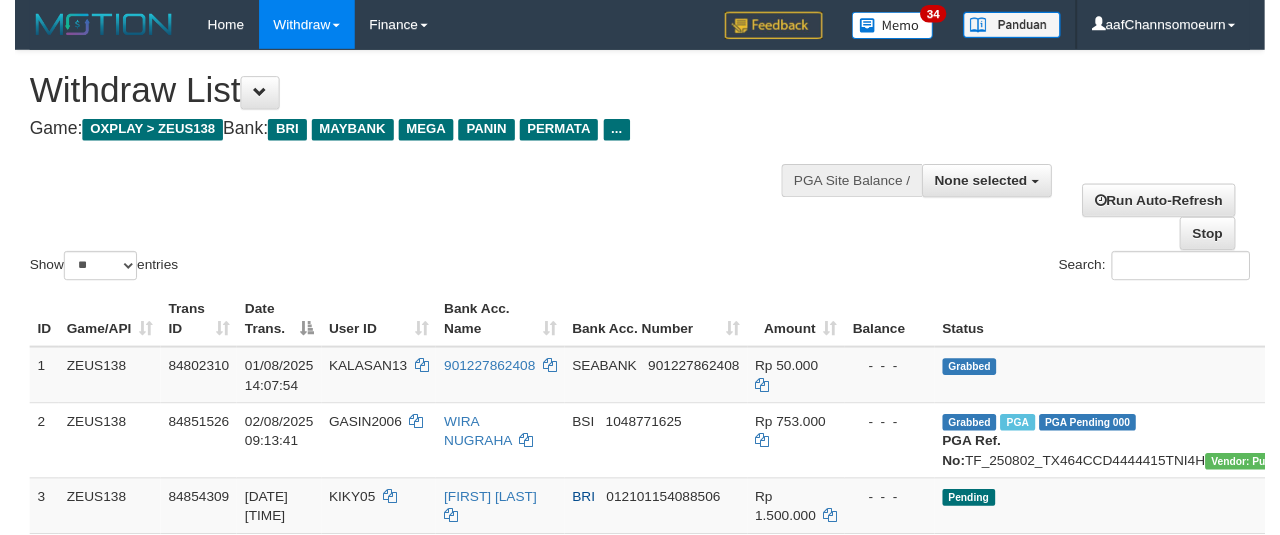 scroll, scrollTop: 356, scrollLeft: 0, axis: vertical 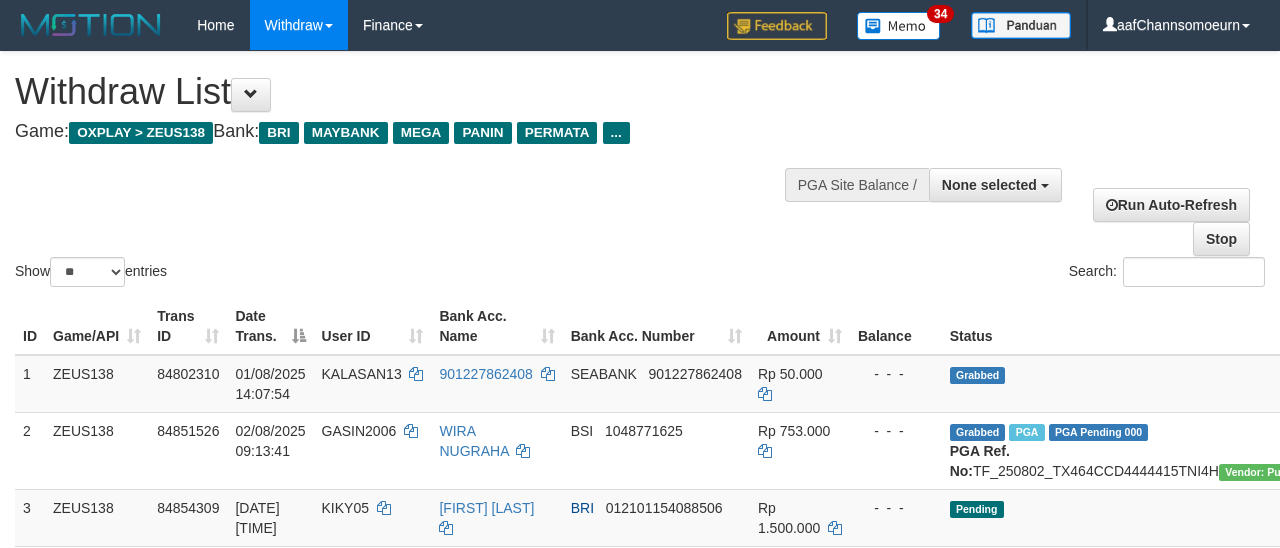 select 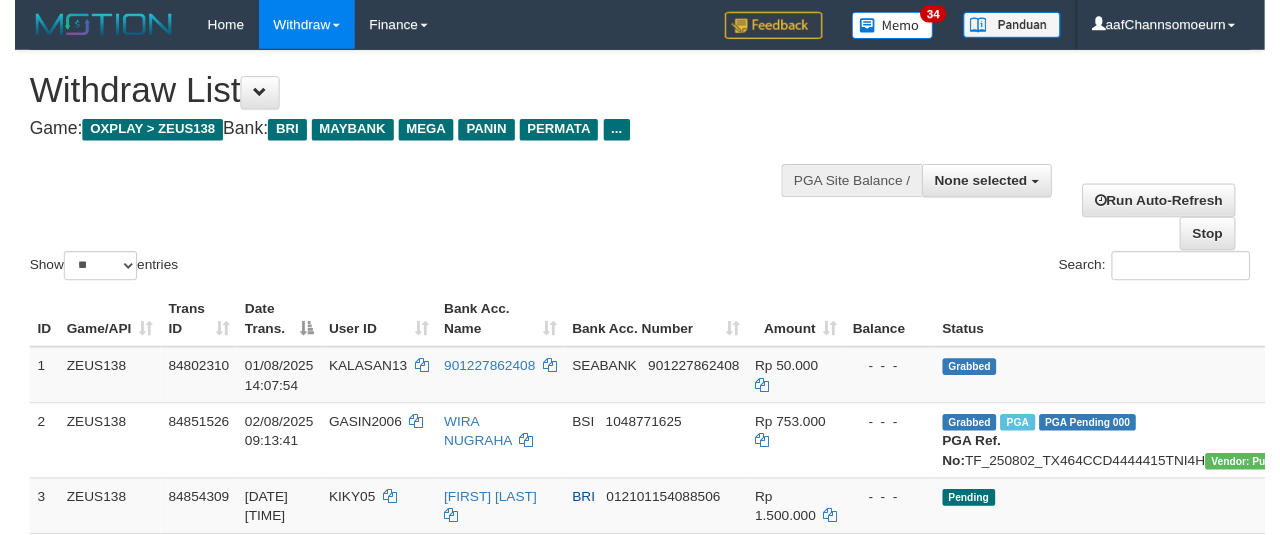 scroll, scrollTop: 356, scrollLeft: 0, axis: vertical 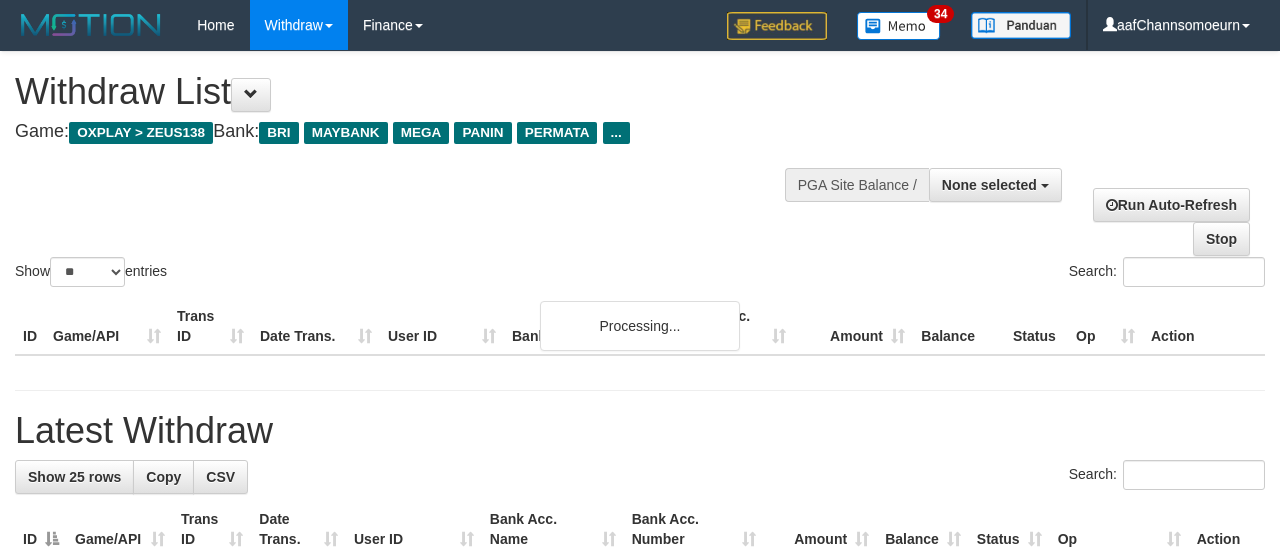 select 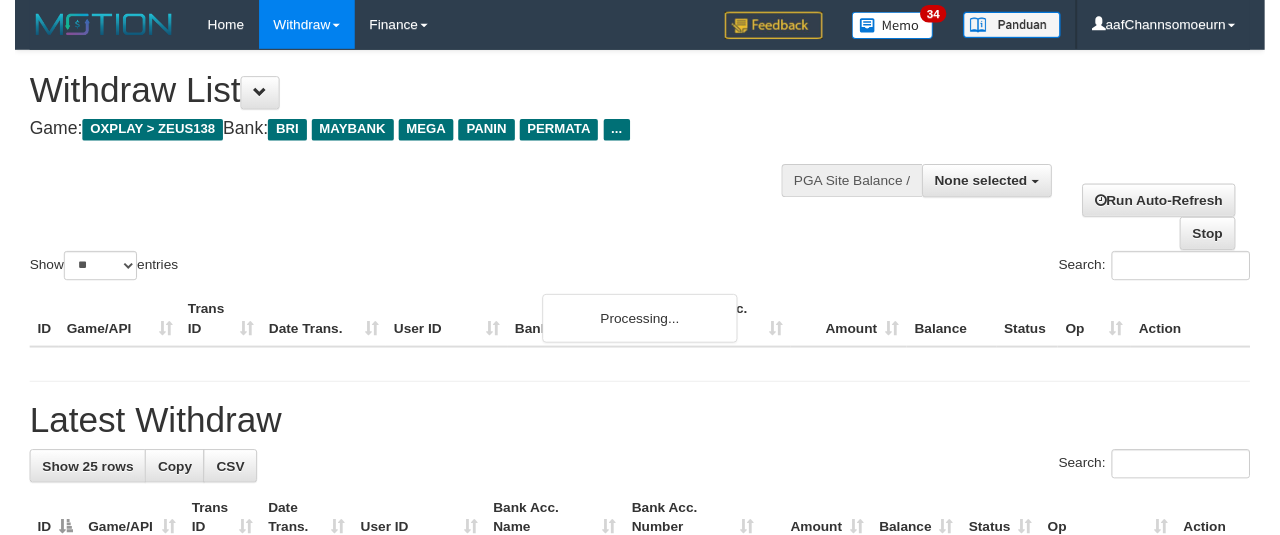 scroll, scrollTop: 356, scrollLeft: 0, axis: vertical 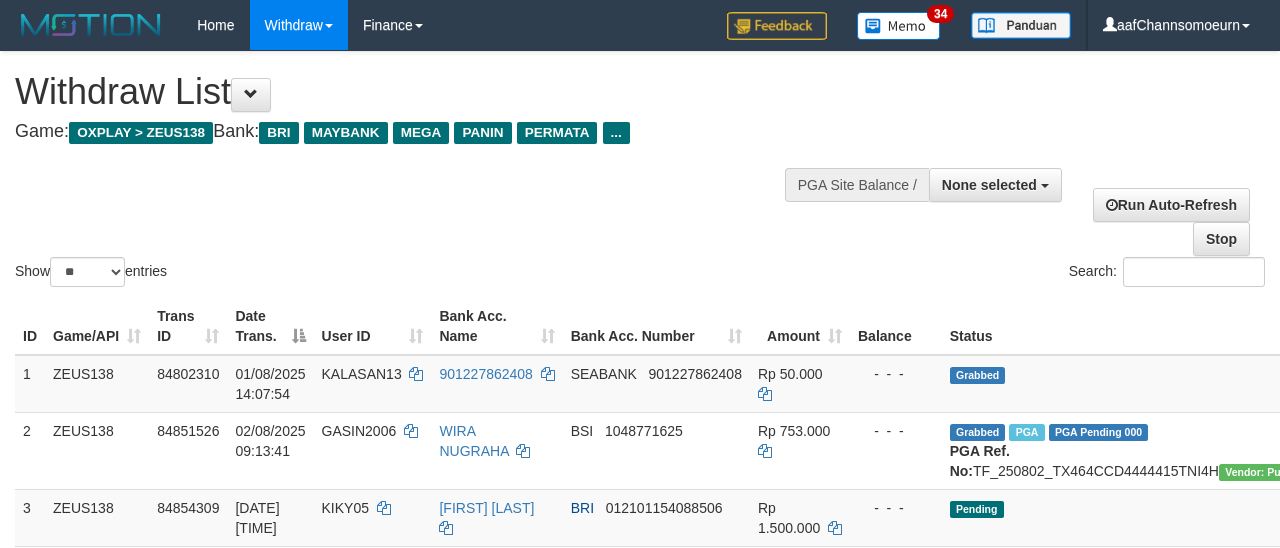 select 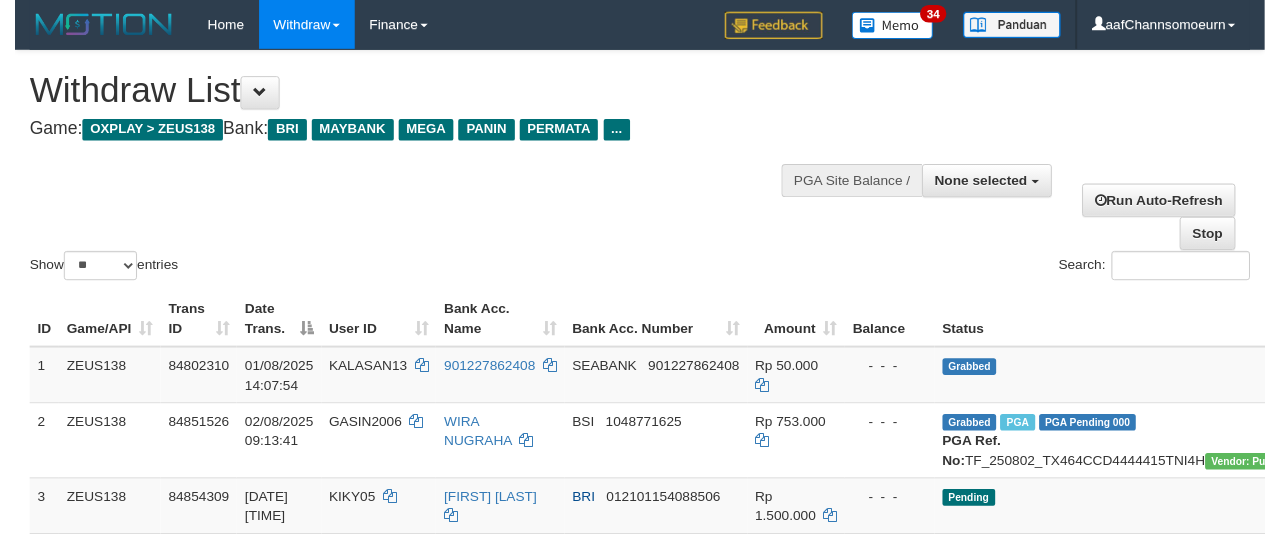 scroll, scrollTop: 356, scrollLeft: 0, axis: vertical 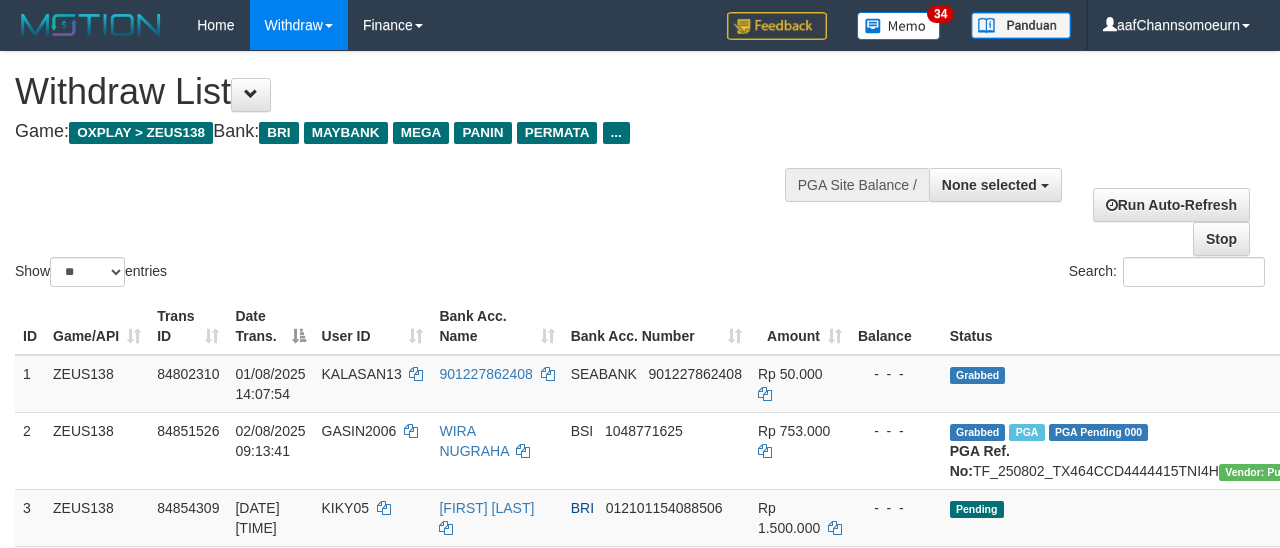 select 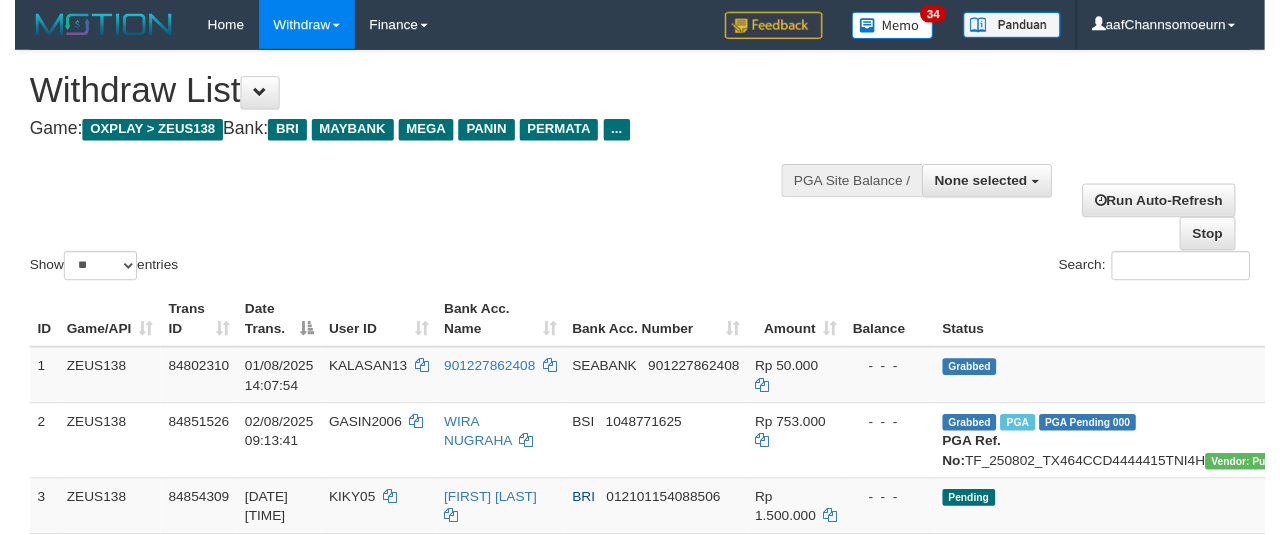 scroll, scrollTop: 356, scrollLeft: 0, axis: vertical 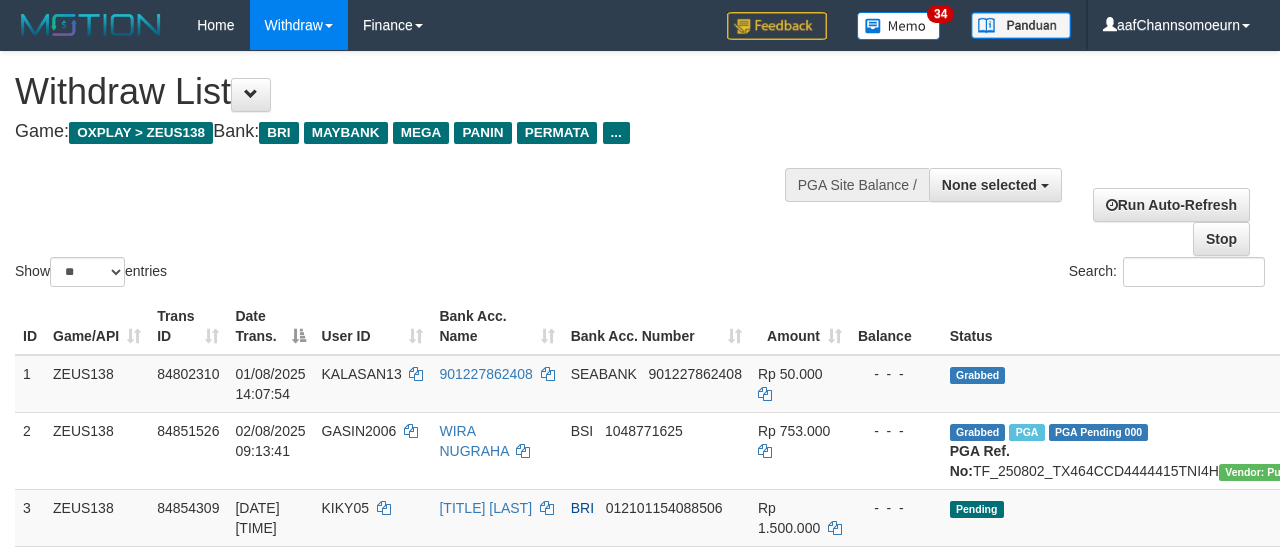 select 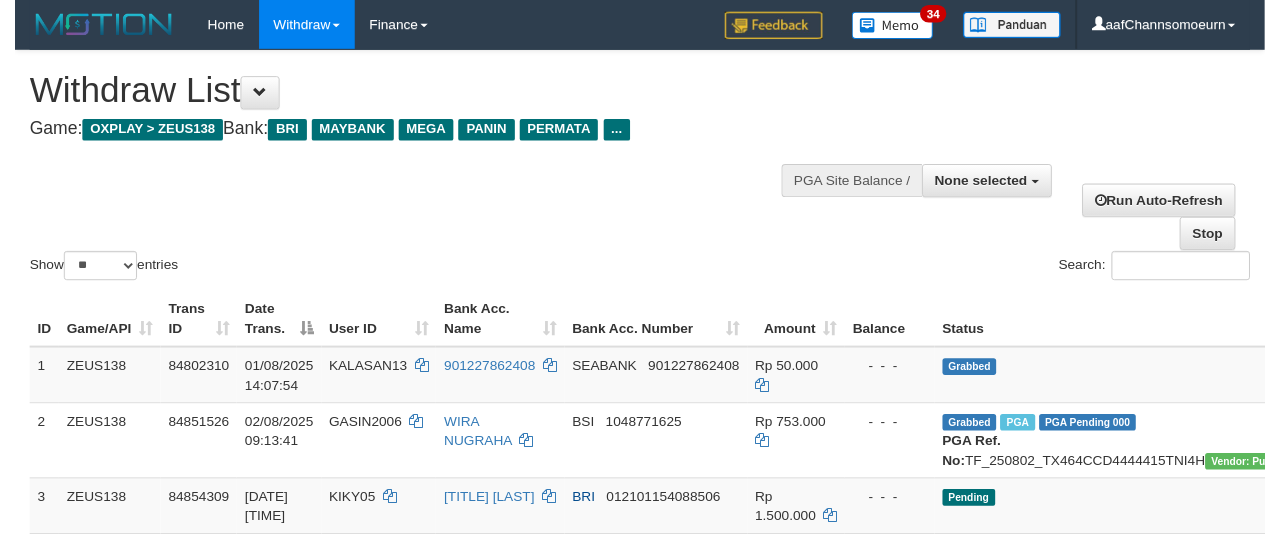 scroll, scrollTop: 356, scrollLeft: 0, axis: vertical 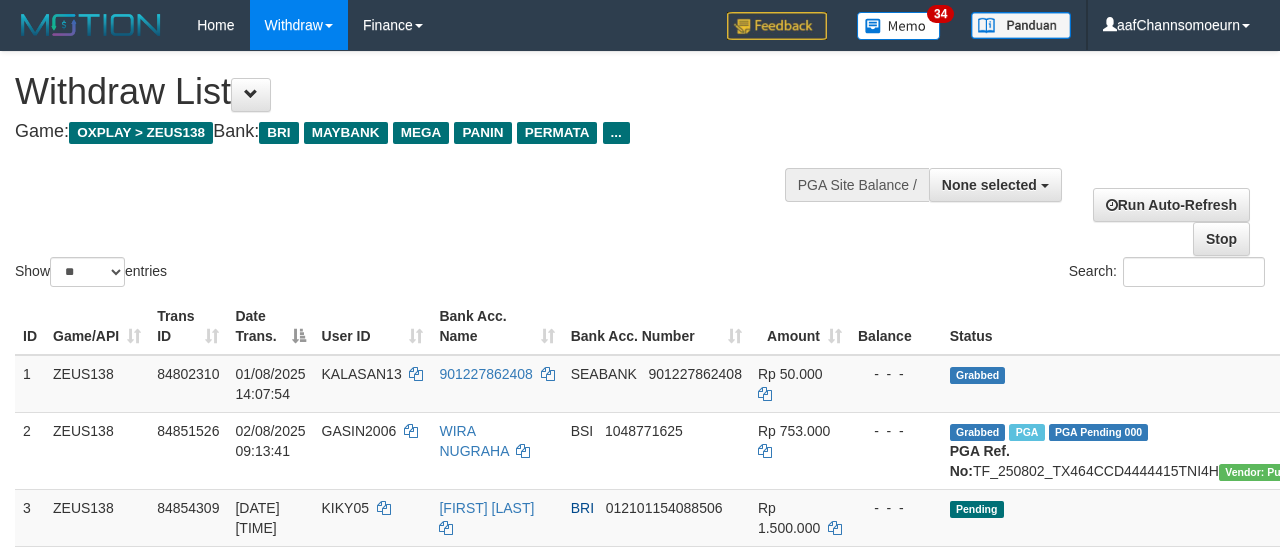 select 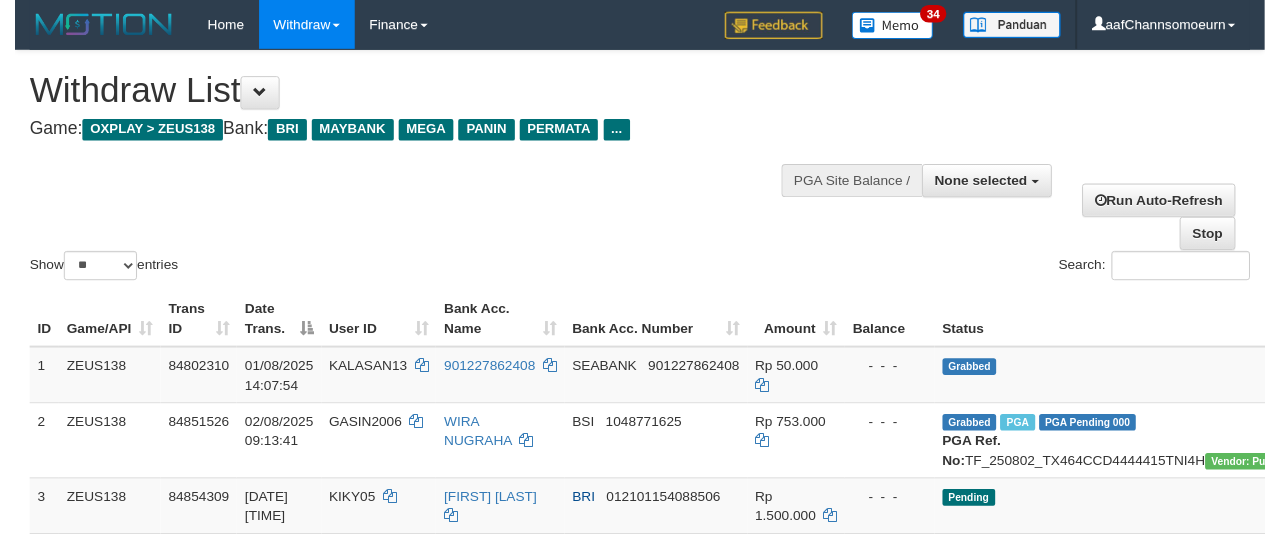 scroll, scrollTop: 356, scrollLeft: 0, axis: vertical 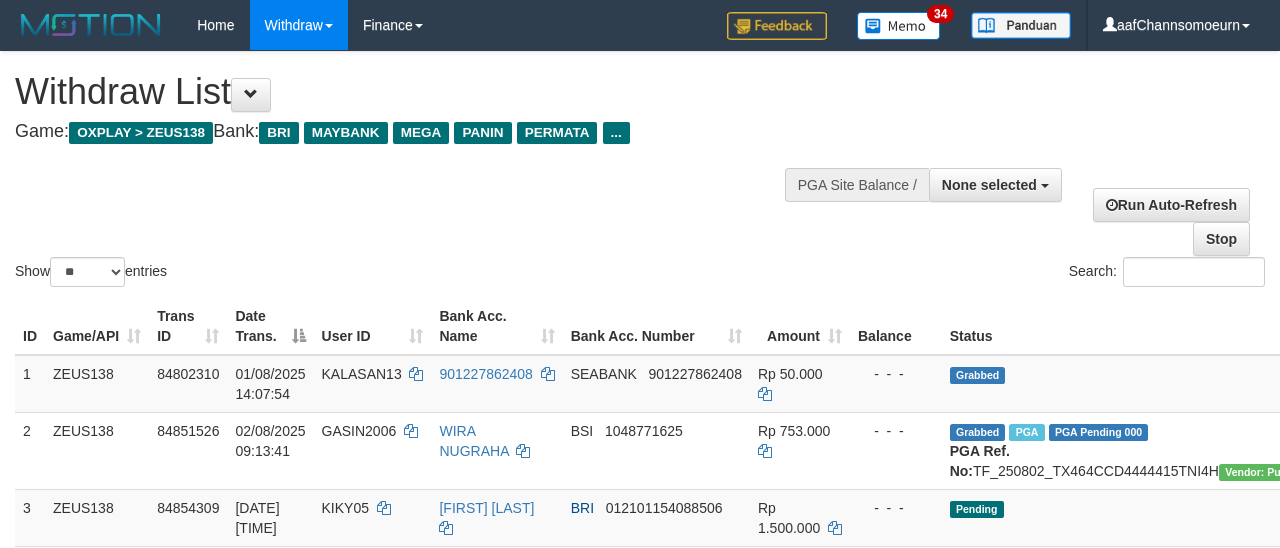 select 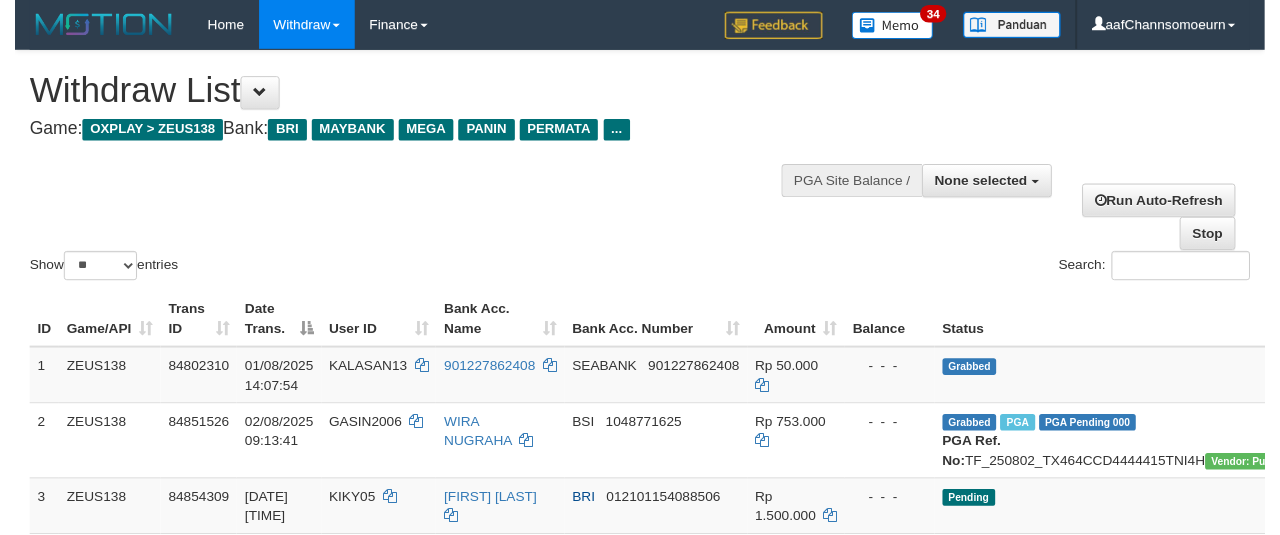 scroll, scrollTop: 356, scrollLeft: 0, axis: vertical 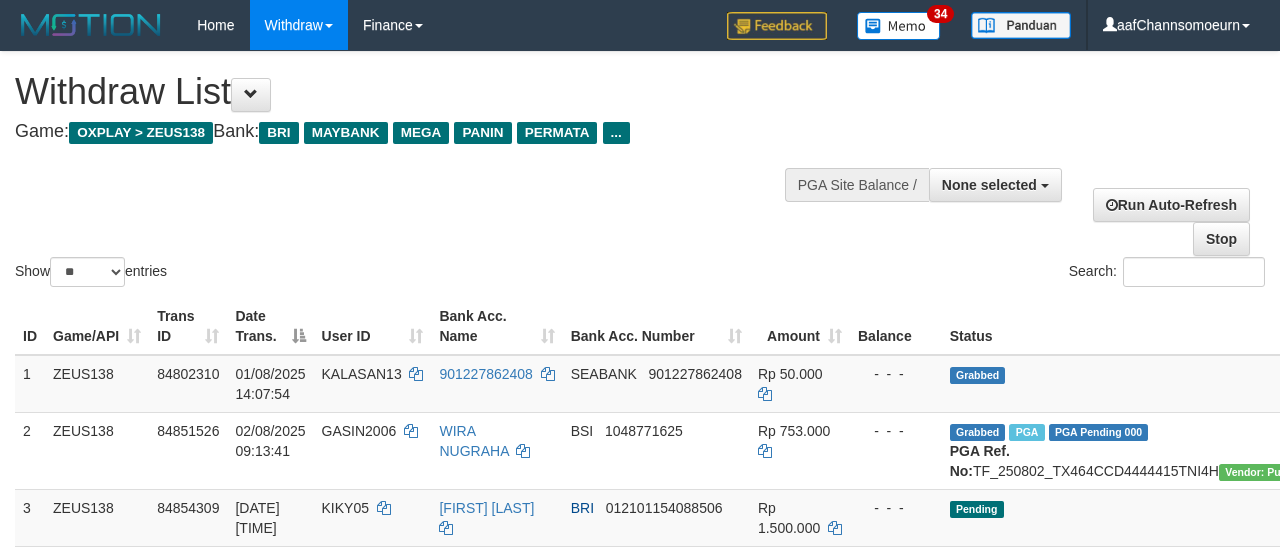 select 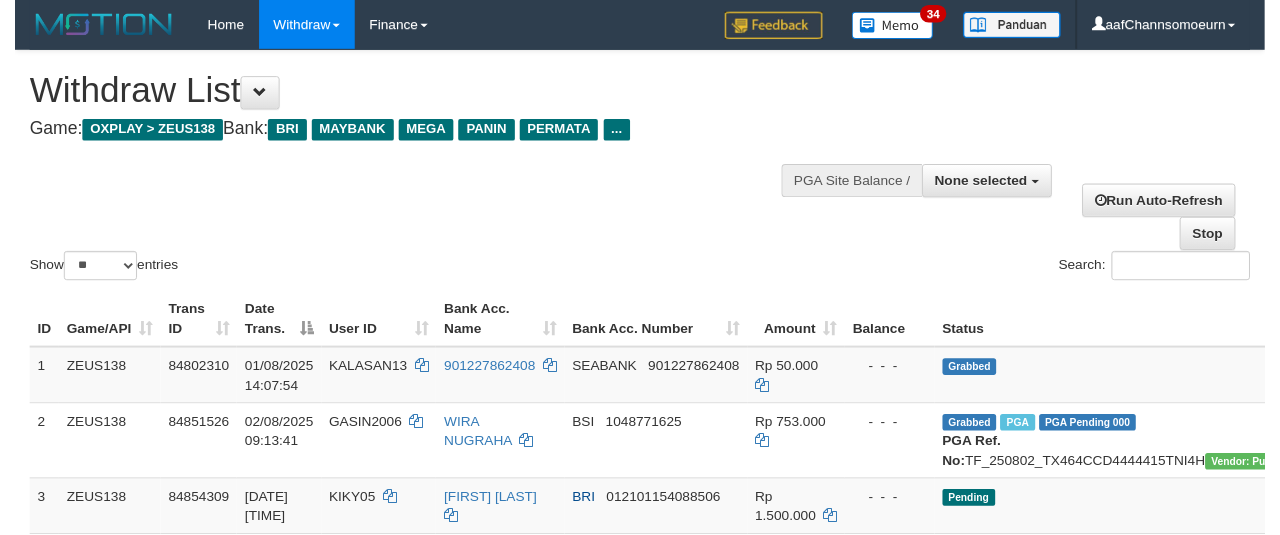 scroll, scrollTop: 356, scrollLeft: 0, axis: vertical 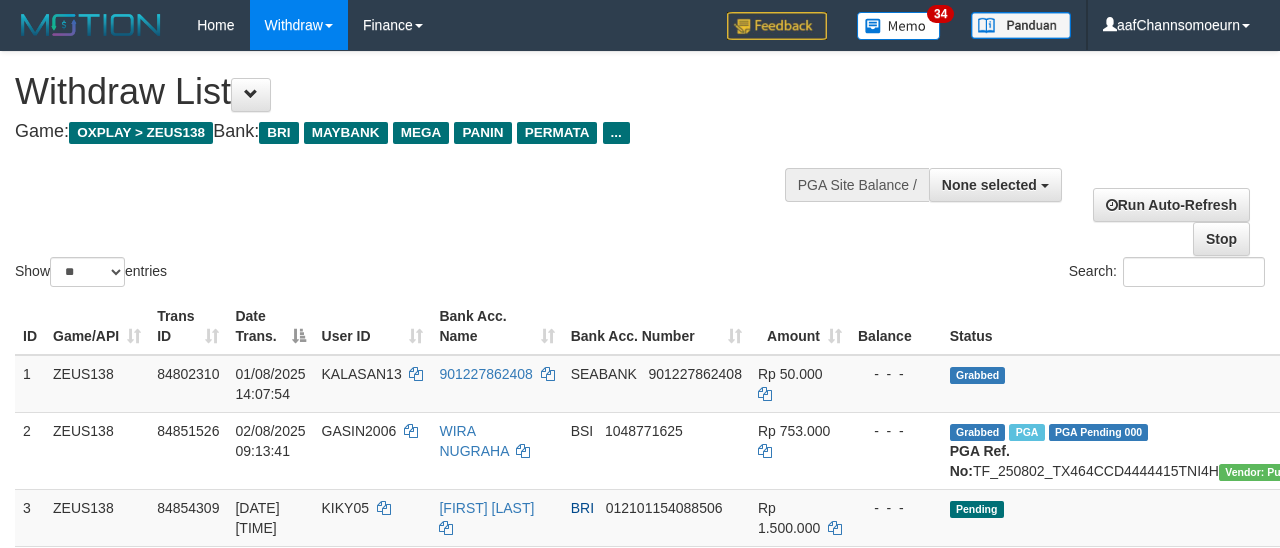 select 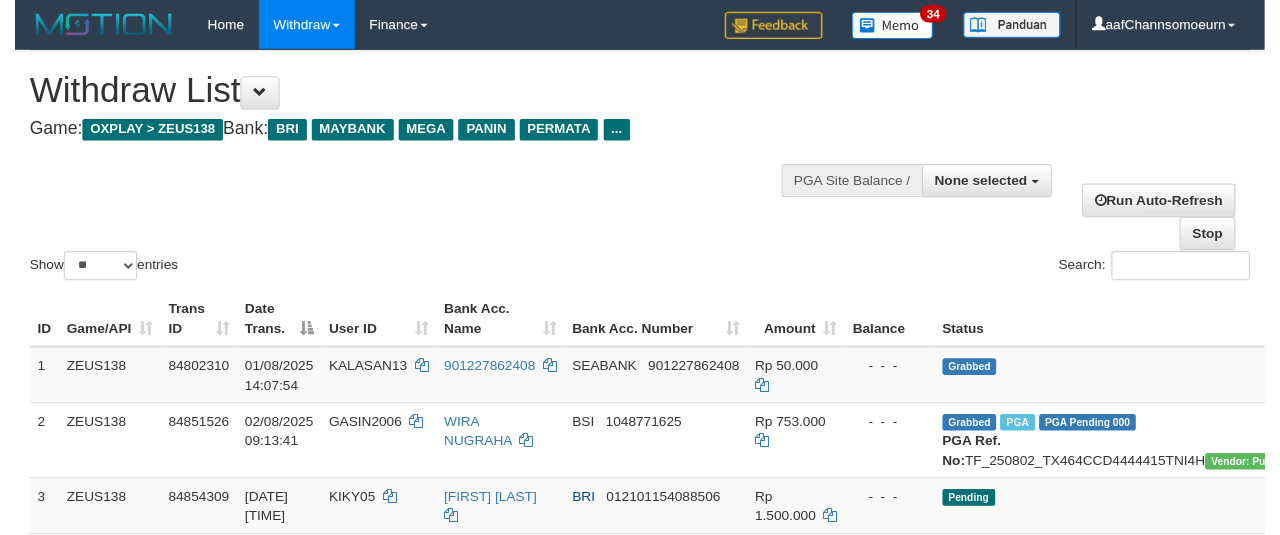 scroll, scrollTop: 356, scrollLeft: 0, axis: vertical 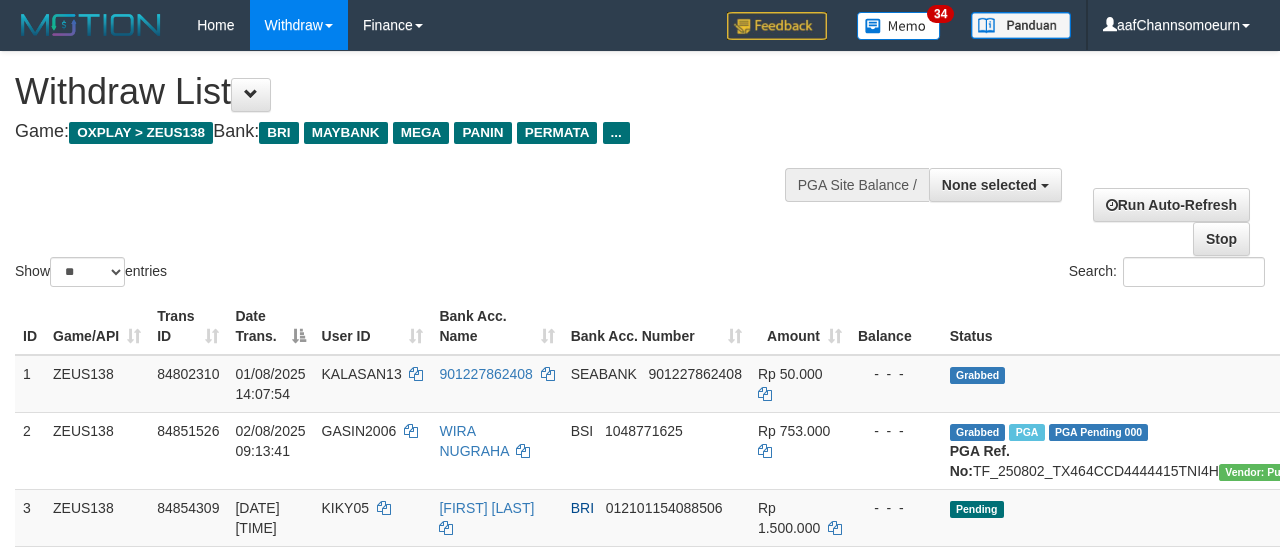 select 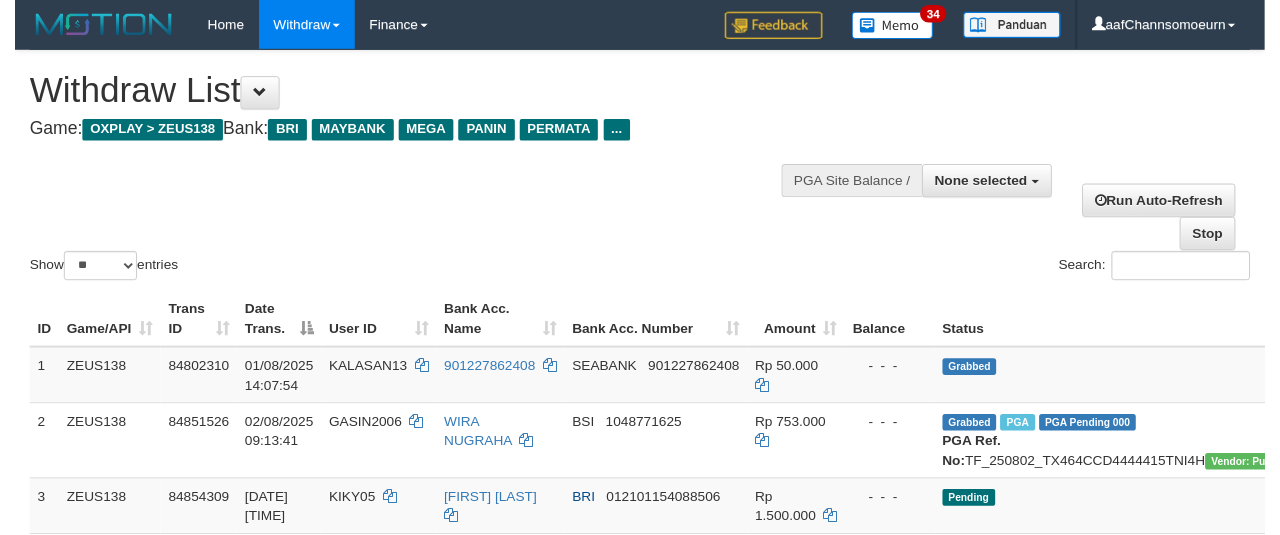 scroll, scrollTop: 356, scrollLeft: 0, axis: vertical 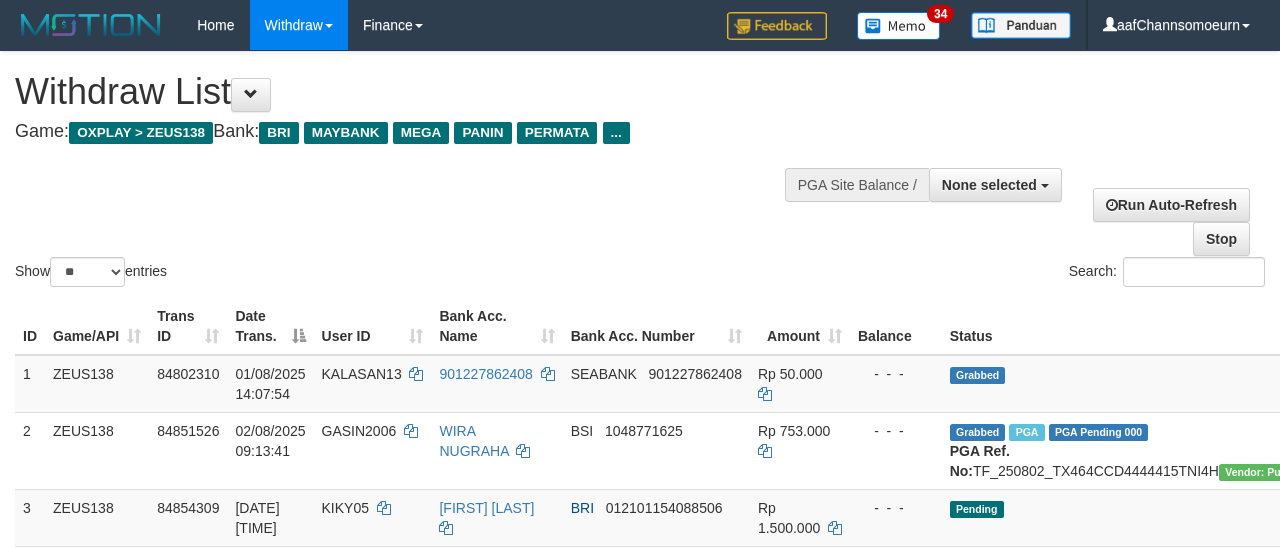 select 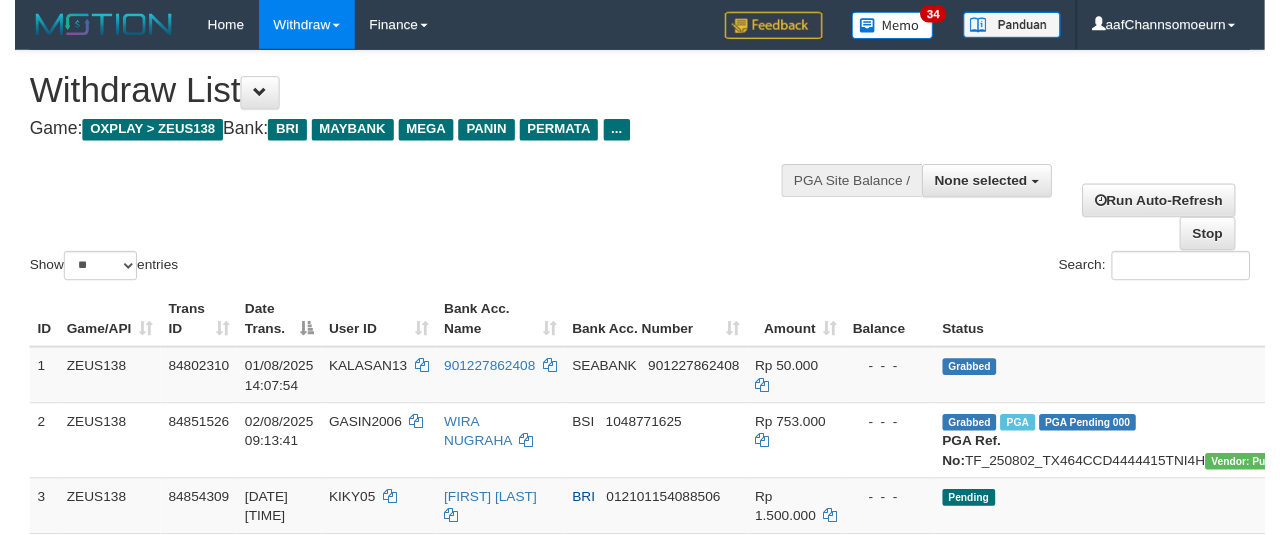 scroll, scrollTop: 356, scrollLeft: 0, axis: vertical 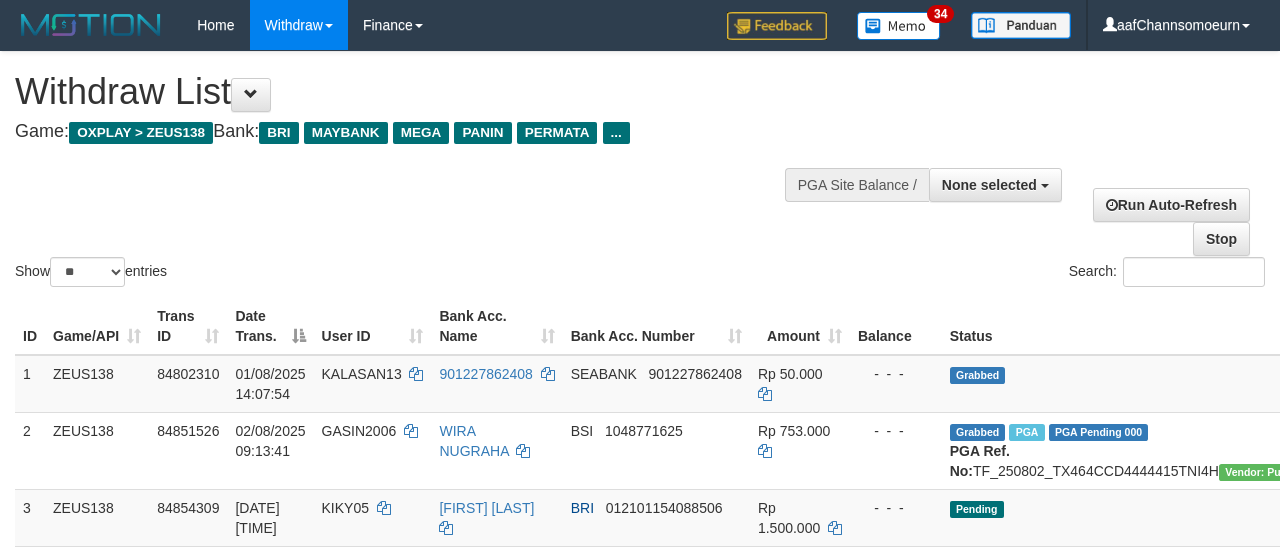 select 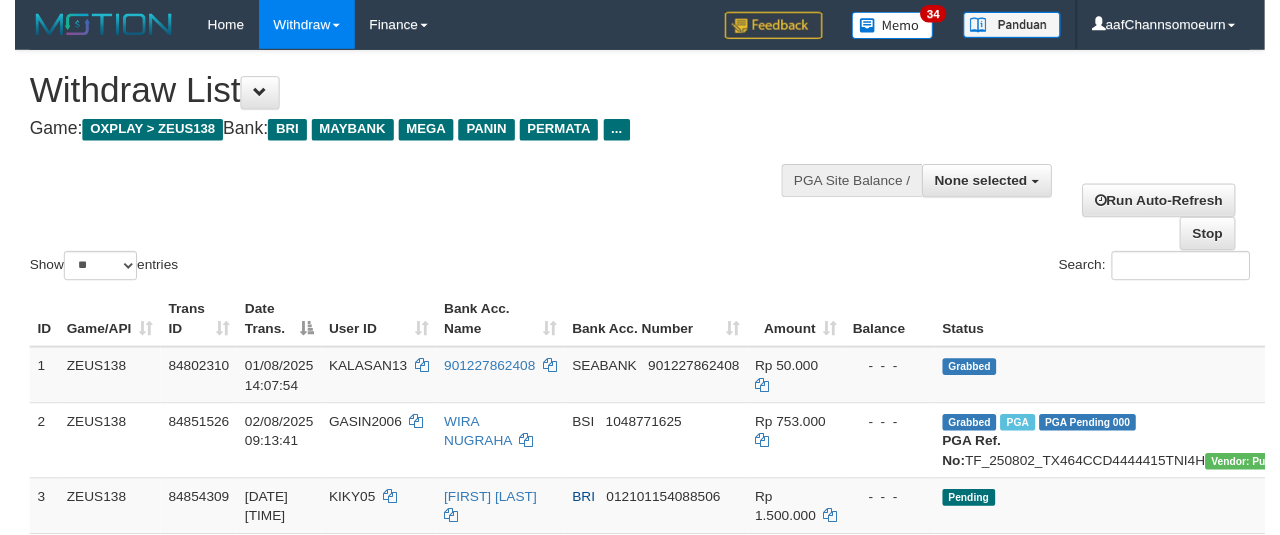 scroll, scrollTop: 356, scrollLeft: 0, axis: vertical 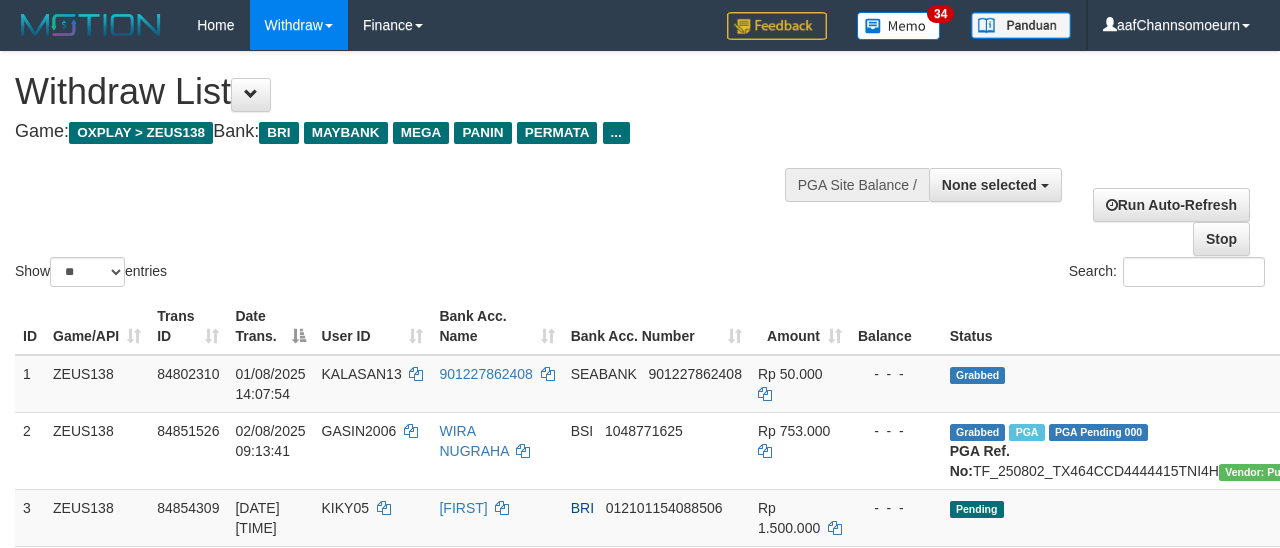select 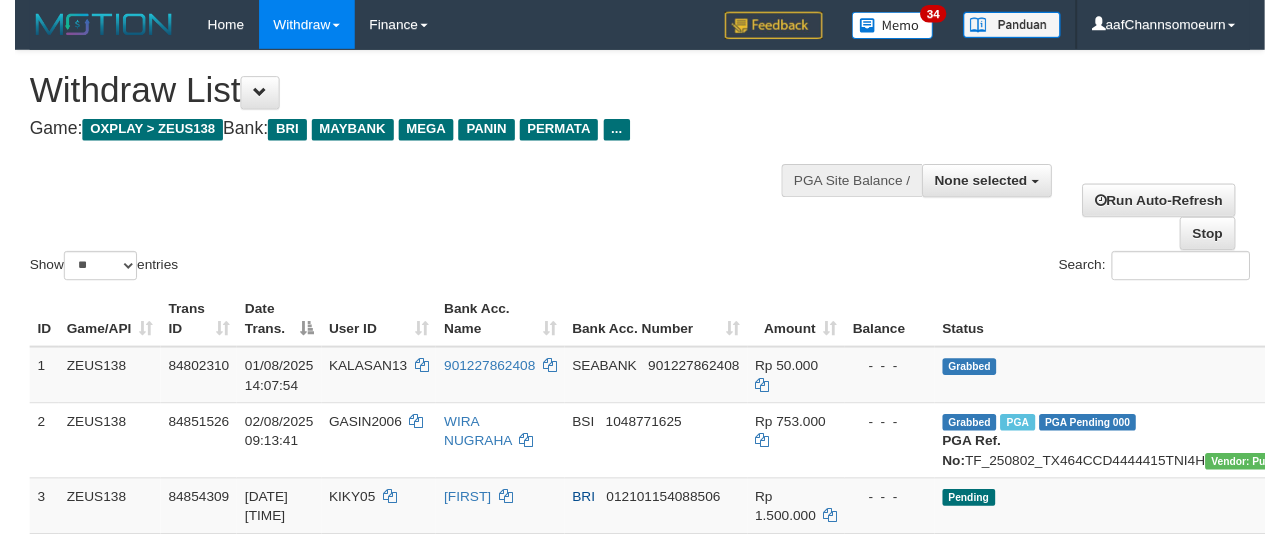 scroll, scrollTop: 356, scrollLeft: 0, axis: vertical 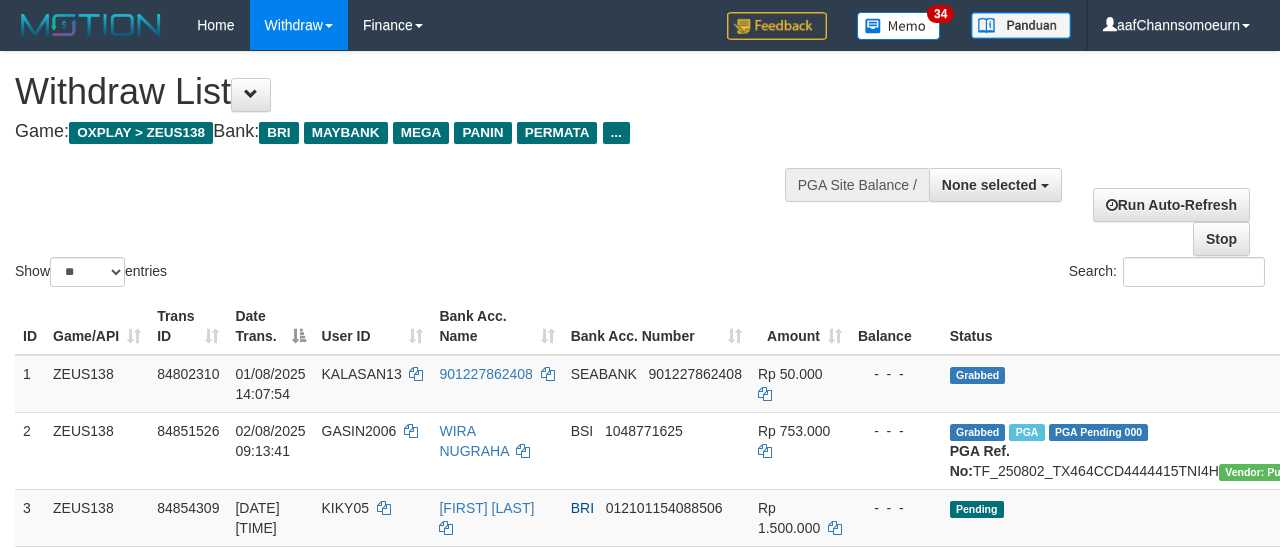 select 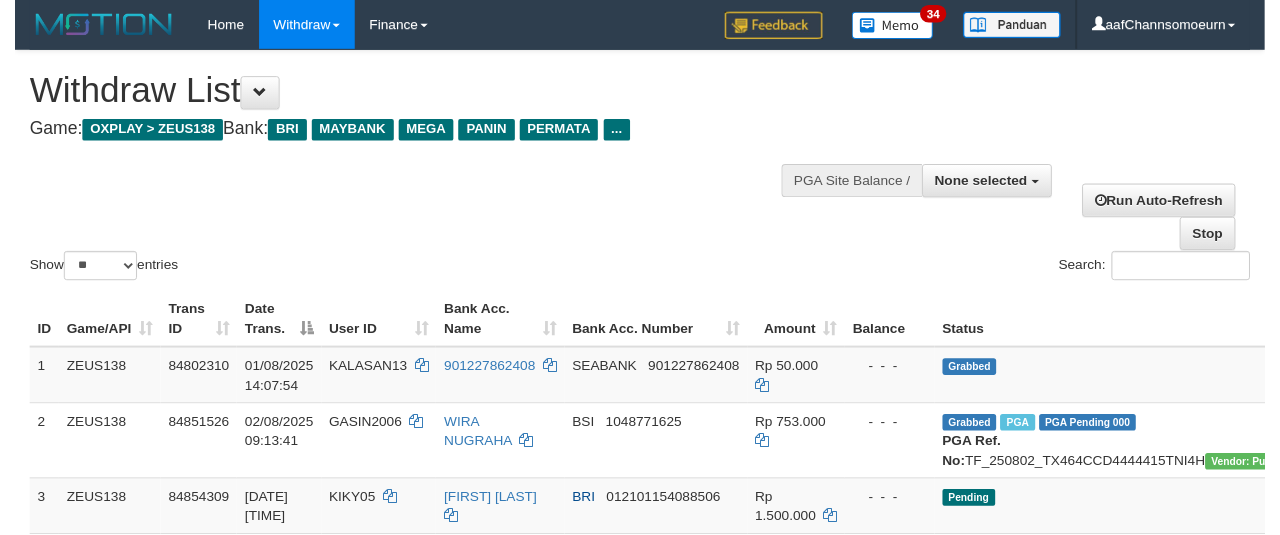 scroll, scrollTop: 356, scrollLeft: 0, axis: vertical 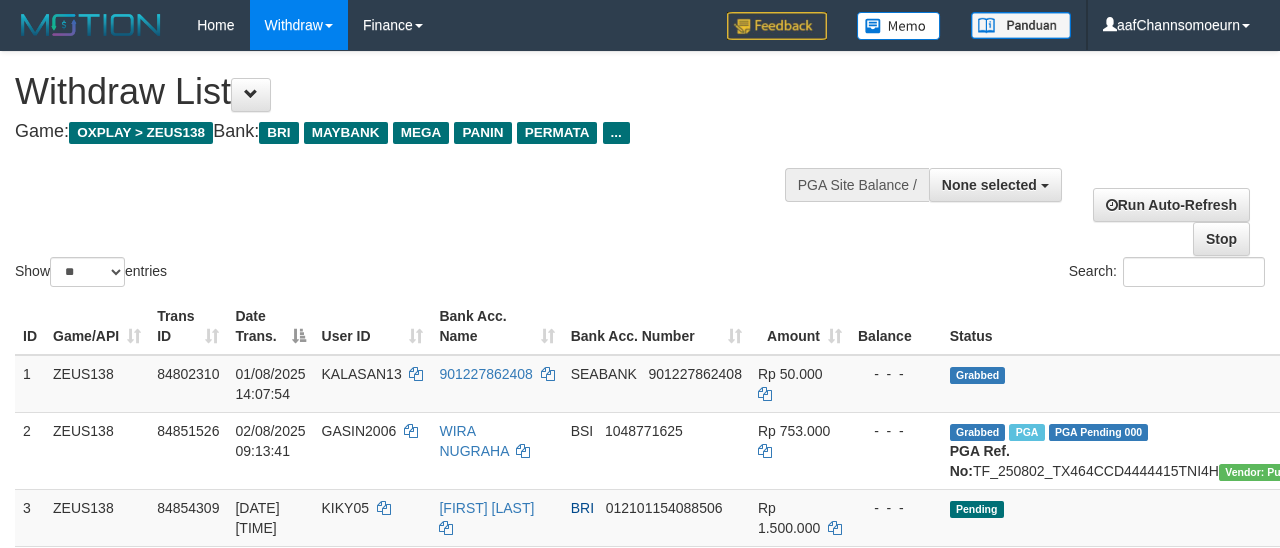 select 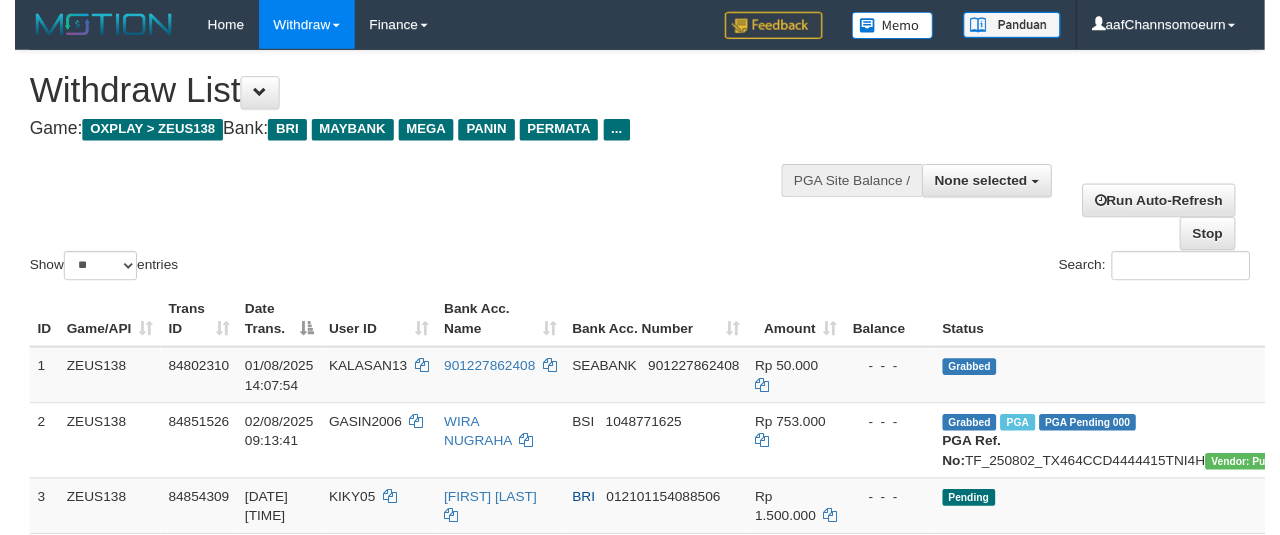 scroll, scrollTop: 356, scrollLeft: 0, axis: vertical 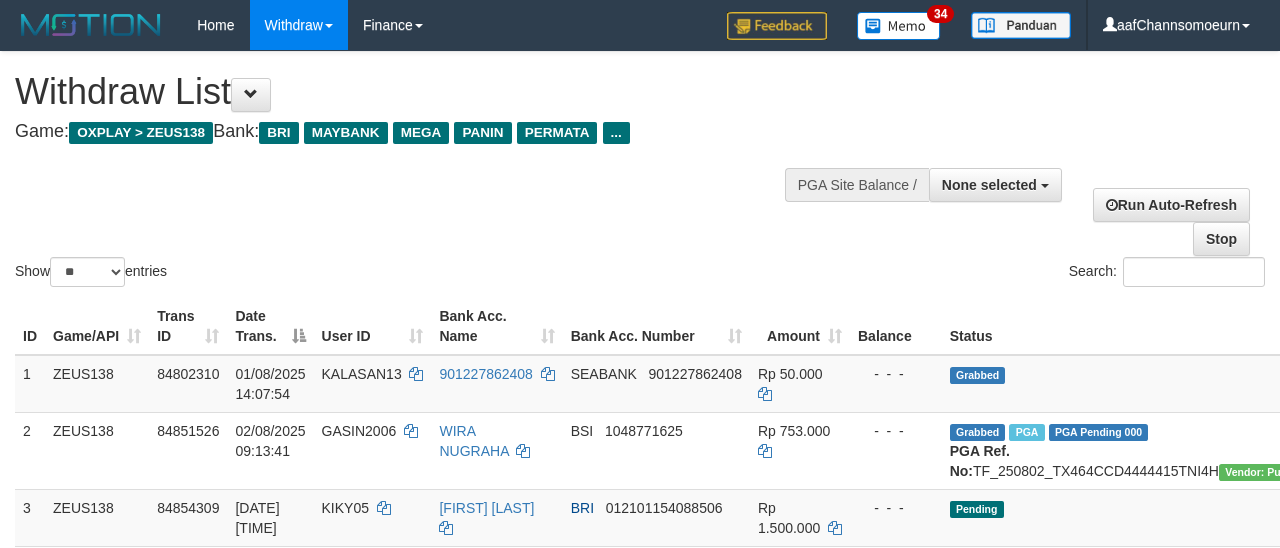 select 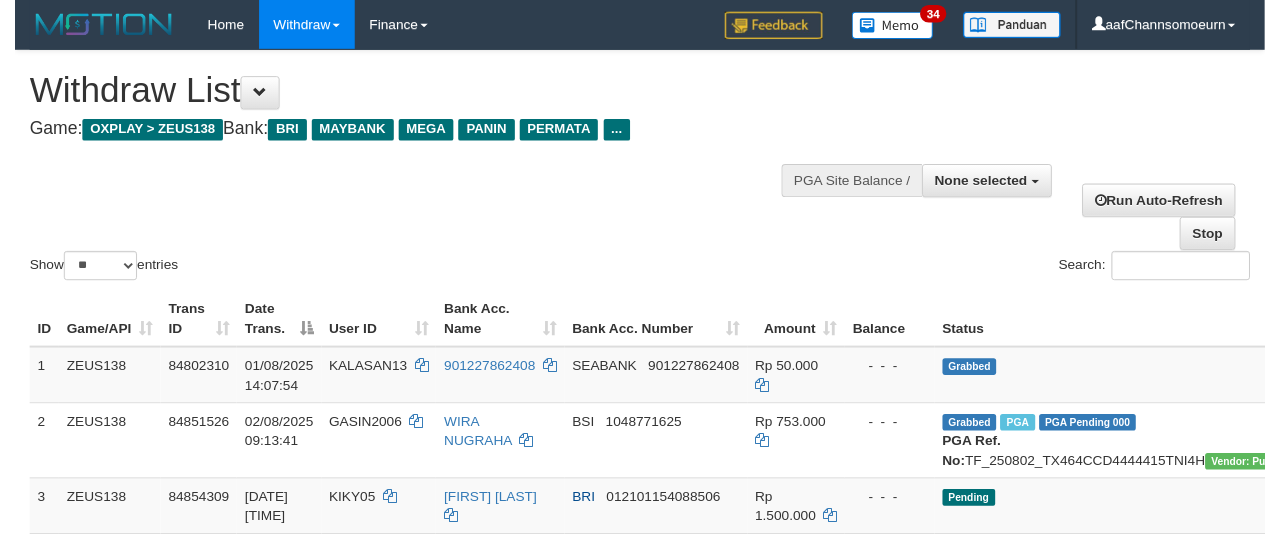 scroll, scrollTop: 356, scrollLeft: 0, axis: vertical 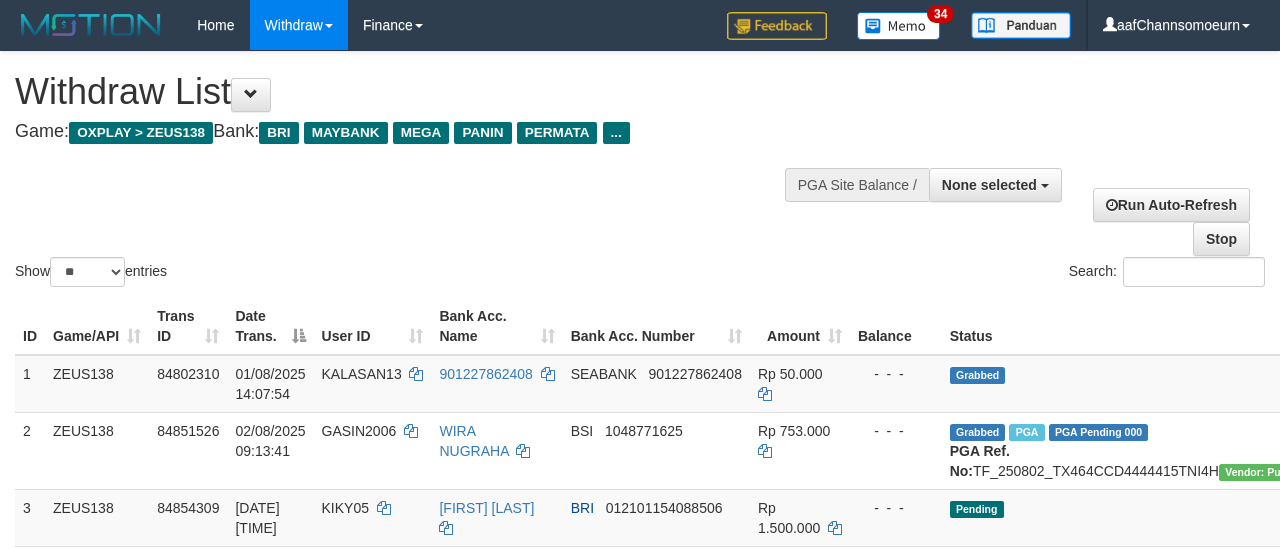 select 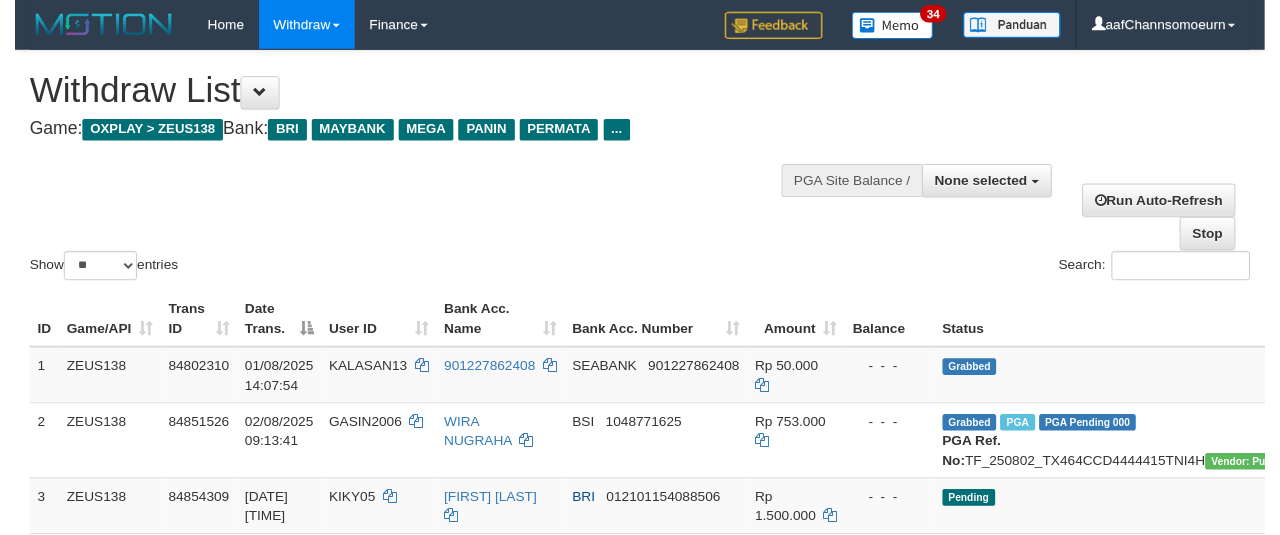 scroll, scrollTop: 356, scrollLeft: 0, axis: vertical 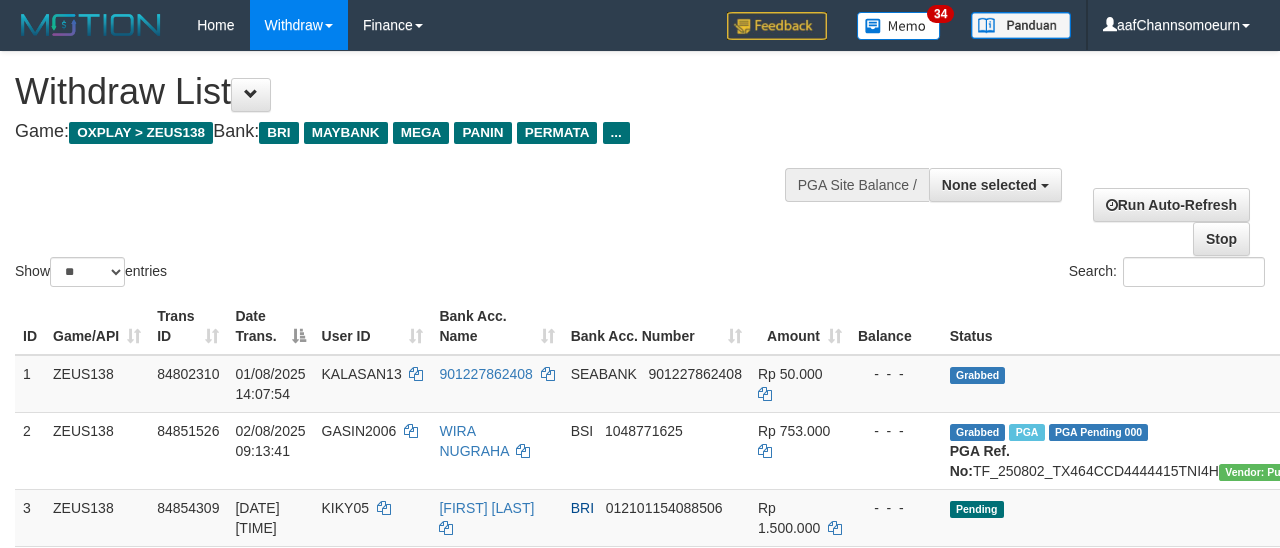 select 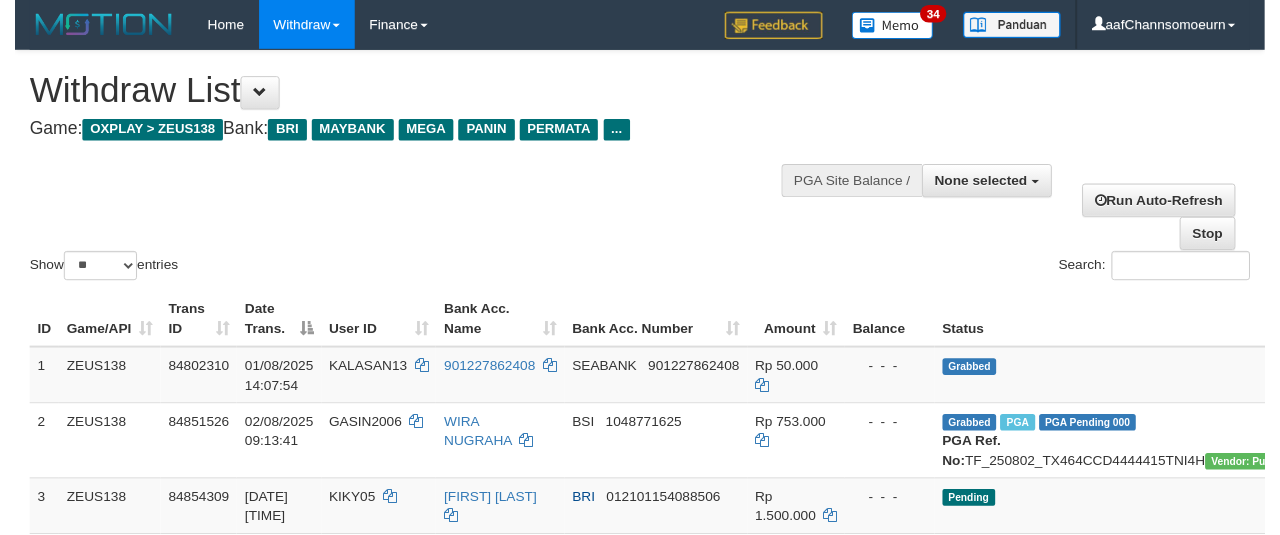 scroll, scrollTop: 356, scrollLeft: 0, axis: vertical 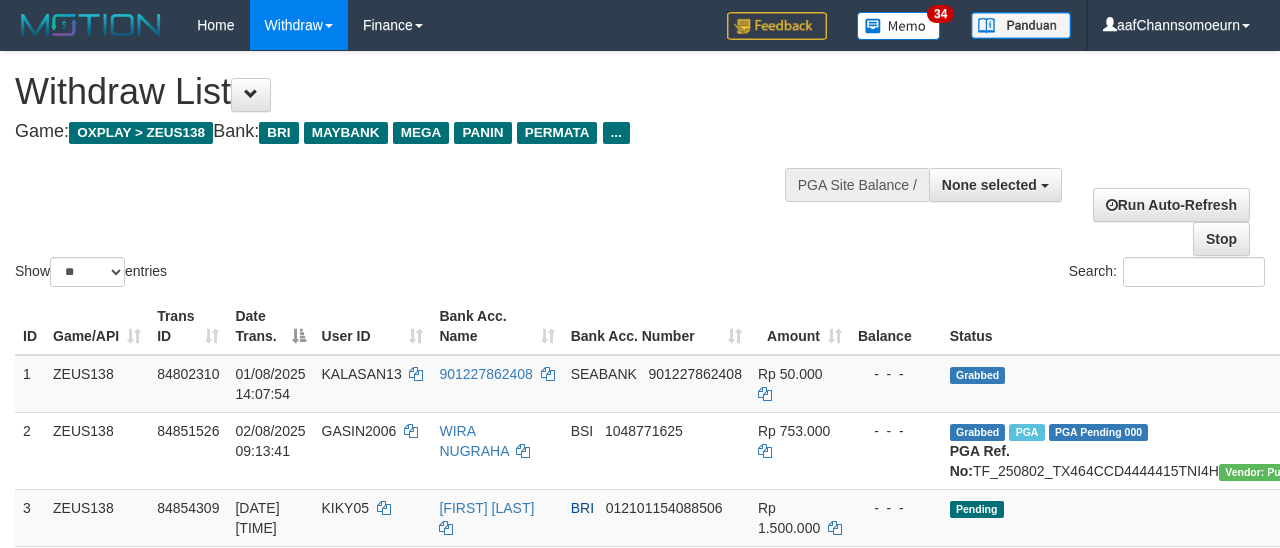 select 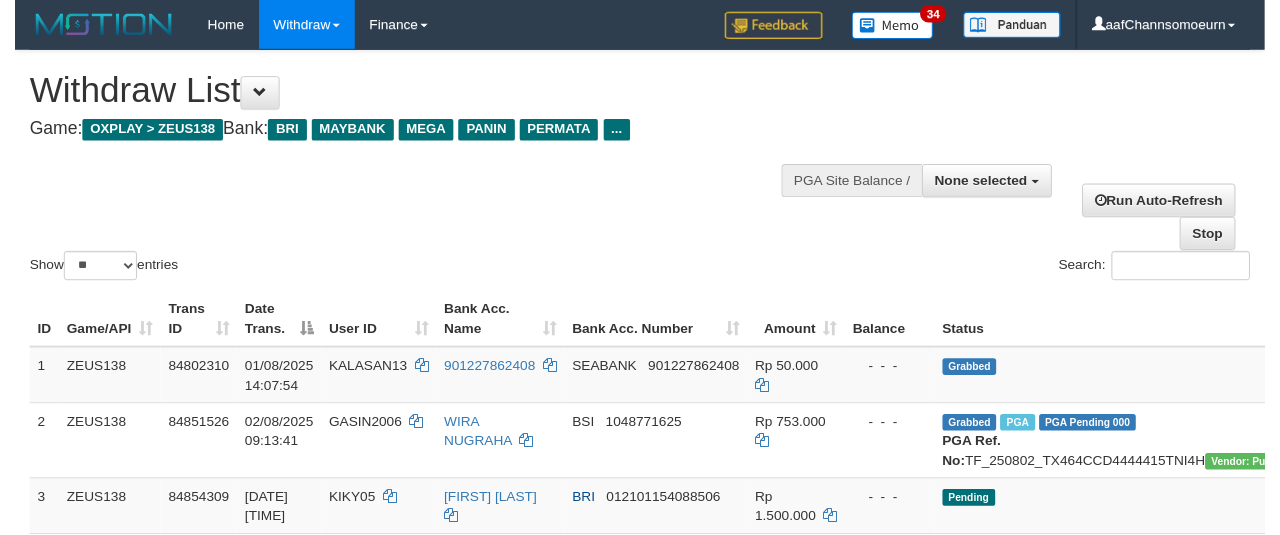 scroll, scrollTop: 356, scrollLeft: 0, axis: vertical 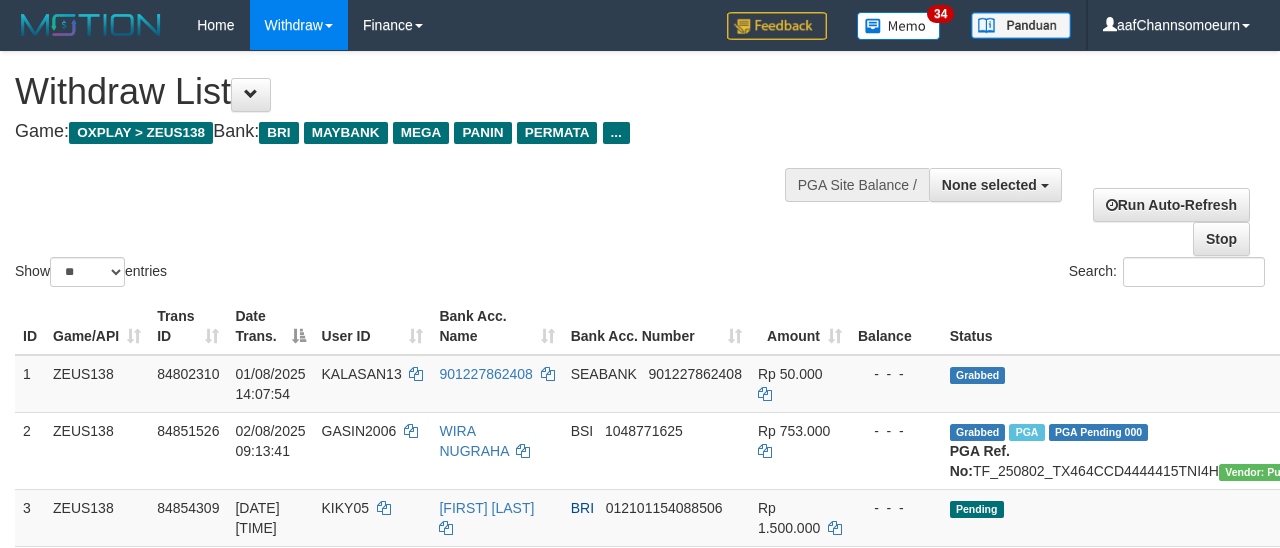 select 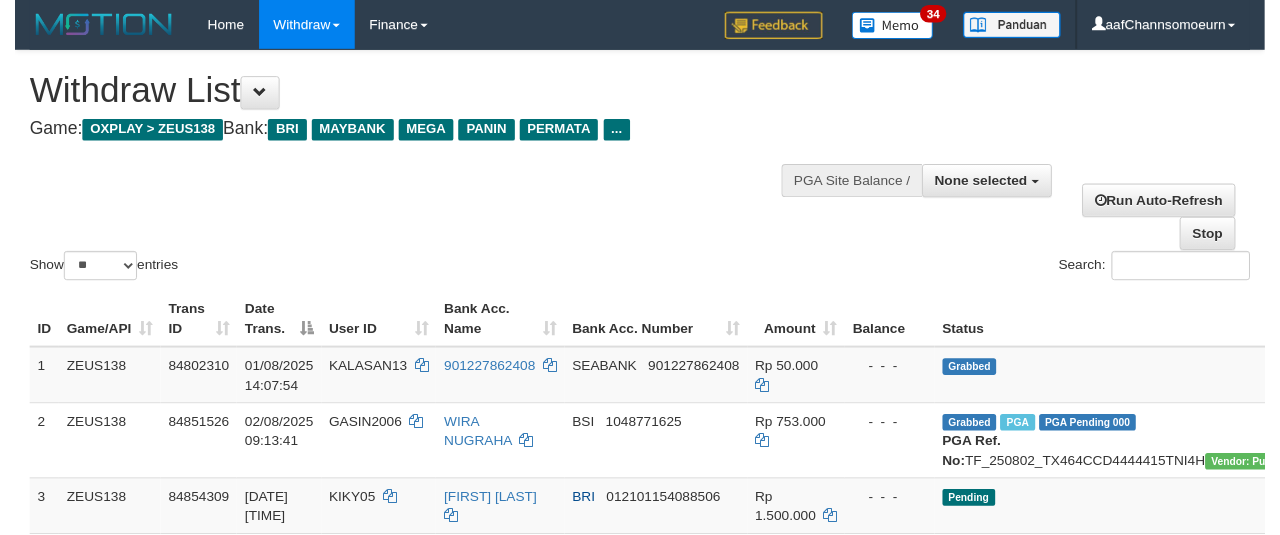 scroll, scrollTop: 356, scrollLeft: 0, axis: vertical 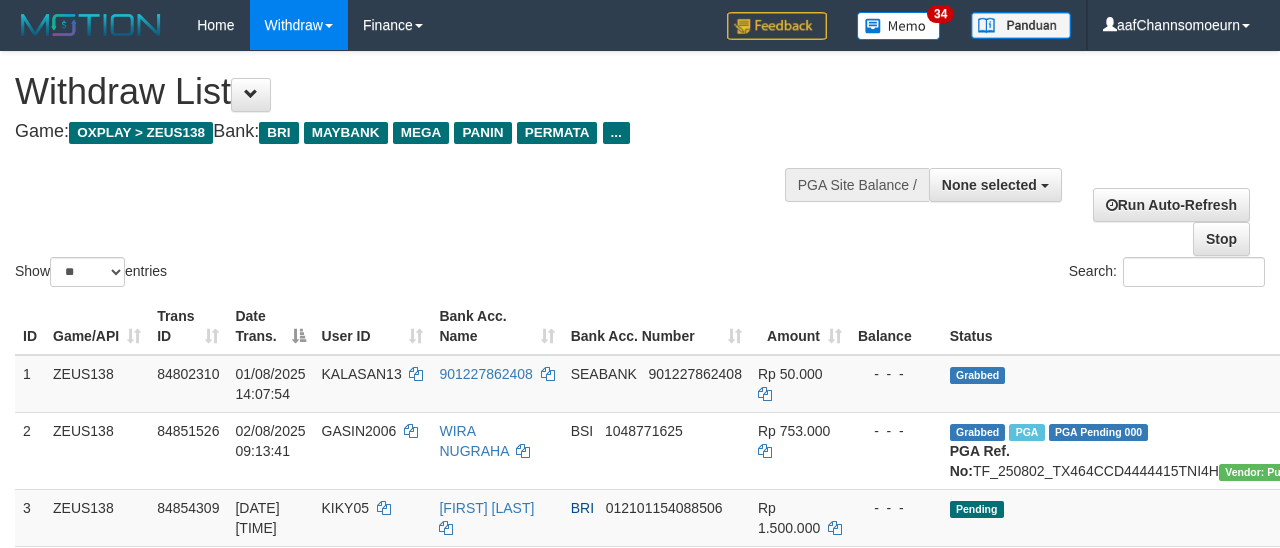 select 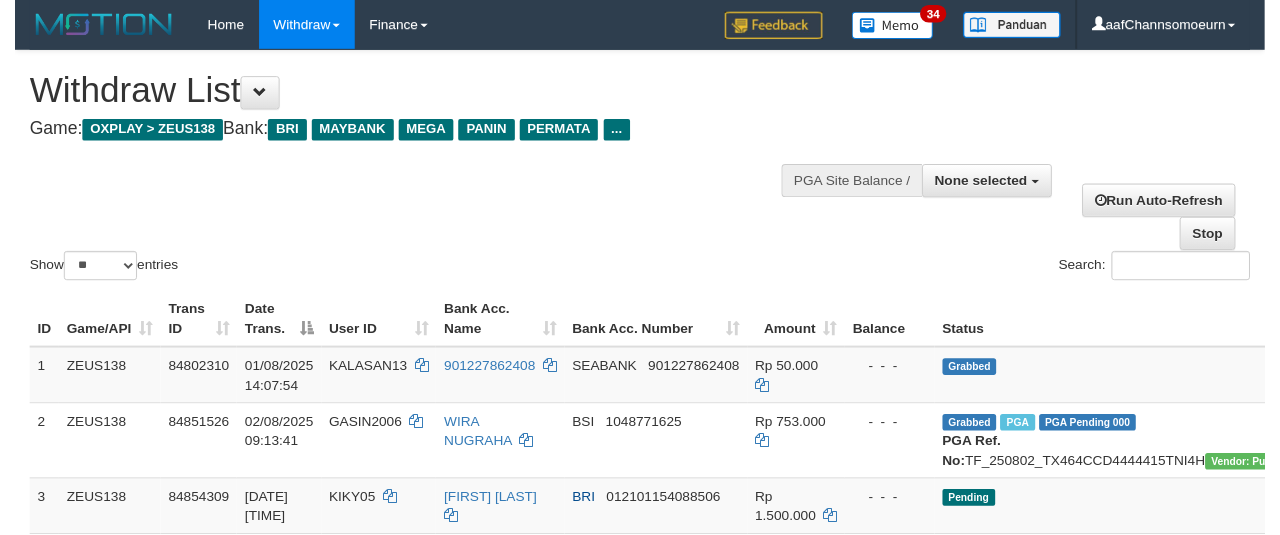 scroll, scrollTop: 356, scrollLeft: 0, axis: vertical 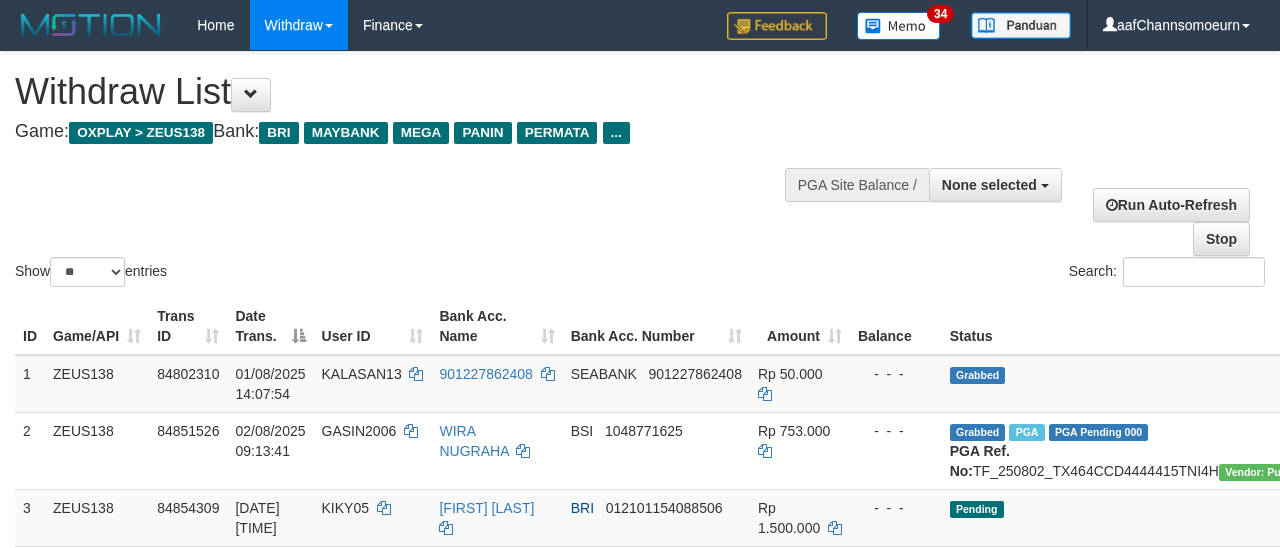 select 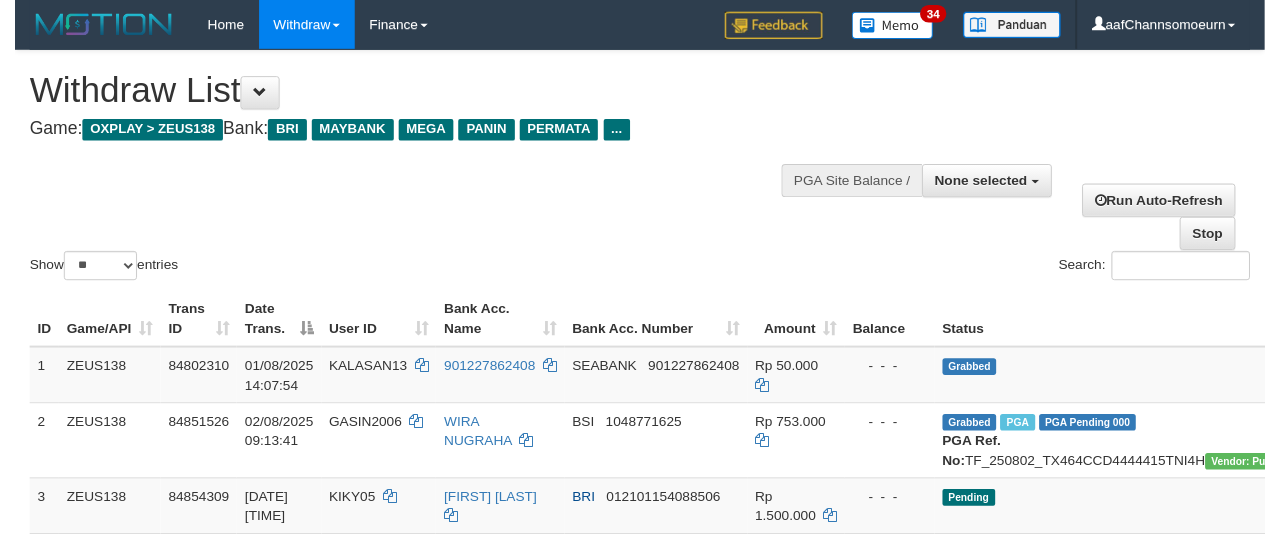 scroll, scrollTop: 356, scrollLeft: 0, axis: vertical 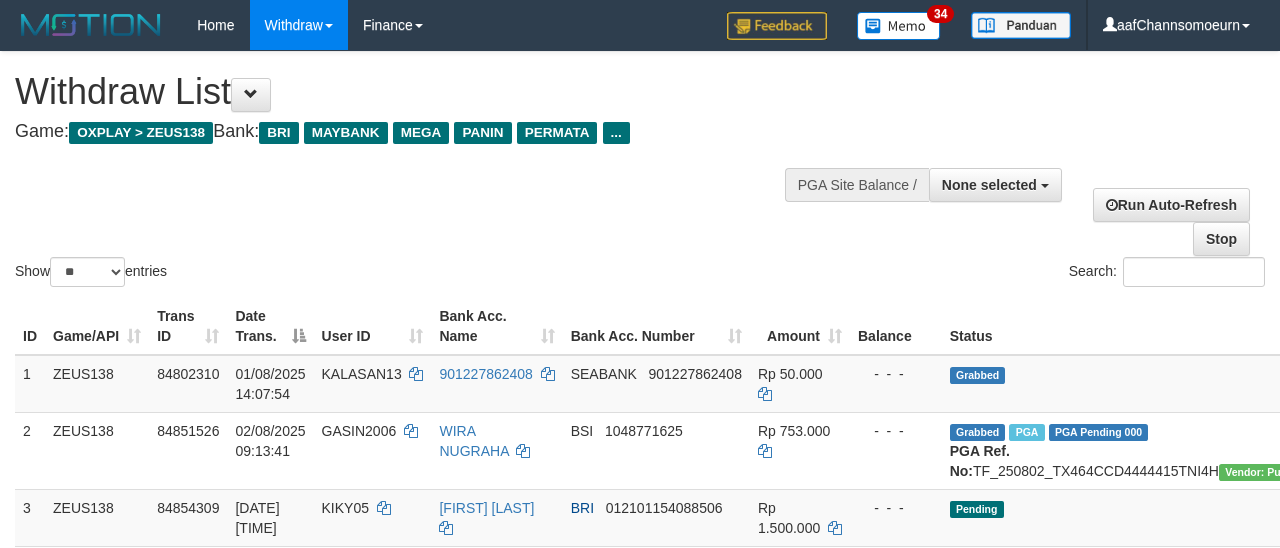 select 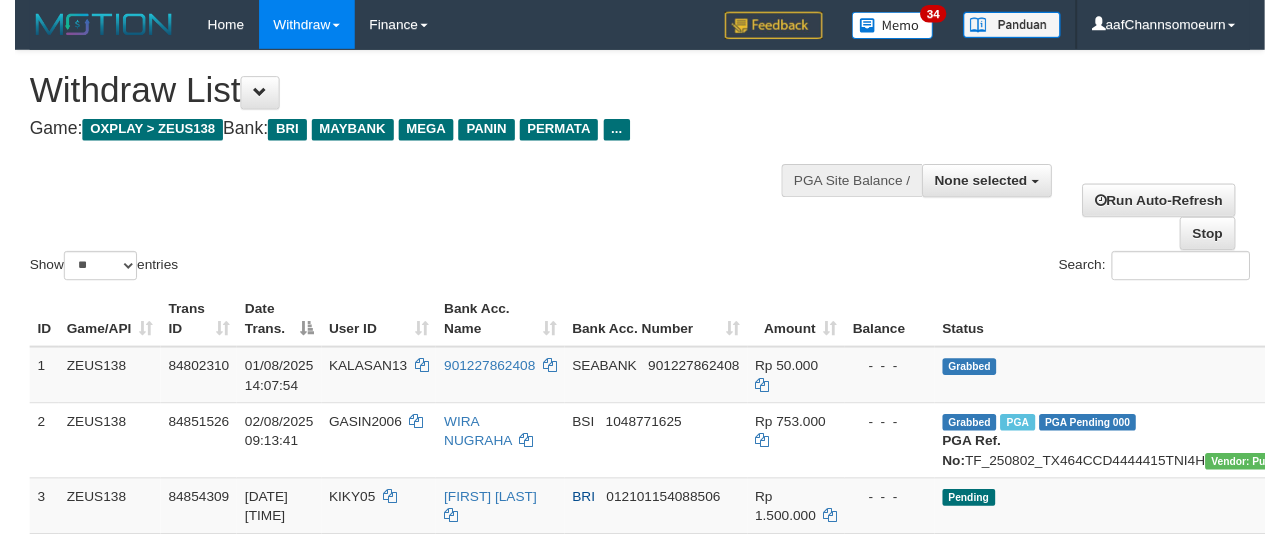 scroll, scrollTop: 356, scrollLeft: 0, axis: vertical 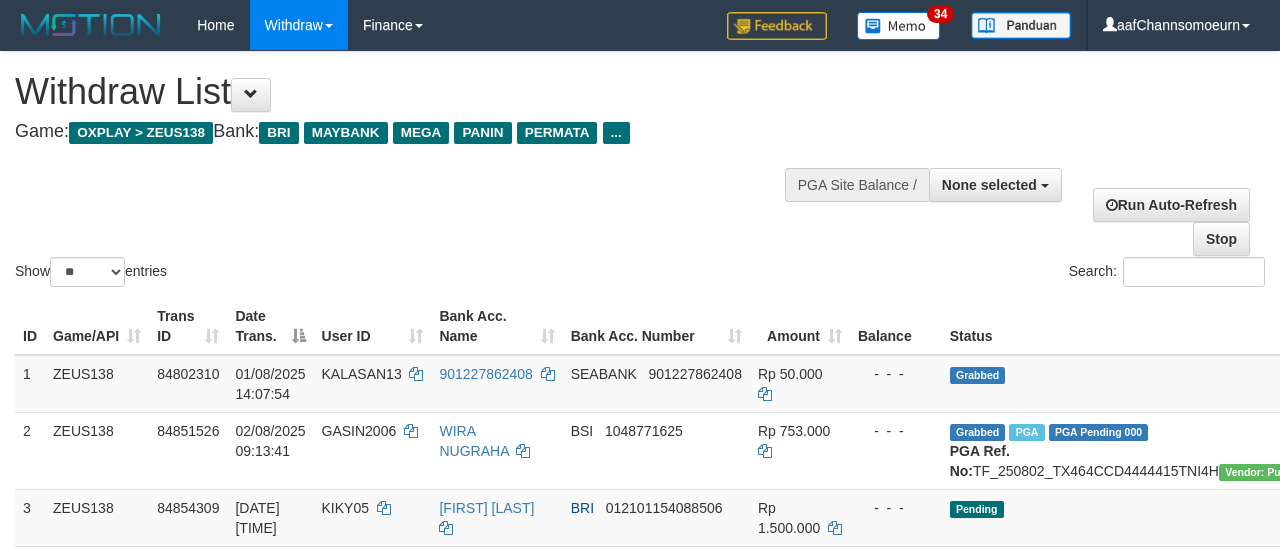 select 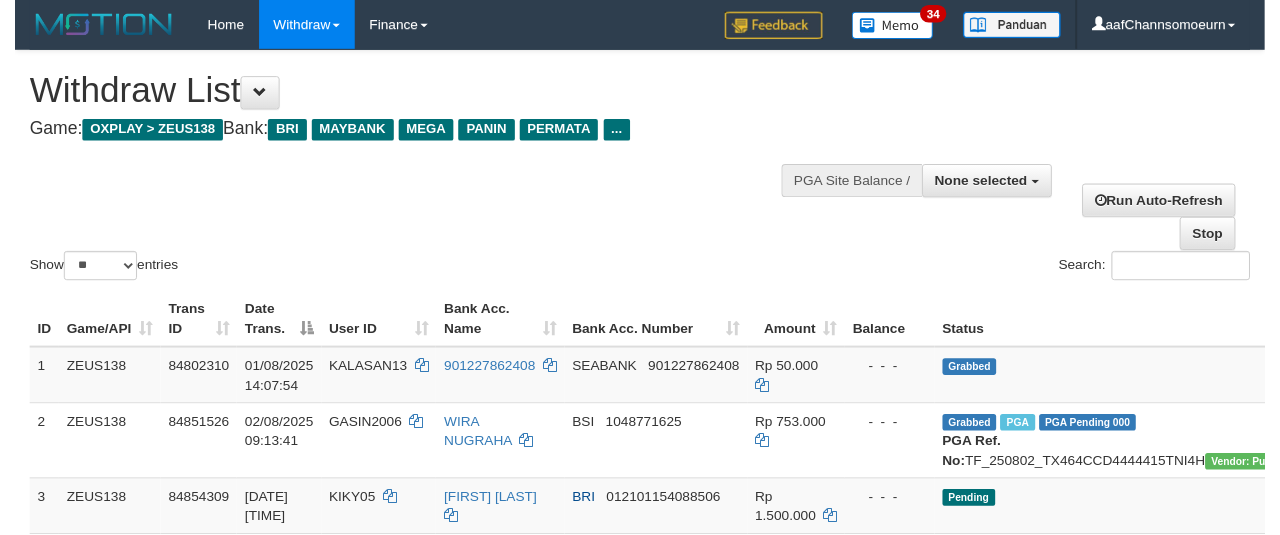 scroll, scrollTop: 356, scrollLeft: 0, axis: vertical 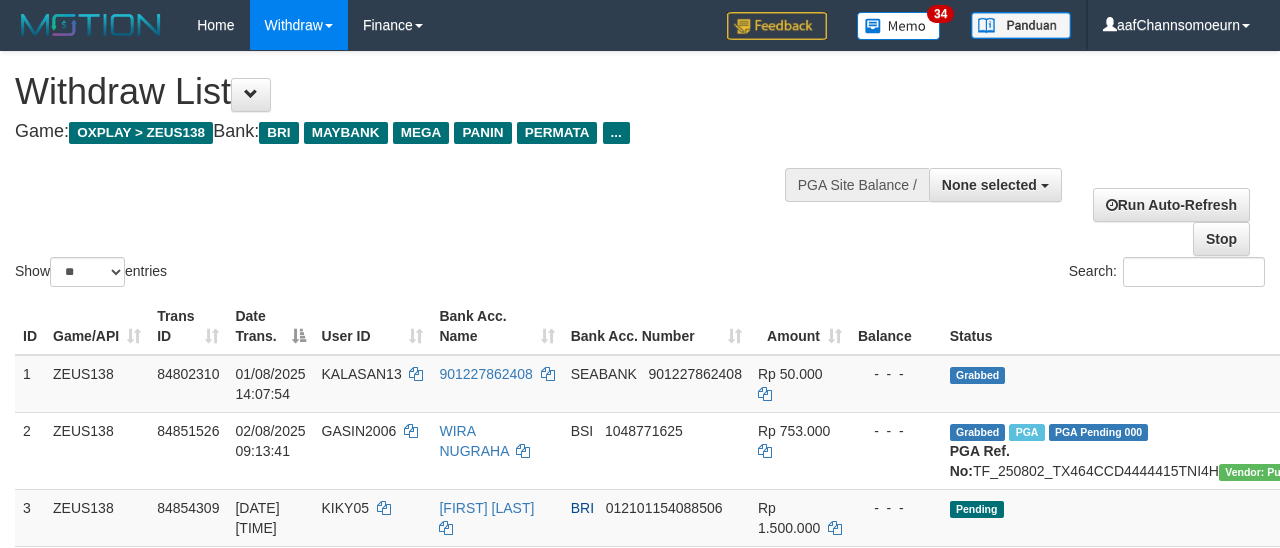 select 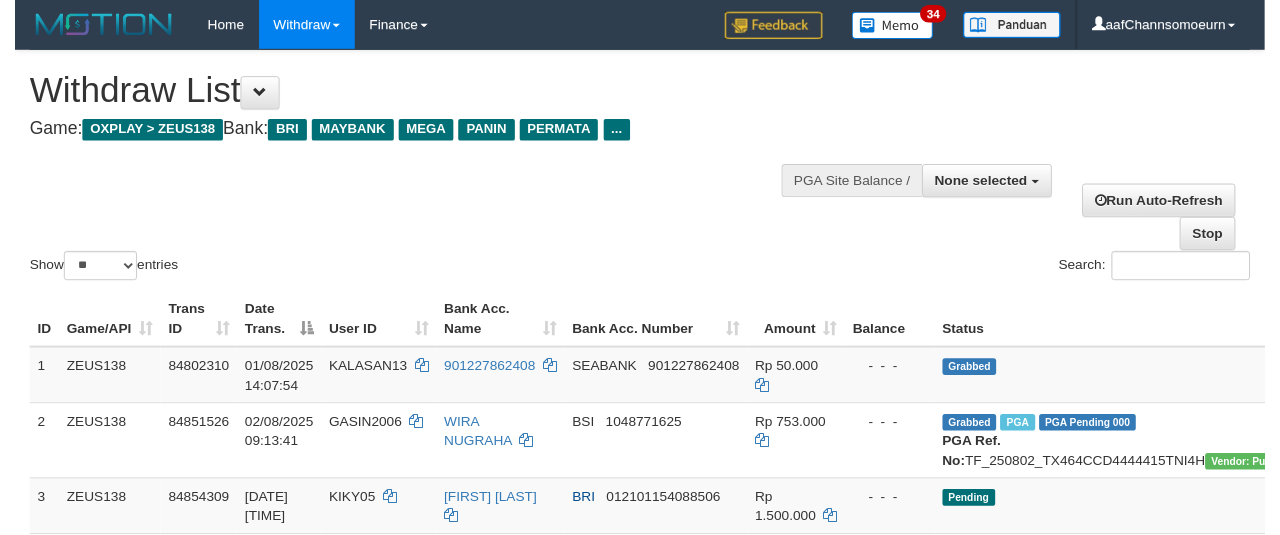 scroll, scrollTop: 356, scrollLeft: 0, axis: vertical 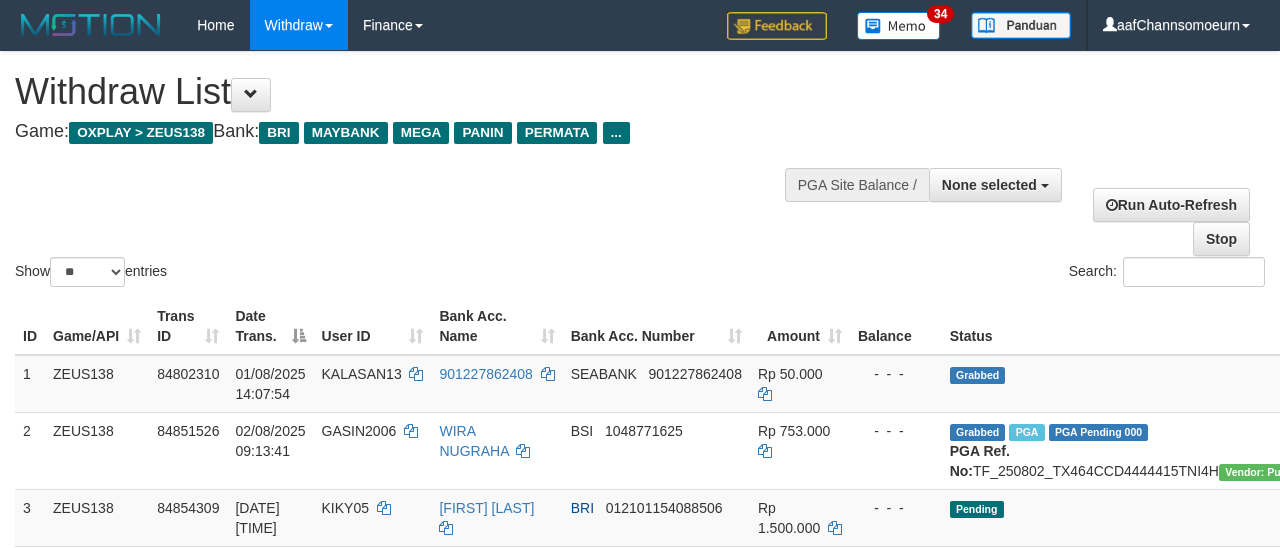 select 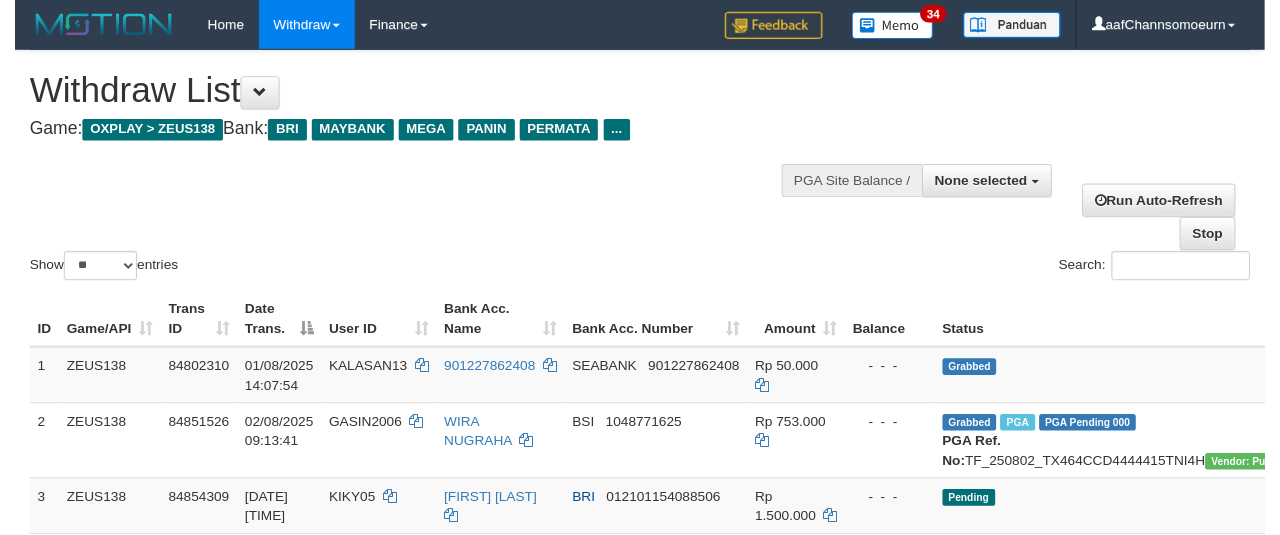scroll, scrollTop: 356, scrollLeft: 0, axis: vertical 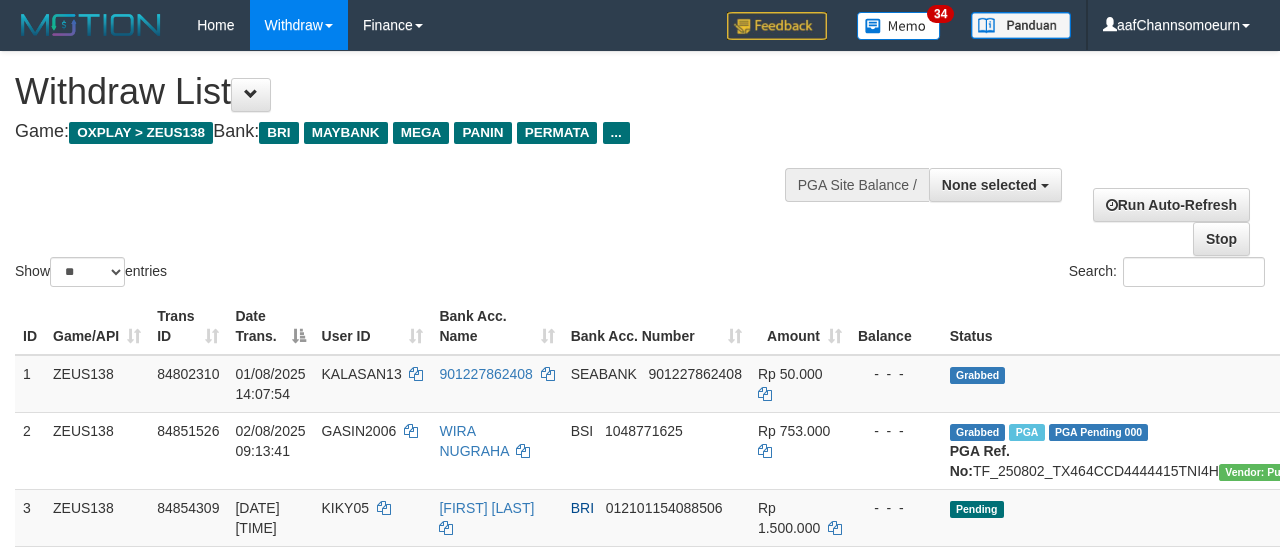 select 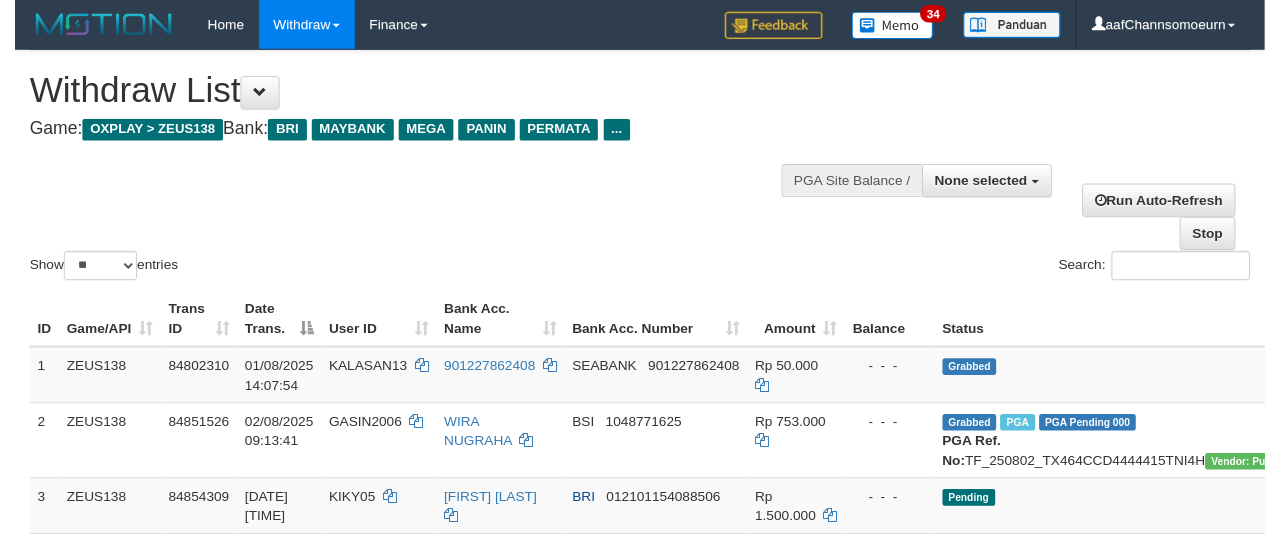 scroll, scrollTop: 356, scrollLeft: 0, axis: vertical 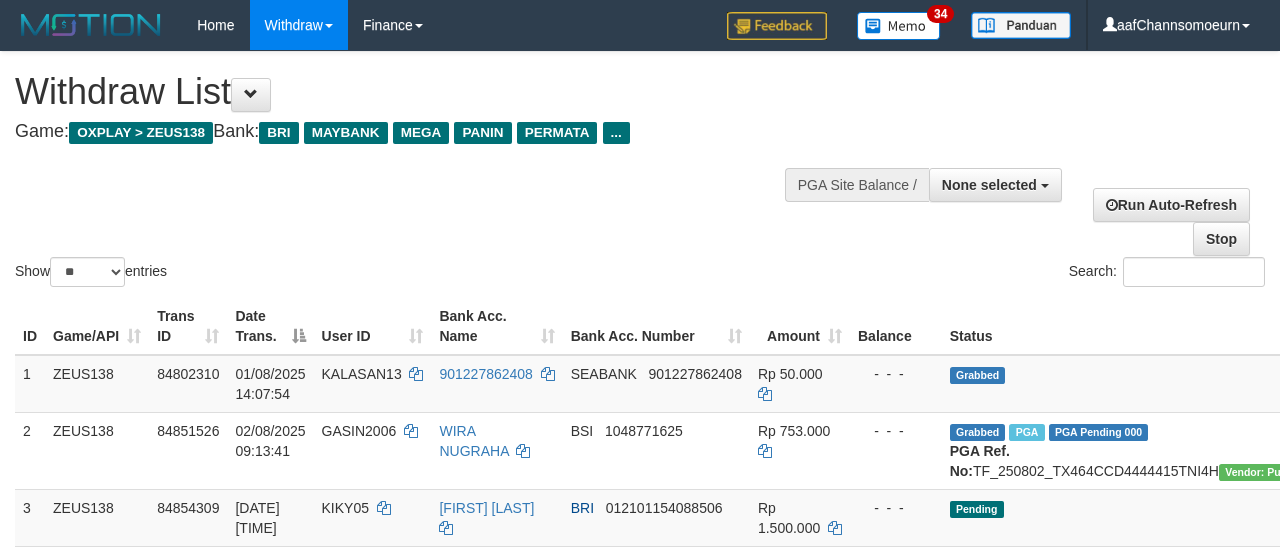 select 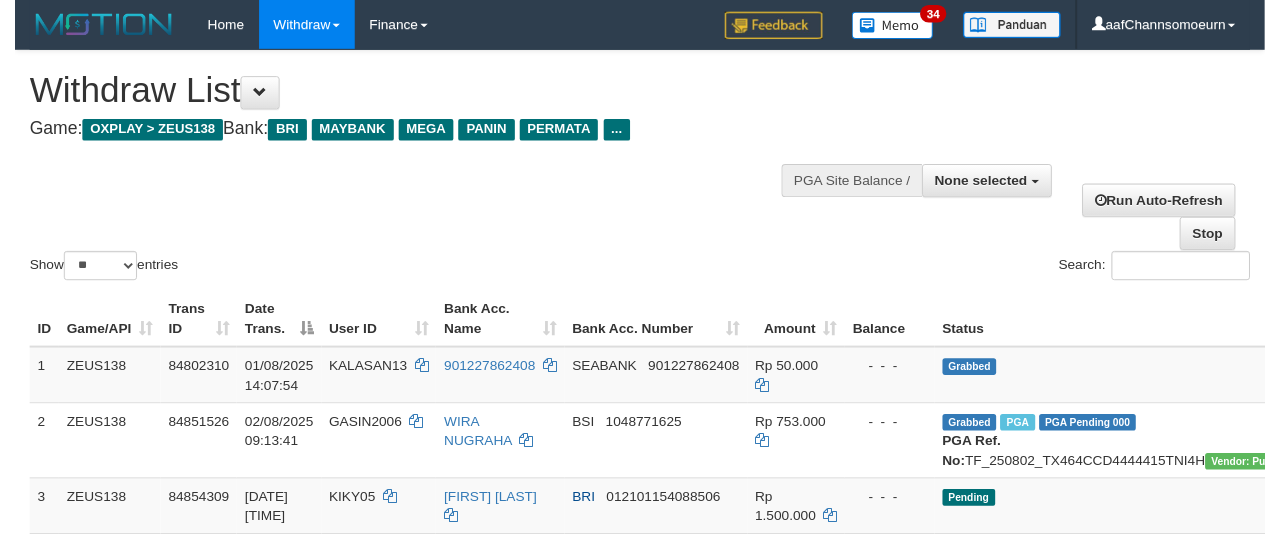 scroll, scrollTop: 356, scrollLeft: 0, axis: vertical 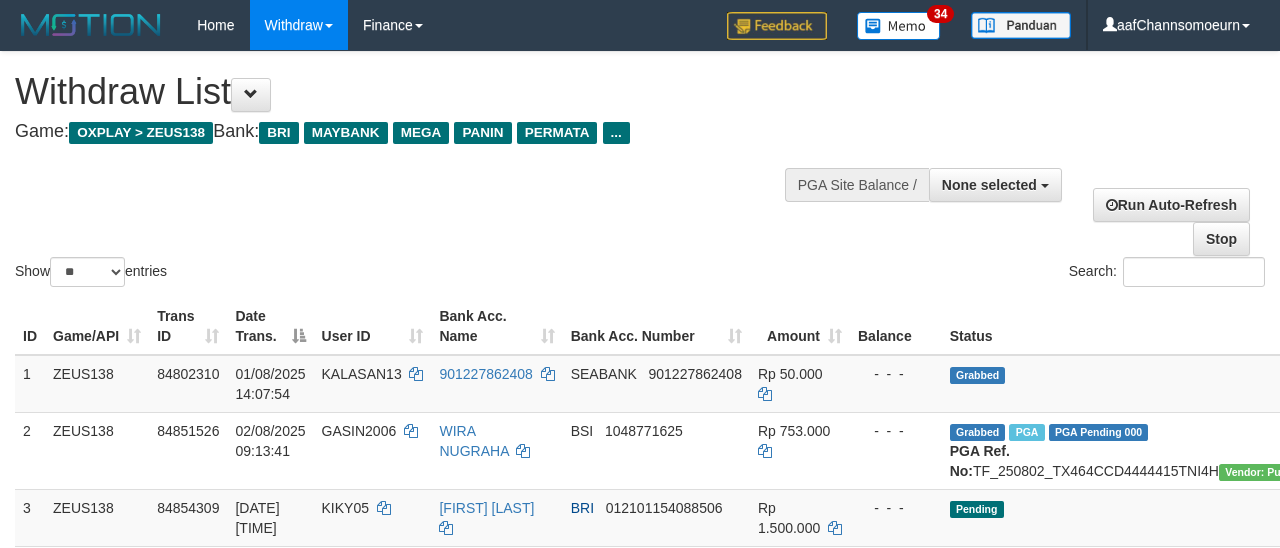 select 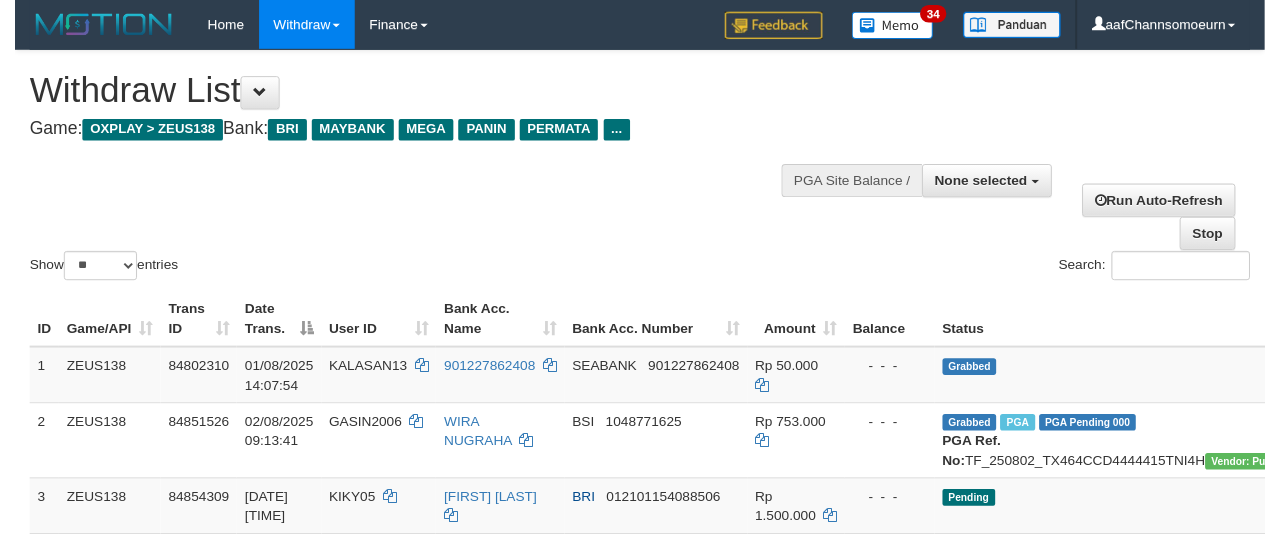 scroll, scrollTop: 356, scrollLeft: 0, axis: vertical 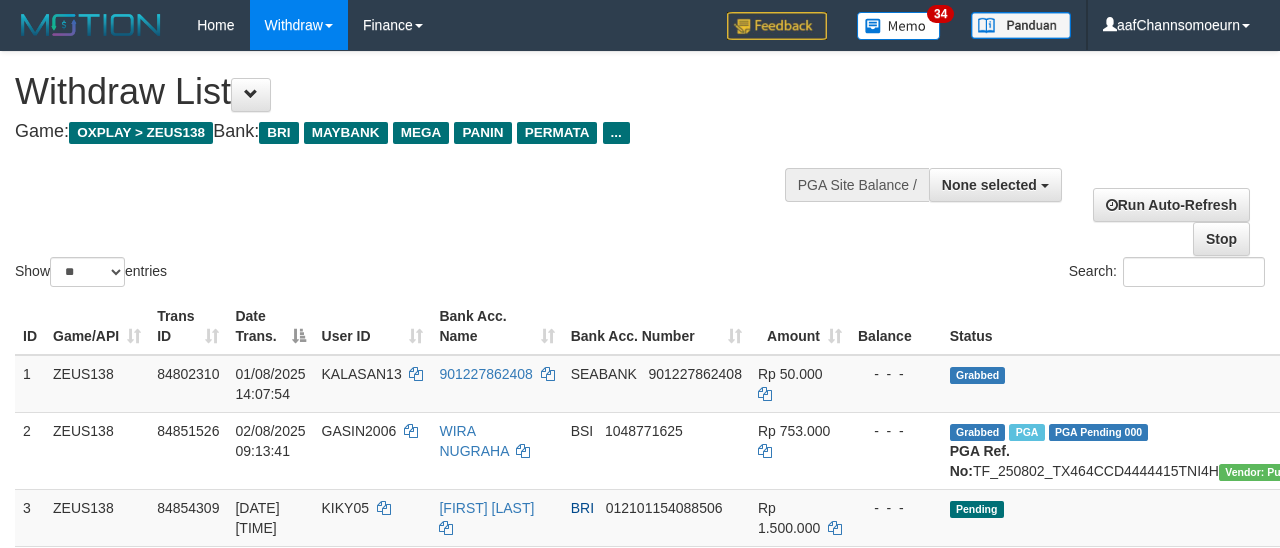 select 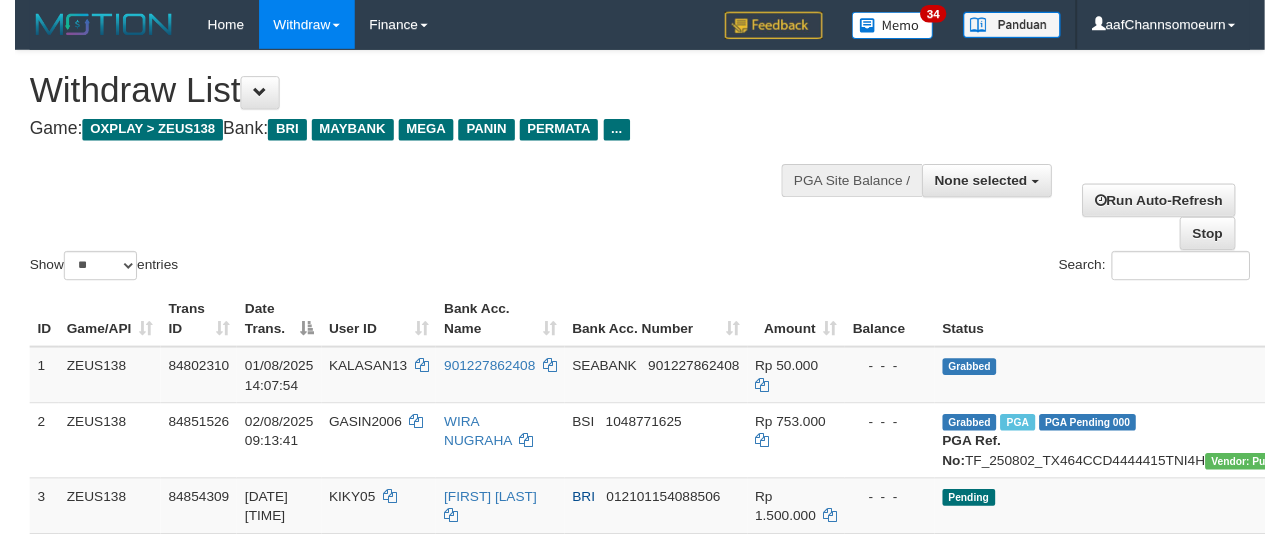scroll, scrollTop: 356, scrollLeft: 0, axis: vertical 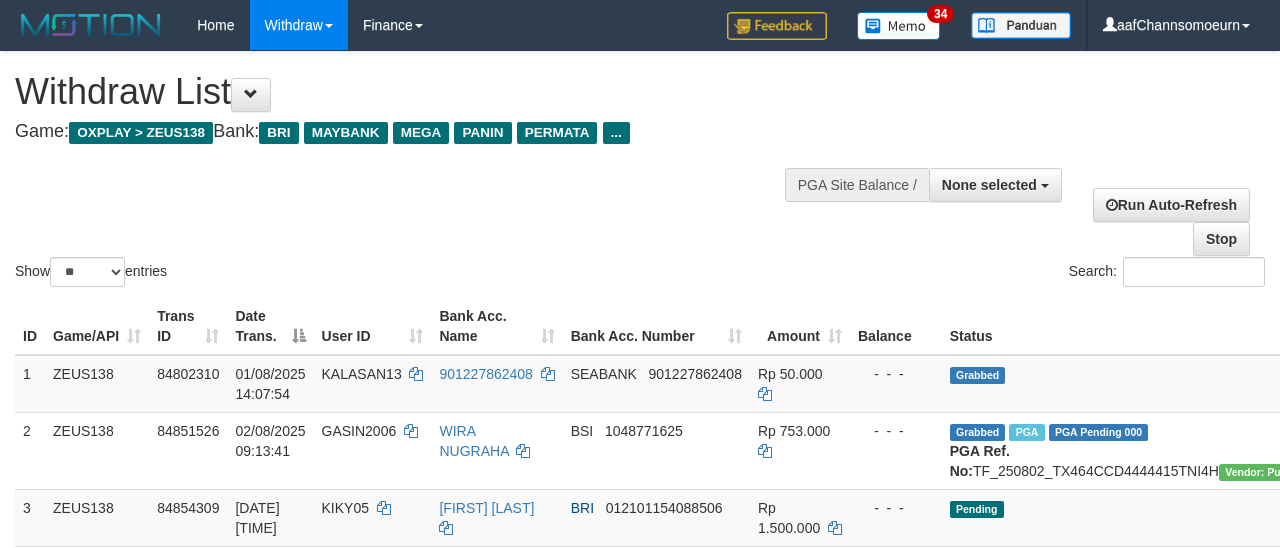 select 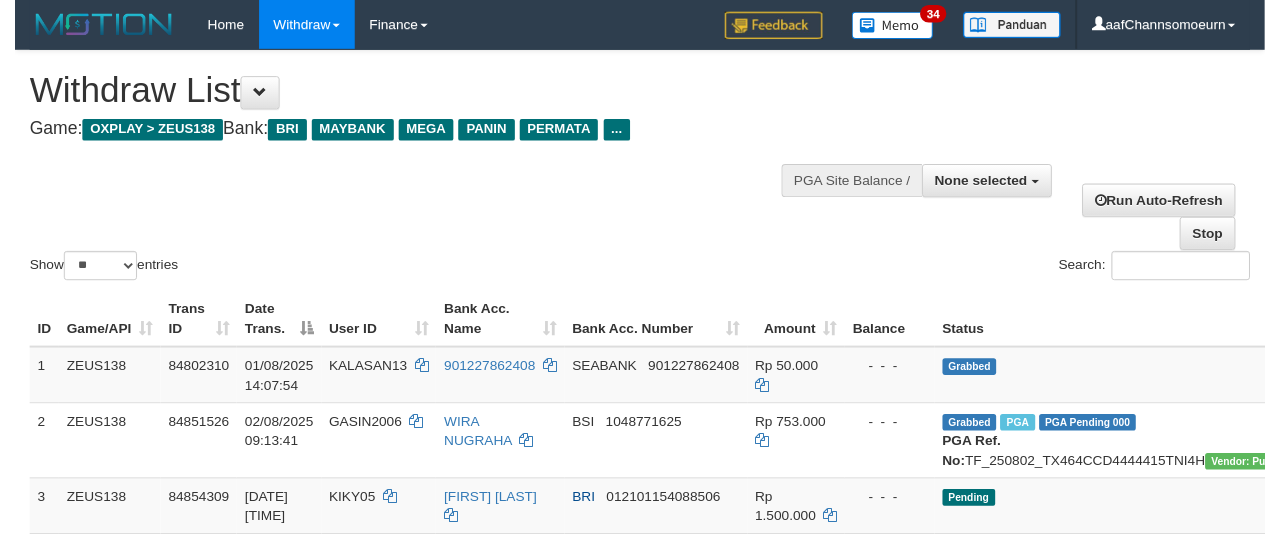 scroll, scrollTop: 356, scrollLeft: 0, axis: vertical 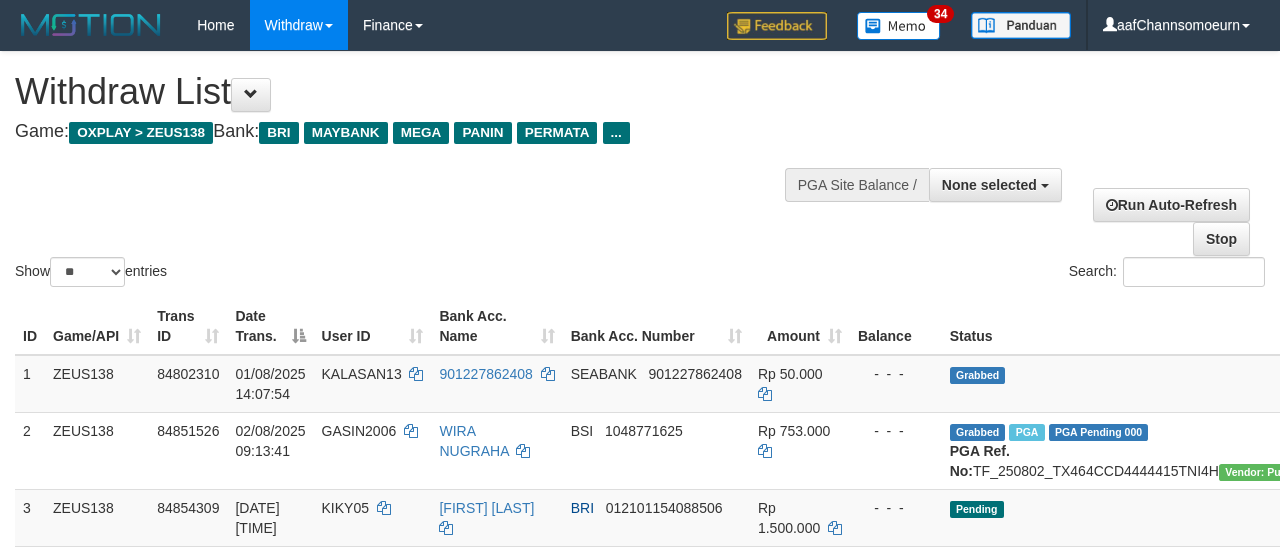 select 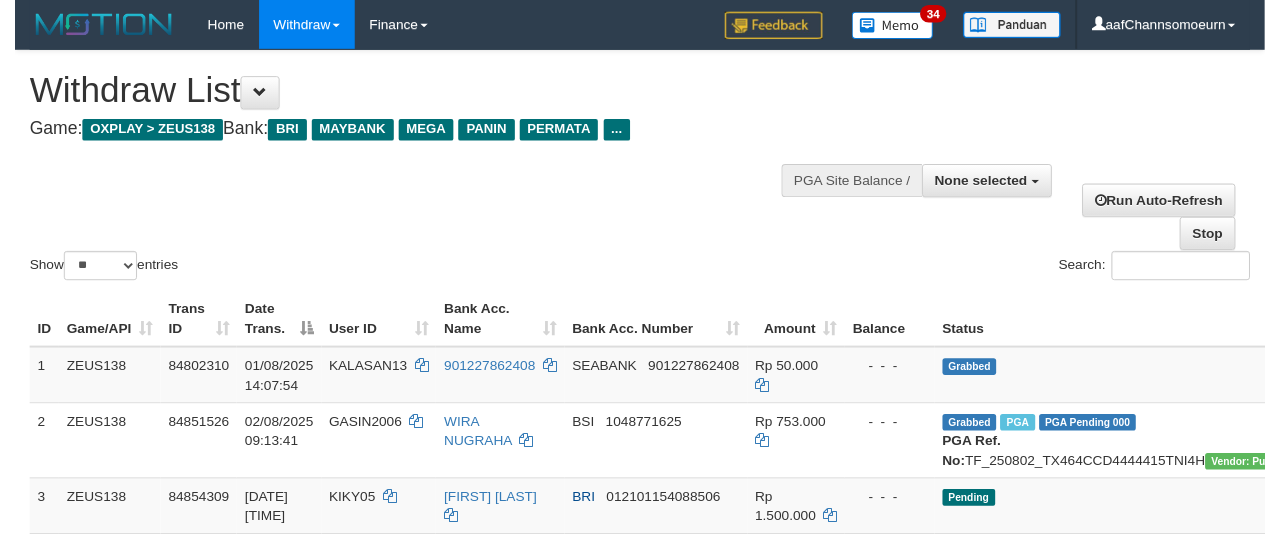 scroll, scrollTop: 356, scrollLeft: 0, axis: vertical 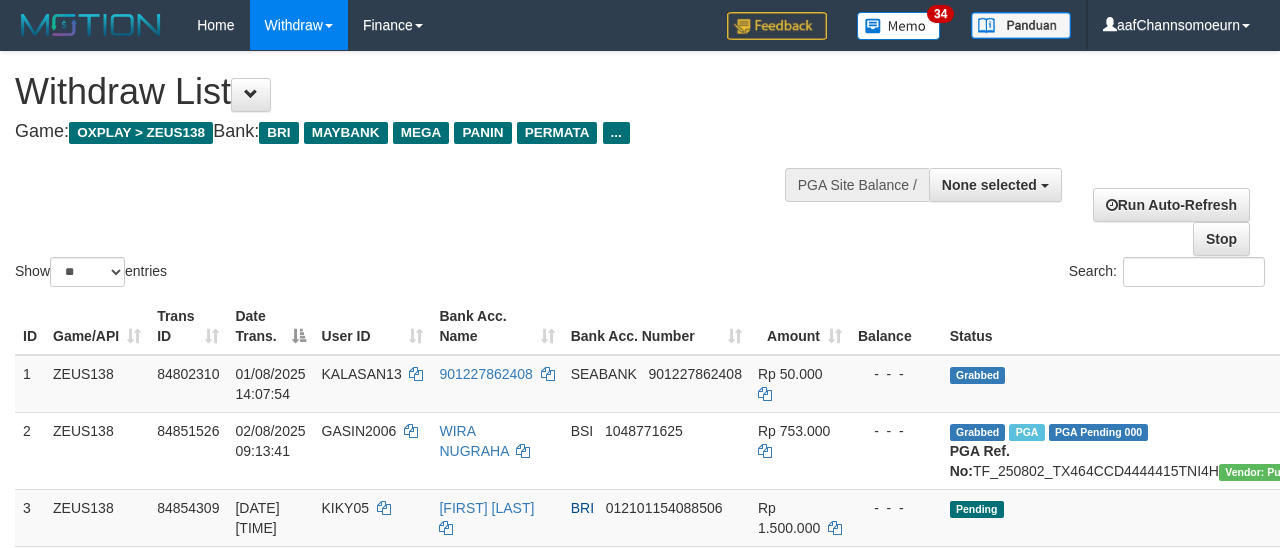 select 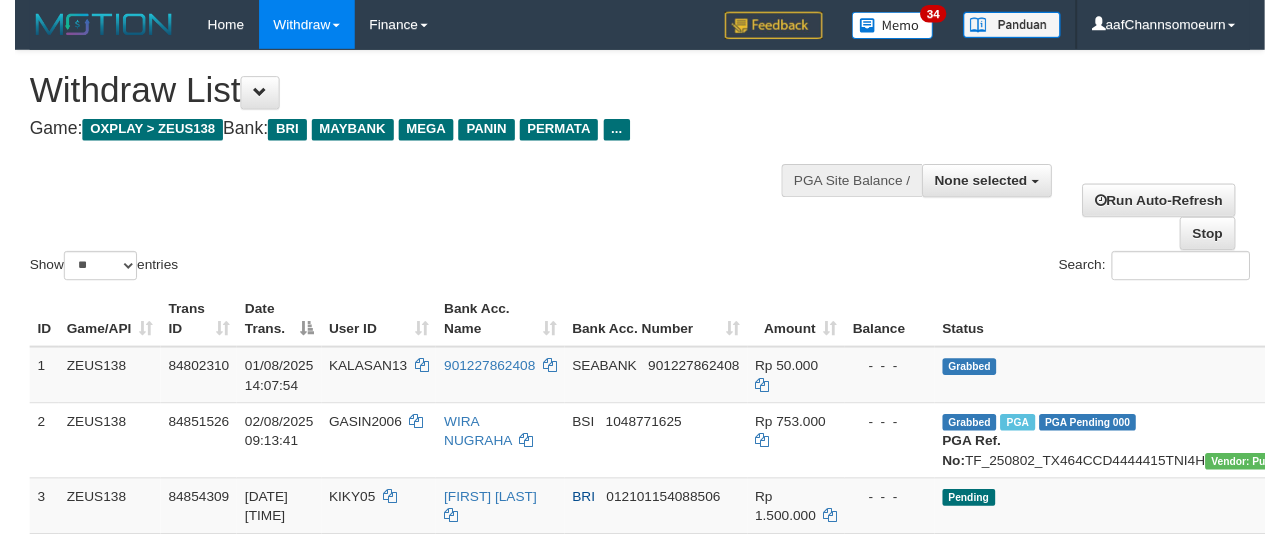 scroll, scrollTop: 356, scrollLeft: 0, axis: vertical 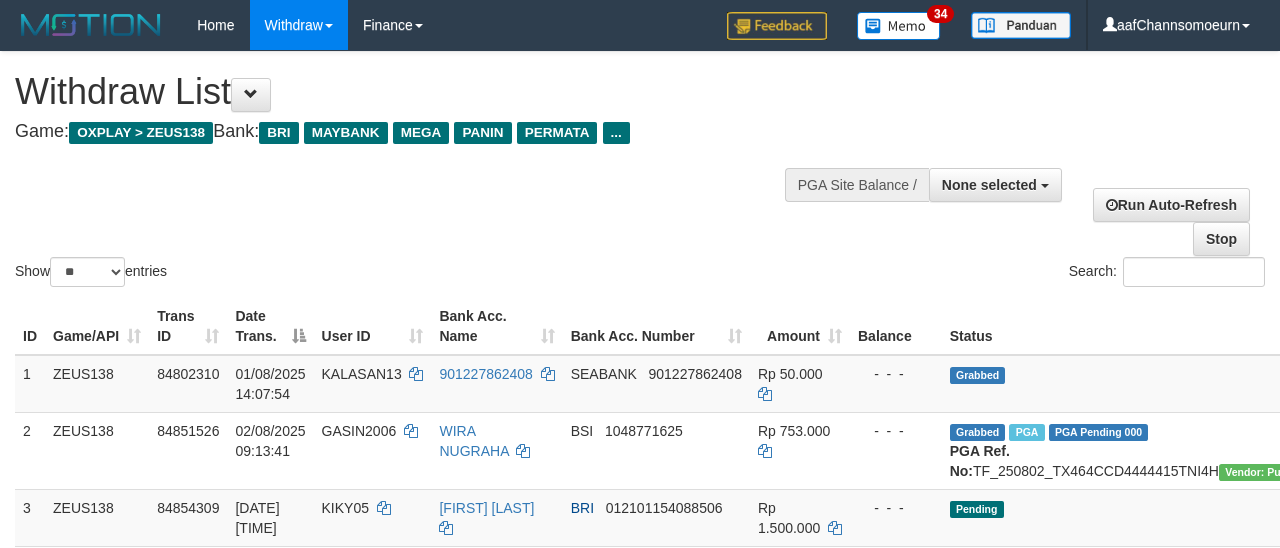select 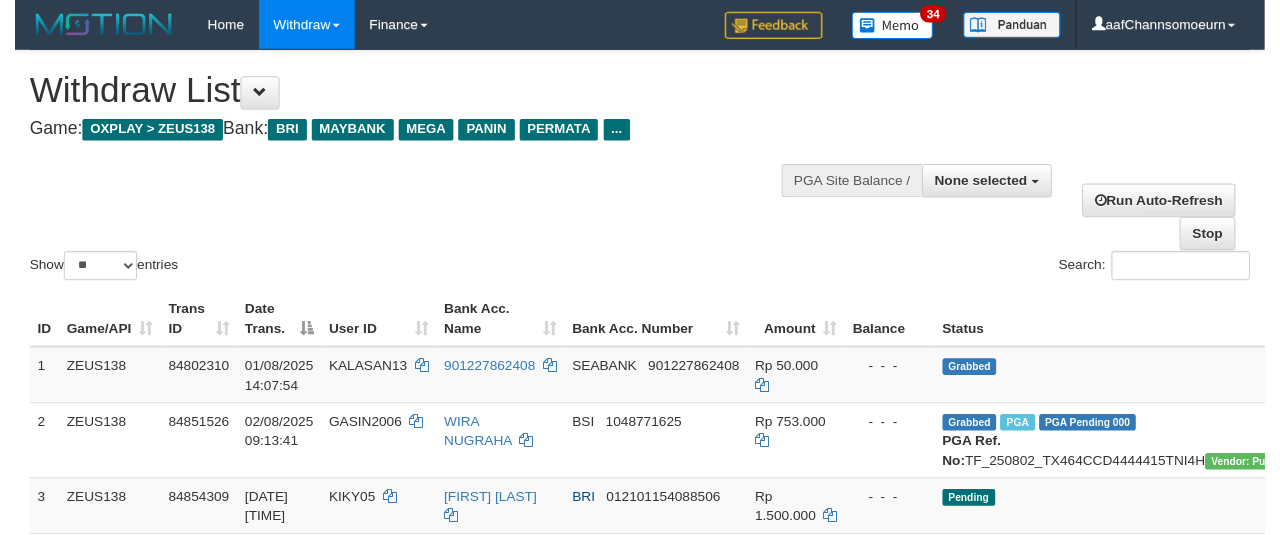 scroll, scrollTop: 356, scrollLeft: 0, axis: vertical 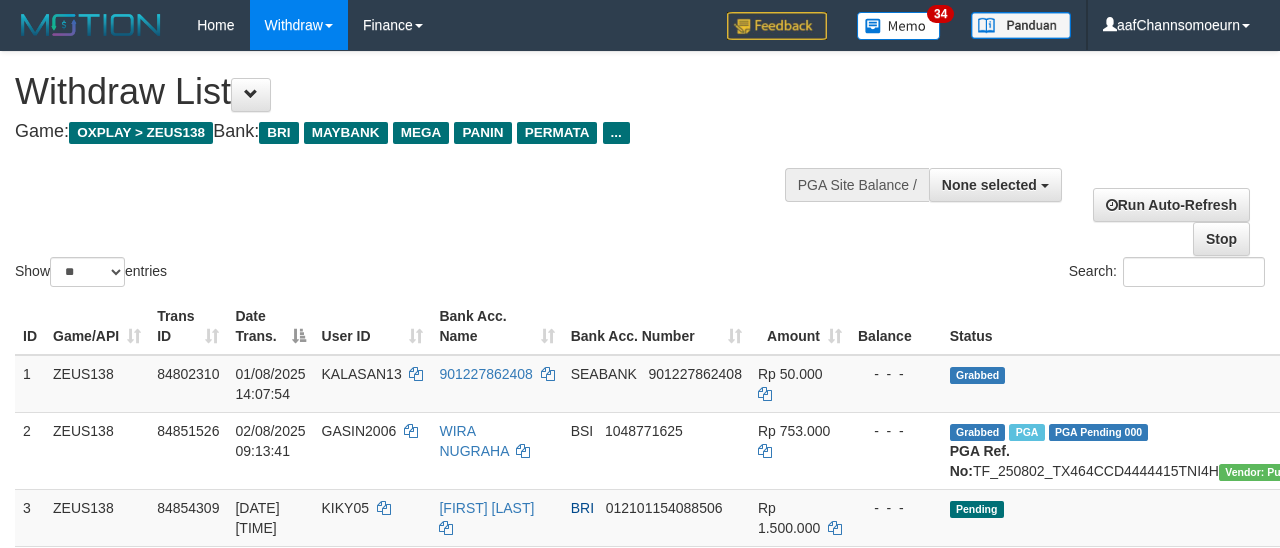select 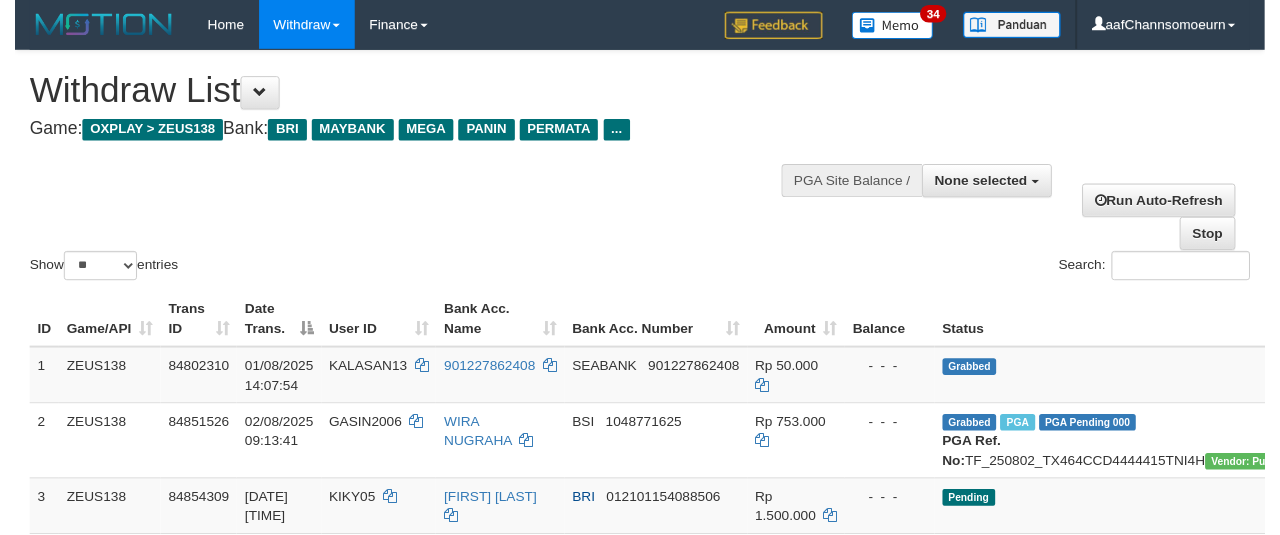 scroll, scrollTop: 356, scrollLeft: 0, axis: vertical 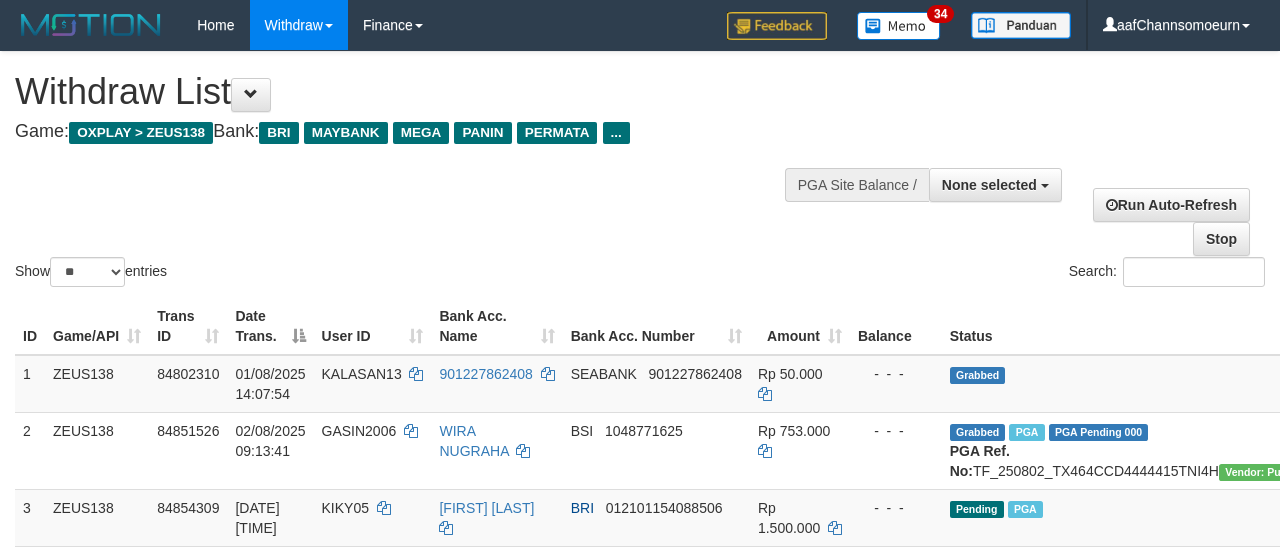 select 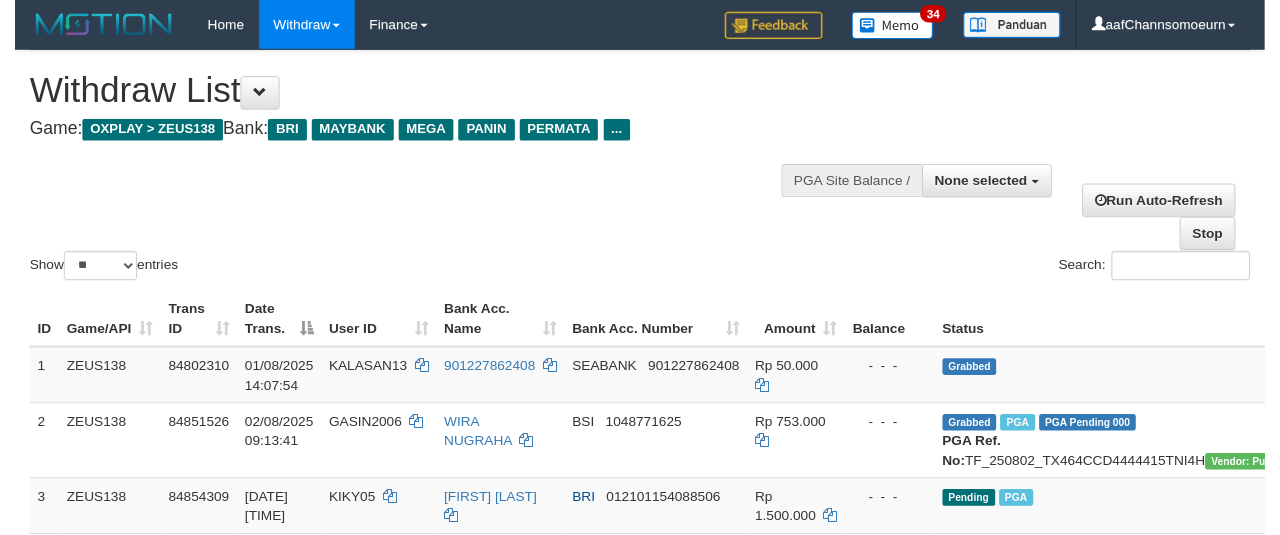 scroll, scrollTop: 356, scrollLeft: 0, axis: vertical 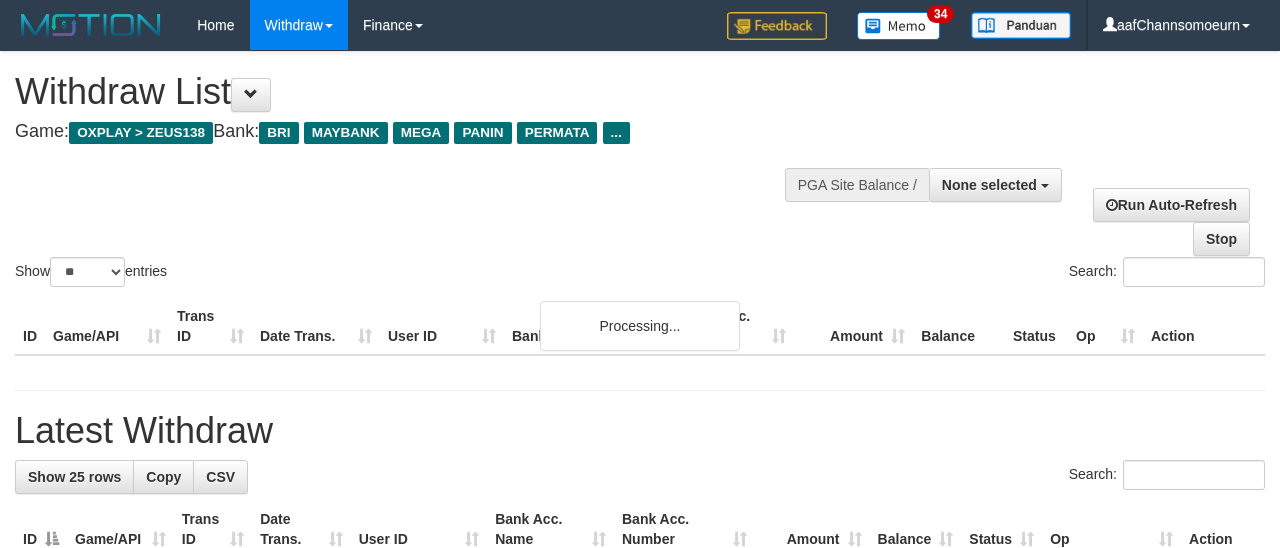 select 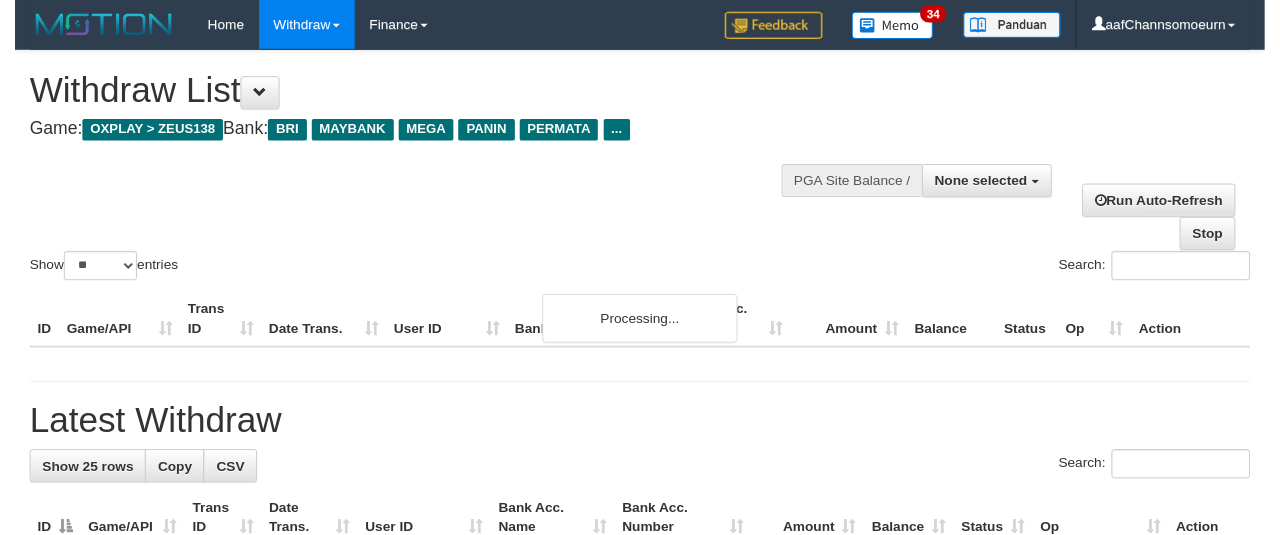scroll, scrollTop: 356, scrollLeft: 0, axis: vertical 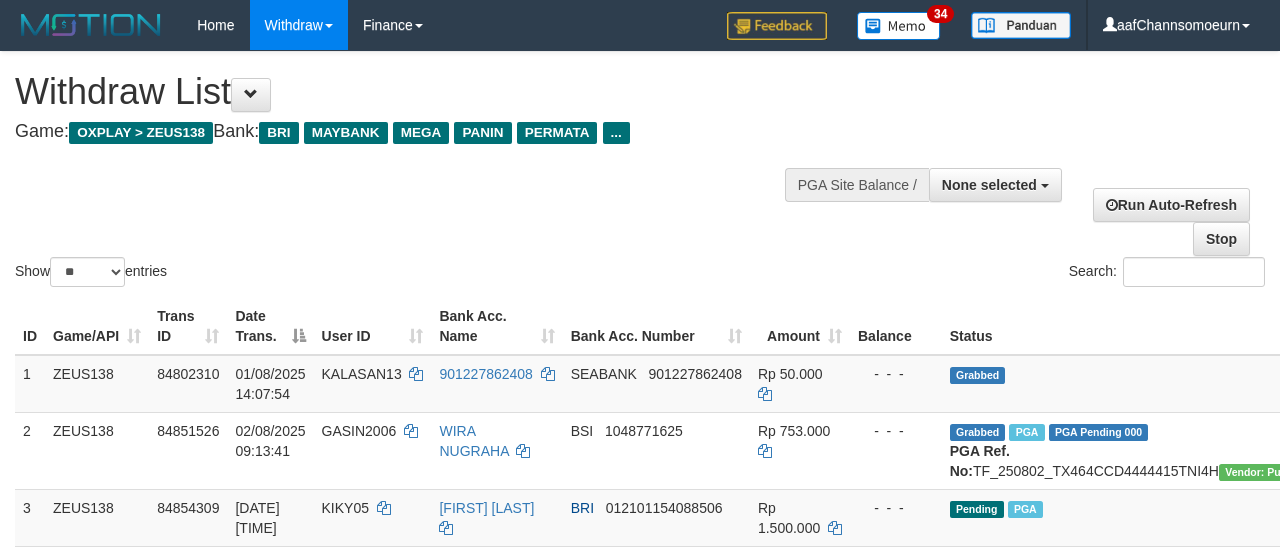 select 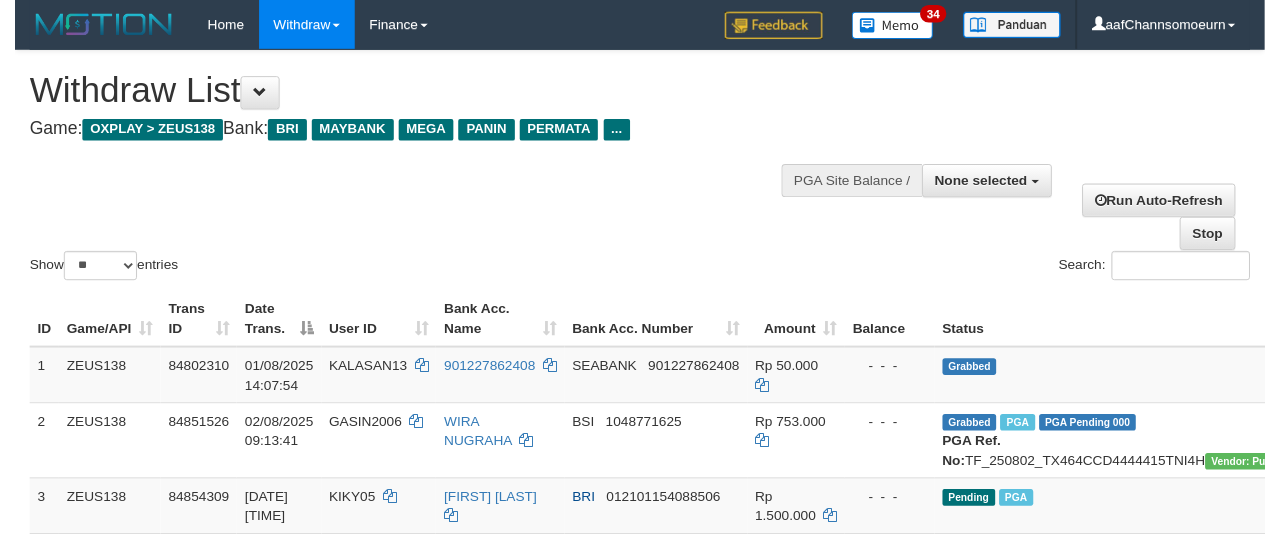 scroll, scrollTop: 356, scrollLeft: 0, axis: vertical 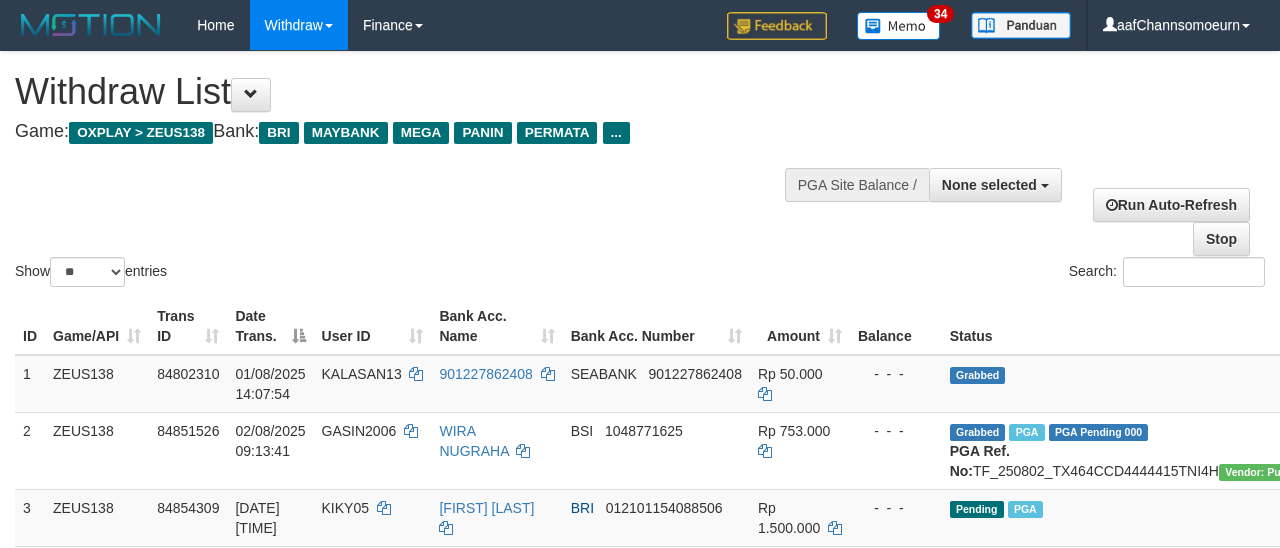 select 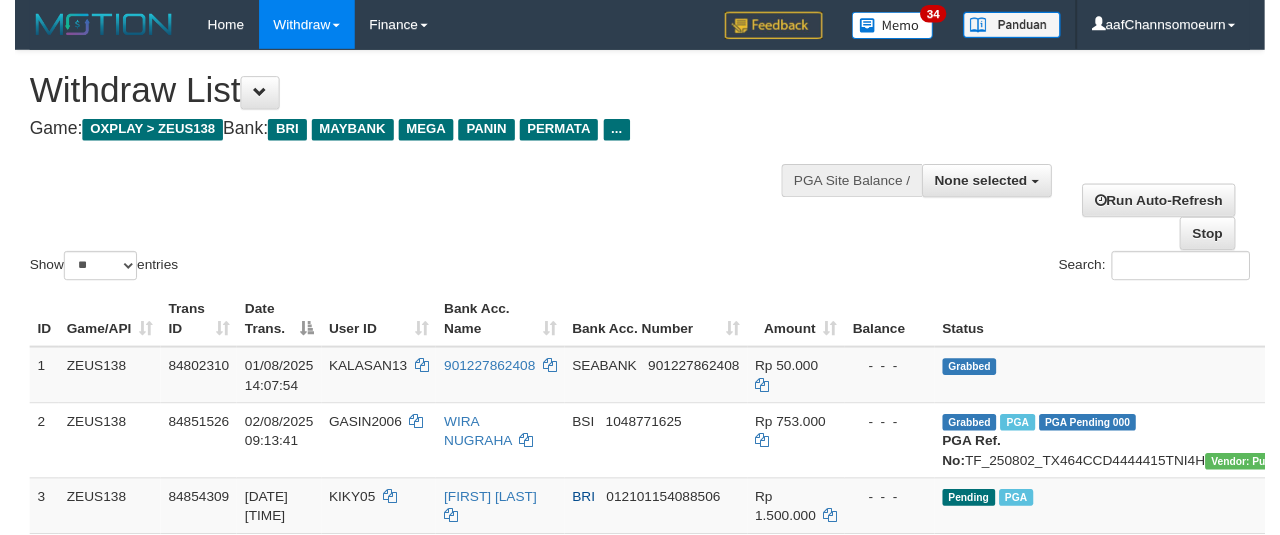 scroll, scrollTop: 356, scrollLeft: 0, axis: vertical 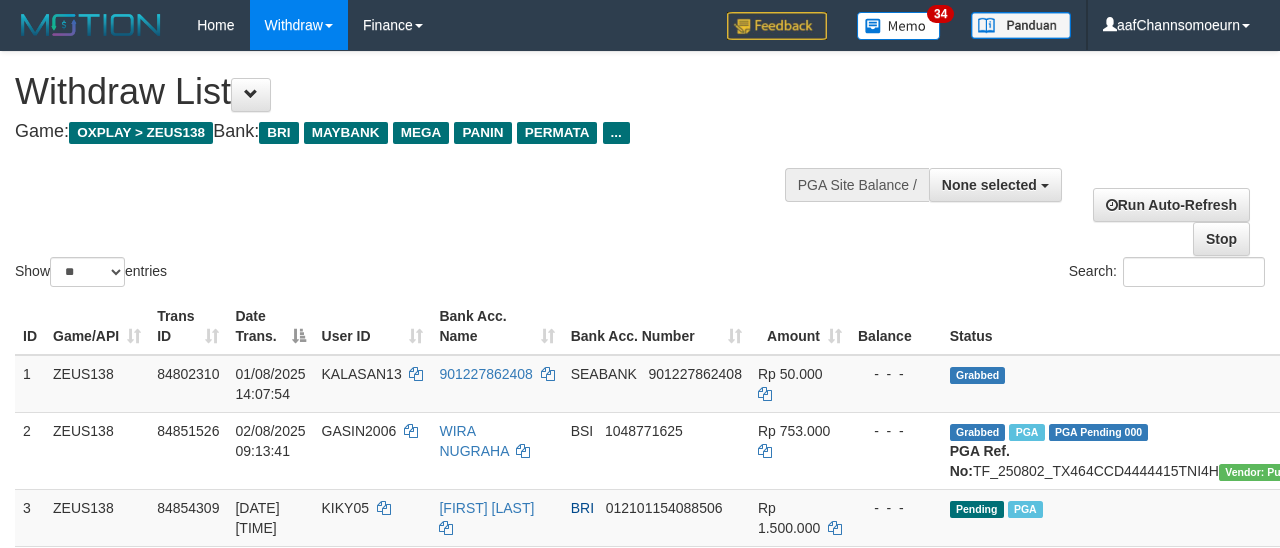select 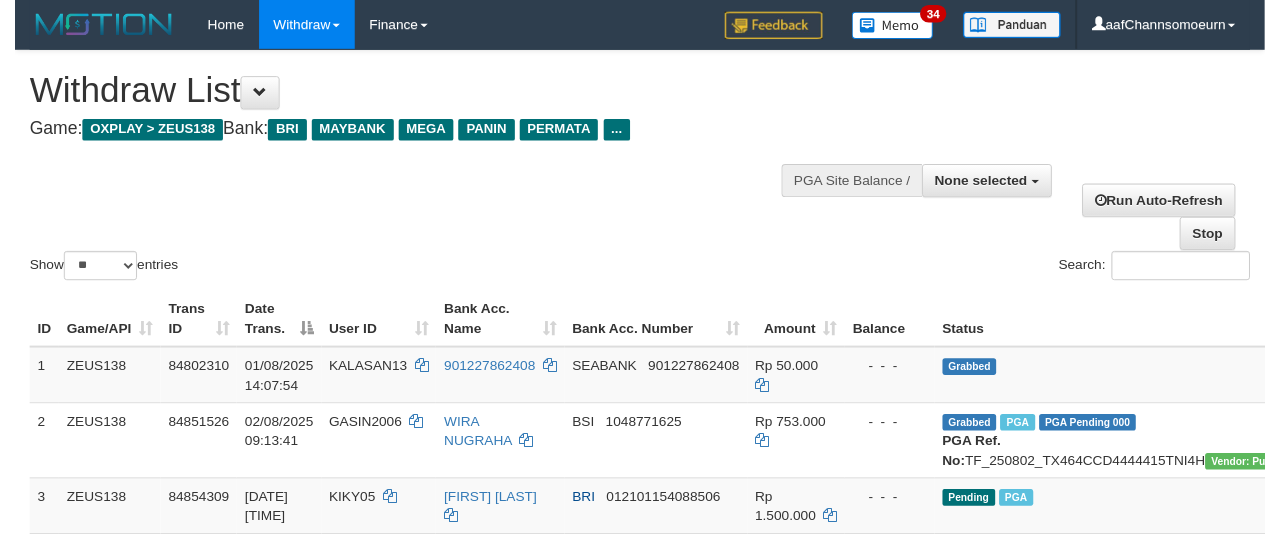 scroll, scrollTop: 356, scrollLeft: 0, axis: vertical 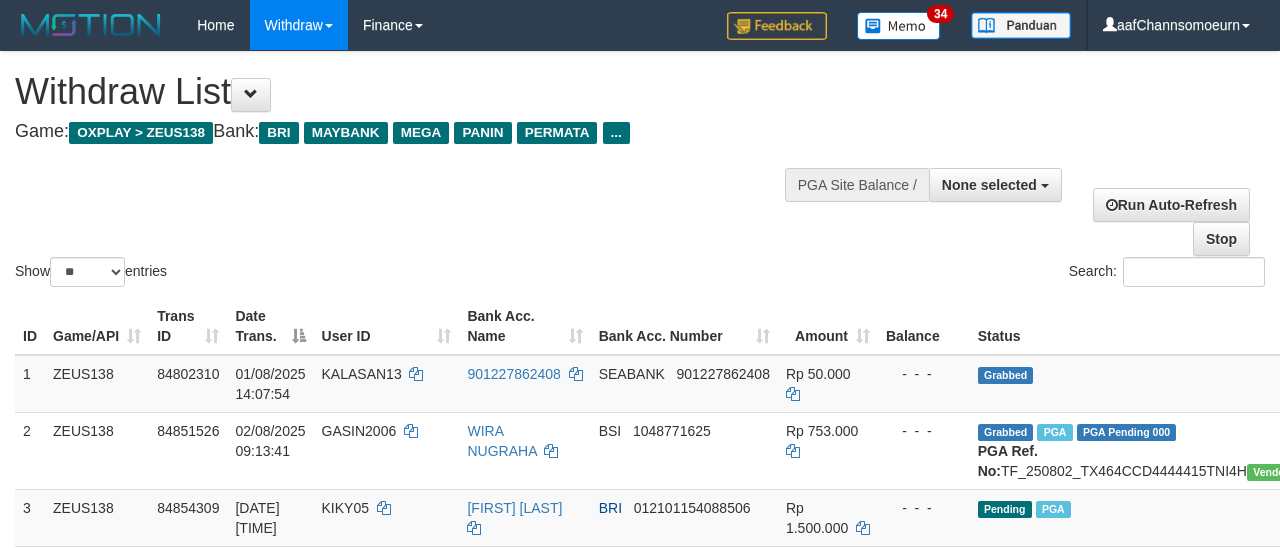 select 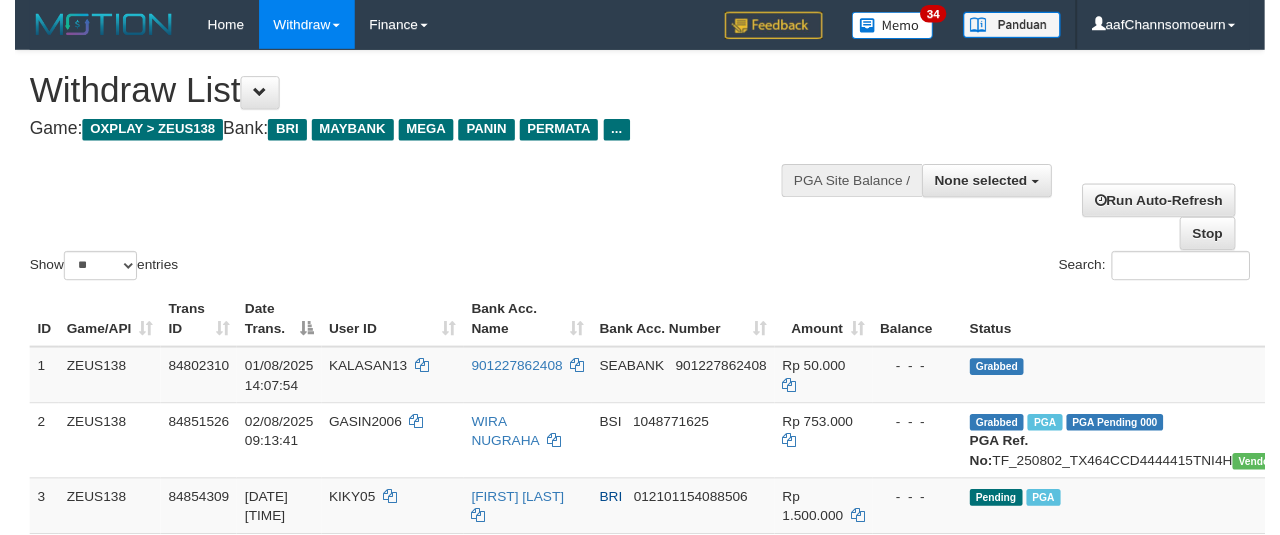 scroll, scrollTop: 356, scrollLeft: 0, axis: vertical 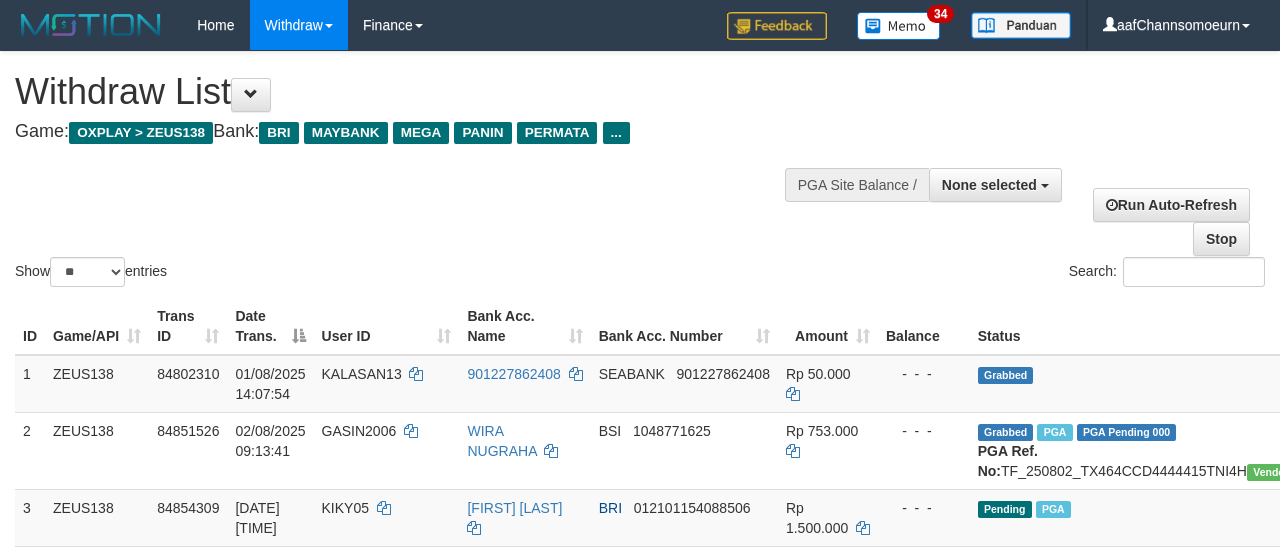 select 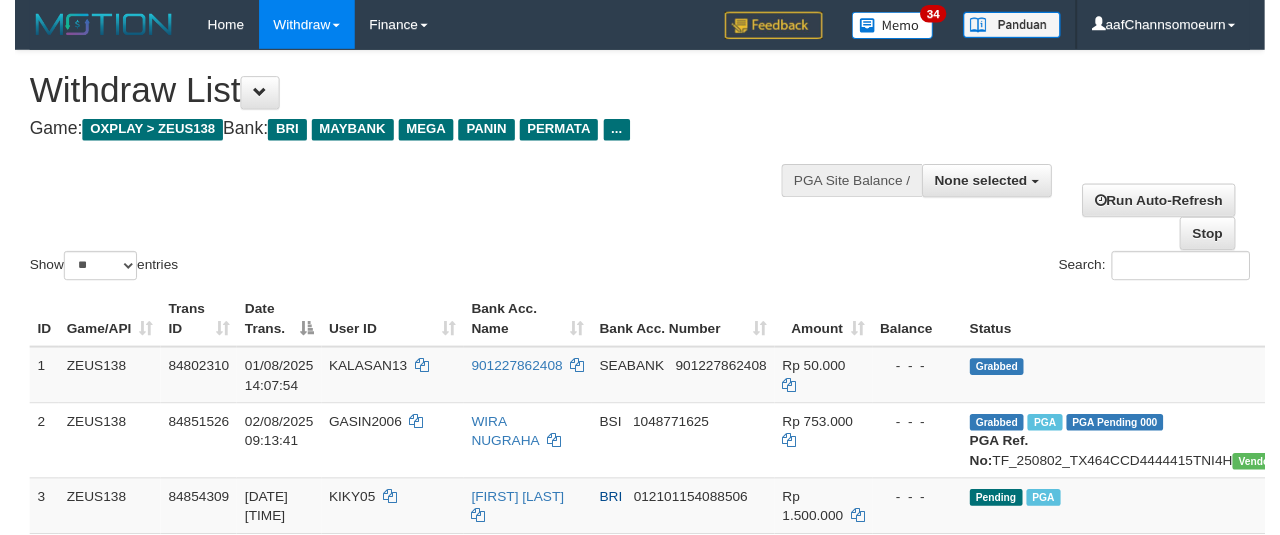 scroll, scrollTop: 356, scrollLeft: 0, axis: vertical 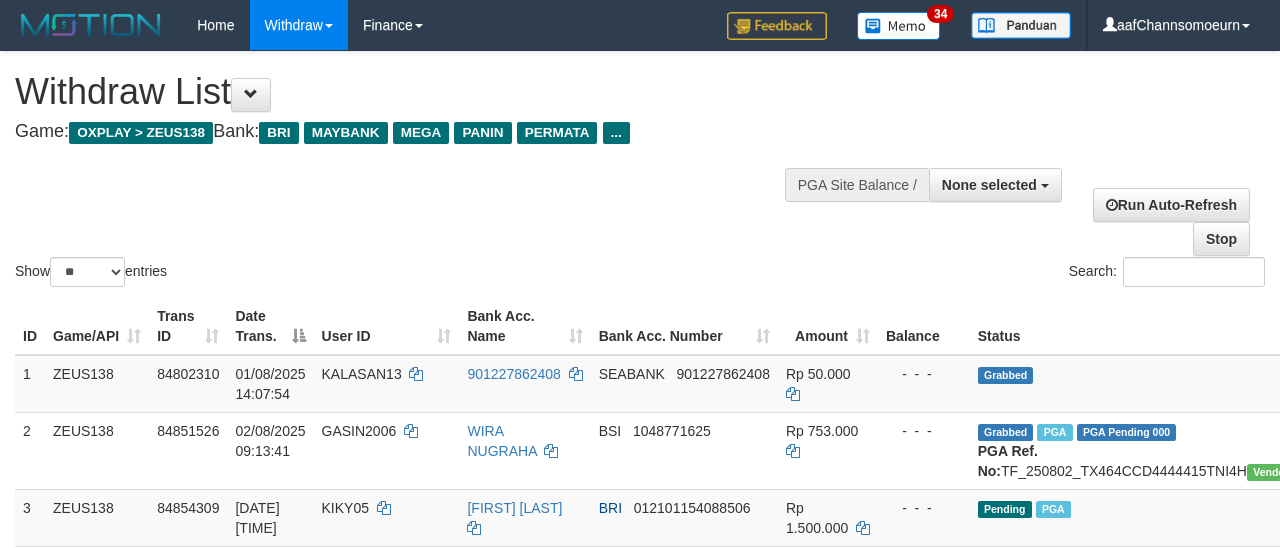 select 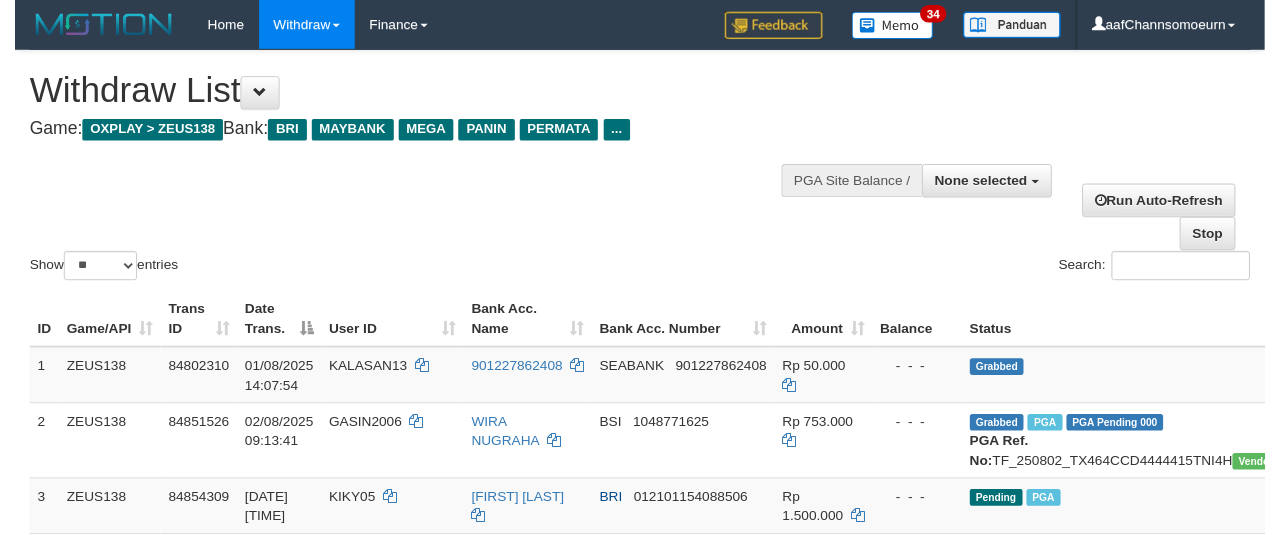 scroll, scrollTop: 356, scrollLeft: 0, axis: vertical 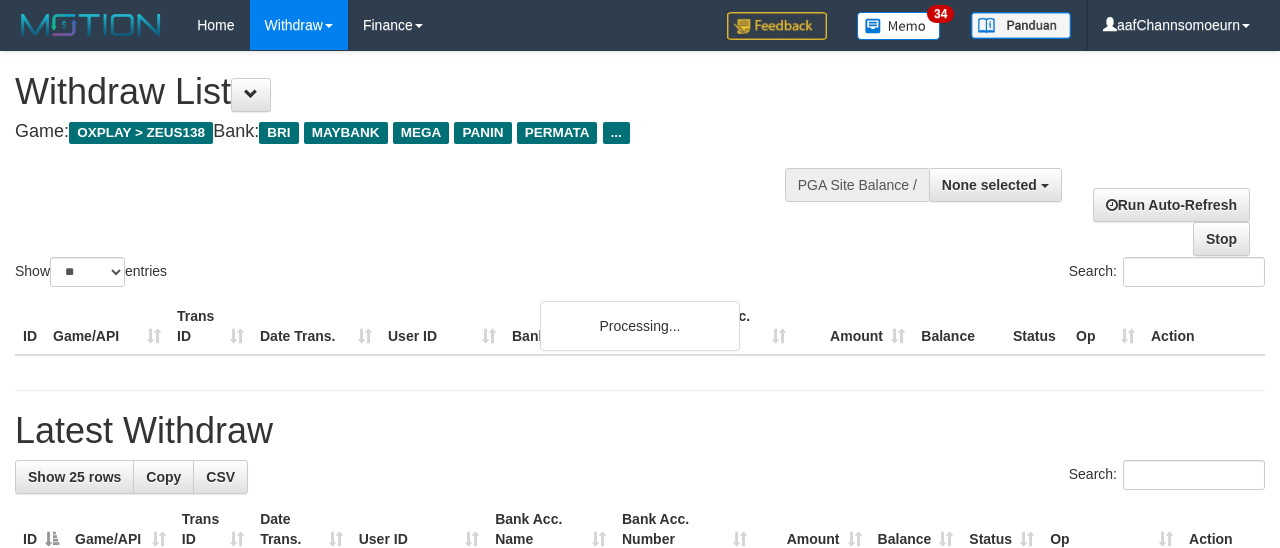 select 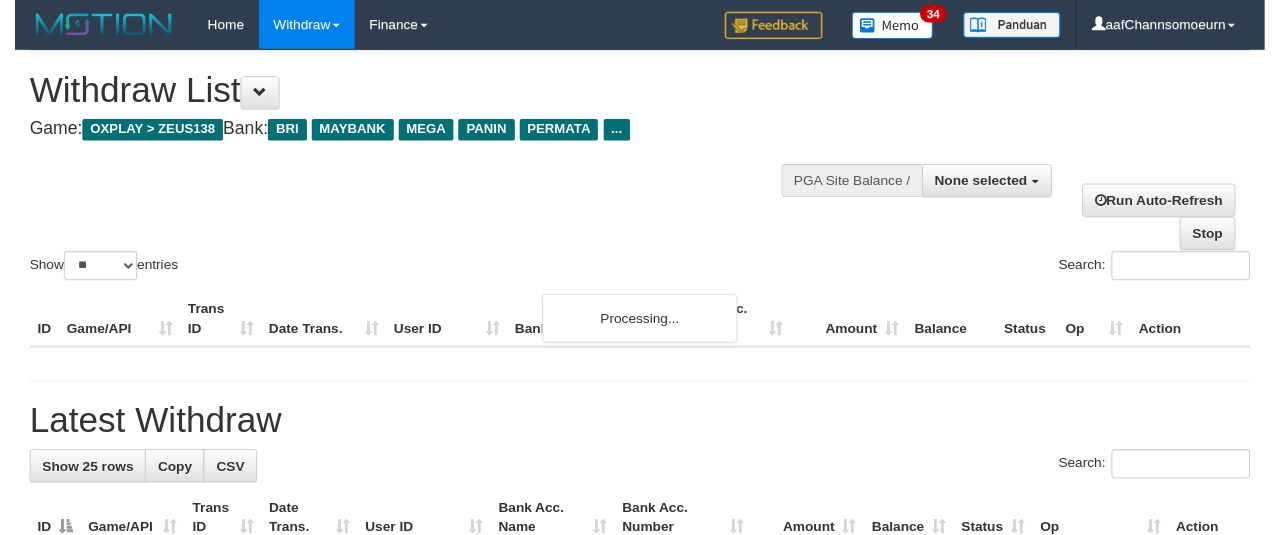 scroll, scrollTop: 356, scrollLeft: 0, axis: vertical 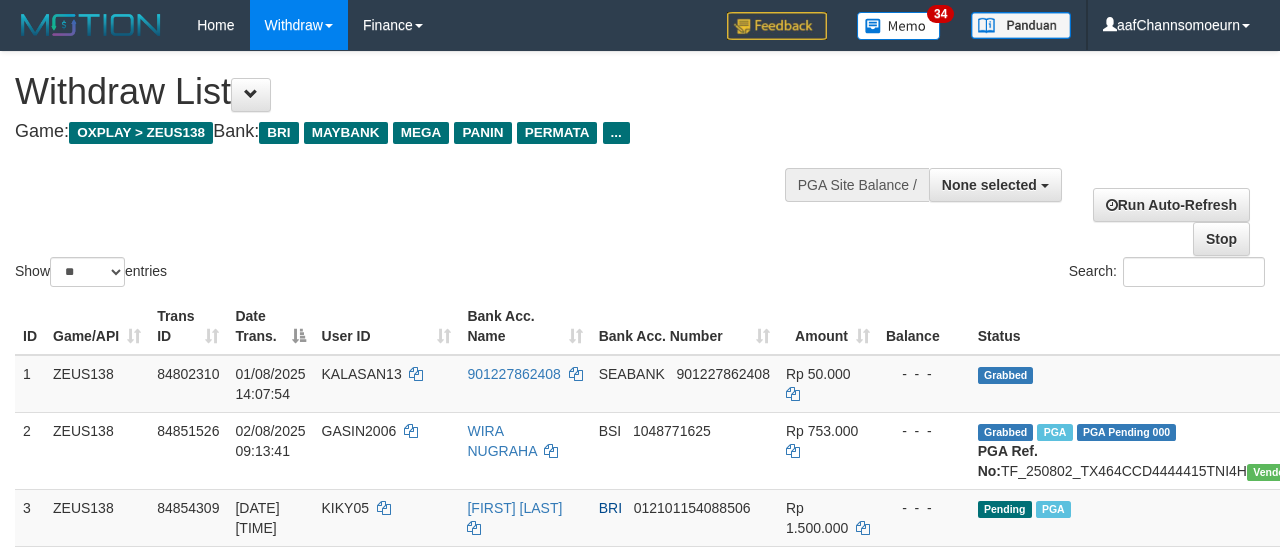 select 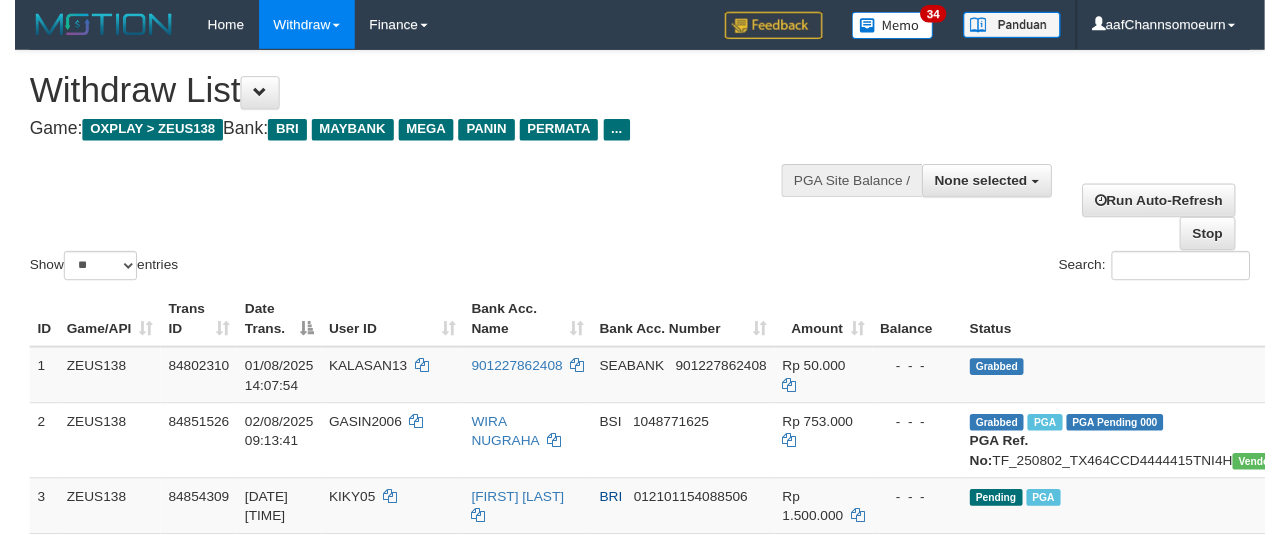 scroll, scrollTop: 356, scrollLeft: 0, axis: vertical 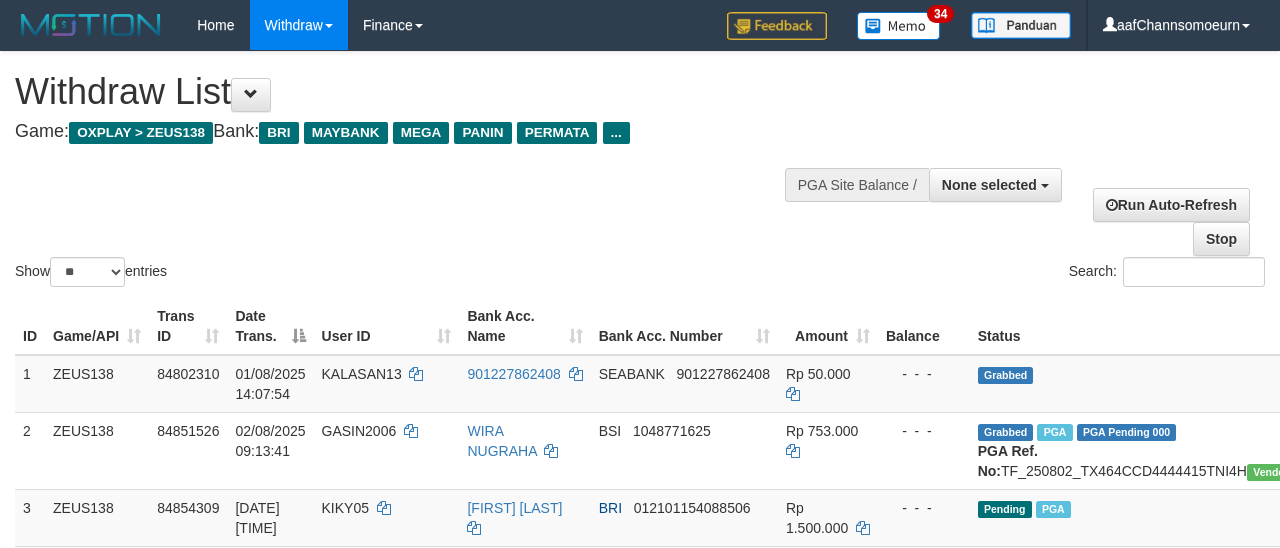 select 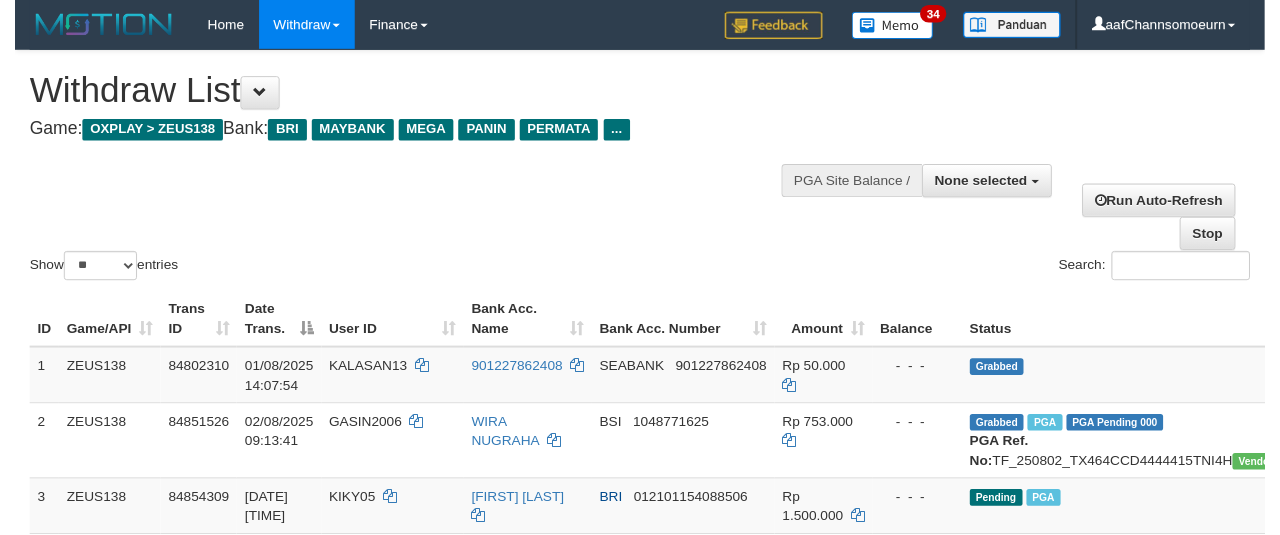 scroll, scrollTop: 356, scrollLeft: 0, axis: vertical 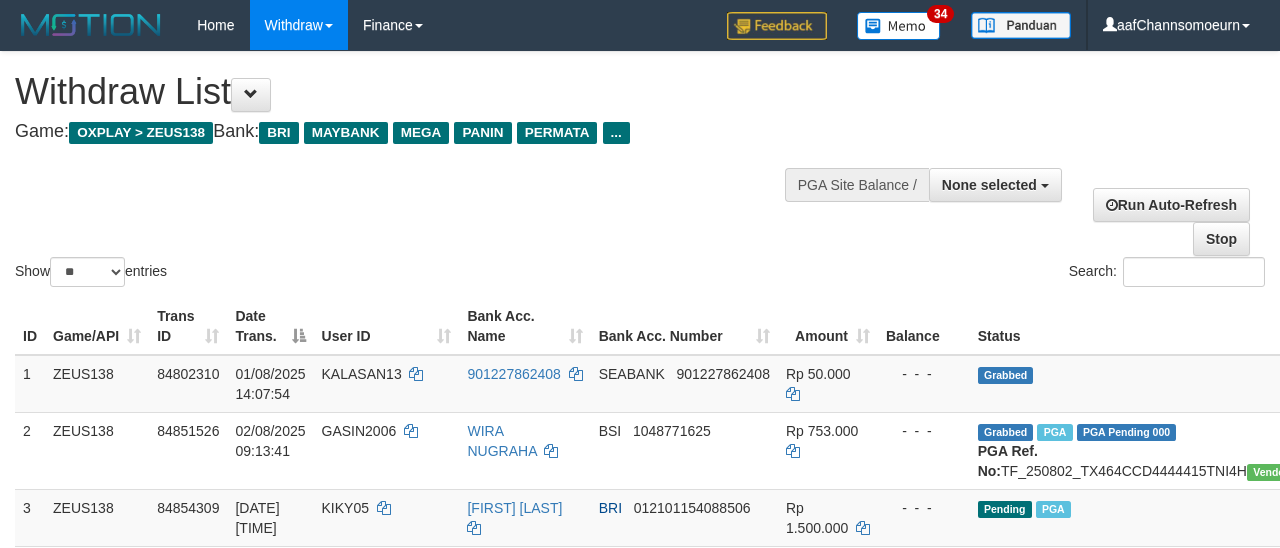 select 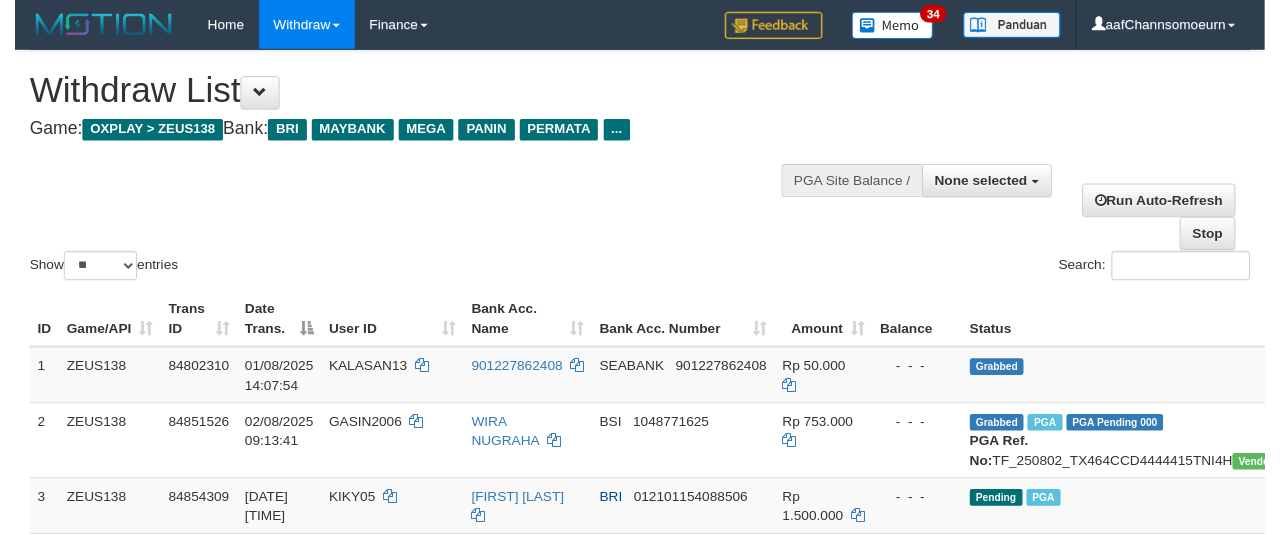 scroll, scrollTop: 356, scrollLeft: 0, axis: vertical 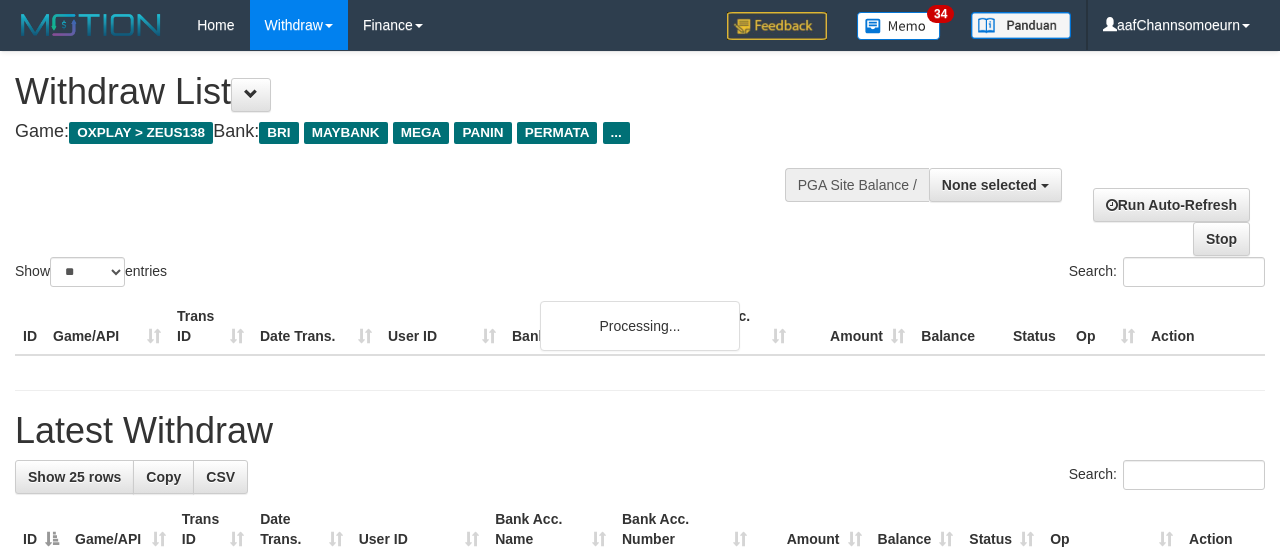 select 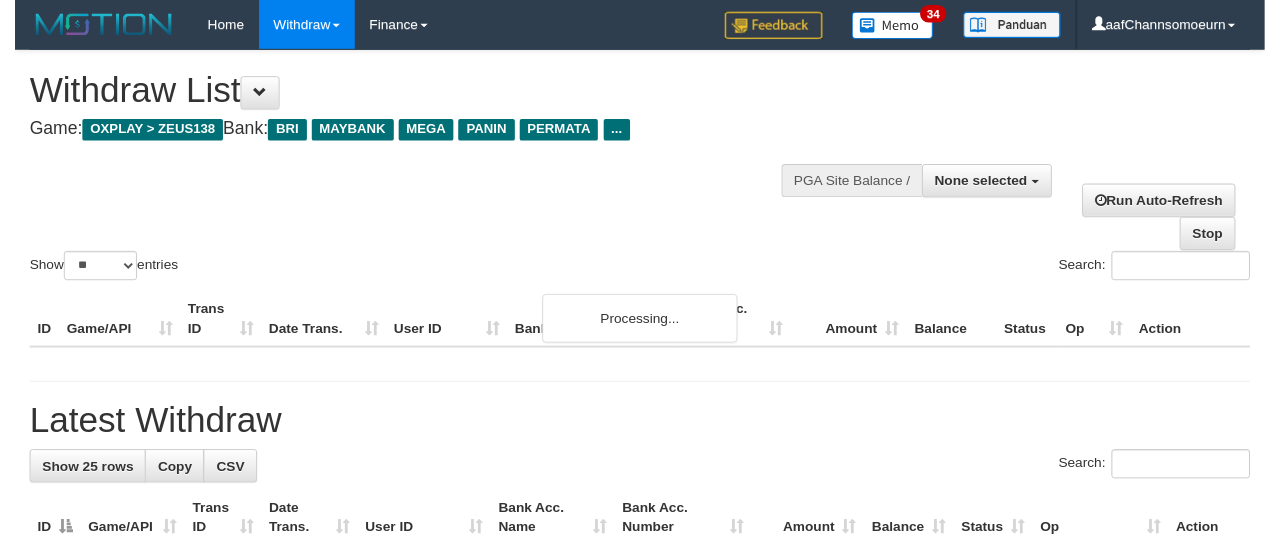 scroll, scrollTop: 356, scrollLeft: 0, axis: vertical 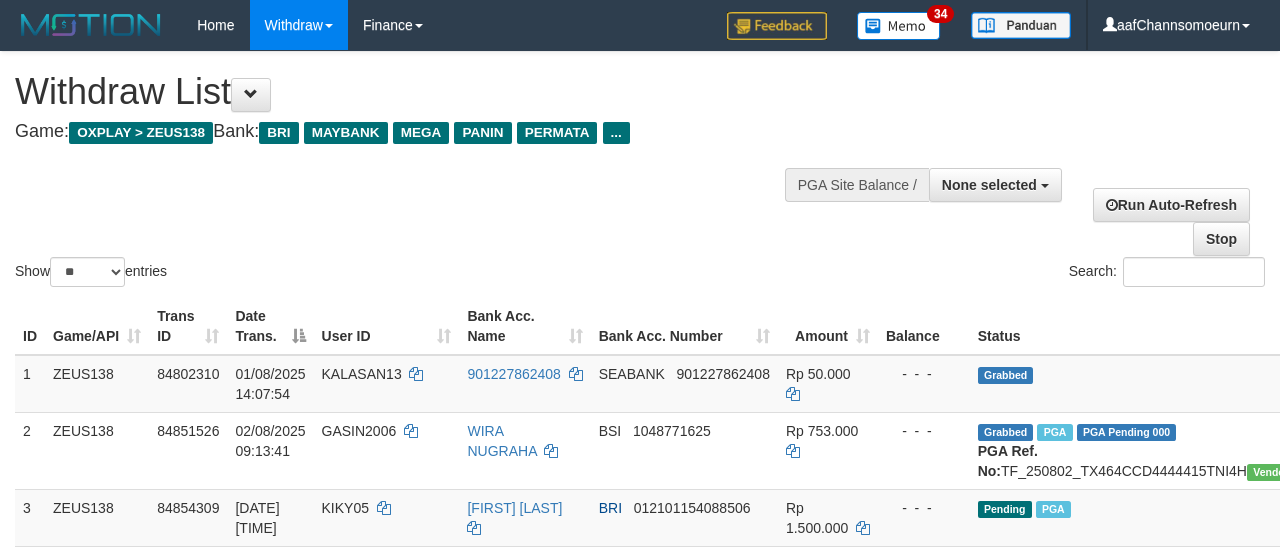 select 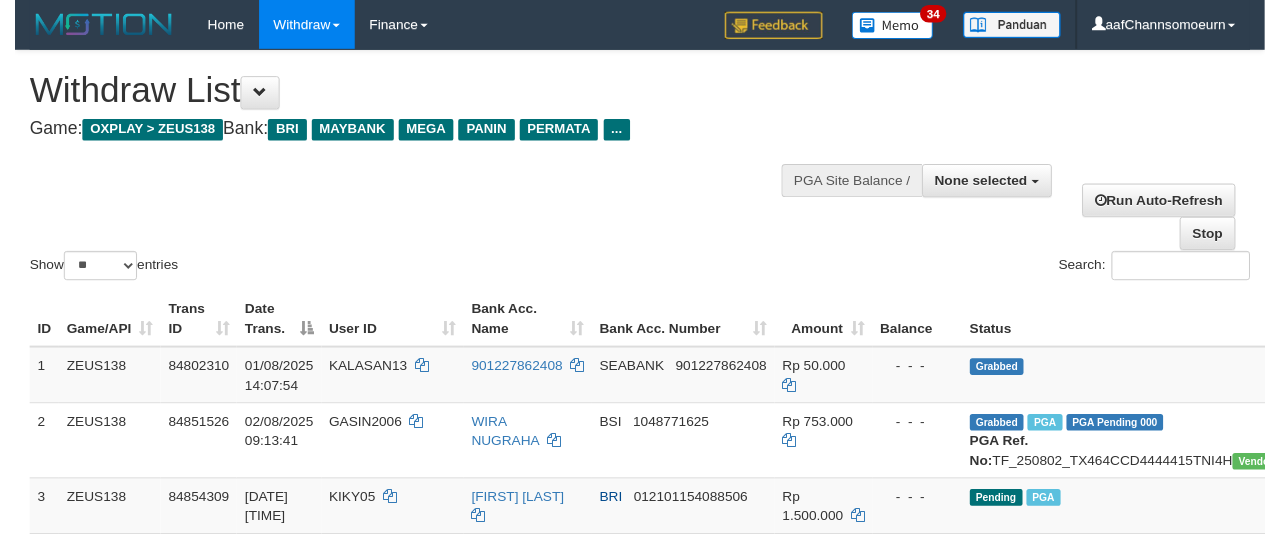 scroll, scrollTop: 356, scrollLeft: 0, axis: vertical 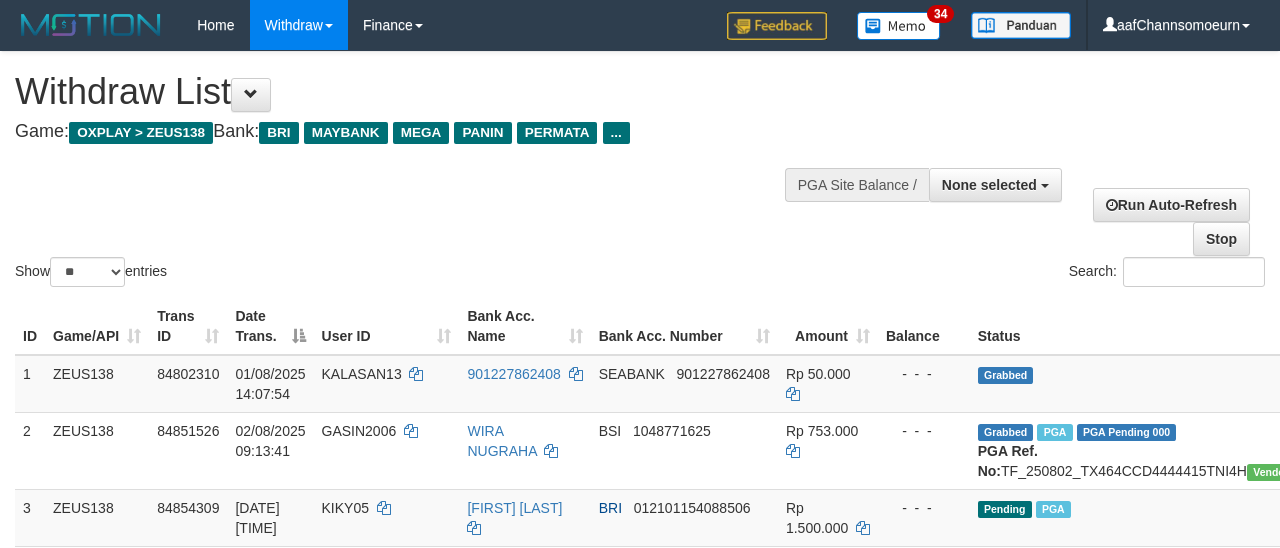 select 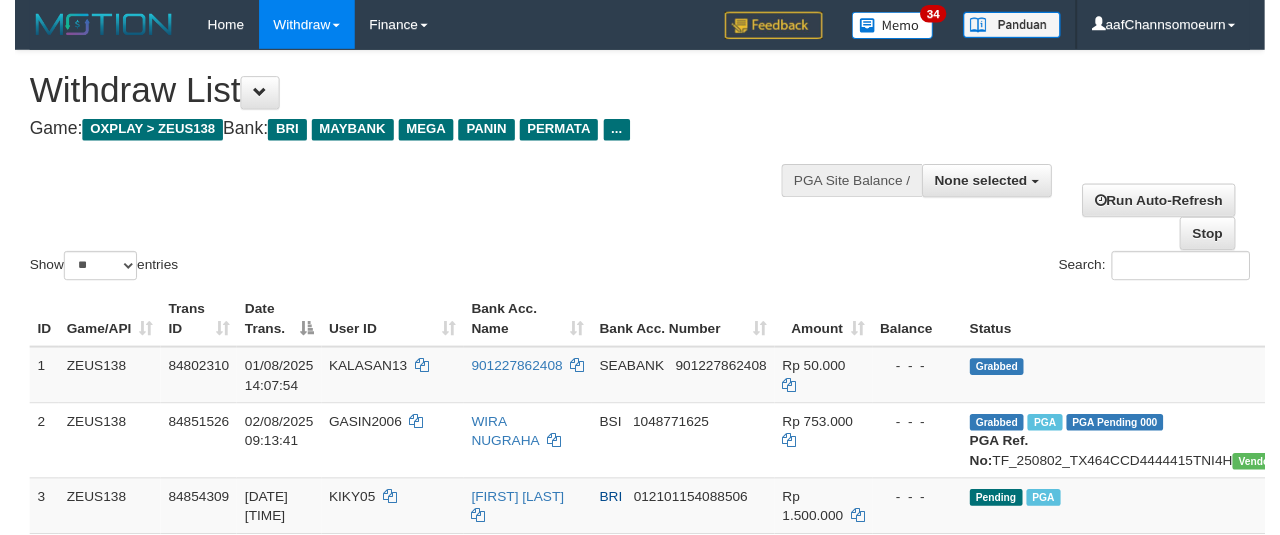 scroll, scrollTop: 356, scrollLeft: 0, axis: vertical 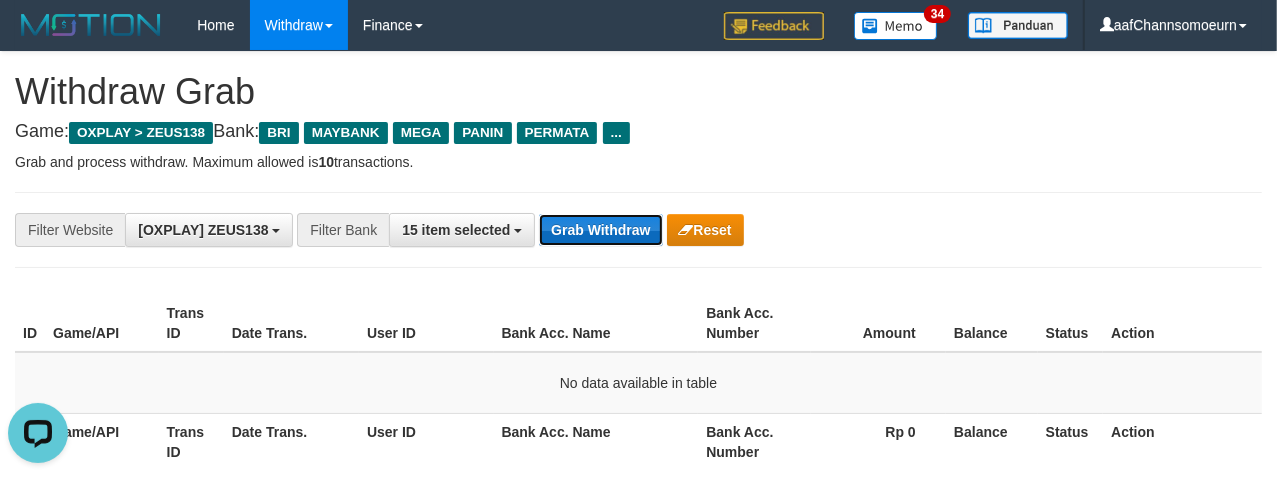 click on "Grab Withdraw" at bounding box center [600, 230] 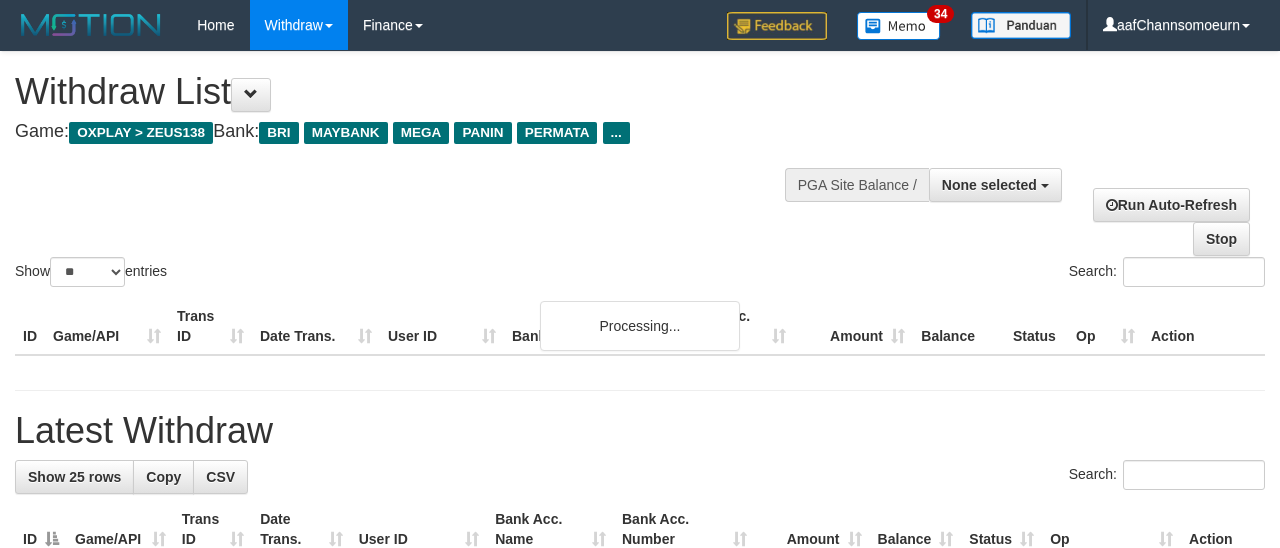 select 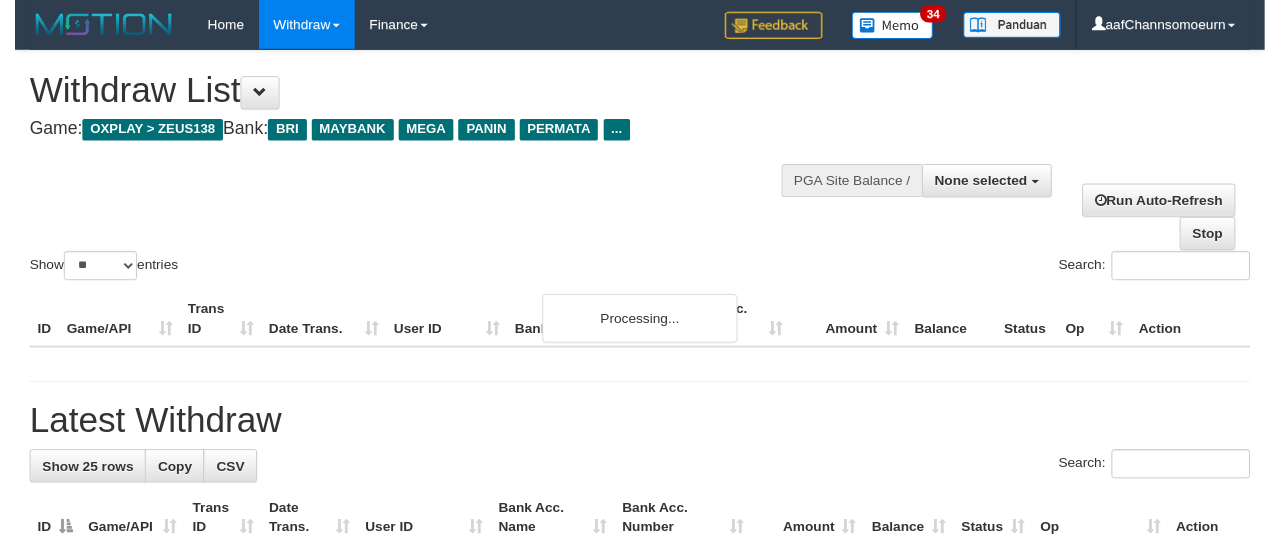 scroll, scrollTop: 356, scrollLeft: 0, axis: vertical 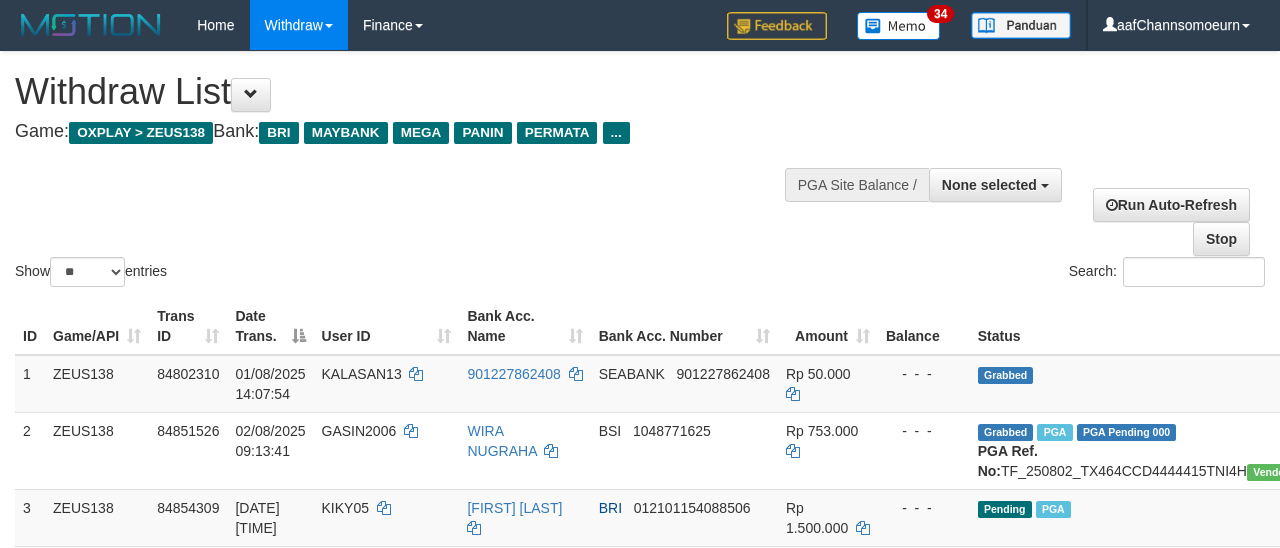 select 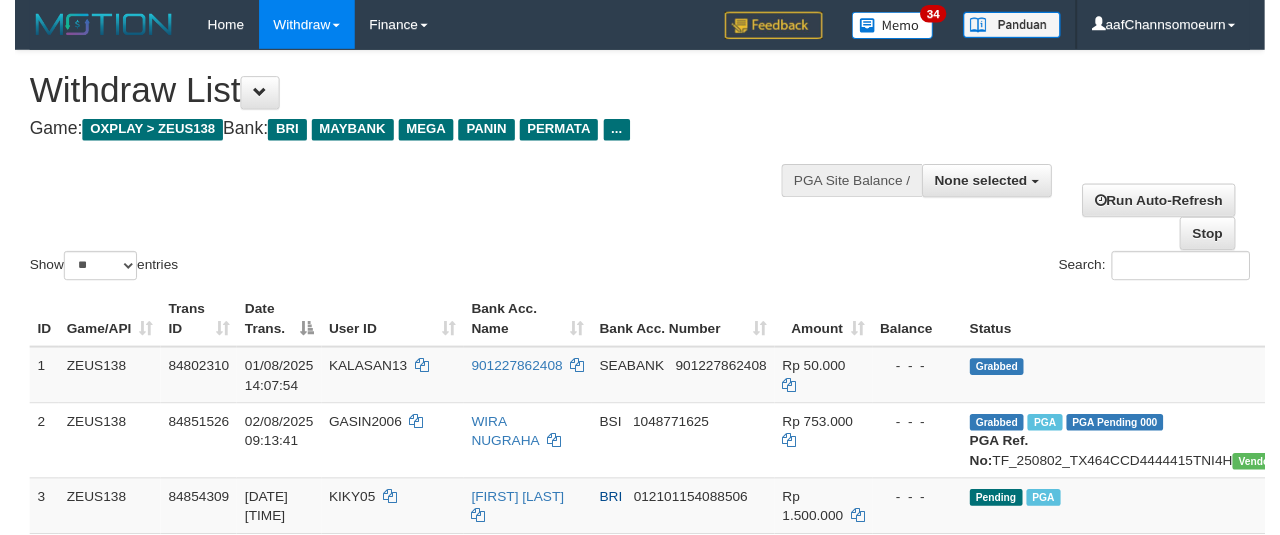 scroll, scrollTop: 356, scrollLeft: 0, axis: vertical 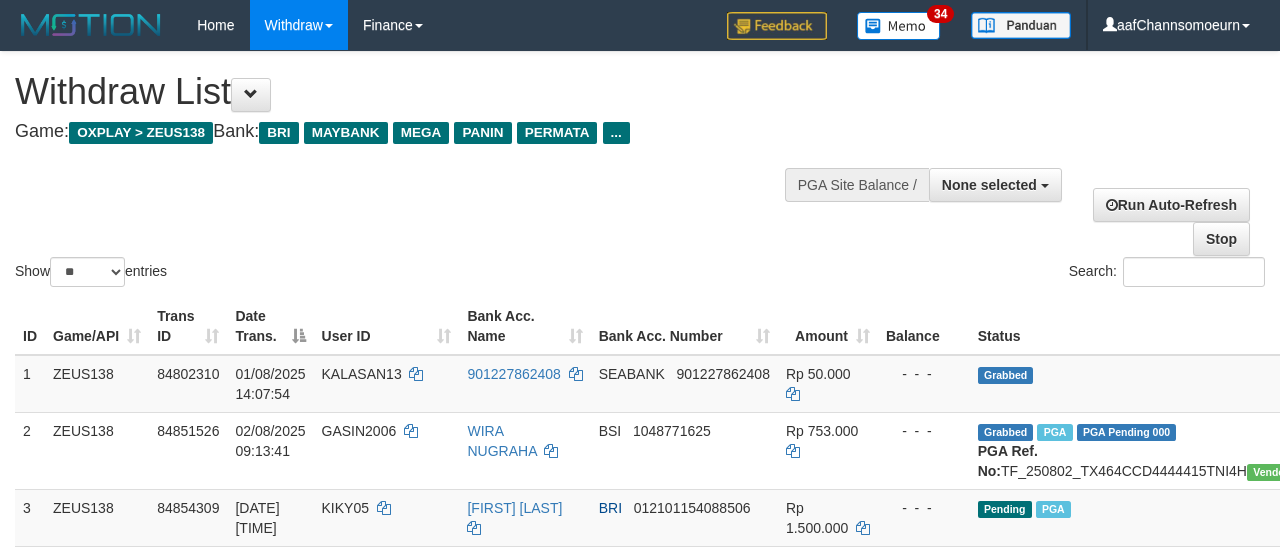 select 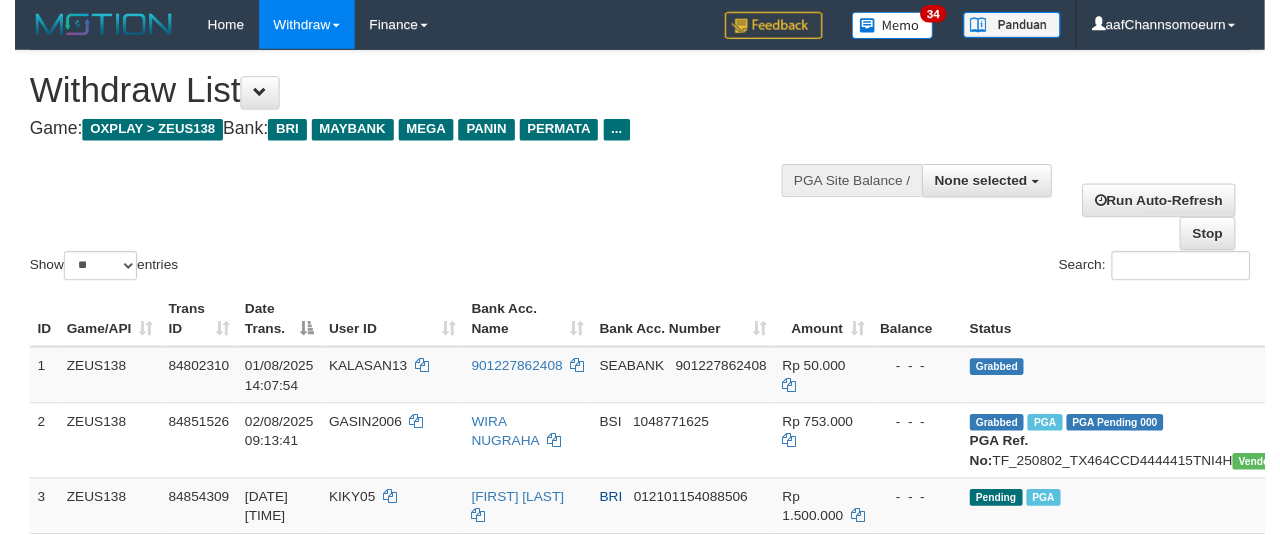 scroll, scrollTop: 356, scrollLeft: 0, axis: vertical 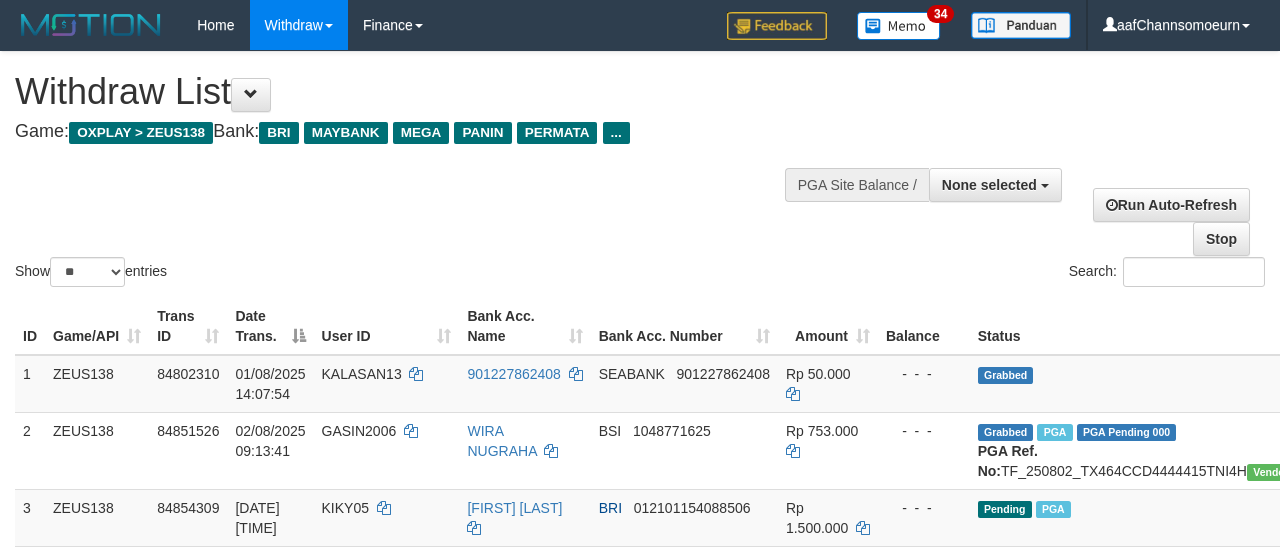 select 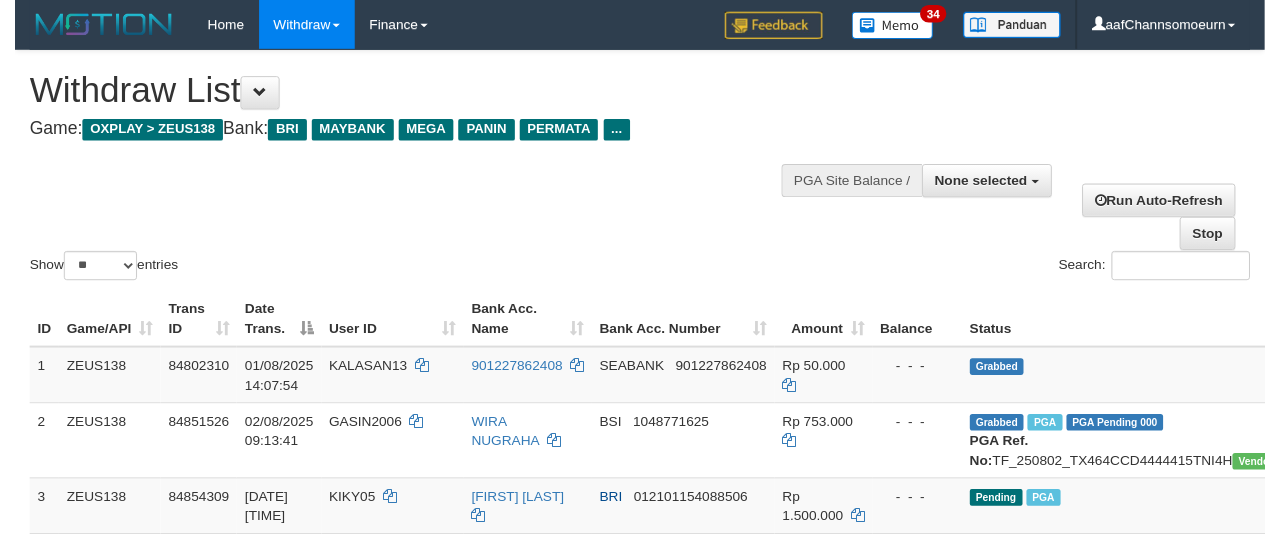 scroll, scrollTop: 356, scrollLeft: 0, axis: vertical 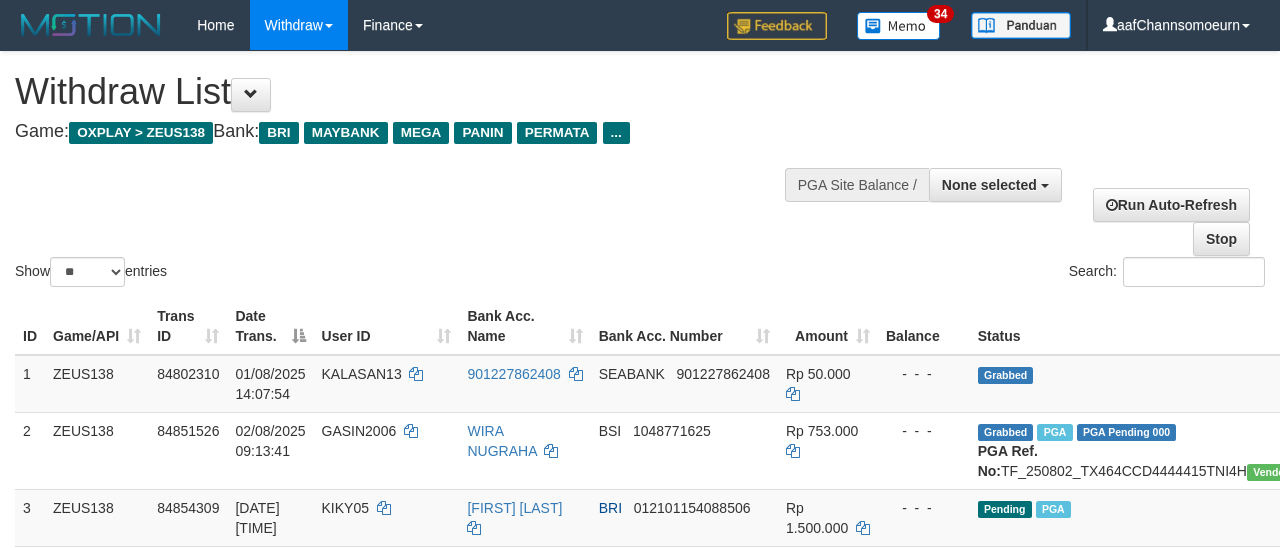select 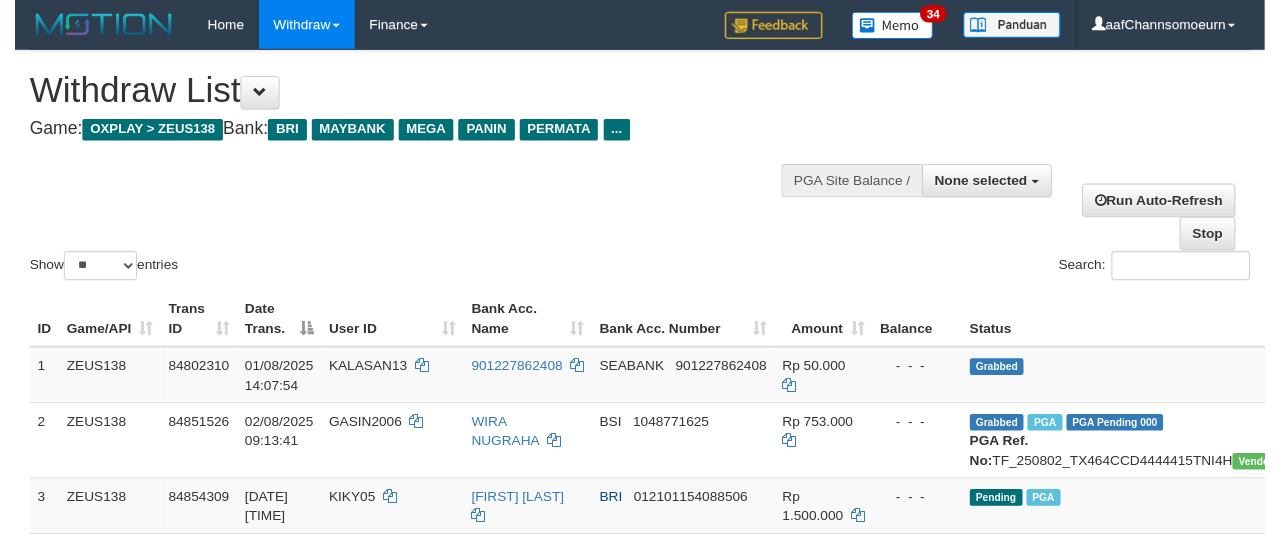 scroll, scrollTop: 356, scrollLeft: 0, axis: vertical 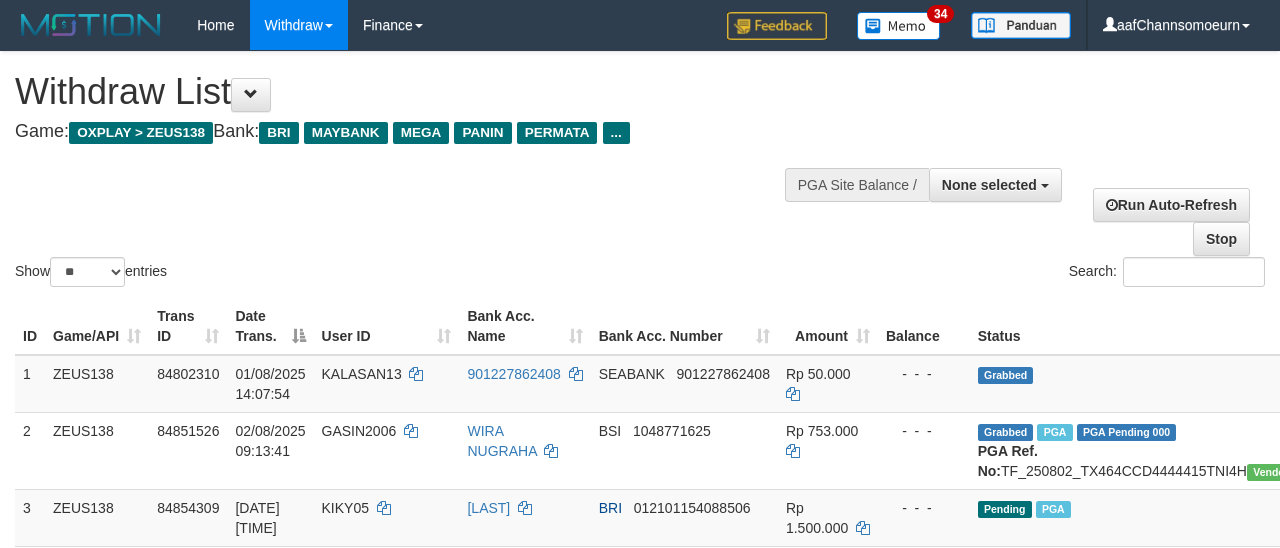 select 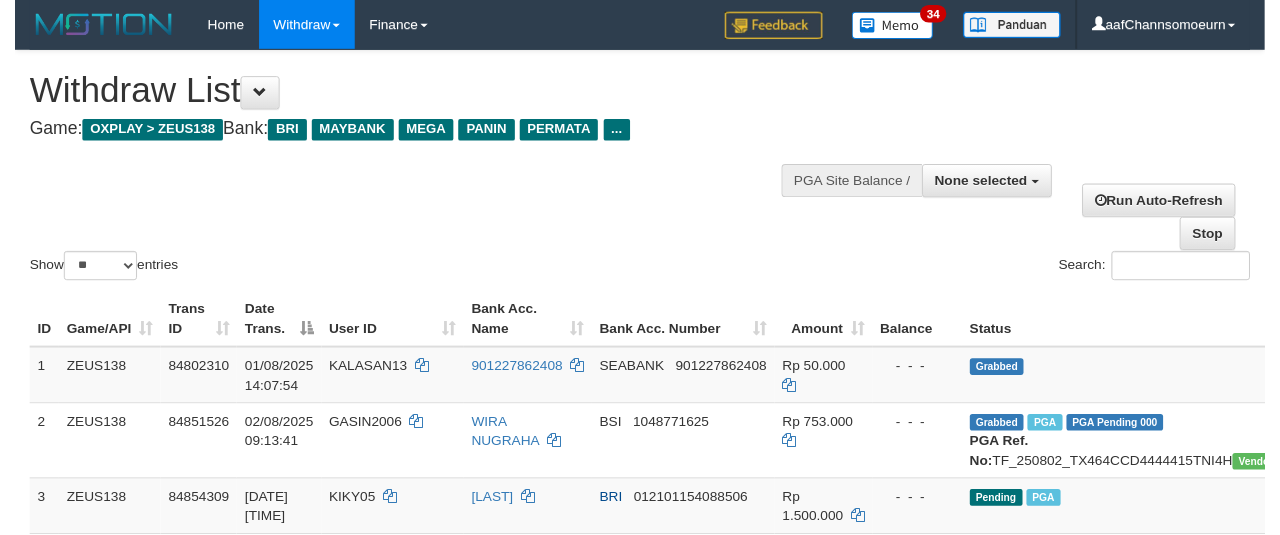 scroll, scrollTop: 356, scrollLeft: 0, axis: vertical 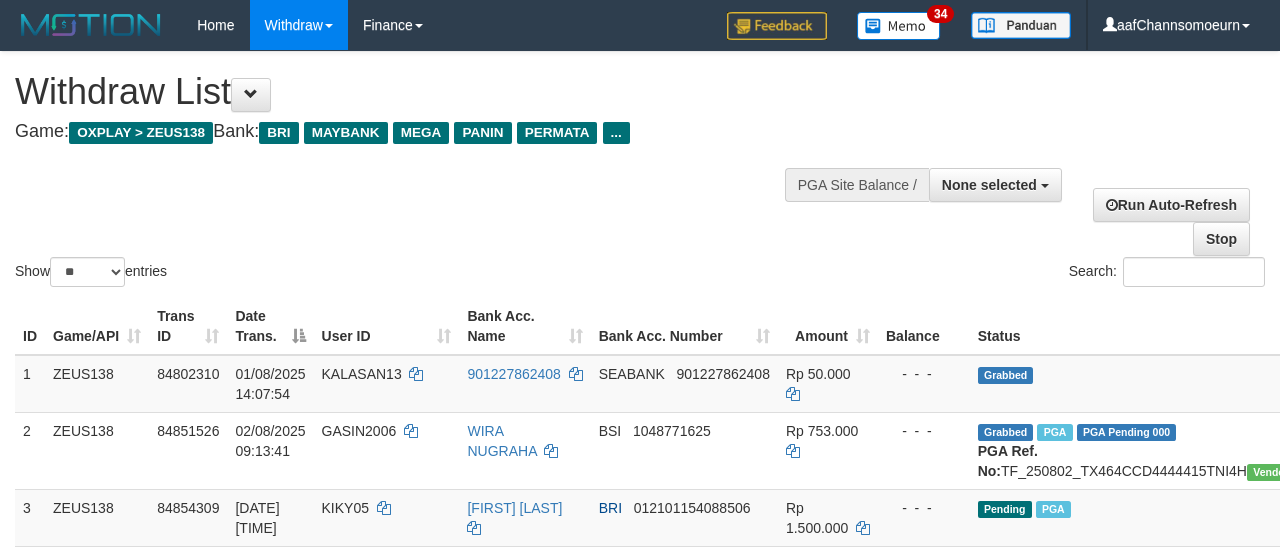 select 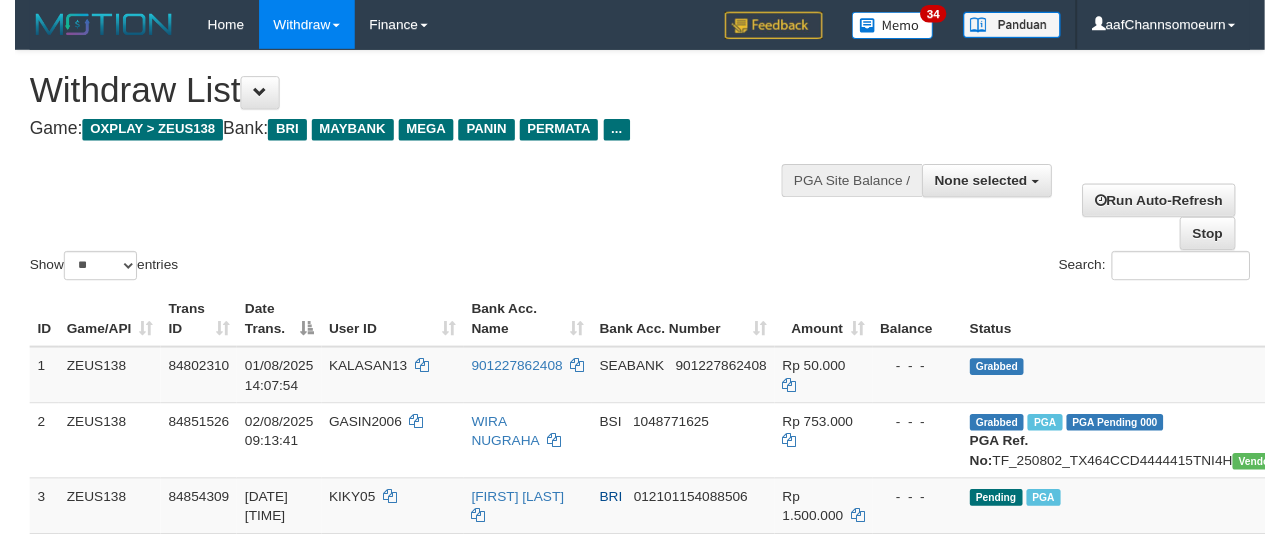 scroll, scrollTop: 356, scrollLeft: 0, axis: vertical 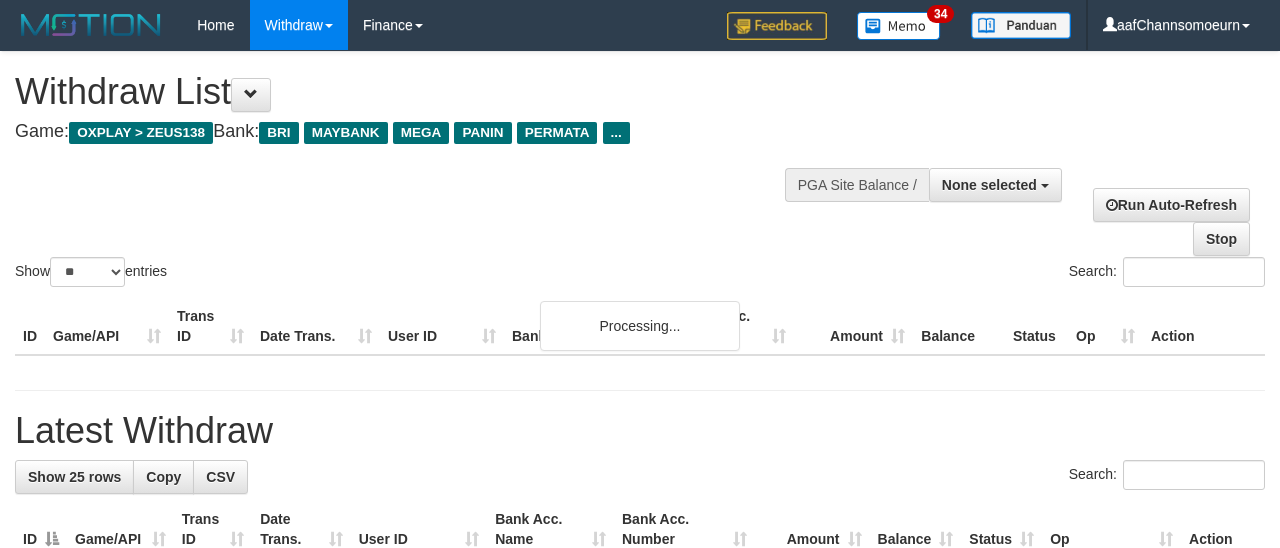 select 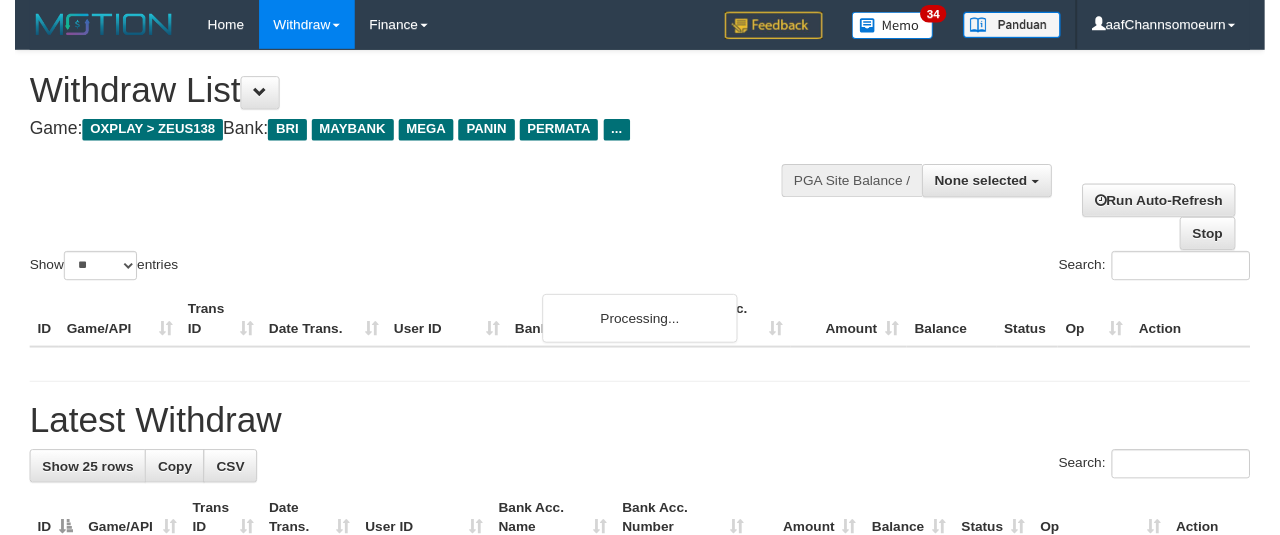scroll, scrollTop: 356, scrollLeft: 0, axis: vertical 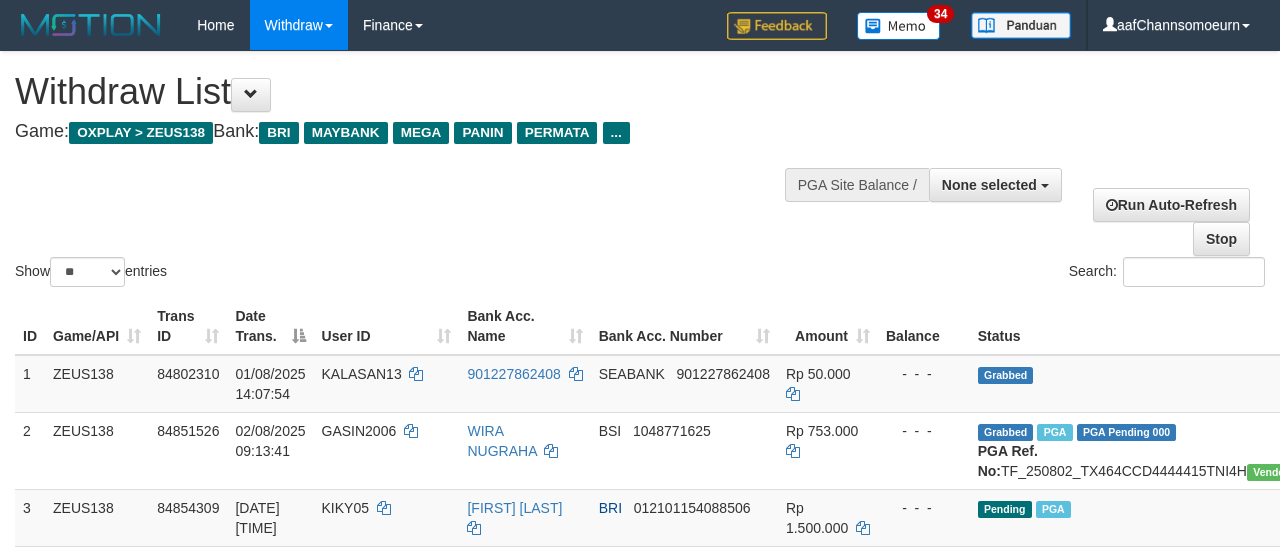 select 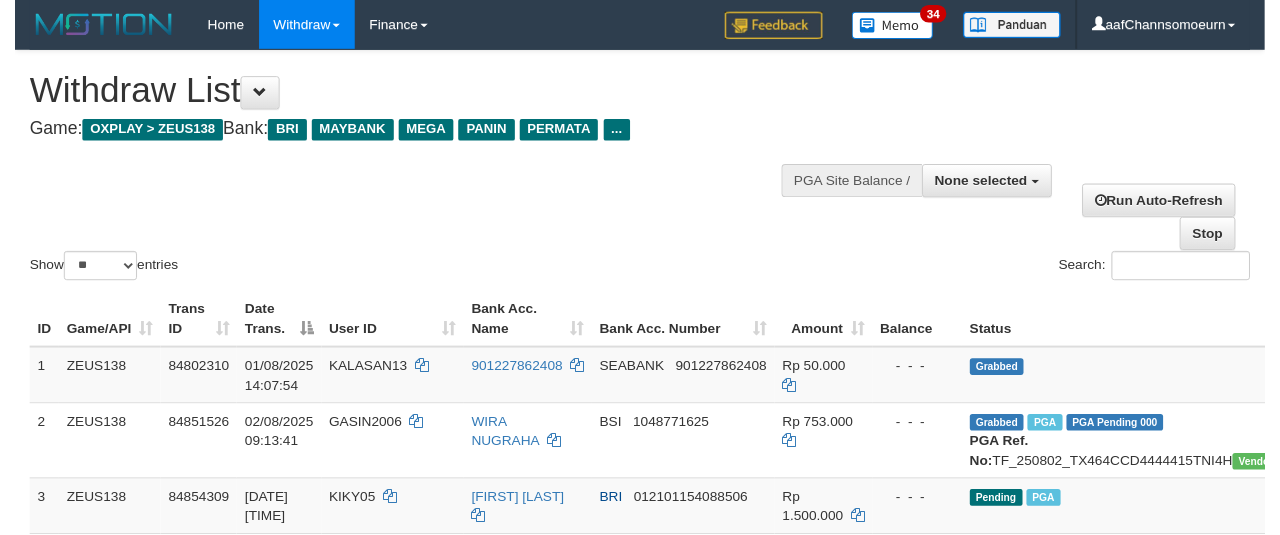 scroll, scrollTop: 356, scrollLeft: 0, axis: vertical 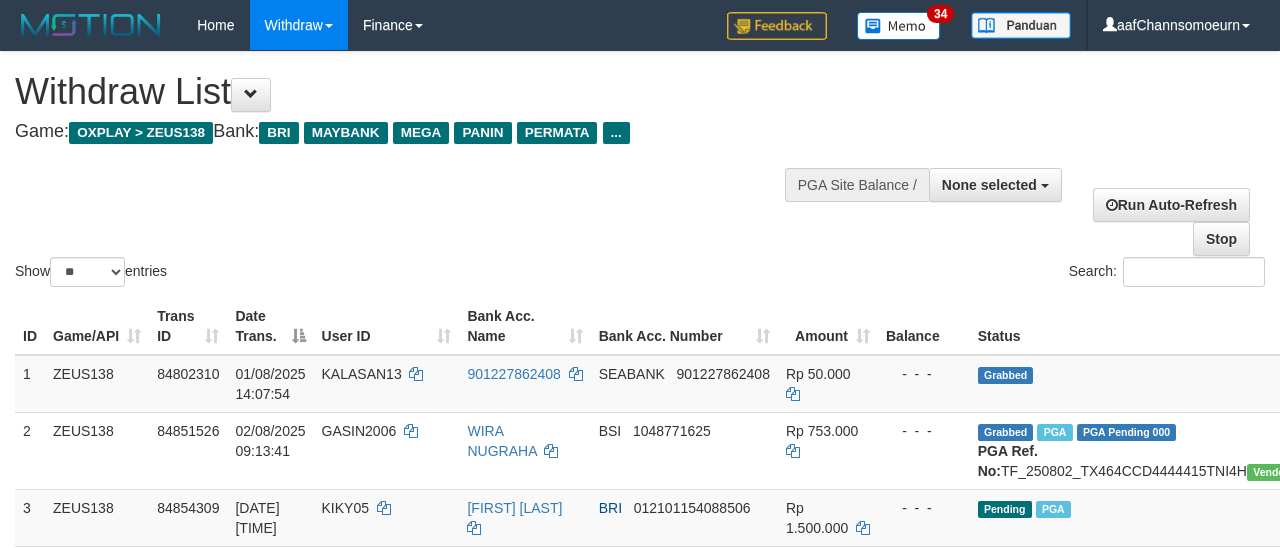 select 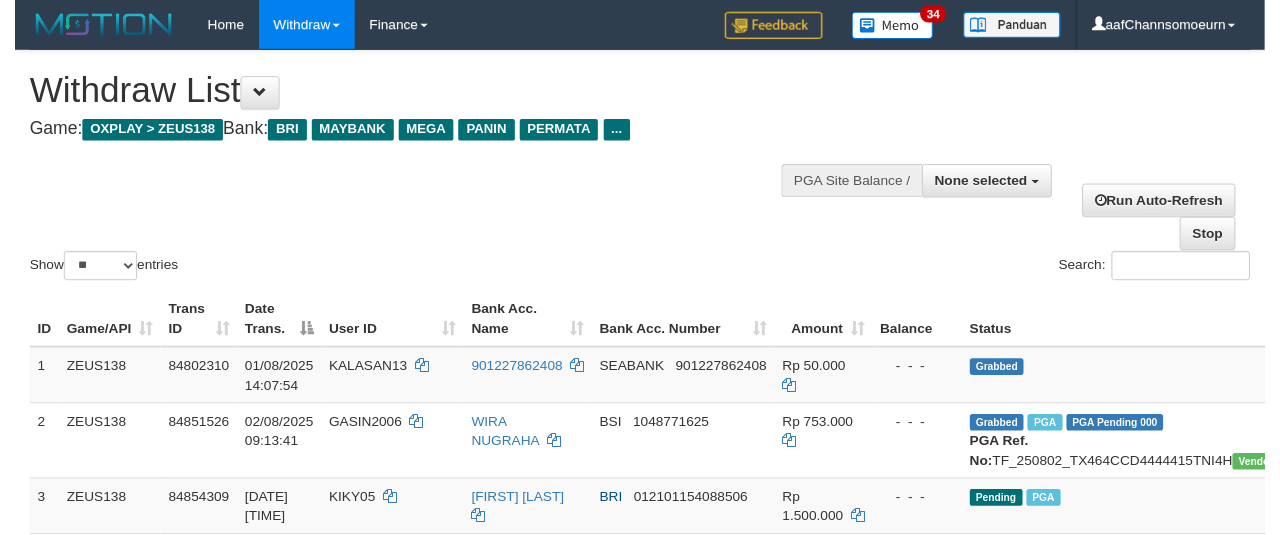 scroll, scrollTop: 356, scrollLeft: 0, axis: vertical 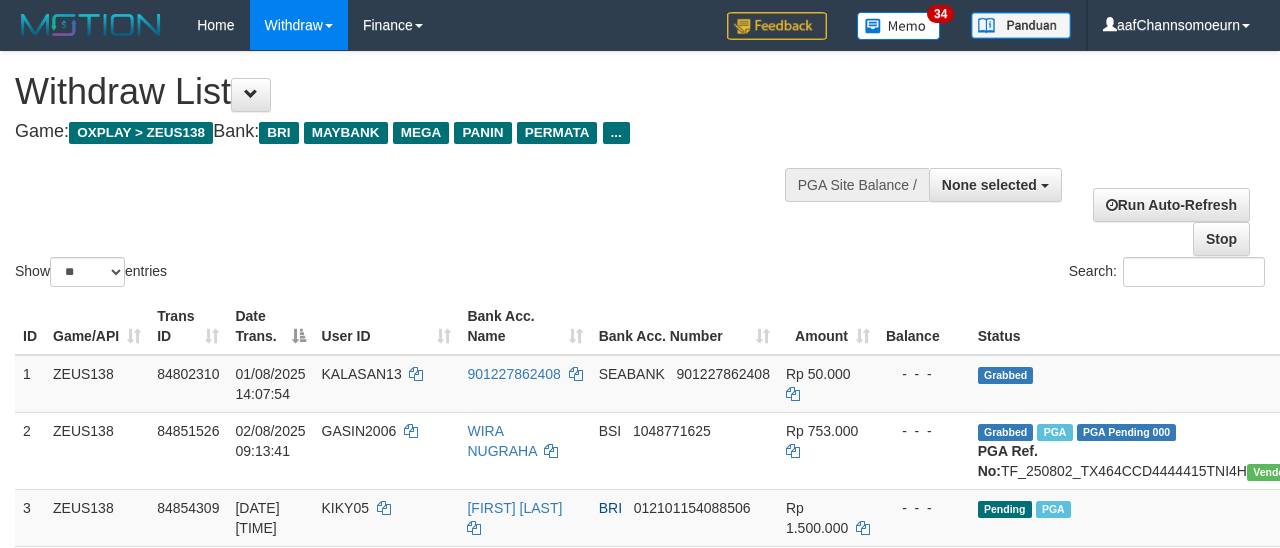 select 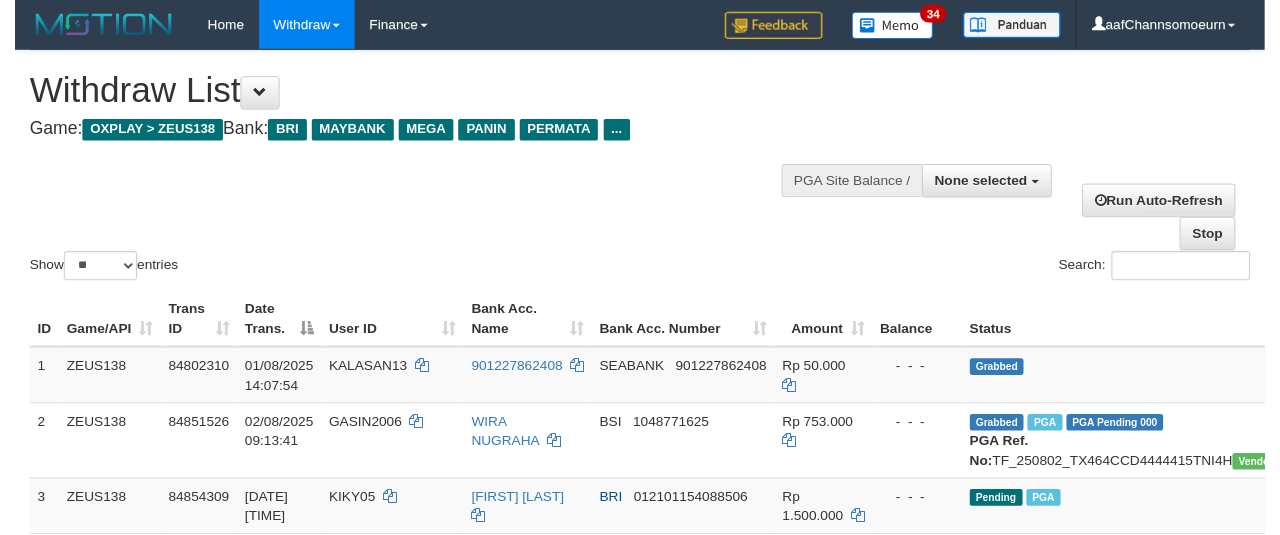 scroll, scrollTop: 356, scrollLeft: 0, axis: vertical 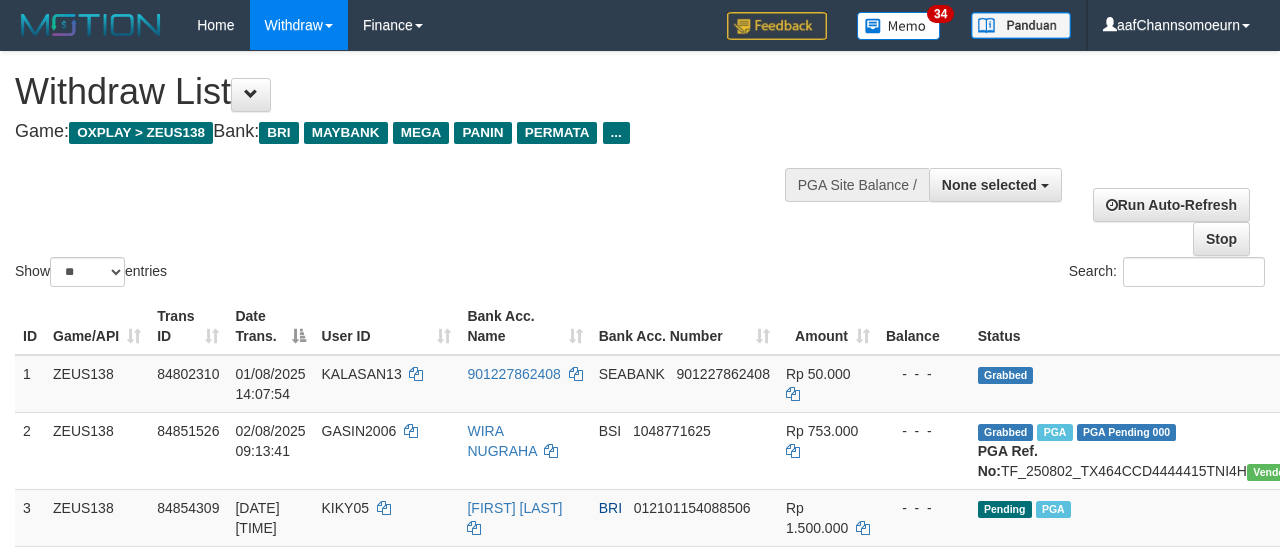 select 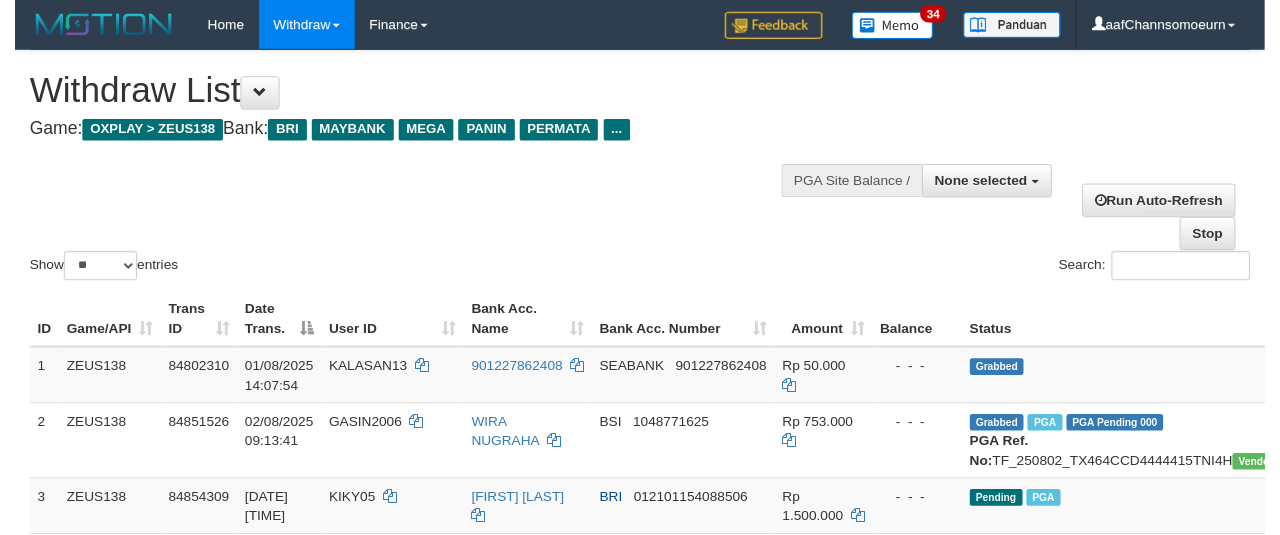 scroll, scrollTop: 356, scrollLeft: 0, axis: vertical 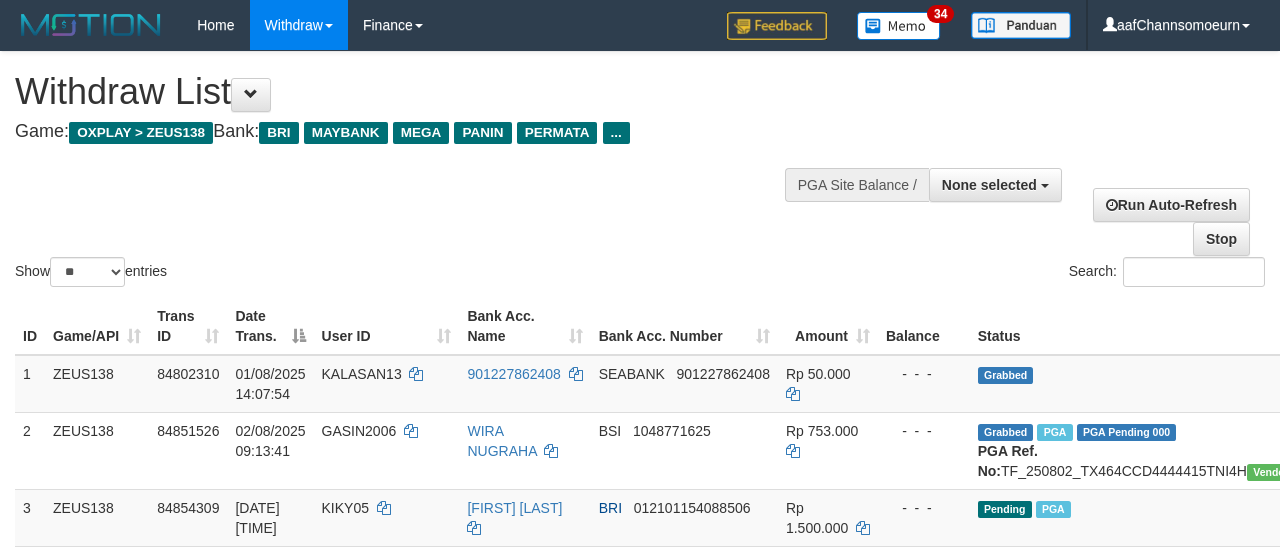 select 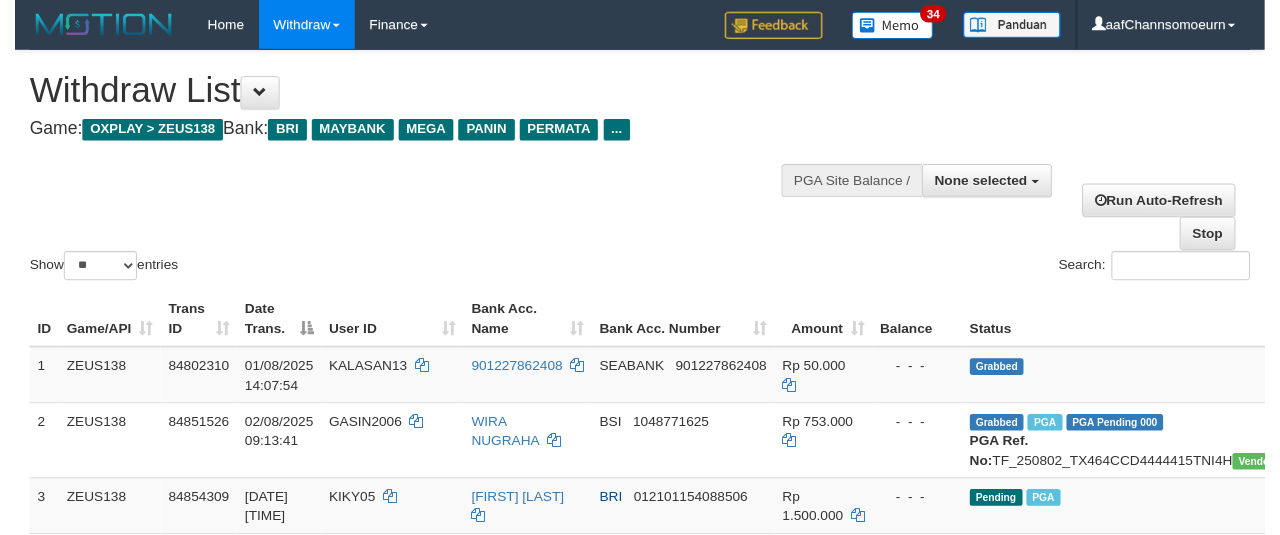 scroll, scrollTop: 356, scrollLeft: 0, axis: vertical 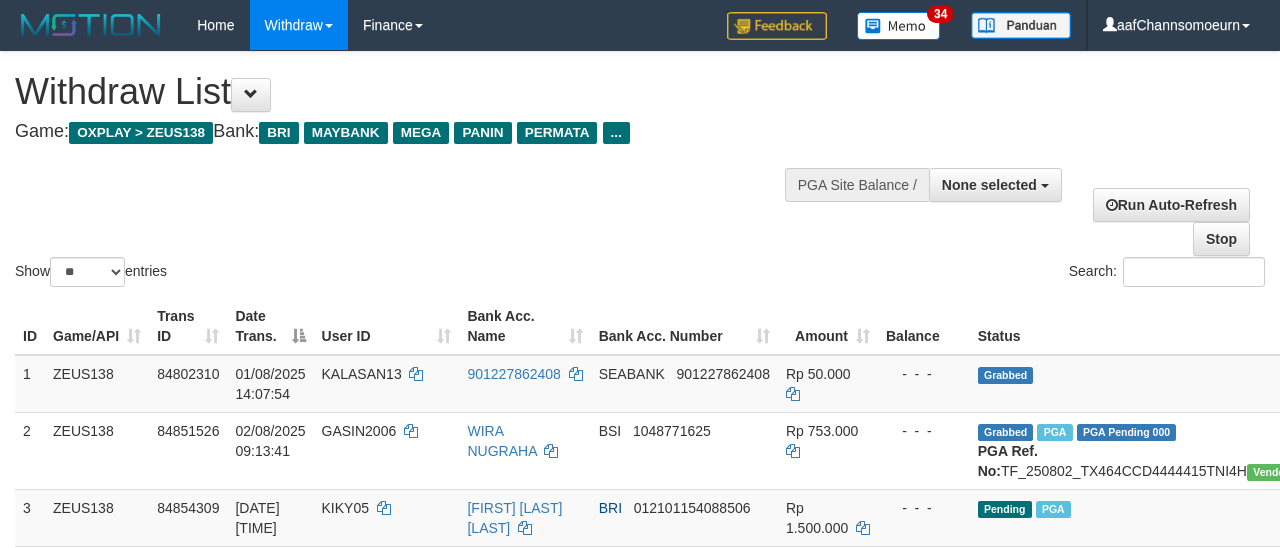 select 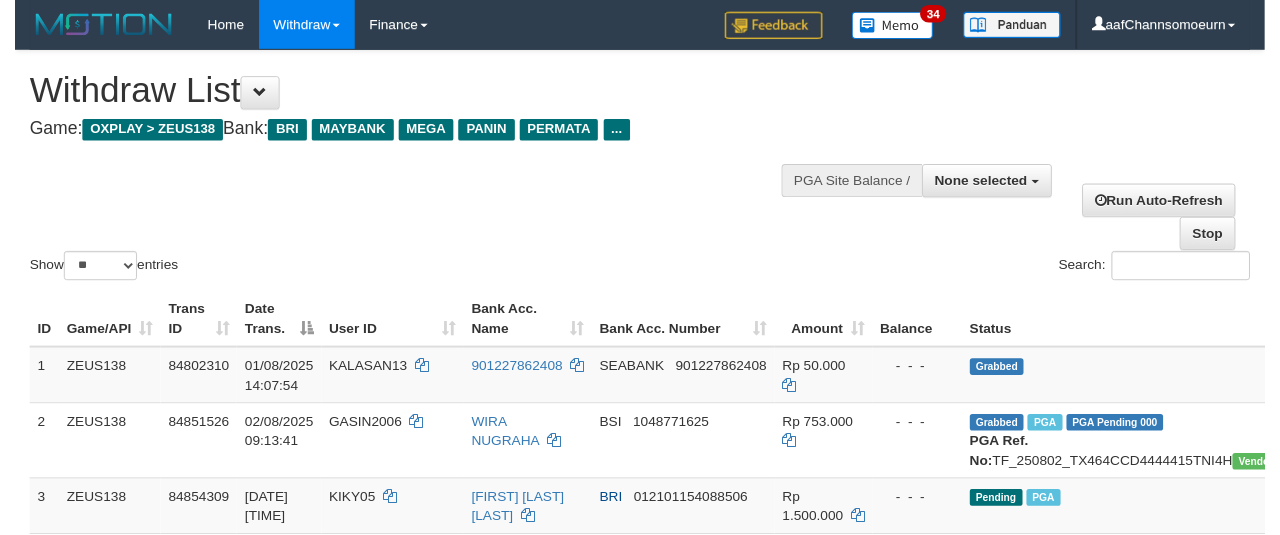 scroll, scrollTop: 356, scrollLeft: 0, axis: vertical 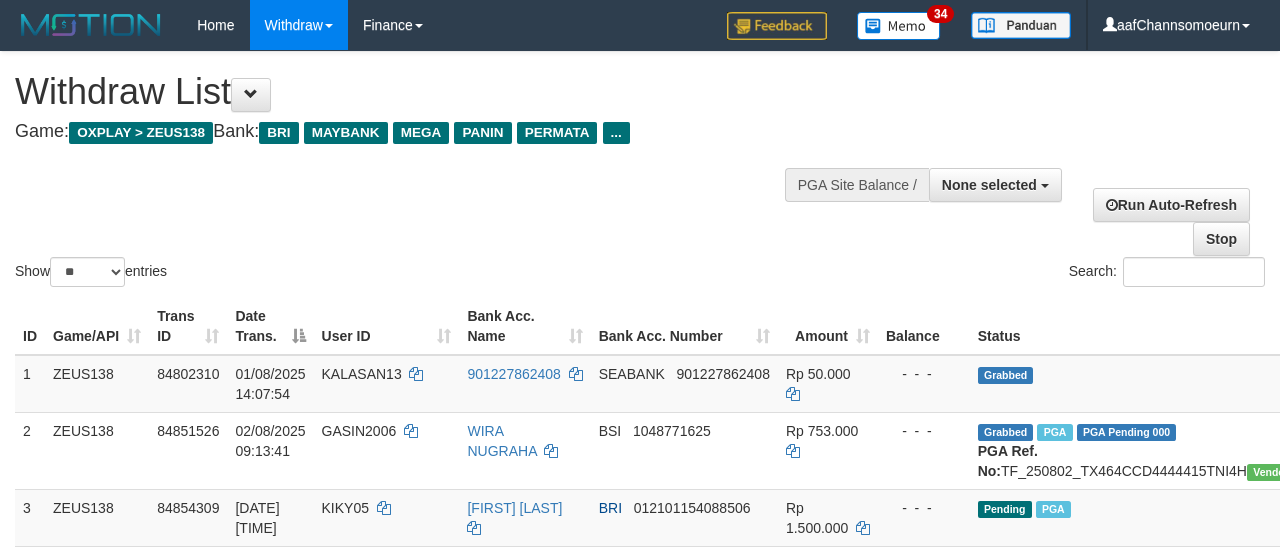 select 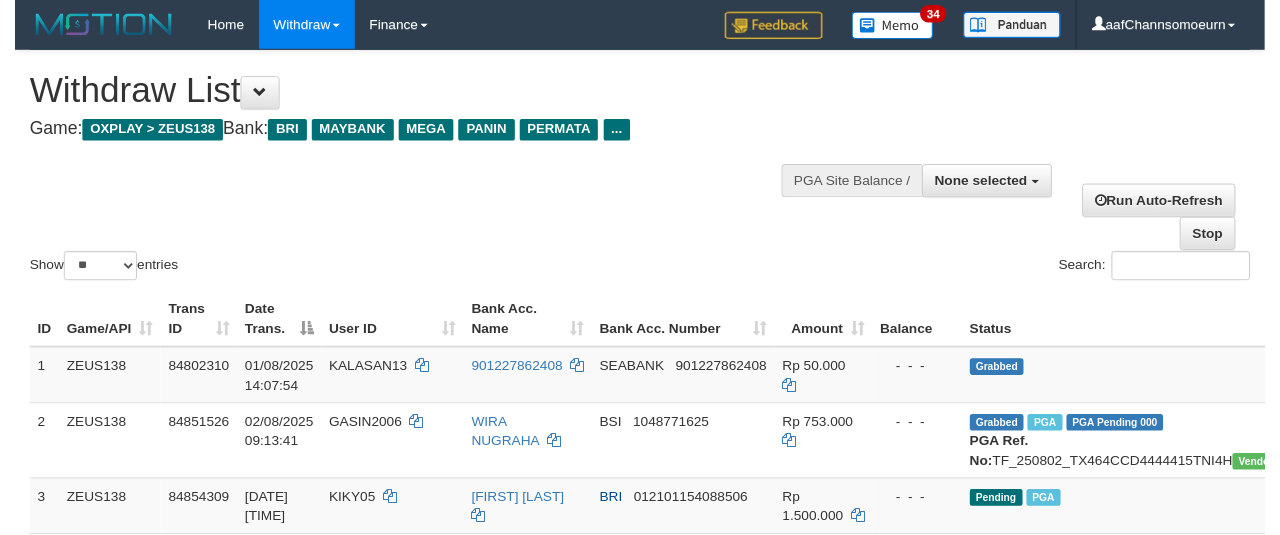 scroll, scrollTop: 356, scrollLeft: 0, axis: vertical 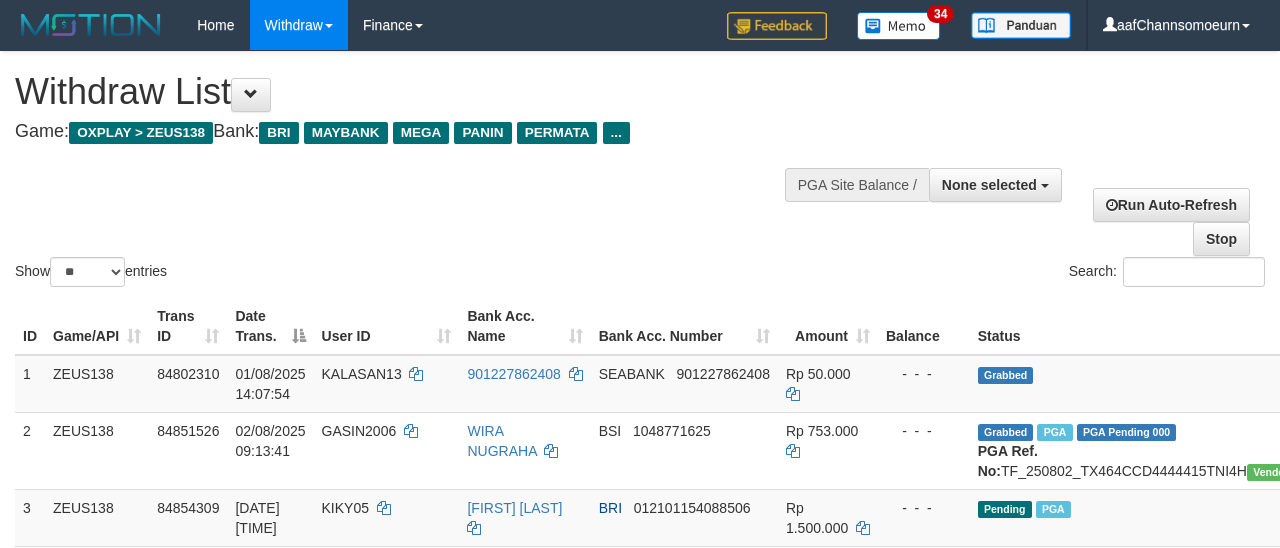 select 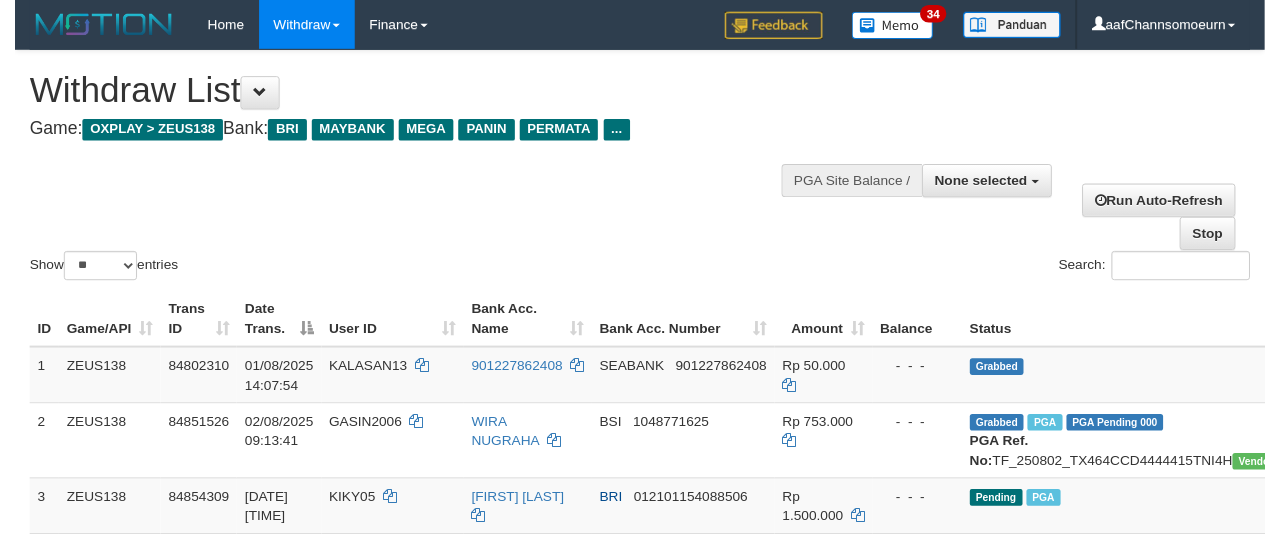 scroll, scrollTop: 356, scrollLeft: 0, axis: vertical 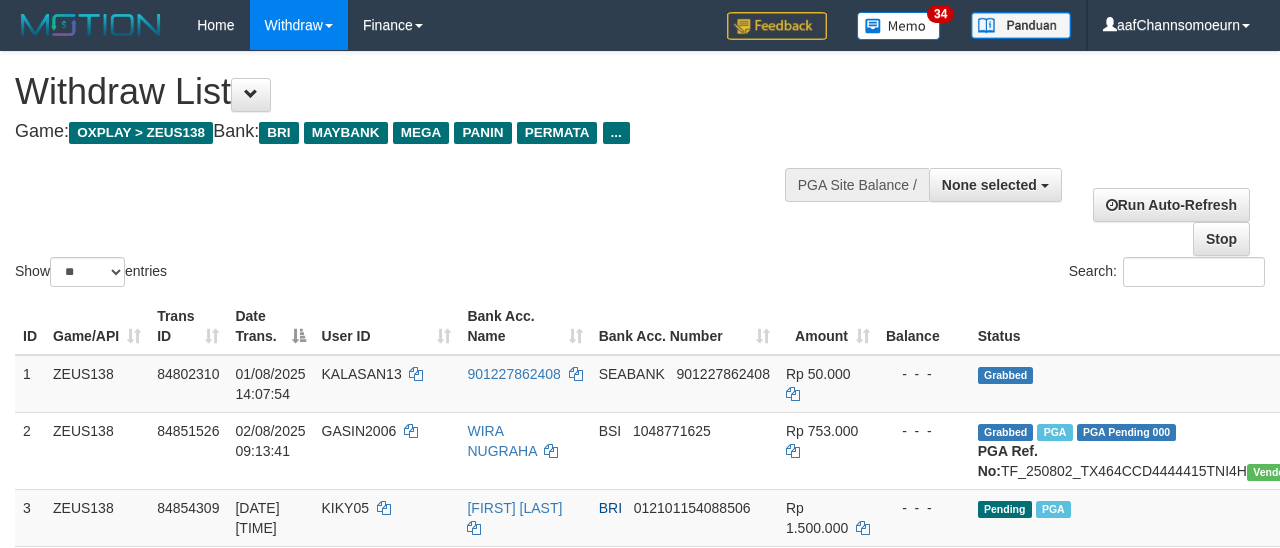 select 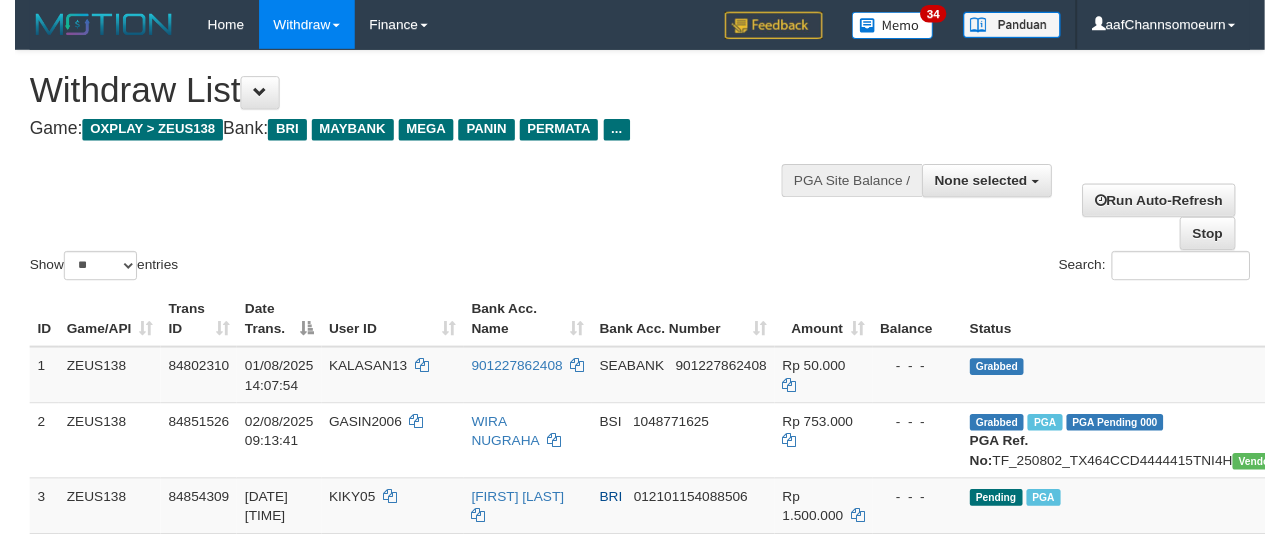 scroll, scrollTop: 356, scrollLeft: 0, axis: vertical 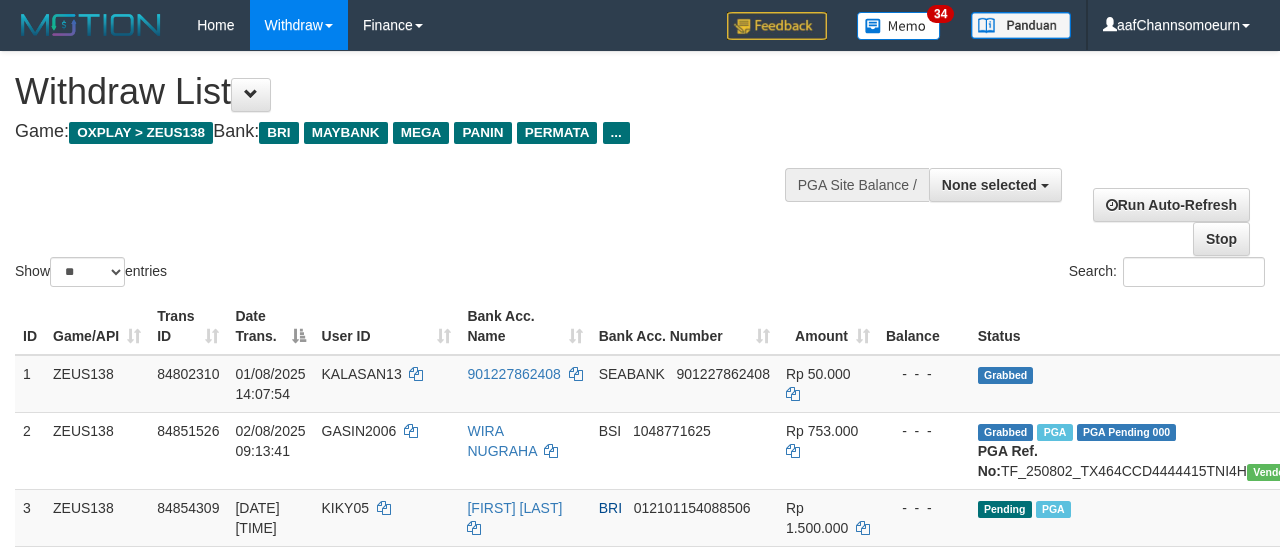 select 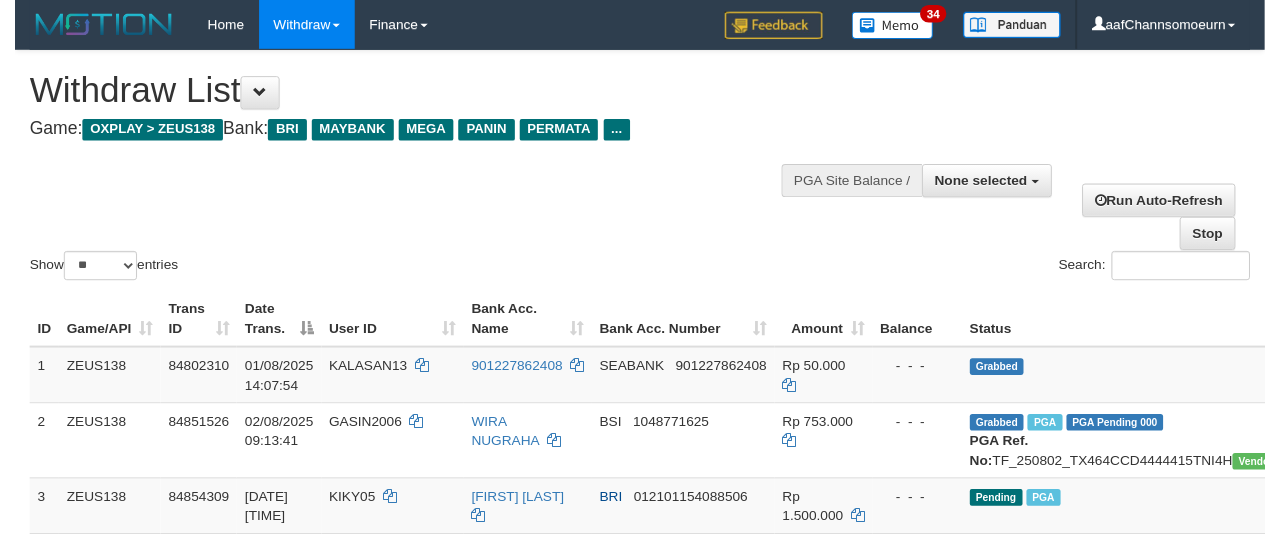 scroll, scrollTop: 356, scrollLeft: 0, axis: vertical 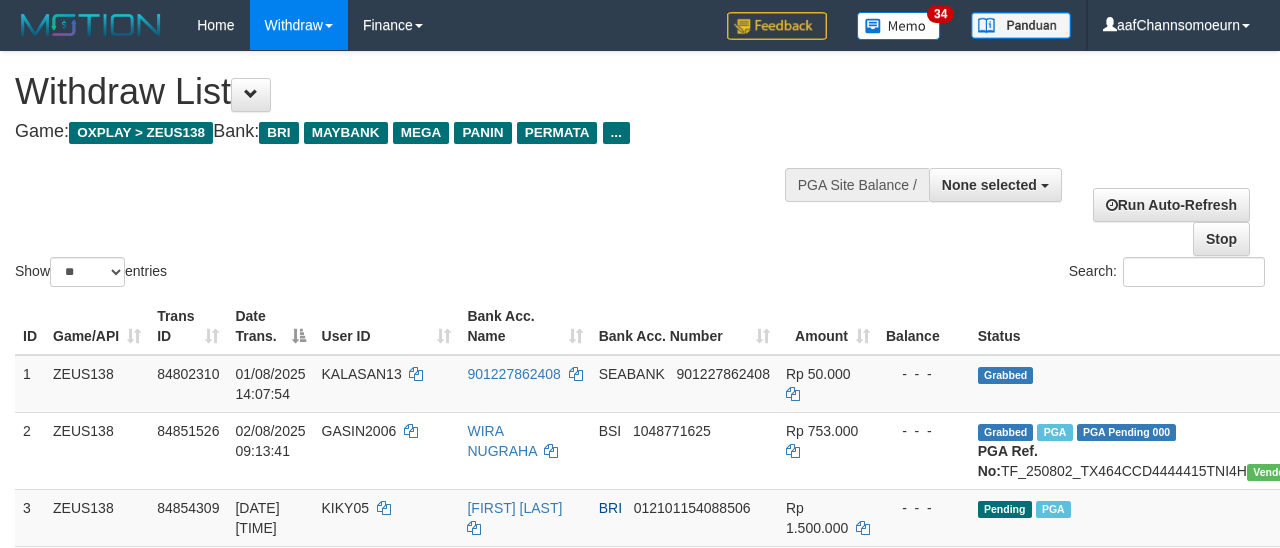 select 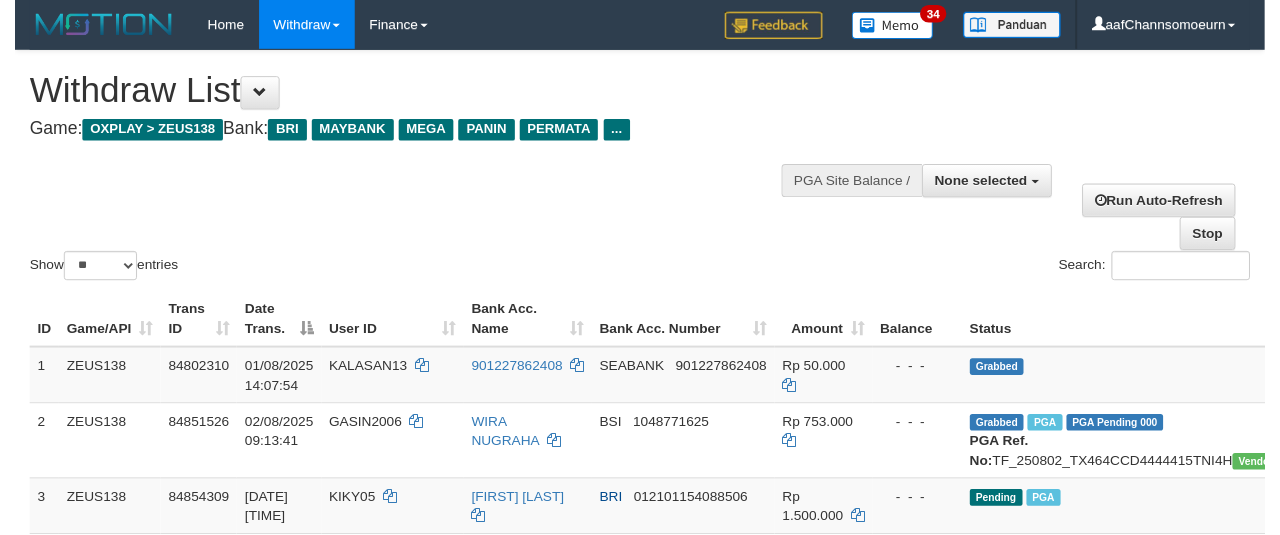 scroll, scrollTop: 356, scrollLeft: 0, axis: vertical 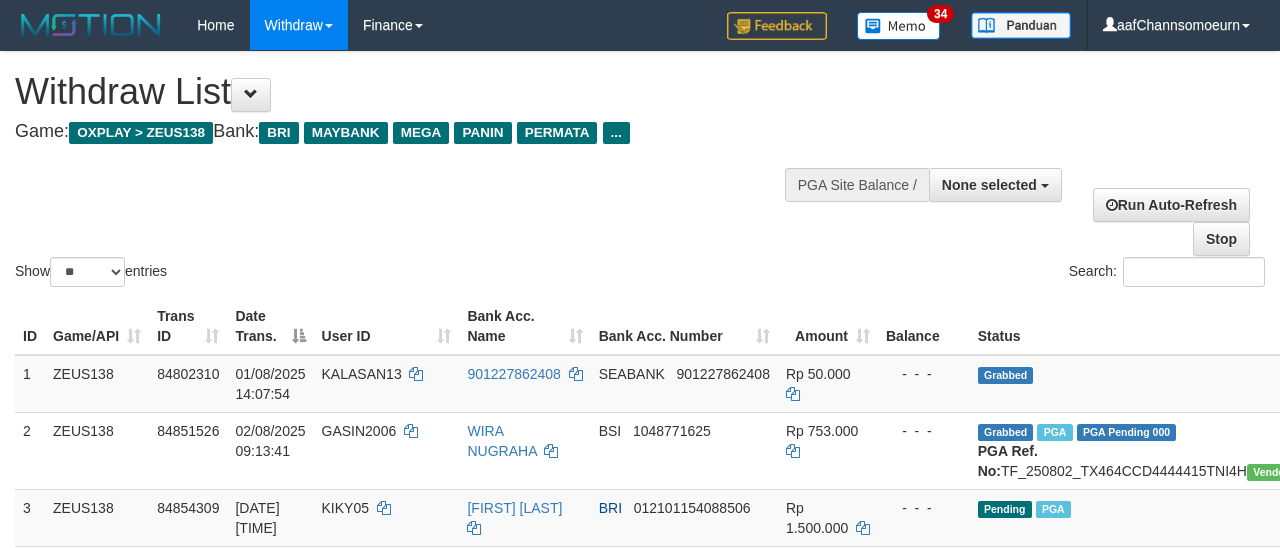 select 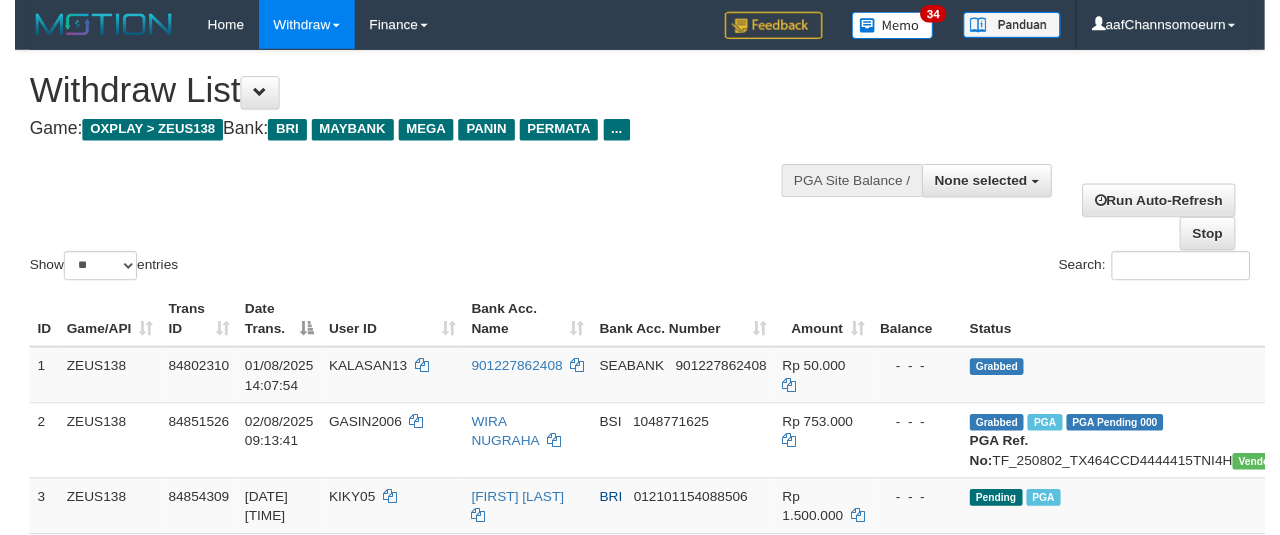 scroll, scrollTop: 356, scrollLeft: 0, axis: vertical 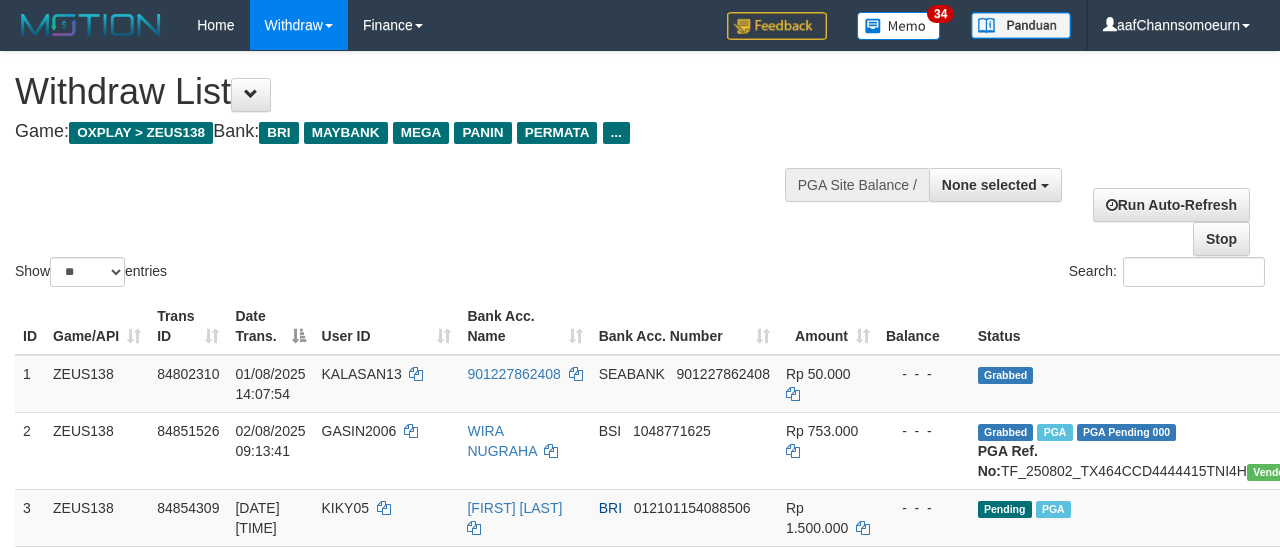 select 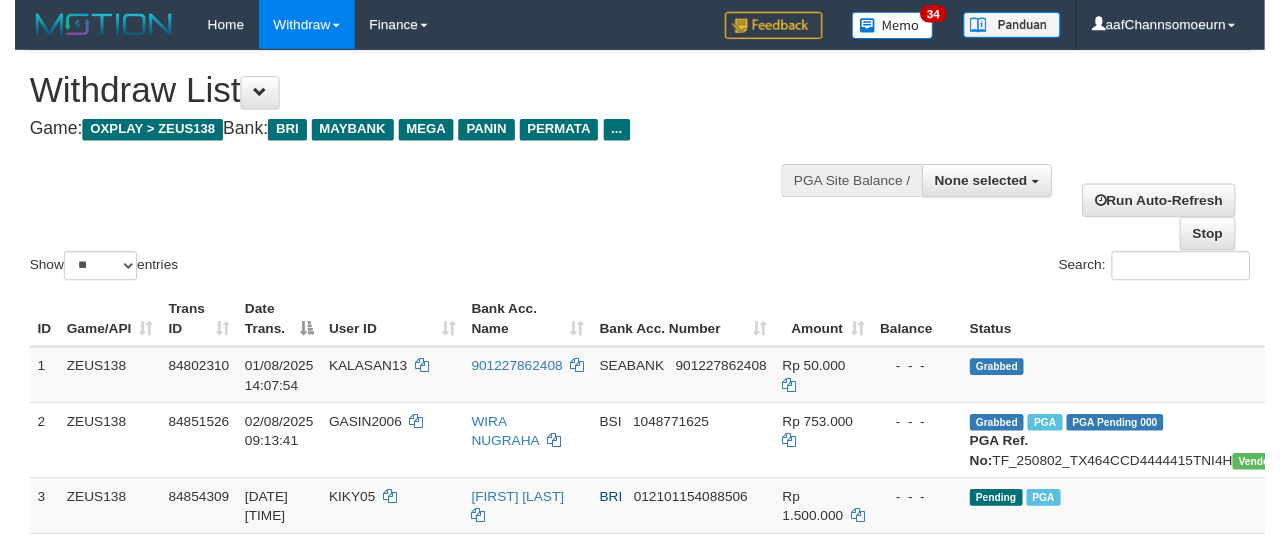 scroll, scrollTop: 356, scrollLeft: 0, axis: vertical 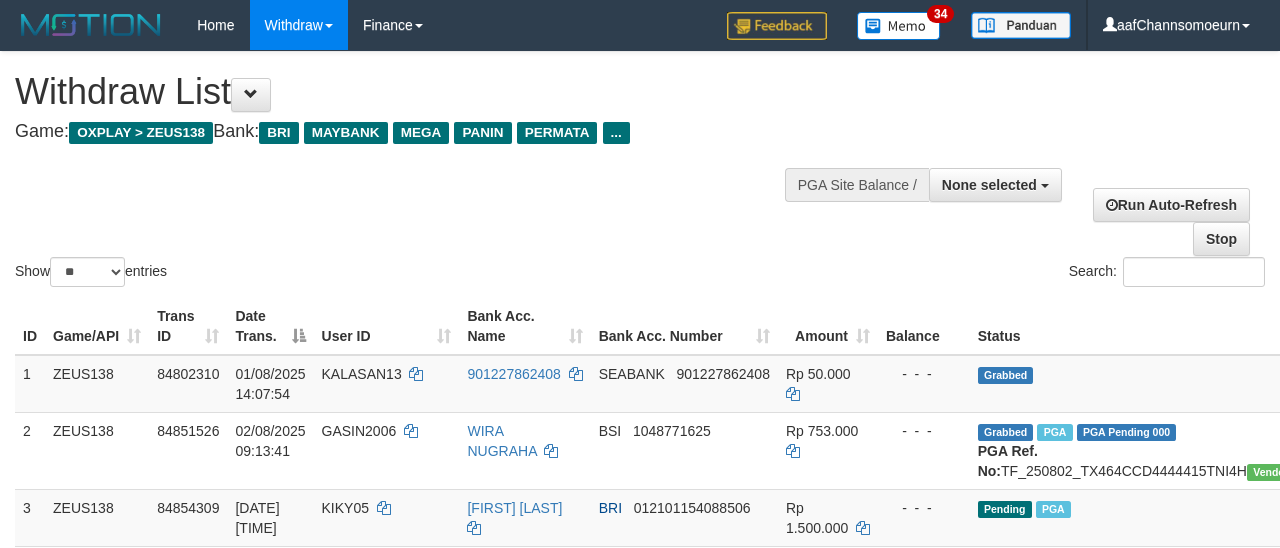 select 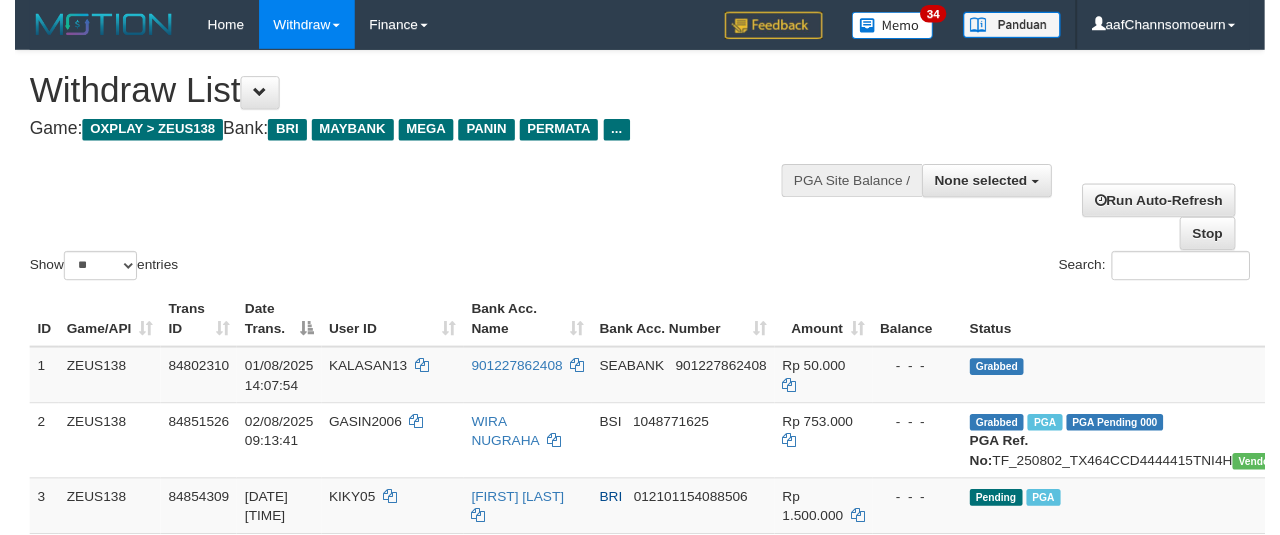 scroll, scrollTop: 356, scrollLeft: 0, axis: vertical 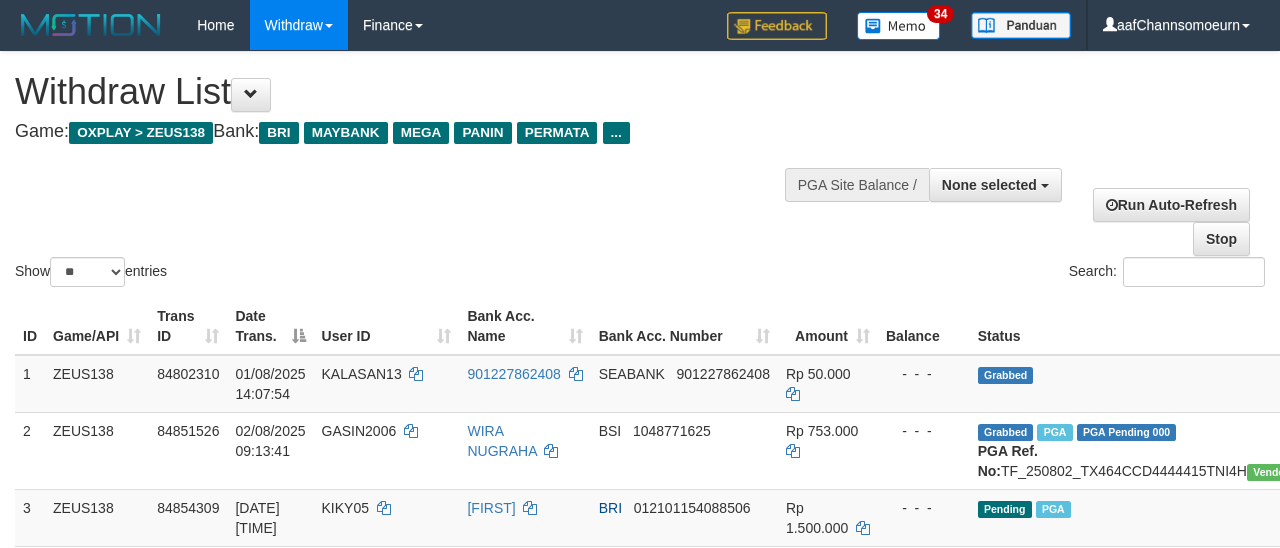 select 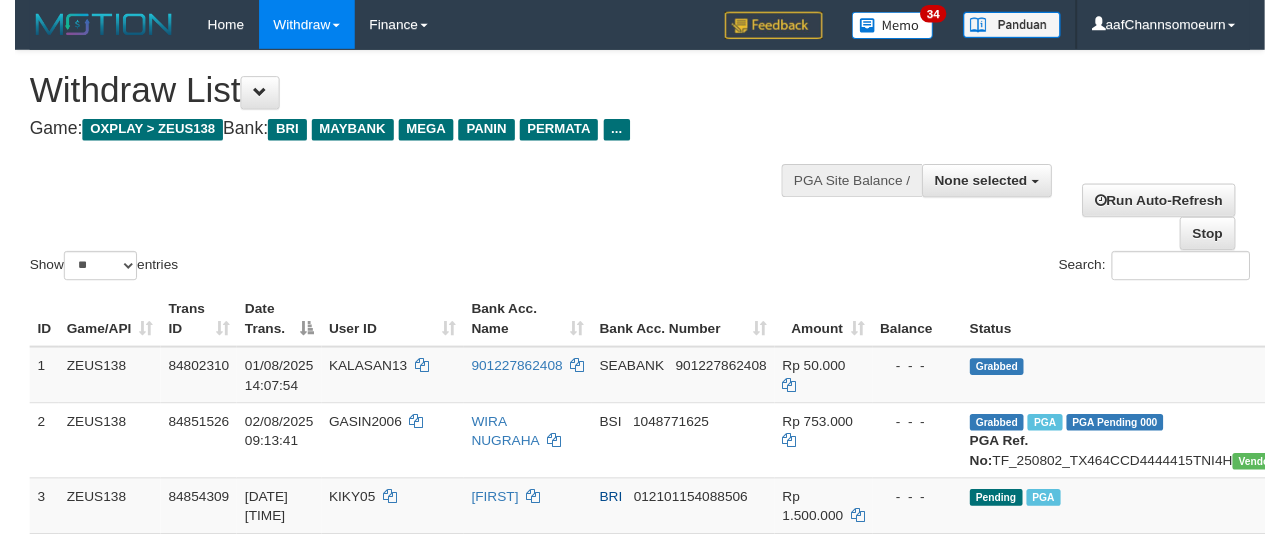 scroll, scrollTop: 356, scrollLeft: 0, axis: vertical 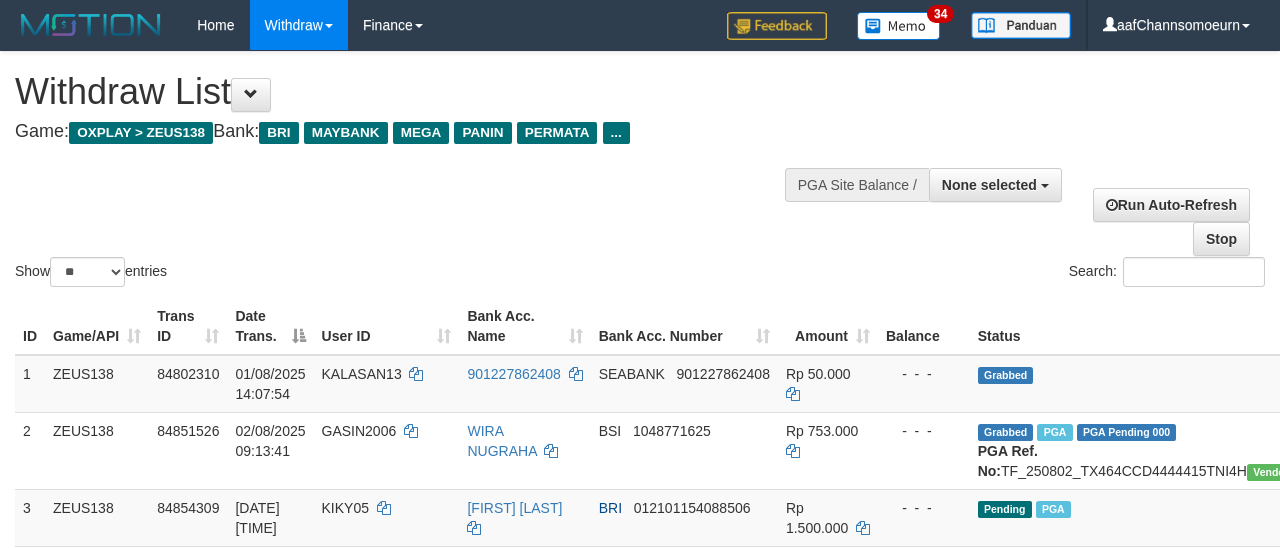 select 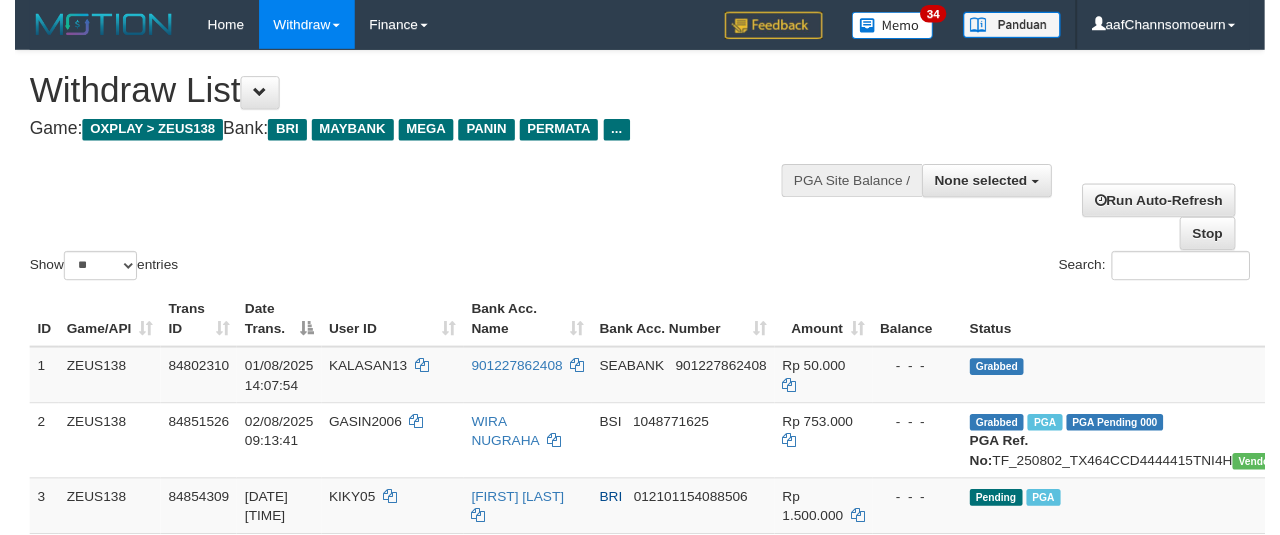 scroll, scrollTop: 356, scrollLeft: 0, axis: vertical 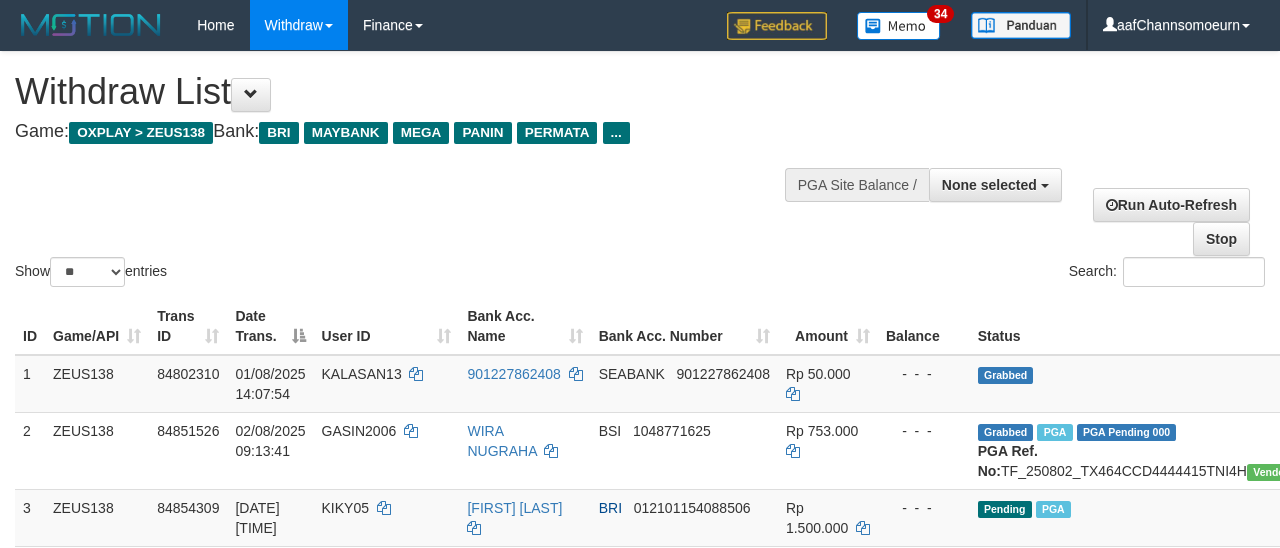 select 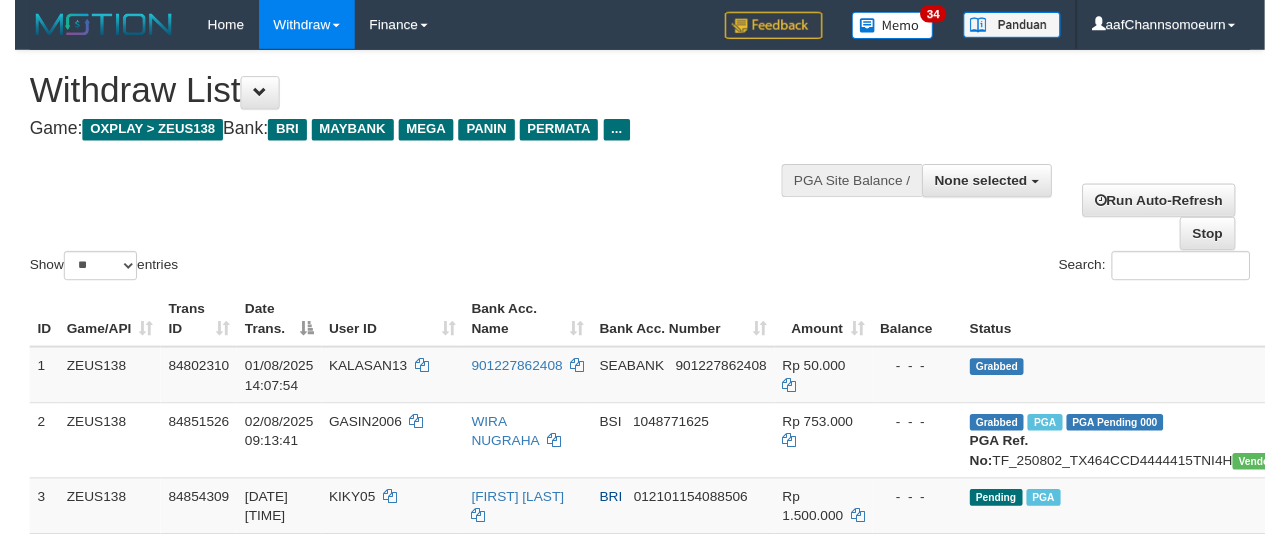 scroll, scrollTop: 356, scrollLeft: 0, axis: vertical 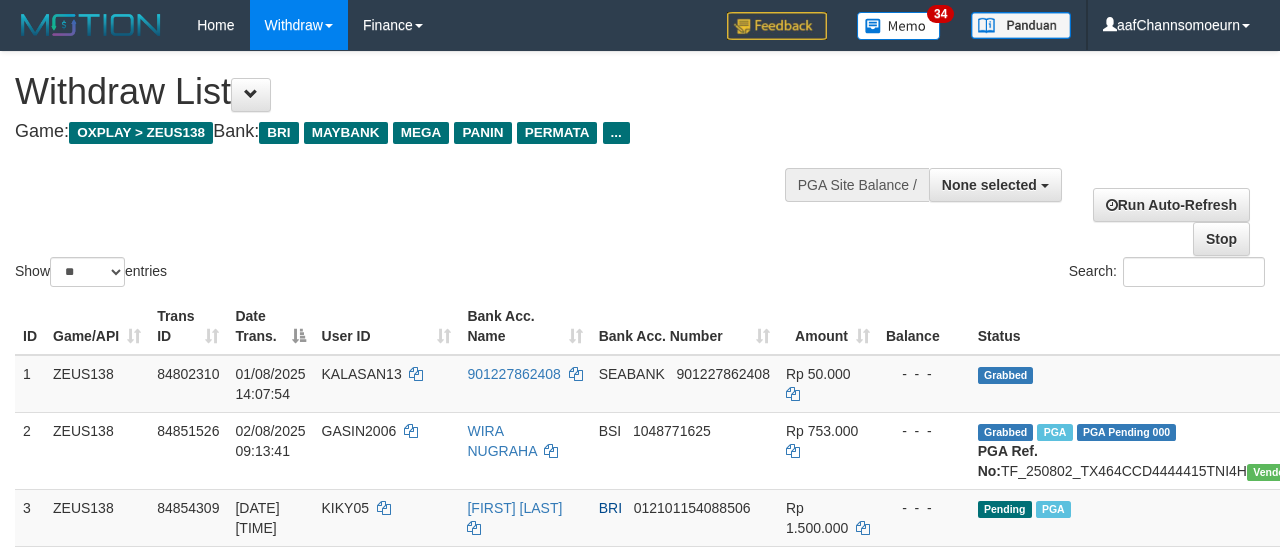 select 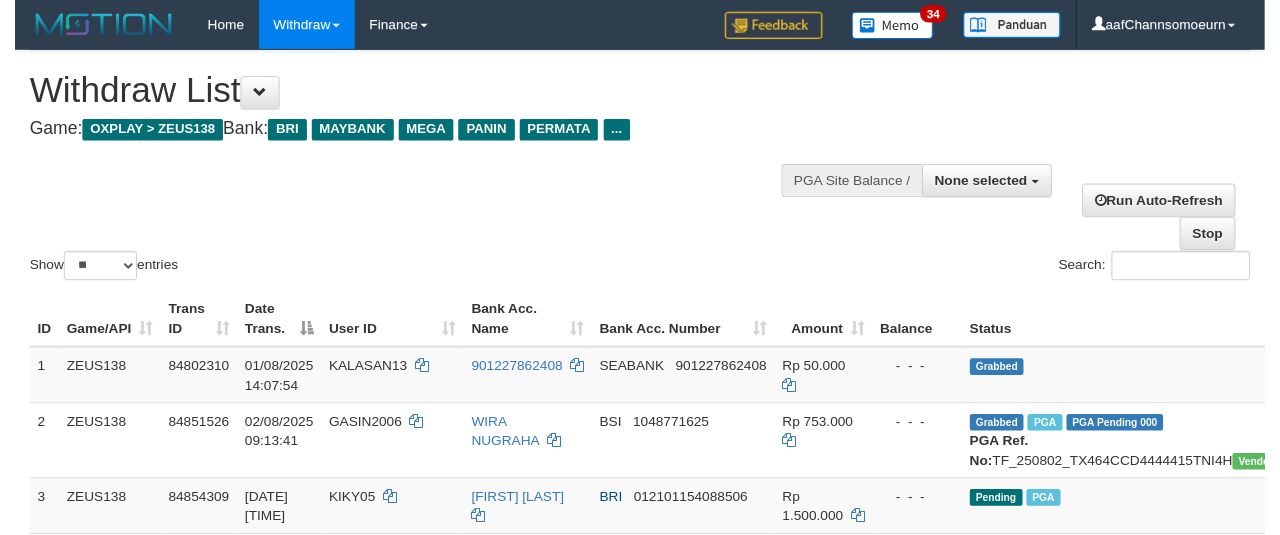 scroll, scrollTop: 356, scrollLeft: 0, axis: vertical 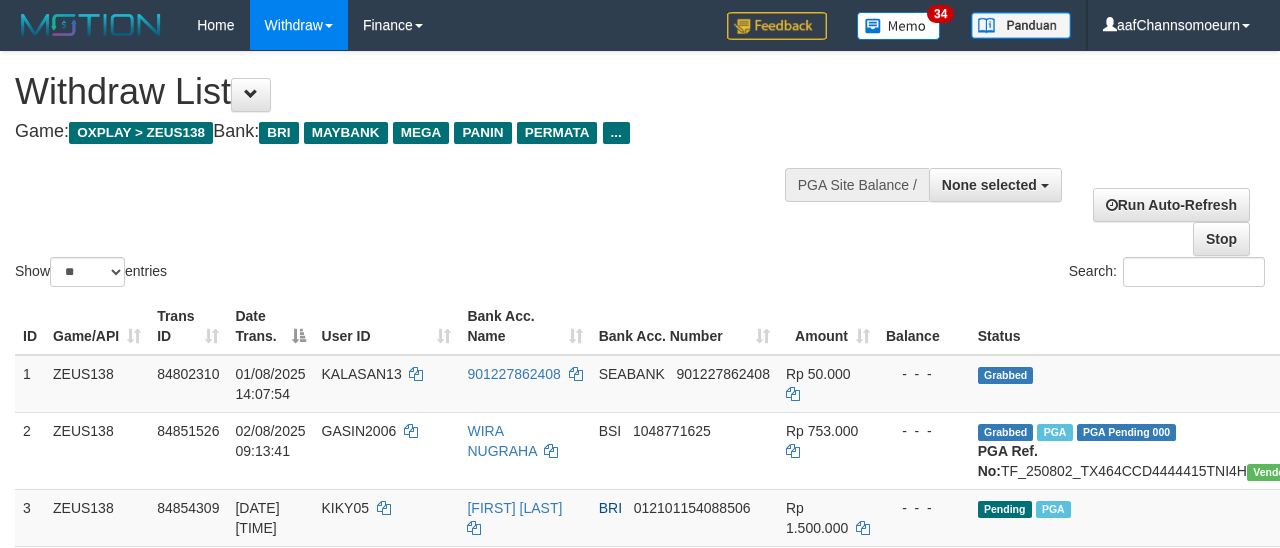 select 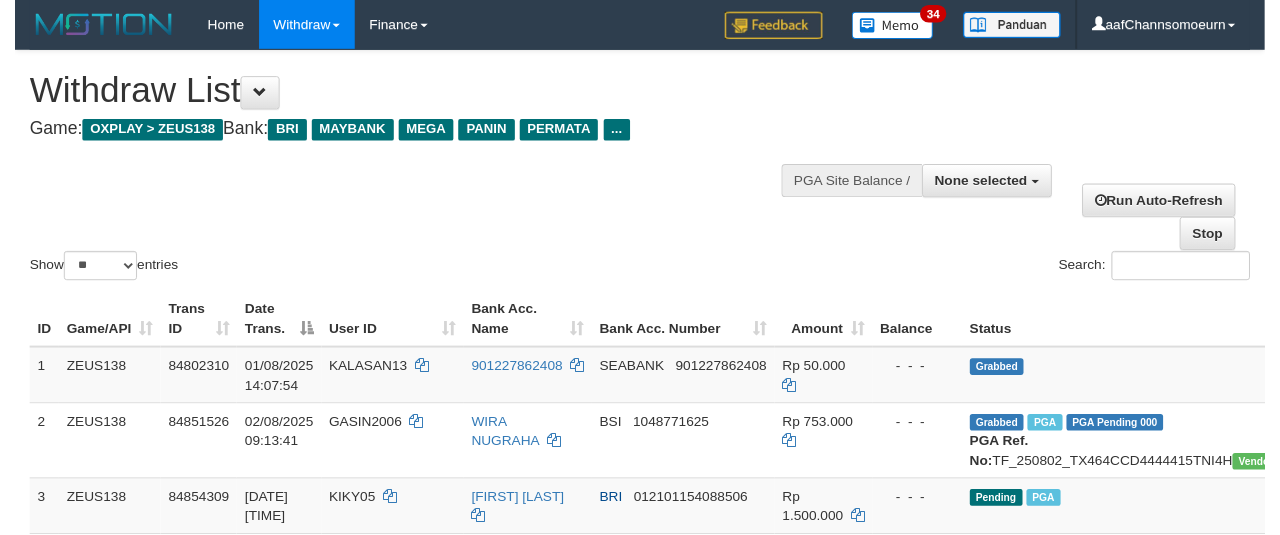 scroll, scrollTop: 356, scrollLeft: 0, axis: vertical 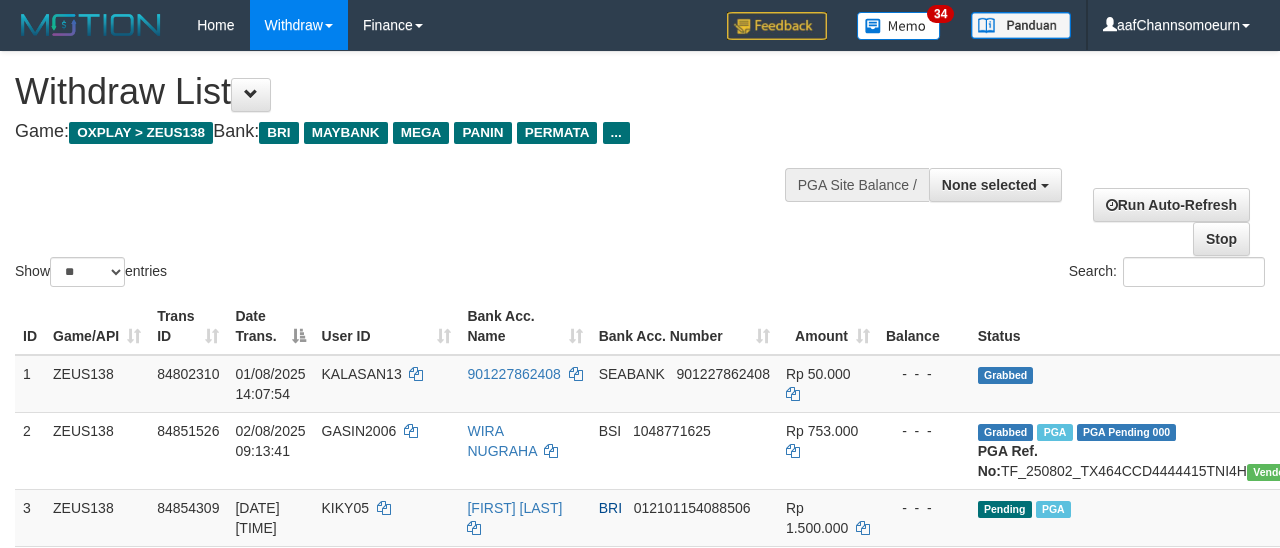 select 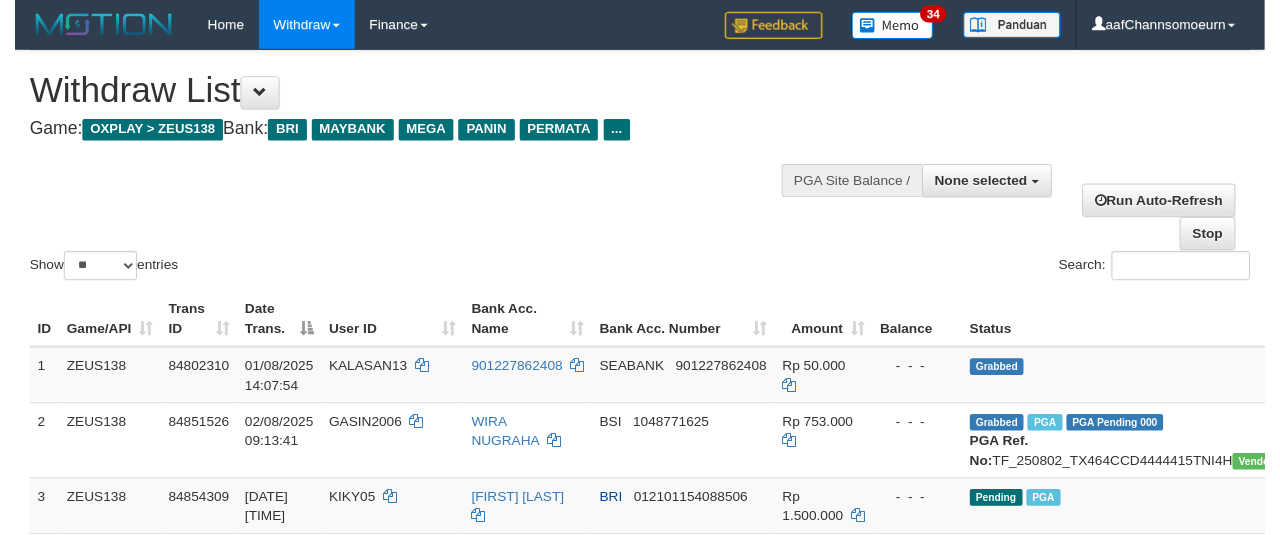 scroll, scrollTop: 356, scrollLeft: 0, axis: vertical 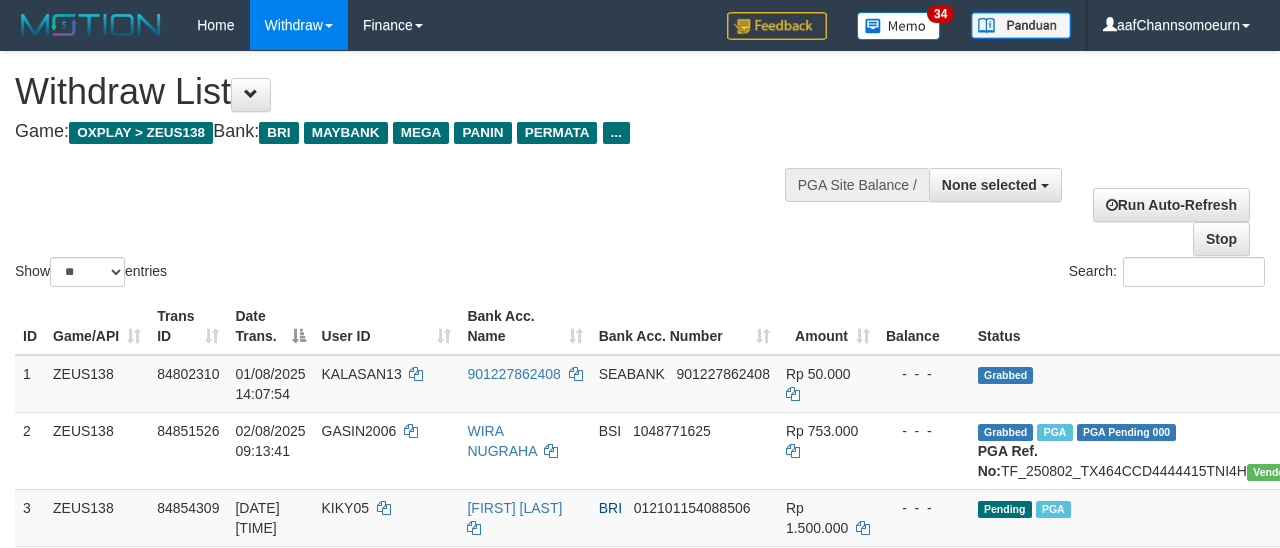 select 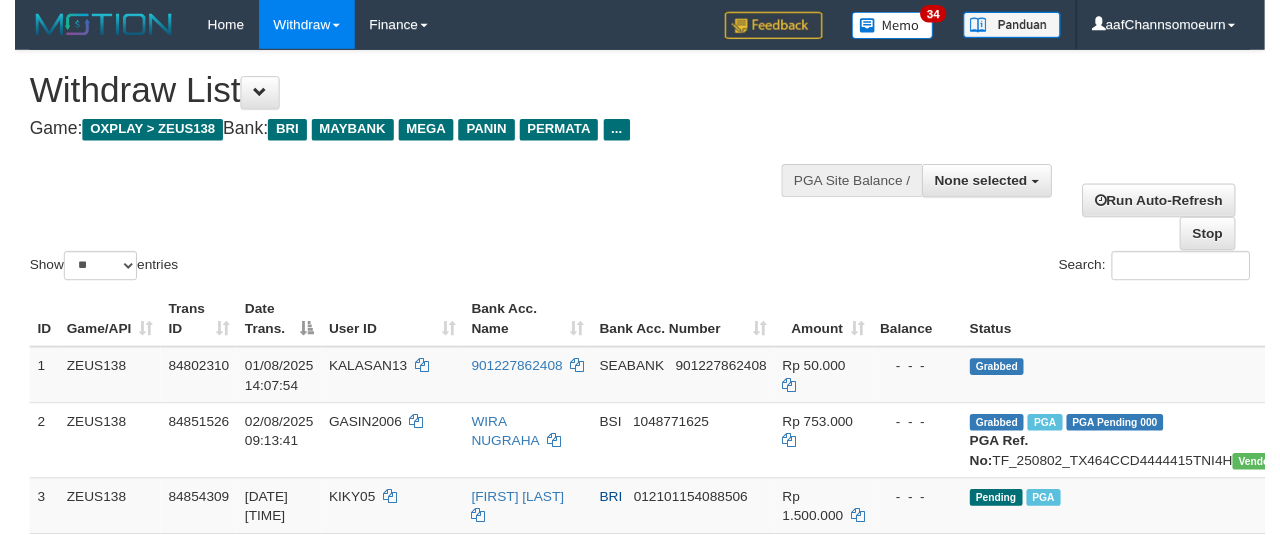 scroll, scrollTop: 356, scrollLeft: 0, axis: vertical 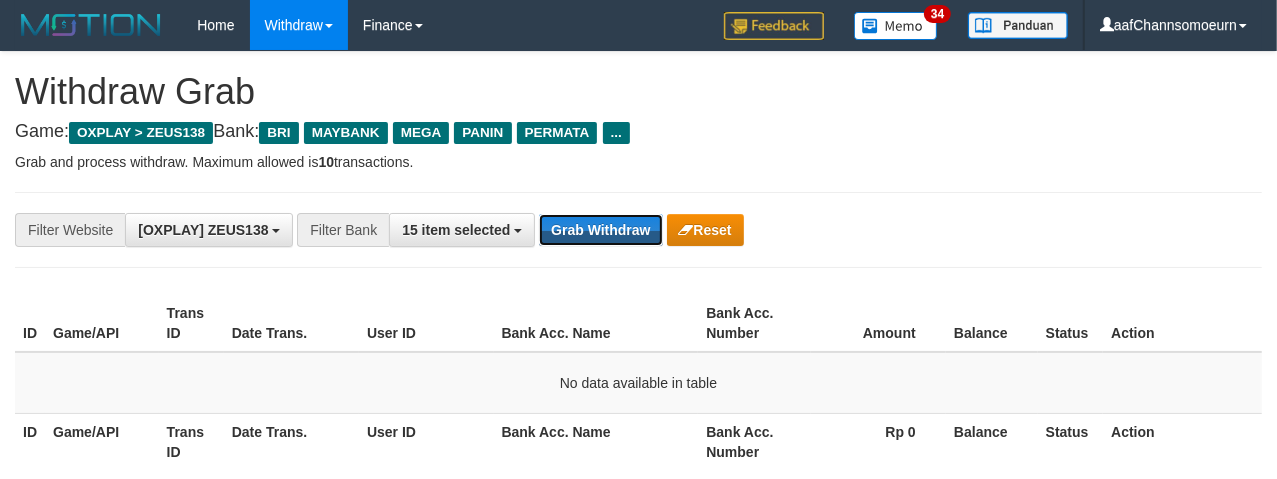 click on "Grab Withdraw" at bounding box center (600, 230) 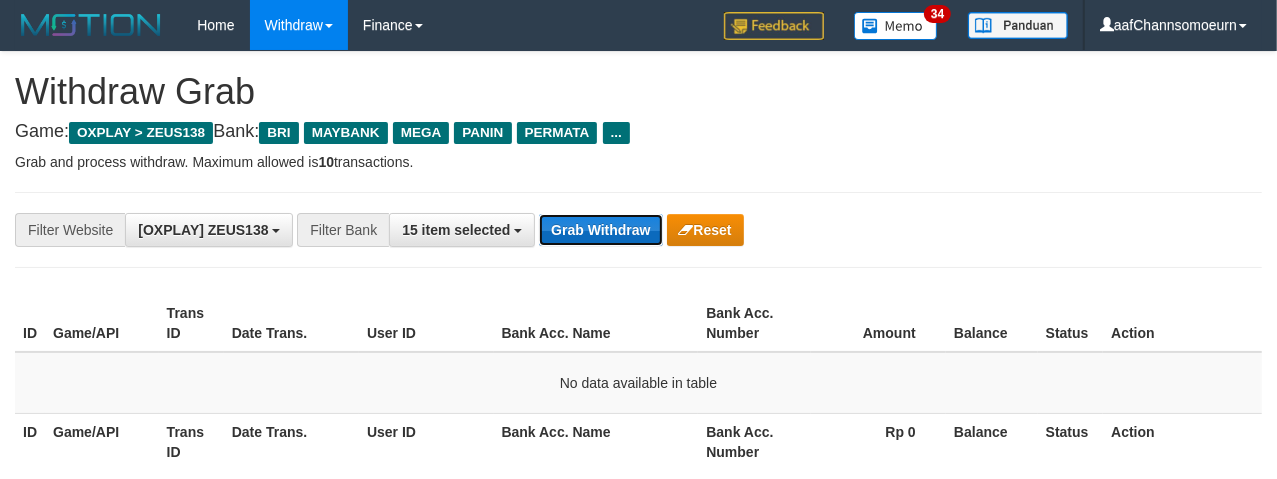 click on "Grab Withdraw" at bounding box center [600, 230] 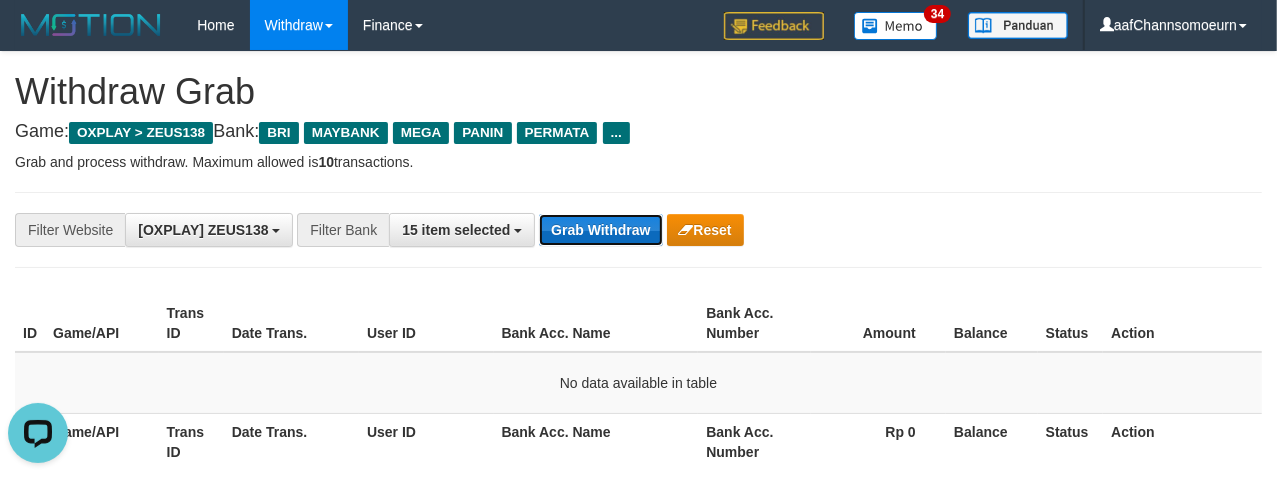 click on "Grab Withdraw" at bounding box center (600, 230) 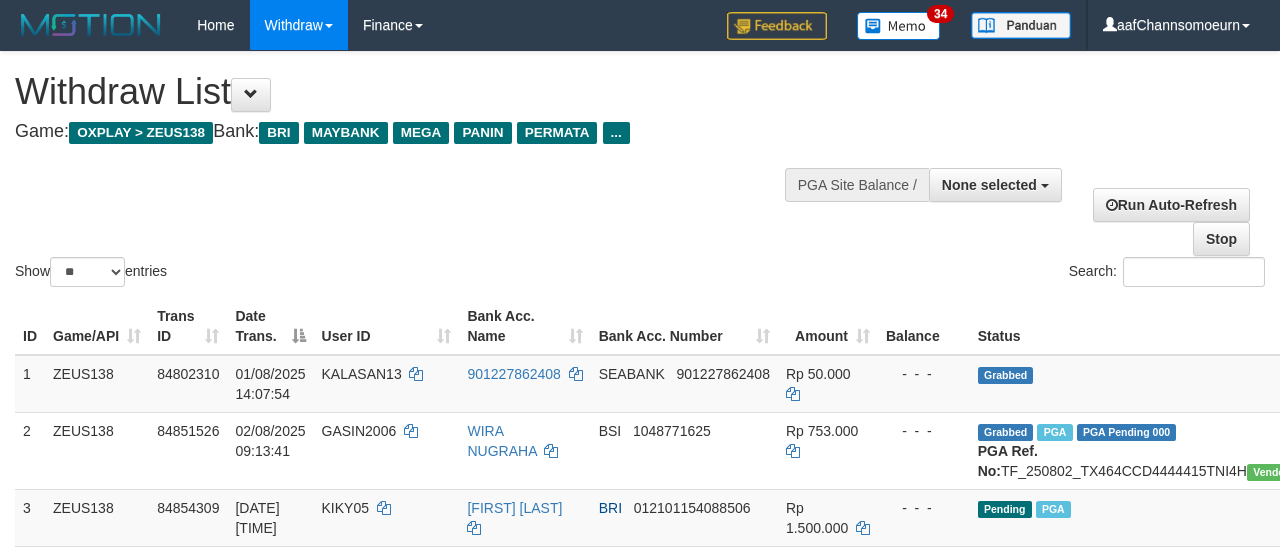 select 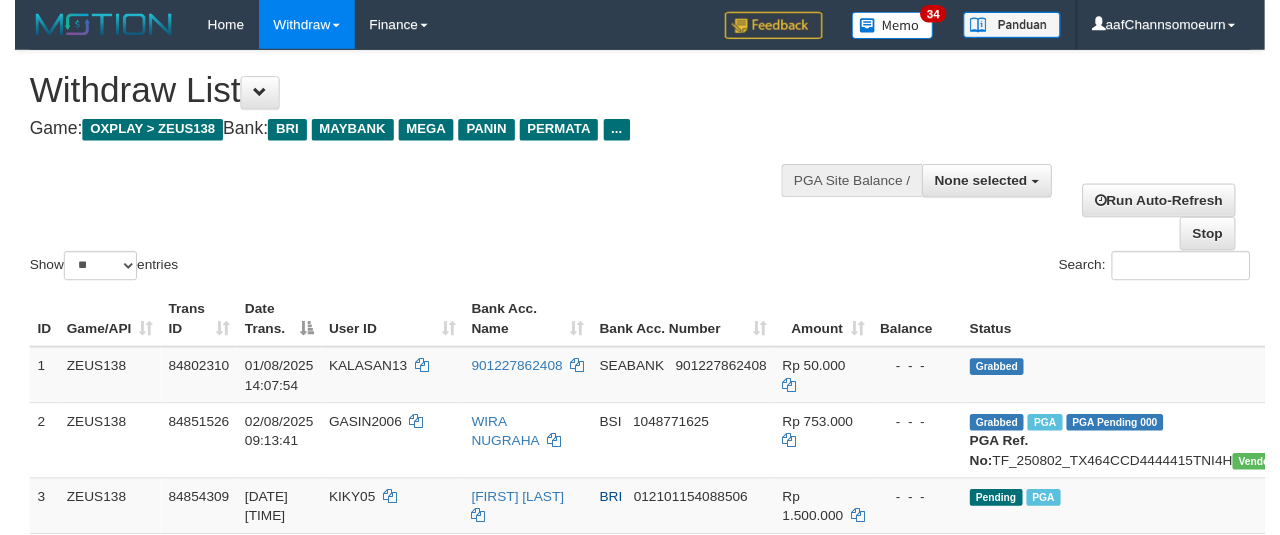 scroll, scrollTop: 356, scrollLeft: 0, axis: vertical 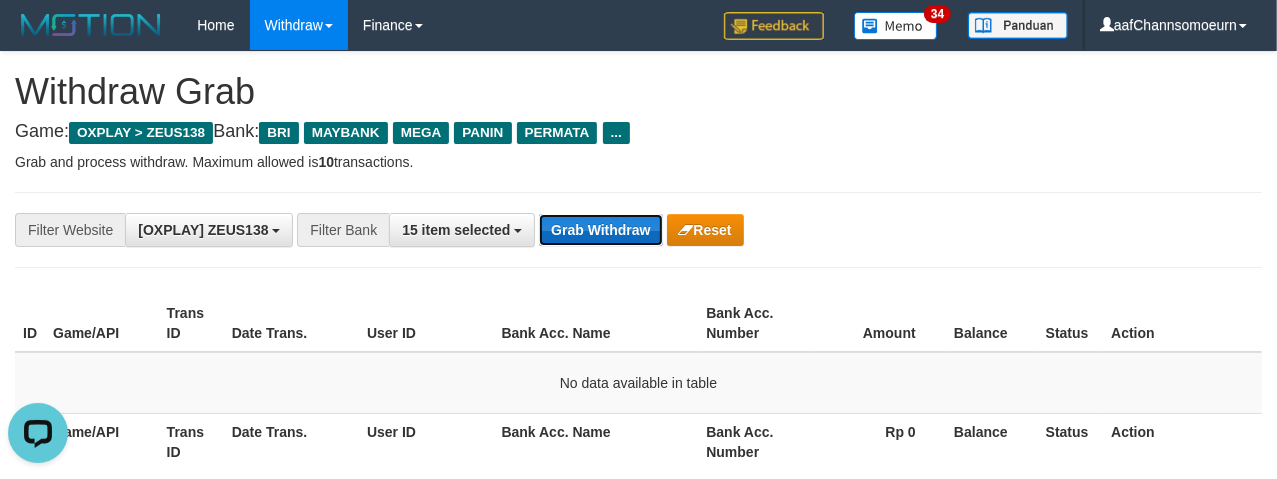 click on "Grab Withdraw" at bounding box center [600, 230] 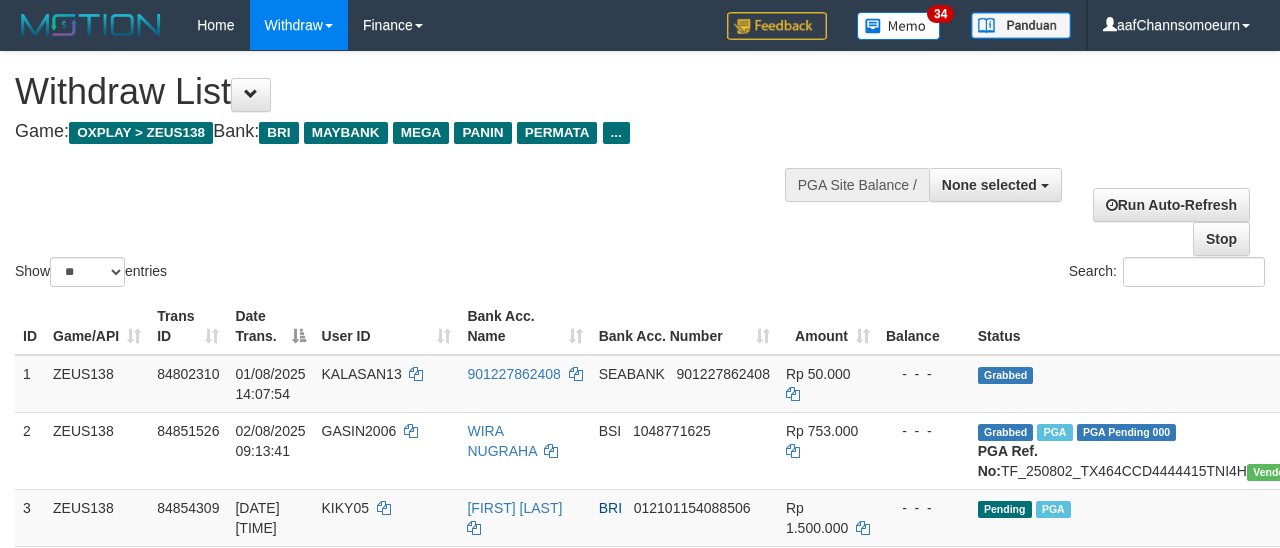 select 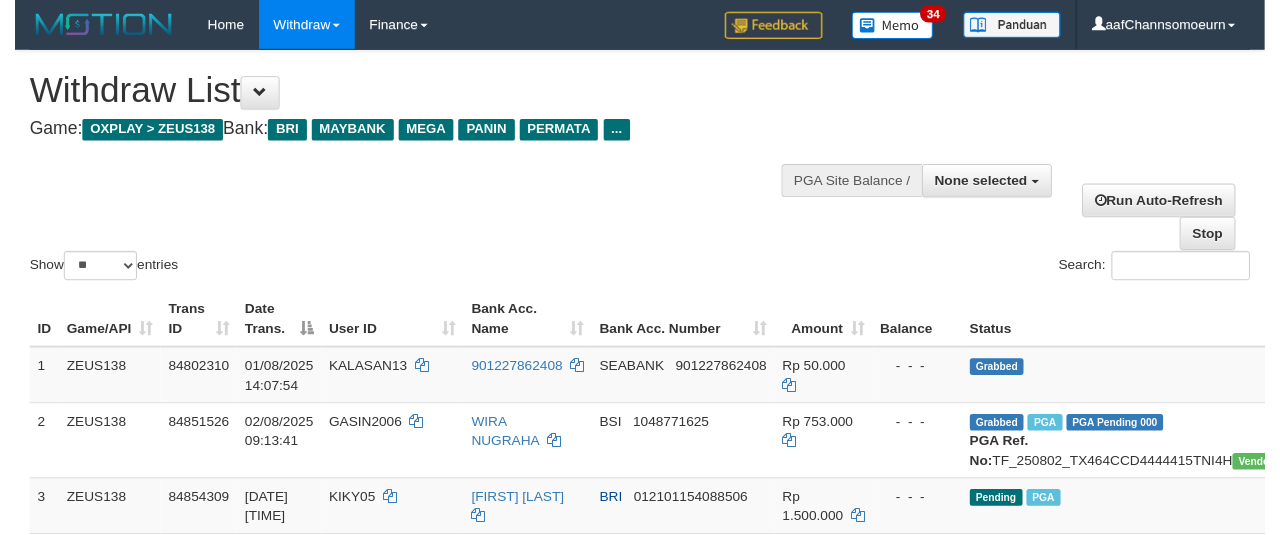 scroll, scrollTop: 356, scrollLeft: 0, axis: vertical 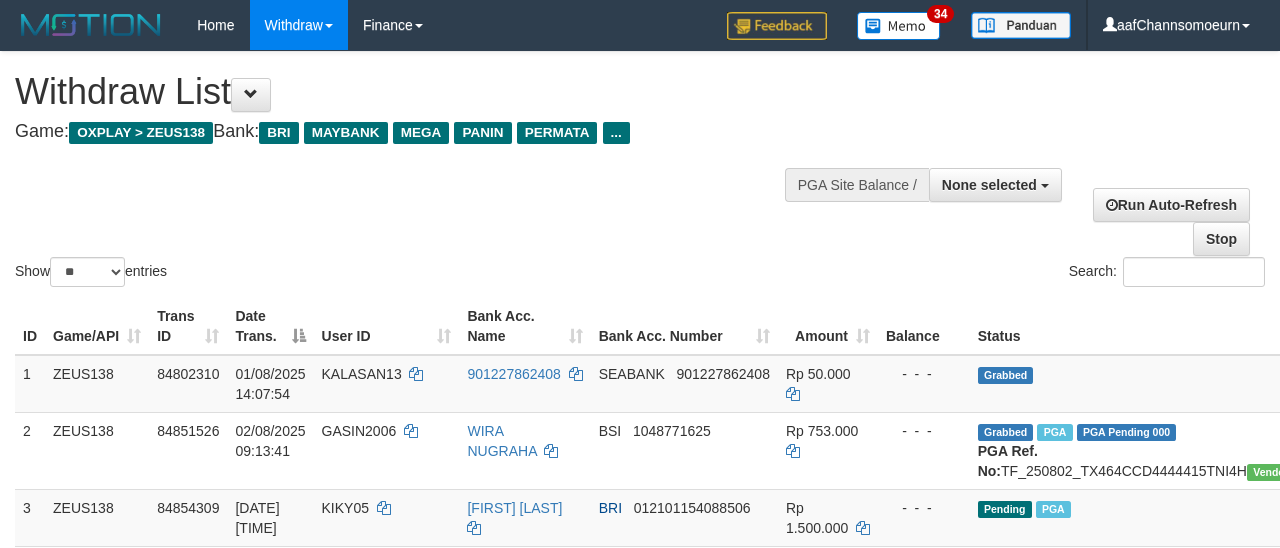 select 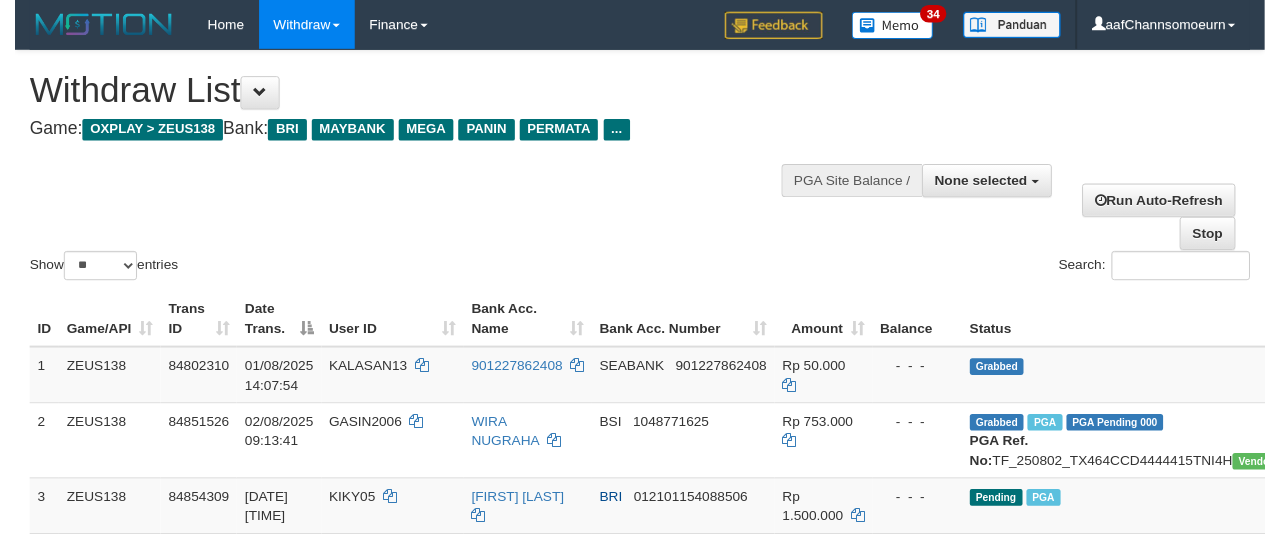 scroll, scrollTop: 356, scrollLeft: 0, axis: vertical 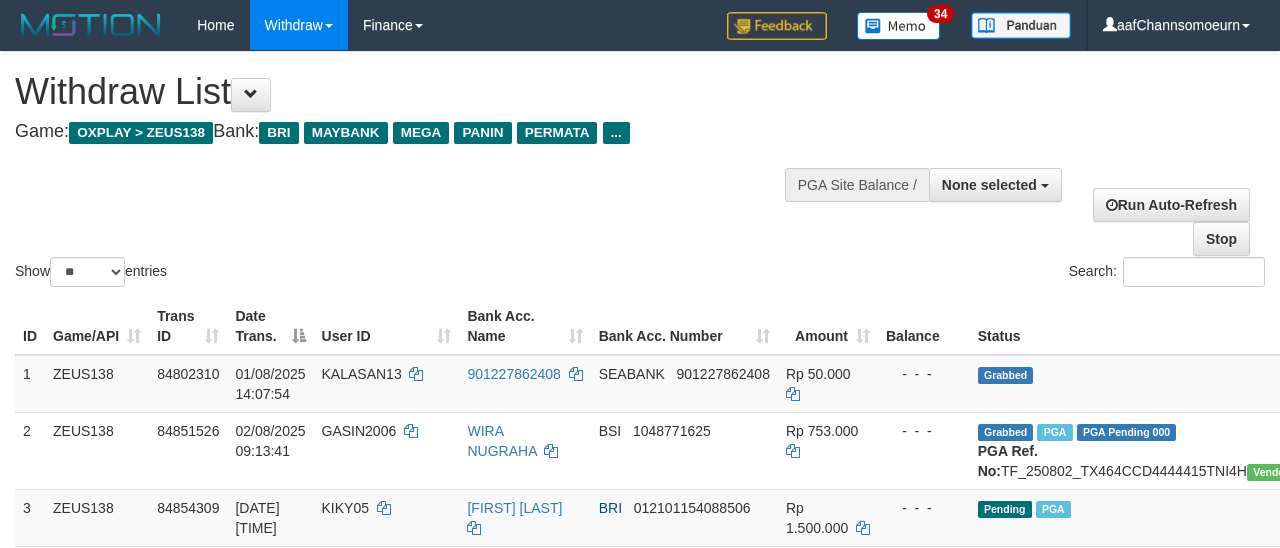 select 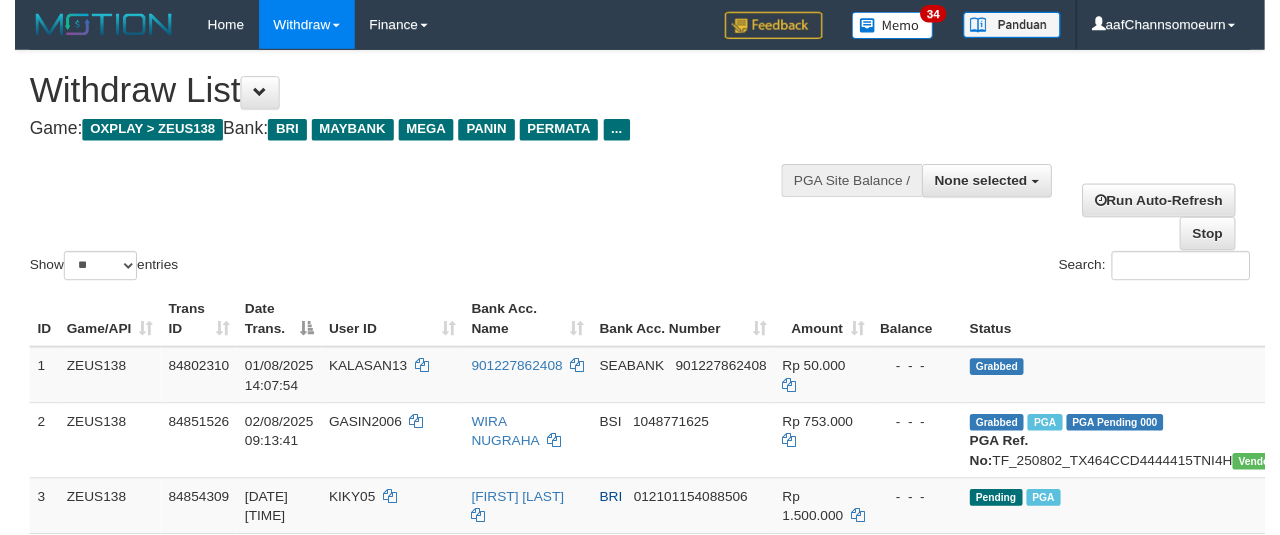 scroll, scrollTop: 356, scrollLeft: 0, axis: vertical 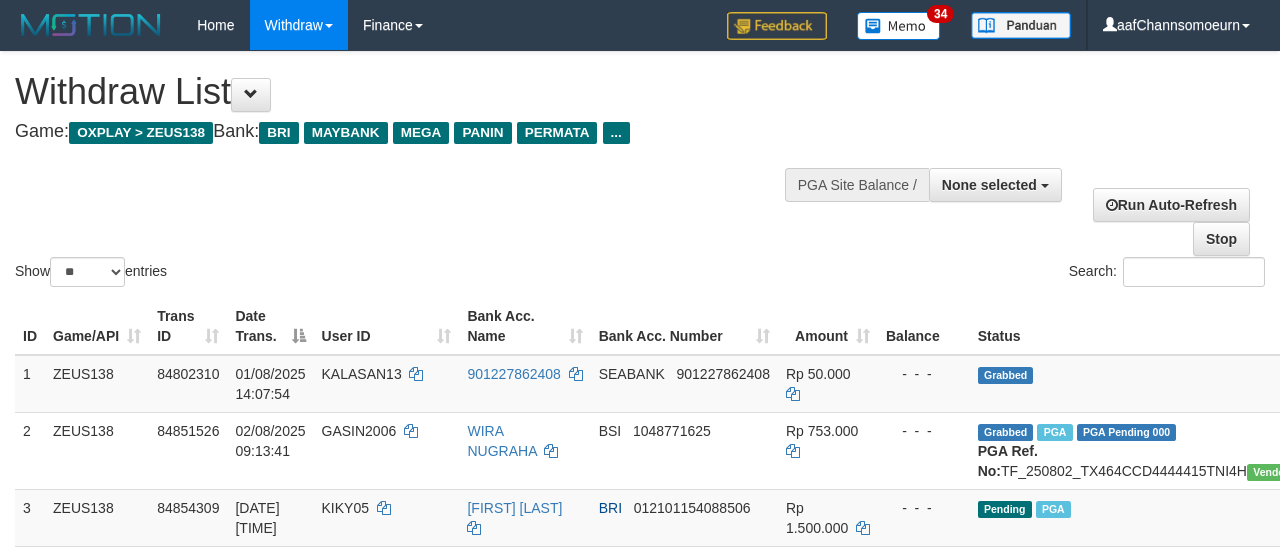select 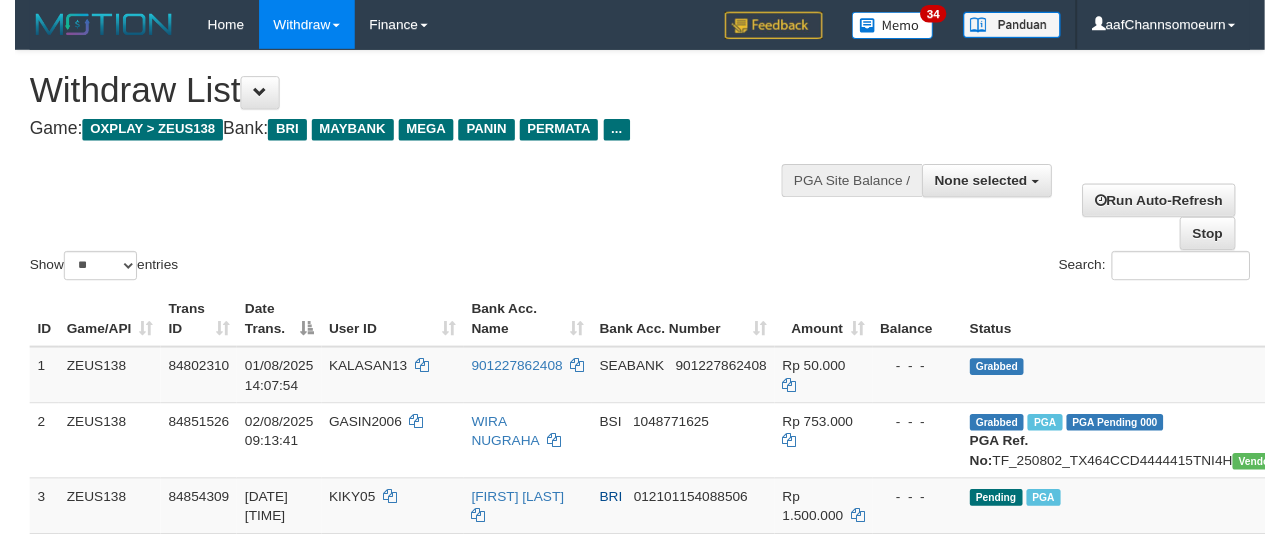 scroll, scrollTop: 356, scrollLeft: 0, axis: vertical 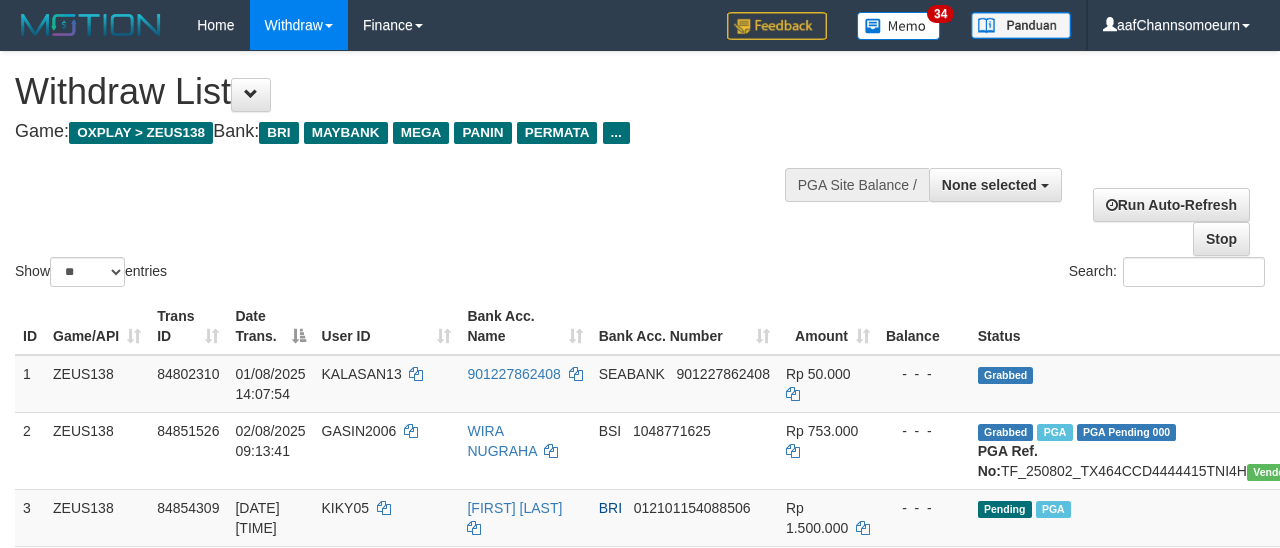 select 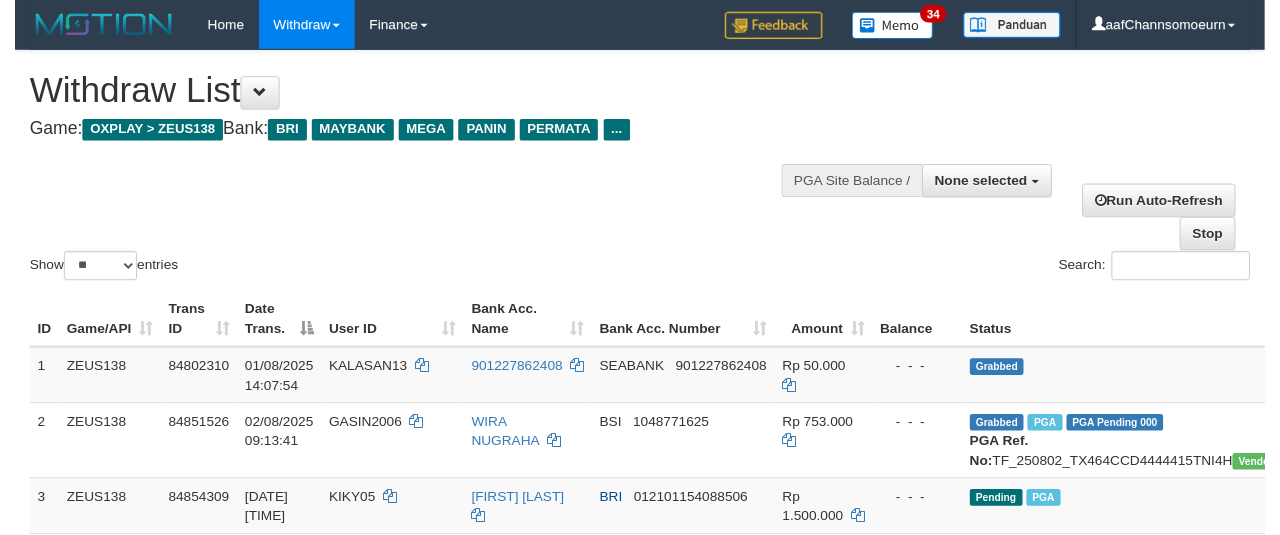 scroll, scrollTop: 356, scrollLeft: 0, axis: vertical 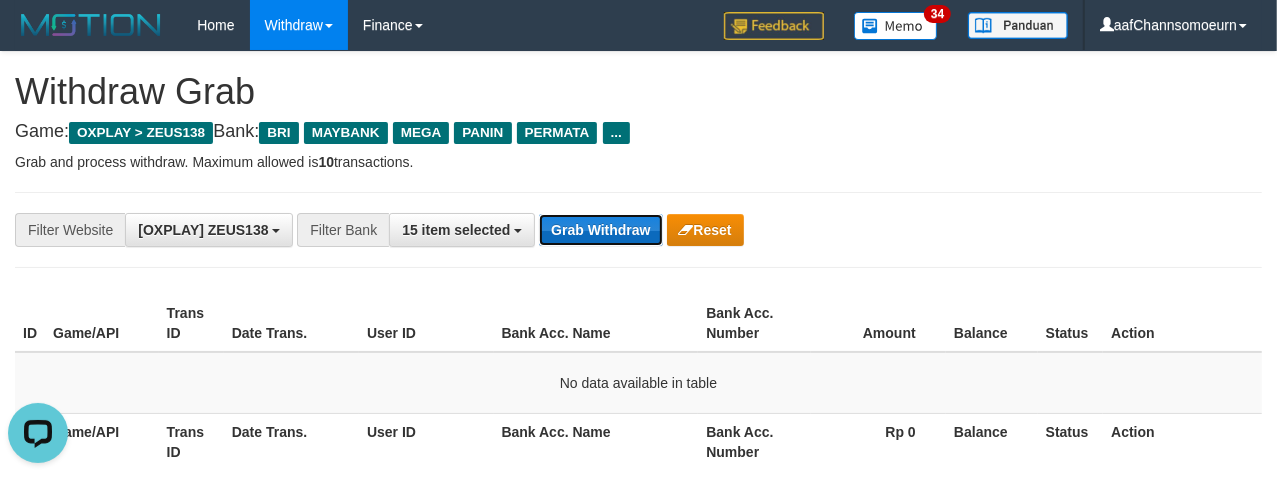 click on "Grab Withdraw" at bounding box center (600, 230) 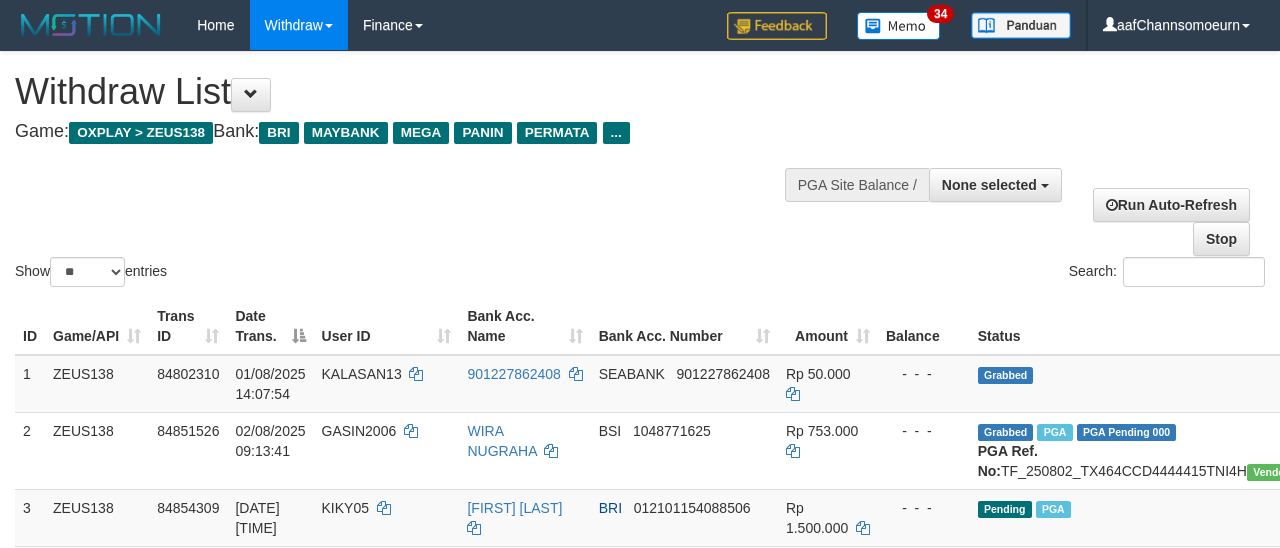 select 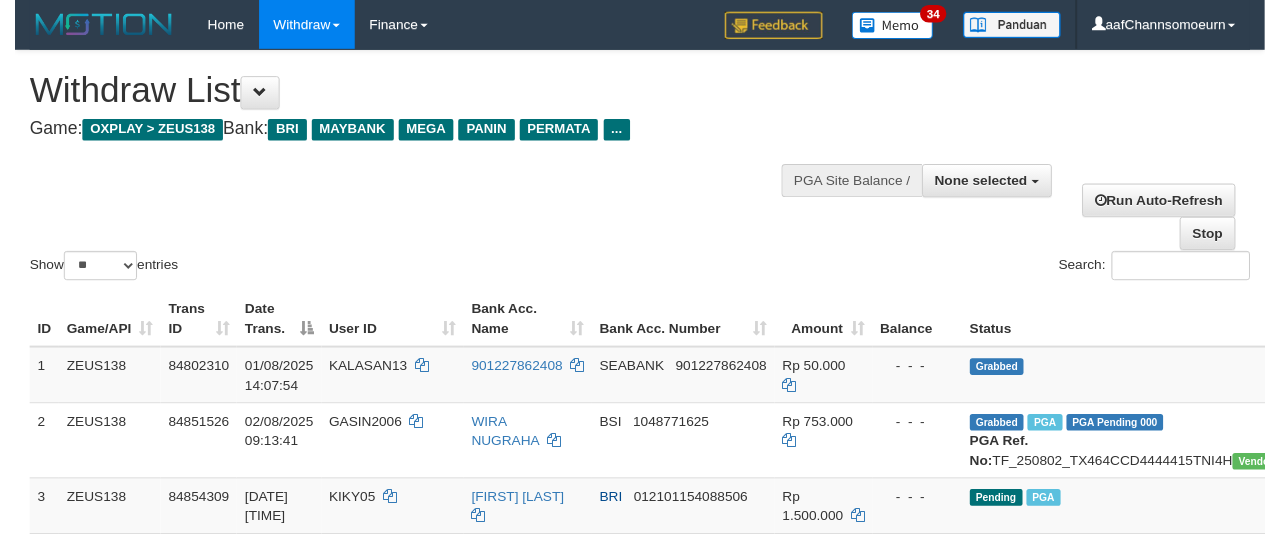 scroll, scrollTop: 356, scrollLeft: 0, axis: vertical 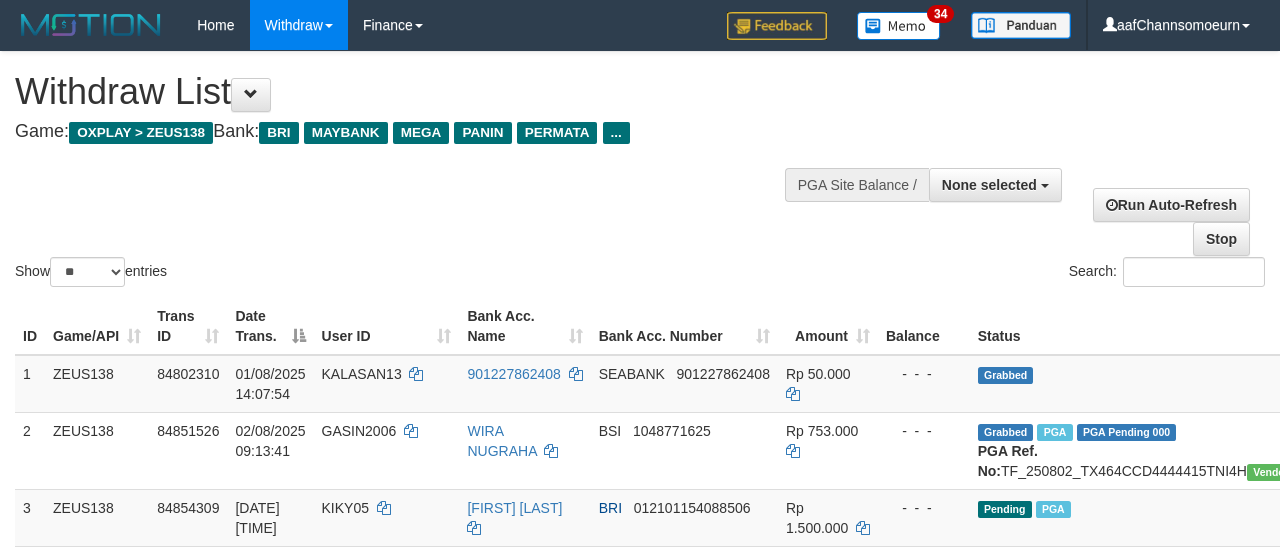 select 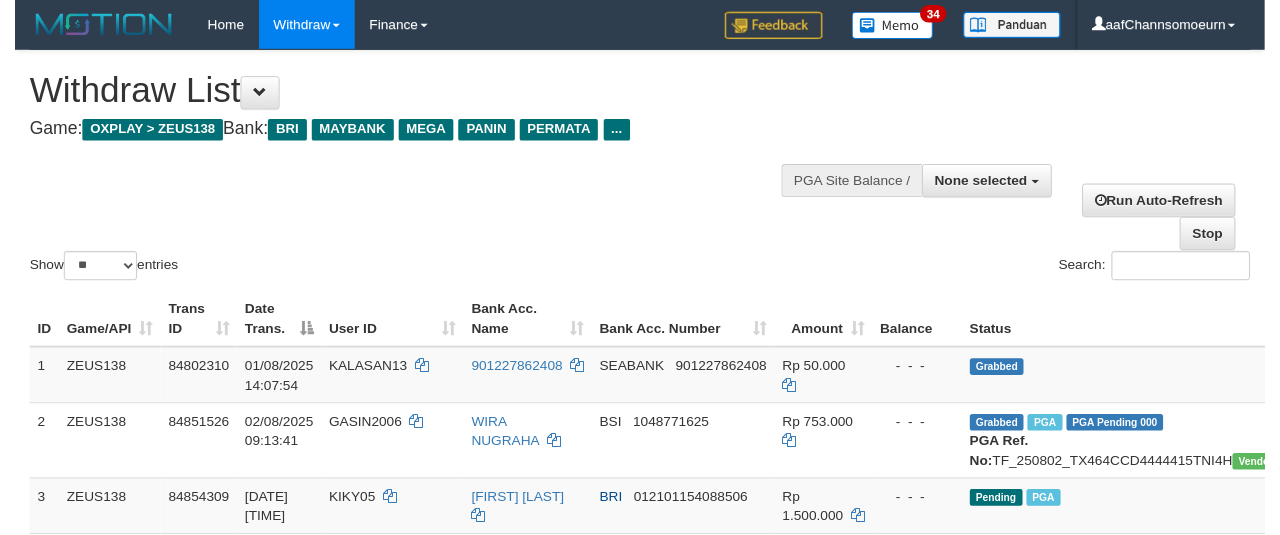 scroll, scrollTop: 356, scrollLeft: 0, axis: vertical 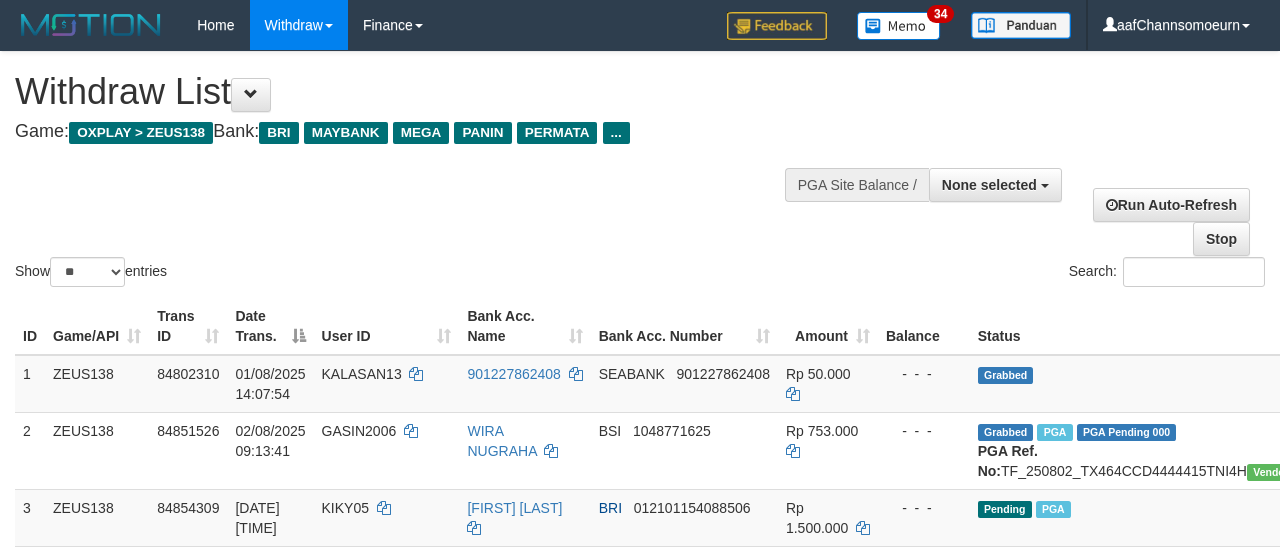 select 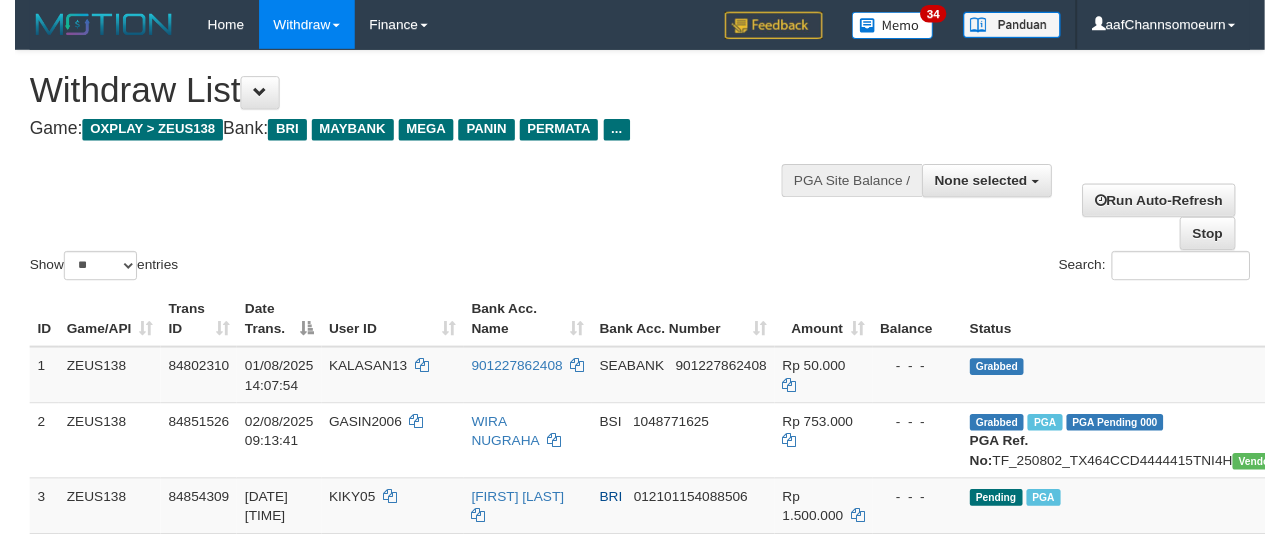 scroll, scrollTop: 356, scrollLeft: 0, axis: vertical 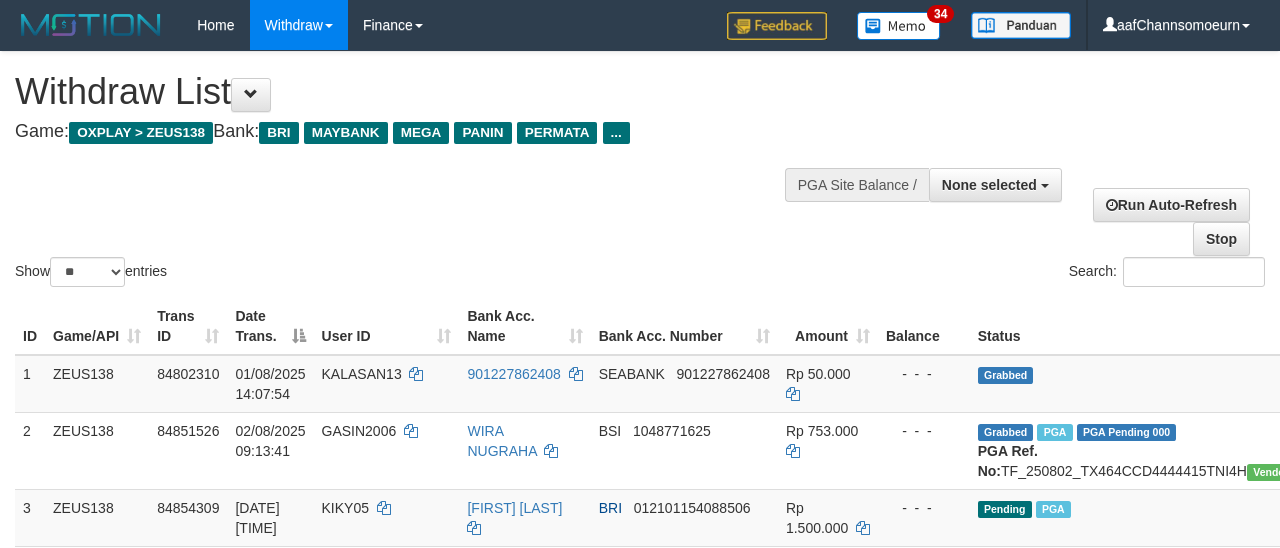 select 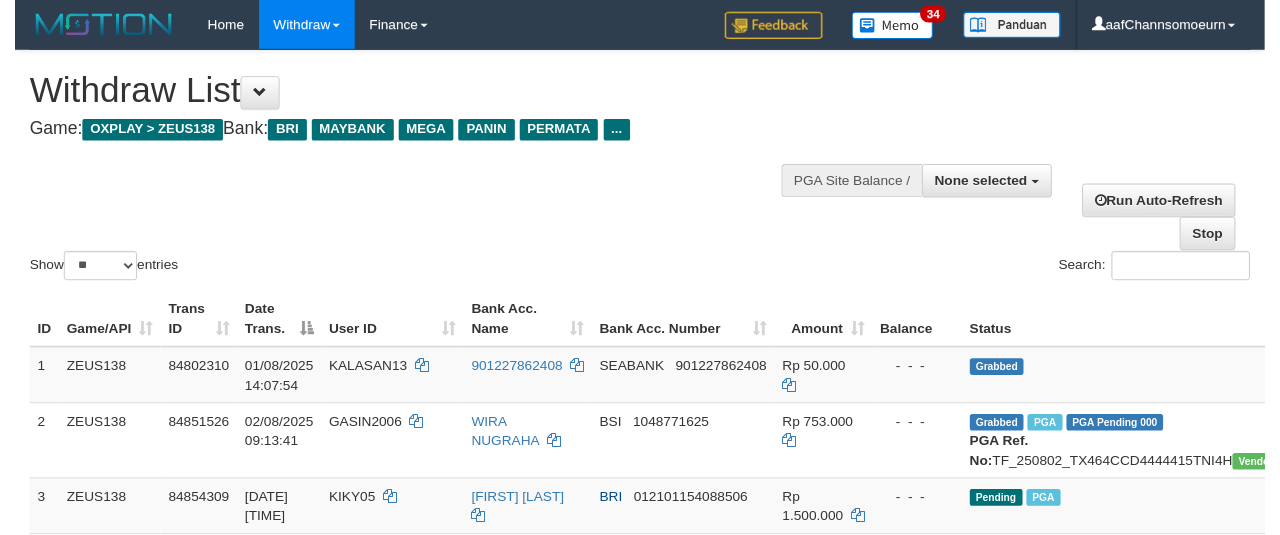 scroll, scrollTop: 356, scrollLeft: 0, axis: vertical 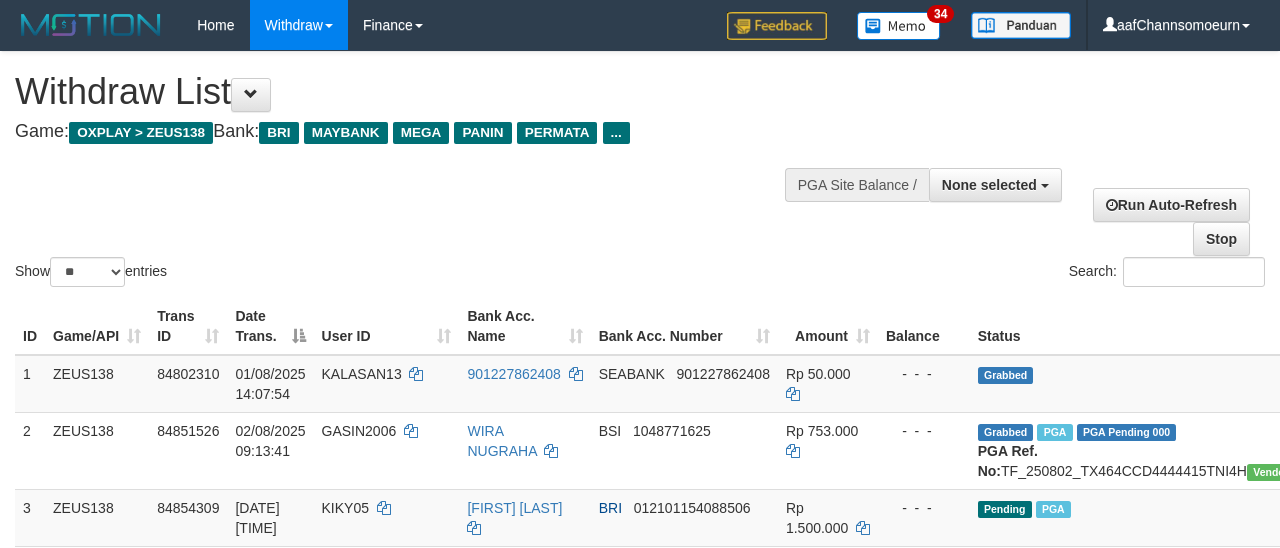 select 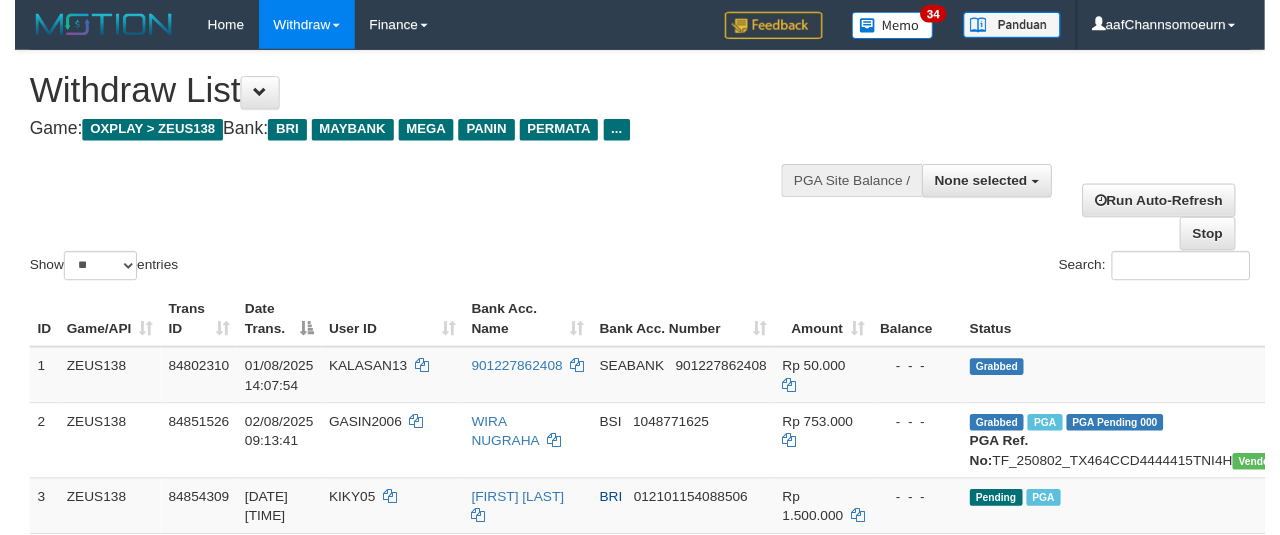 scroll, scrollTop: 356, scrollLeft: 0, axis: vertical 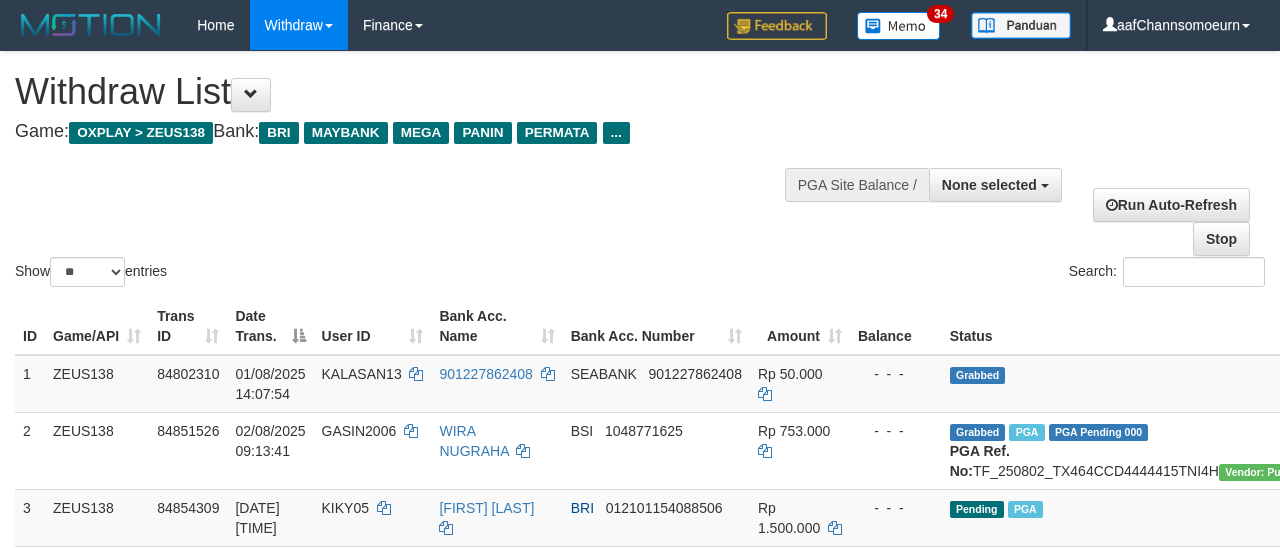 select 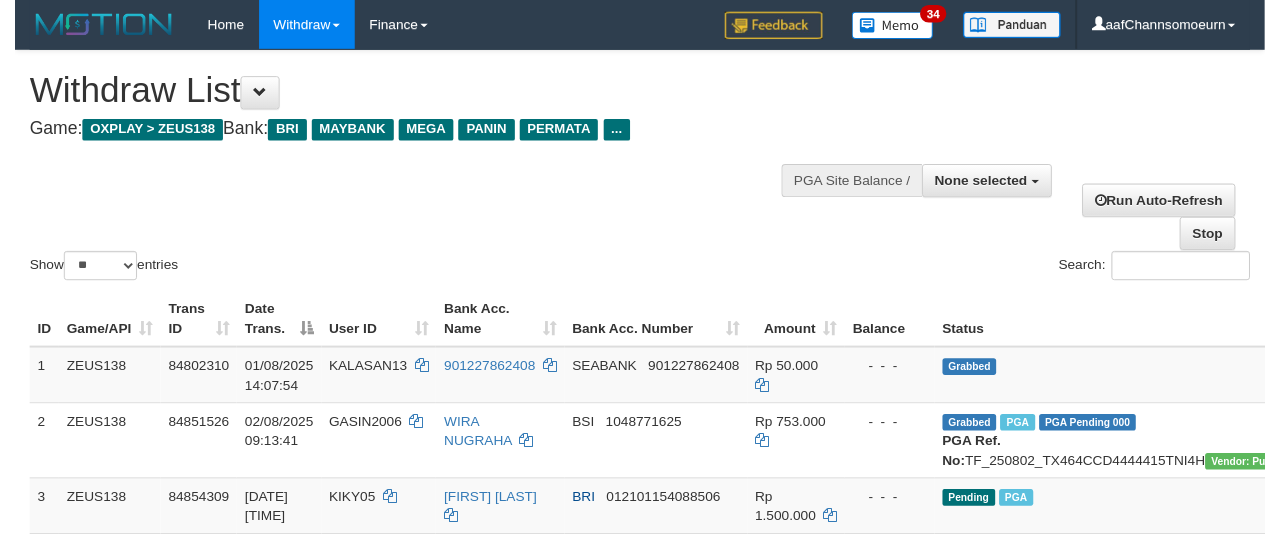 scroll, scrollTop: 356, scrollLeft: 0, axis: vertical 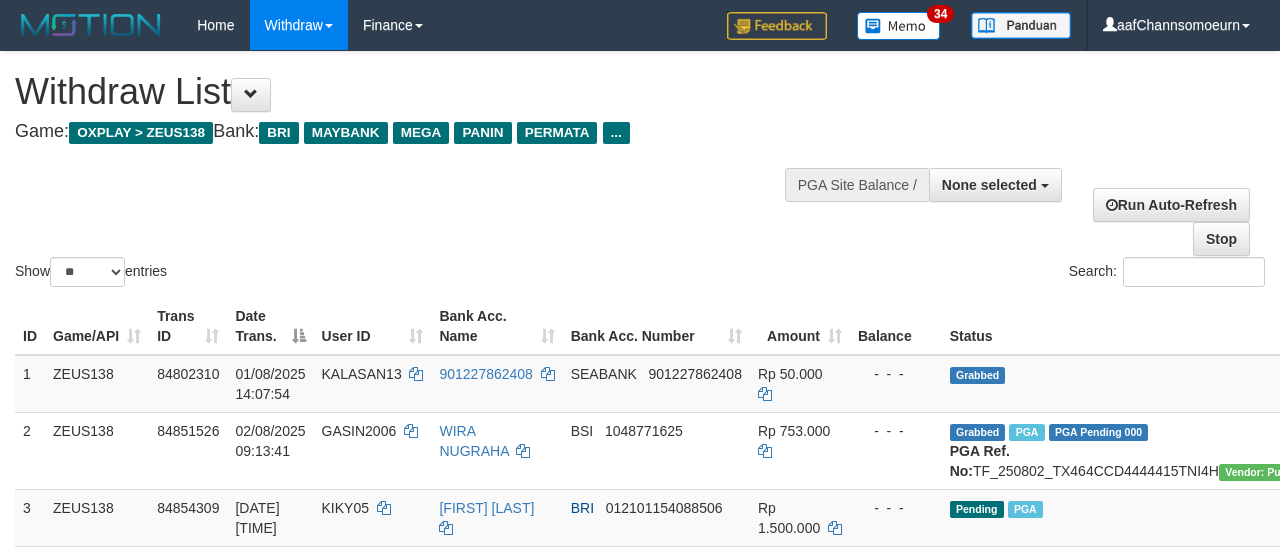 select 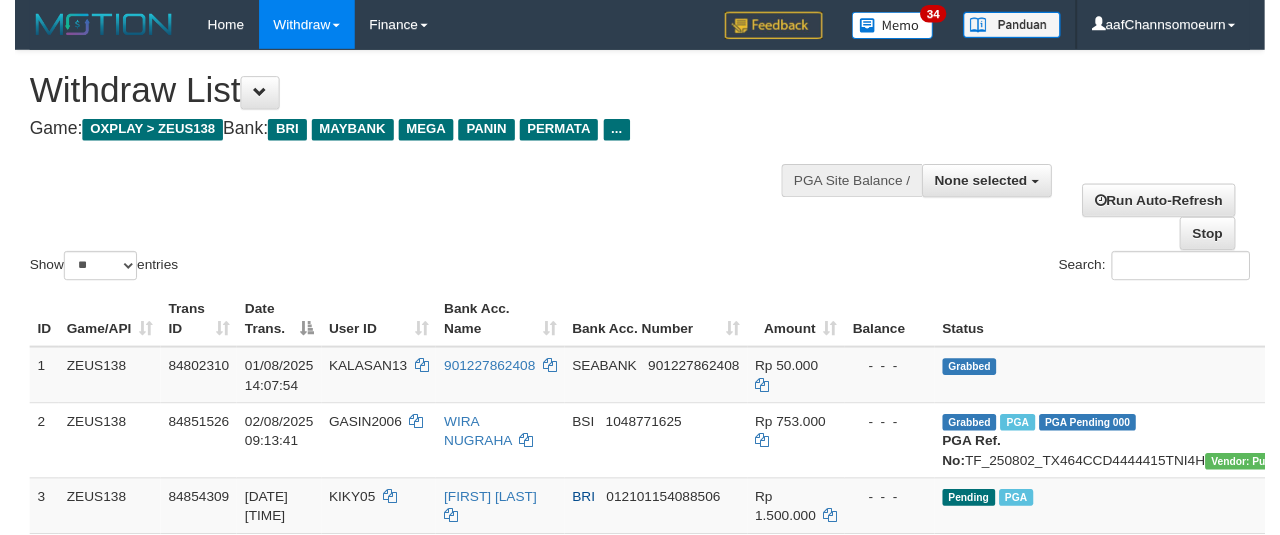 scroll, scrollTop: 356, scrollLeft: 0, axis: vertical 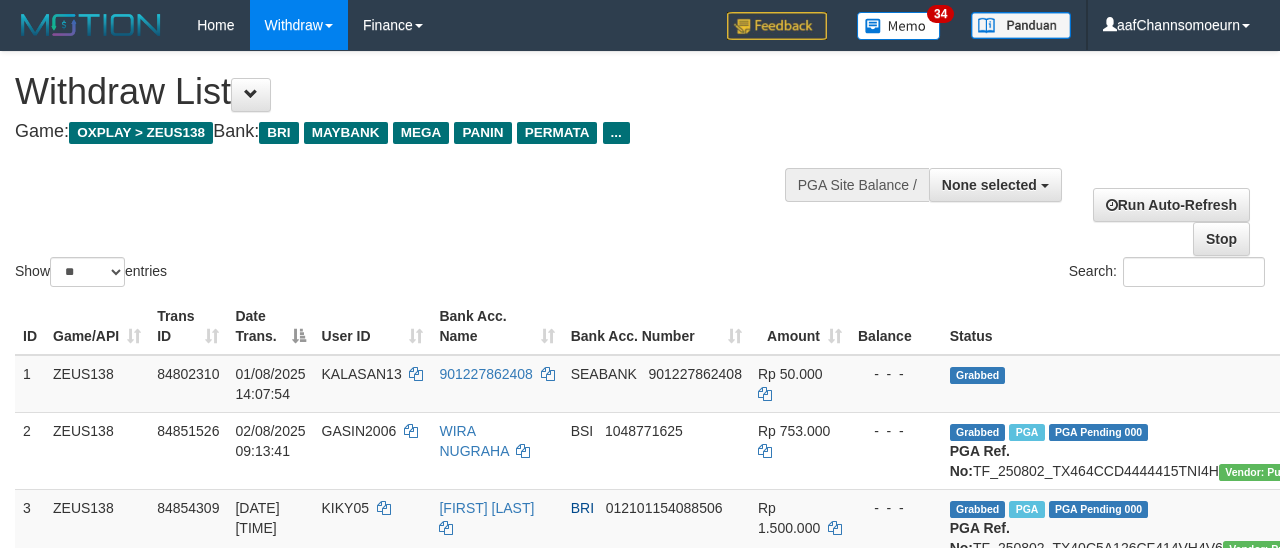 select 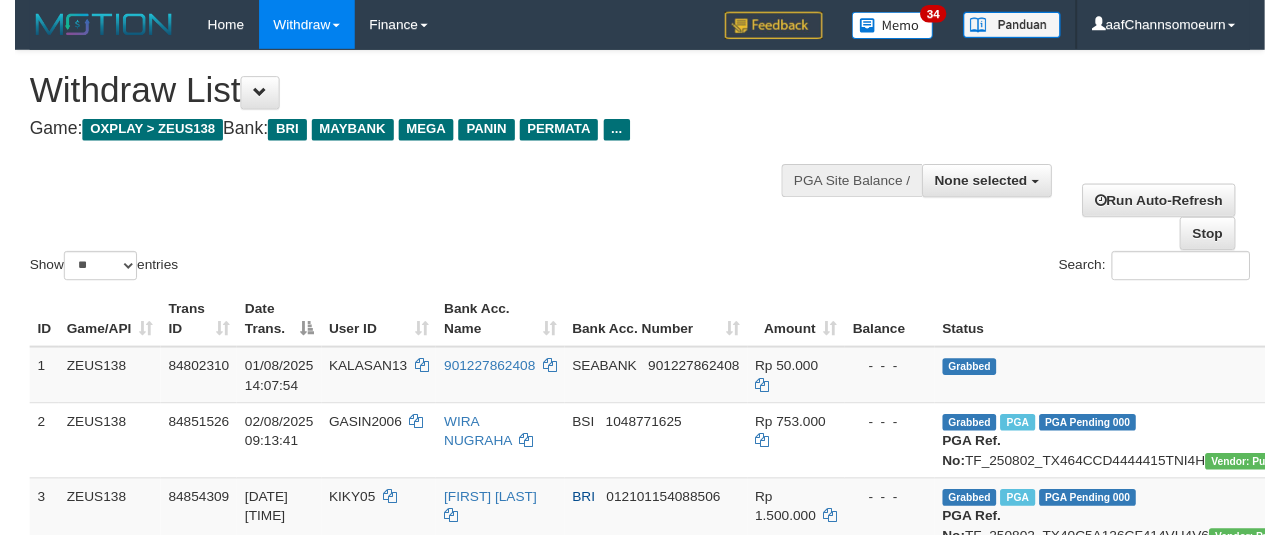 scroll, scrollTop: 356, scrollLeft: 0, axis: vertical 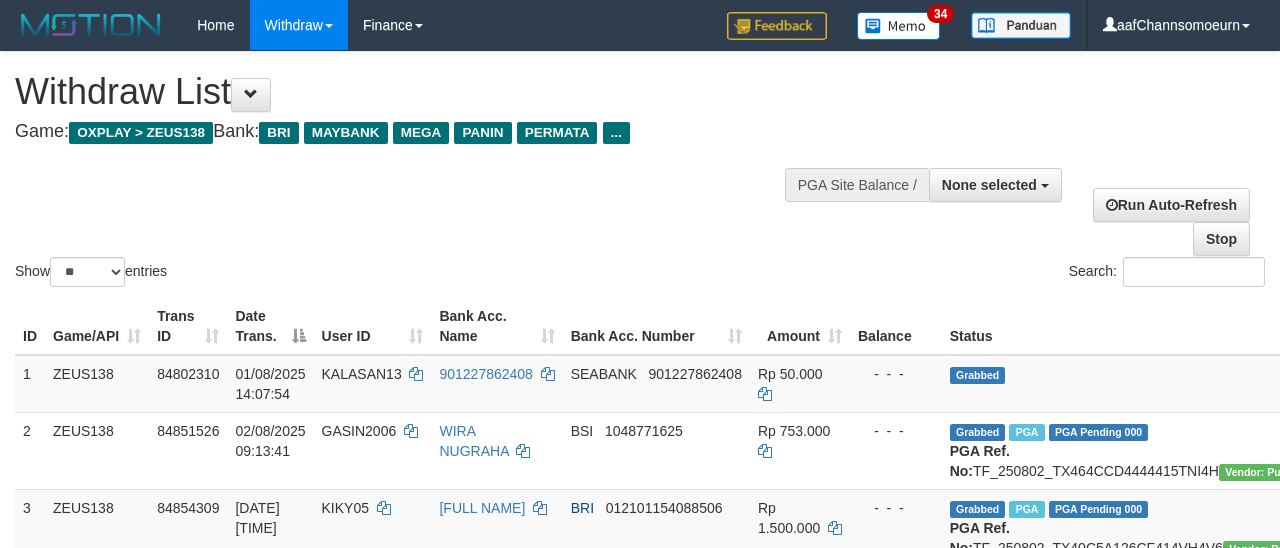 select 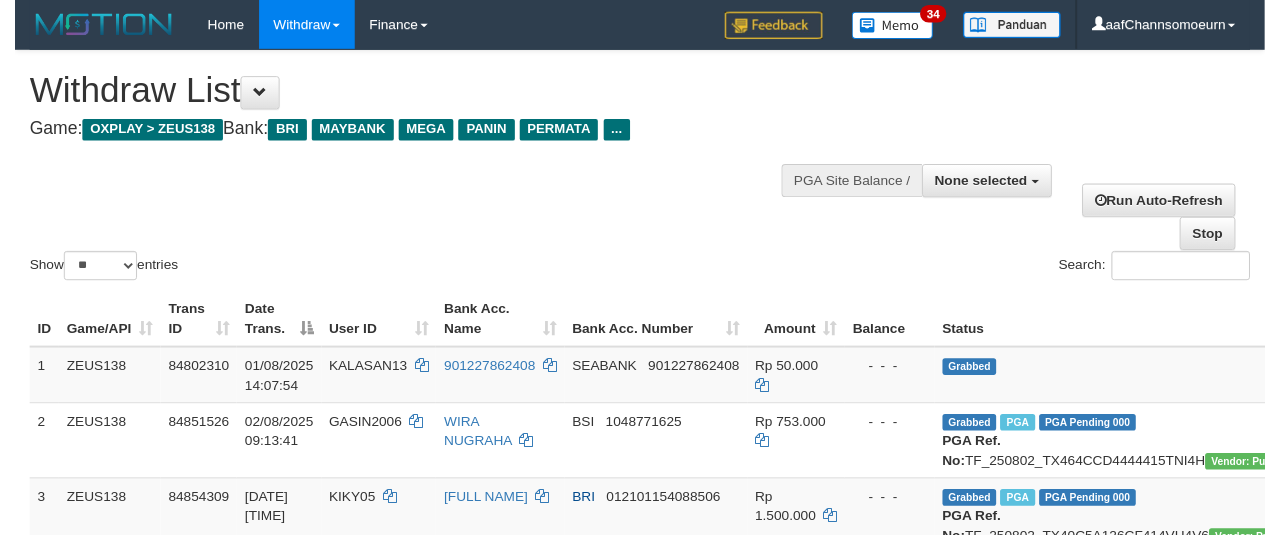 scroll, scrollTop: 356, scrollLeft: 0, axis: vertical 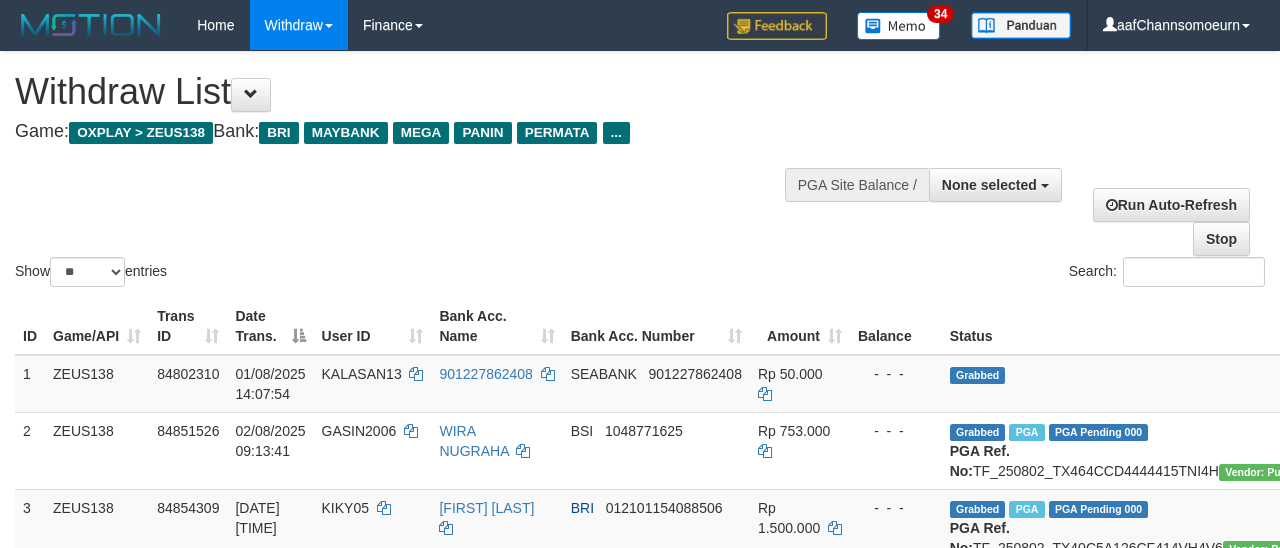 select 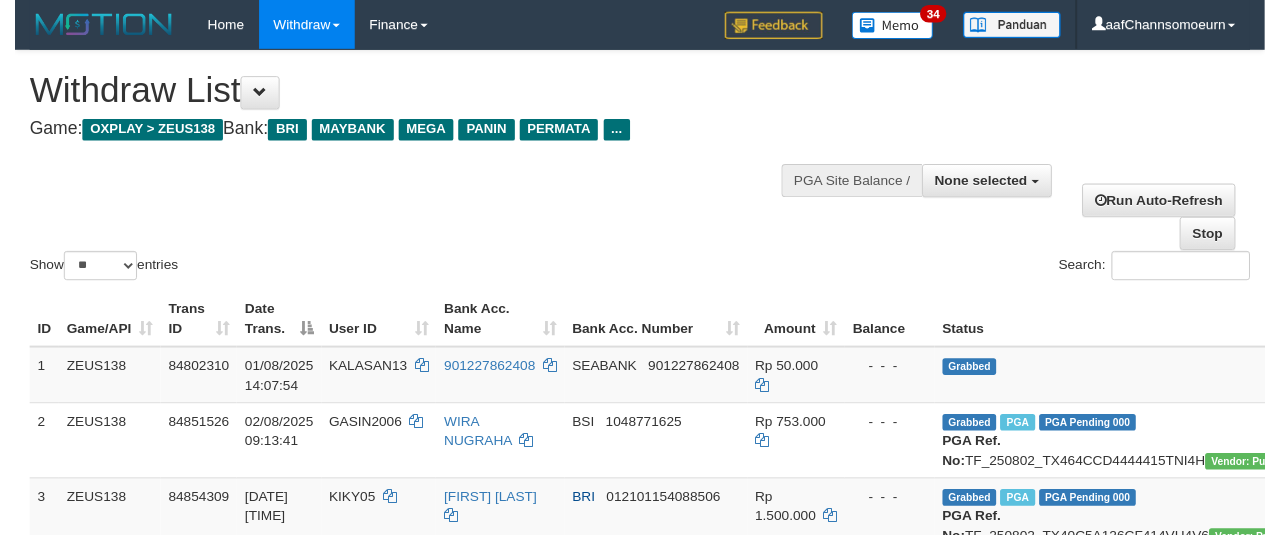 scroll, scrollTop: 356, scrollLeft: 0, axis: vertical 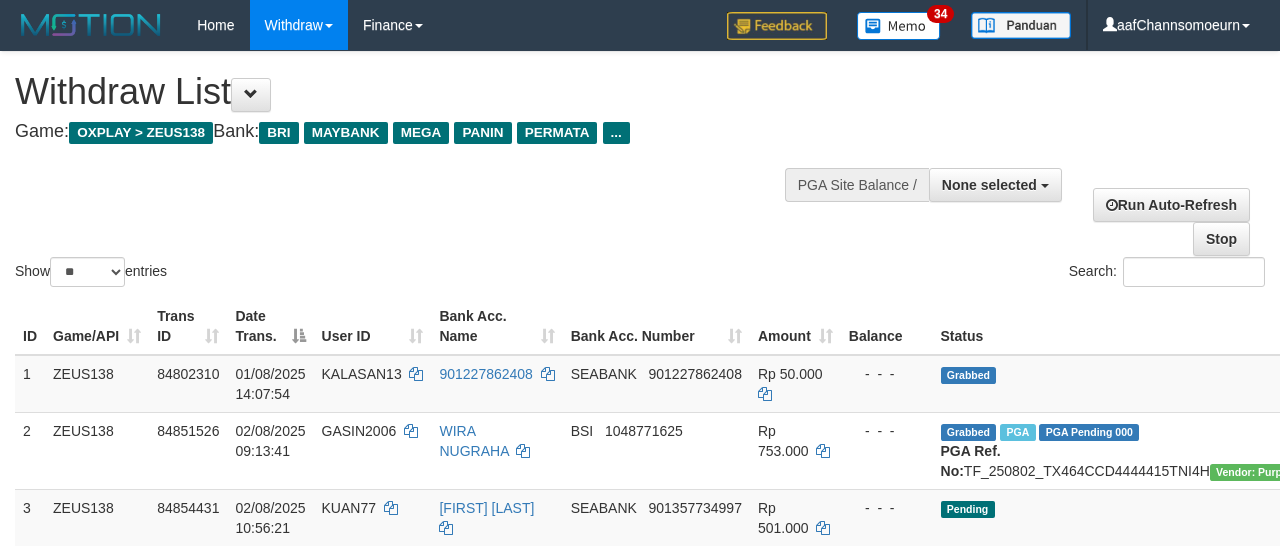 select 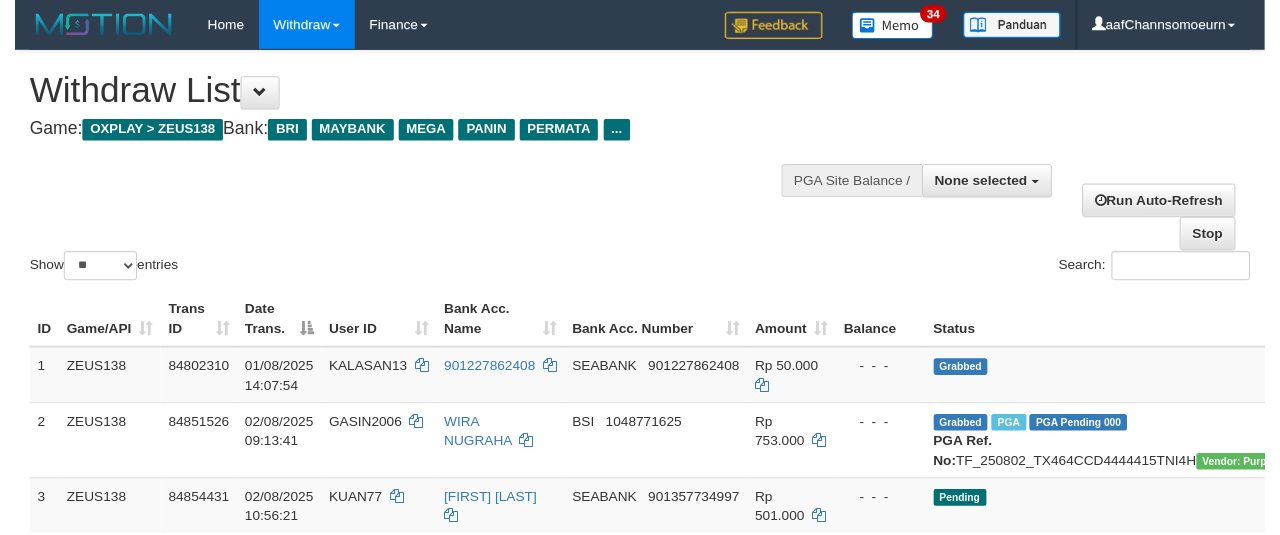 scroll, scrollTop: 356, scrollLeft: 0, axis: vertical 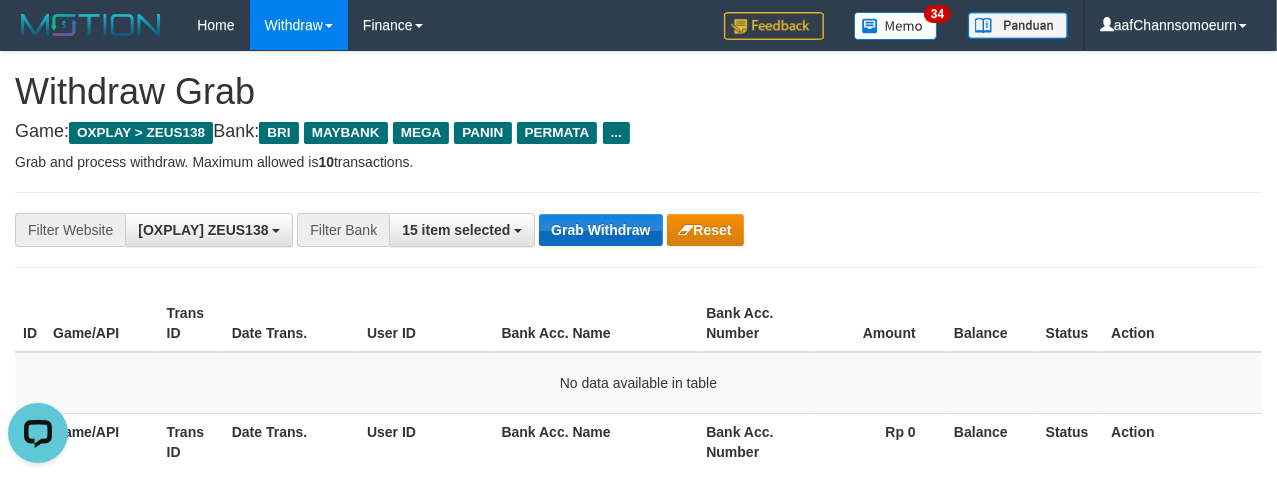 drag, startPoint x: 601, startPoint y: 211, endPoint x: 599, endPoint y: 221, distance: 10.198039 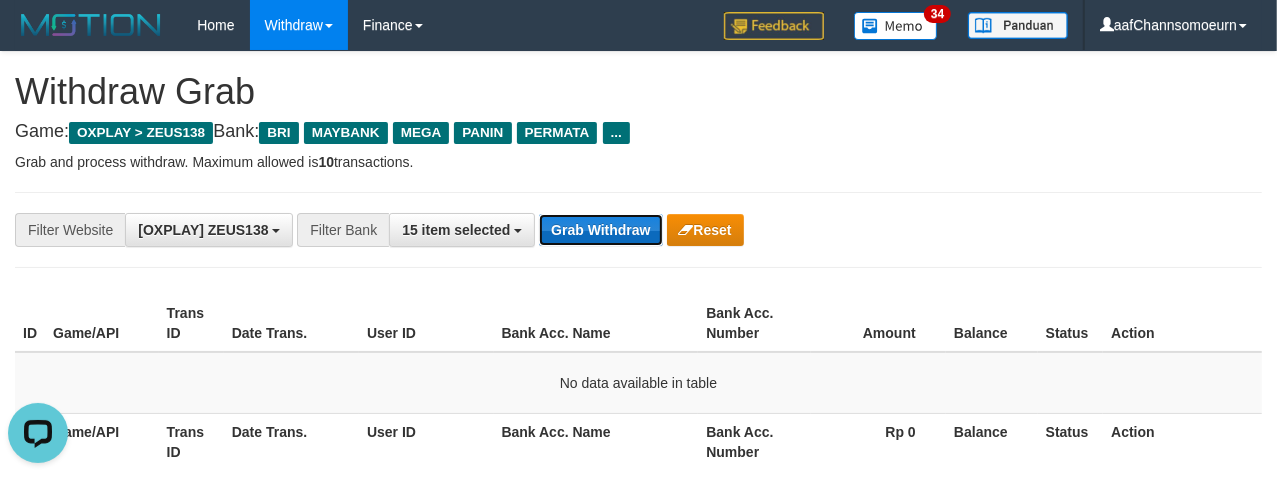 click on "Grab Withdraw" at bounding box center (600, 230) 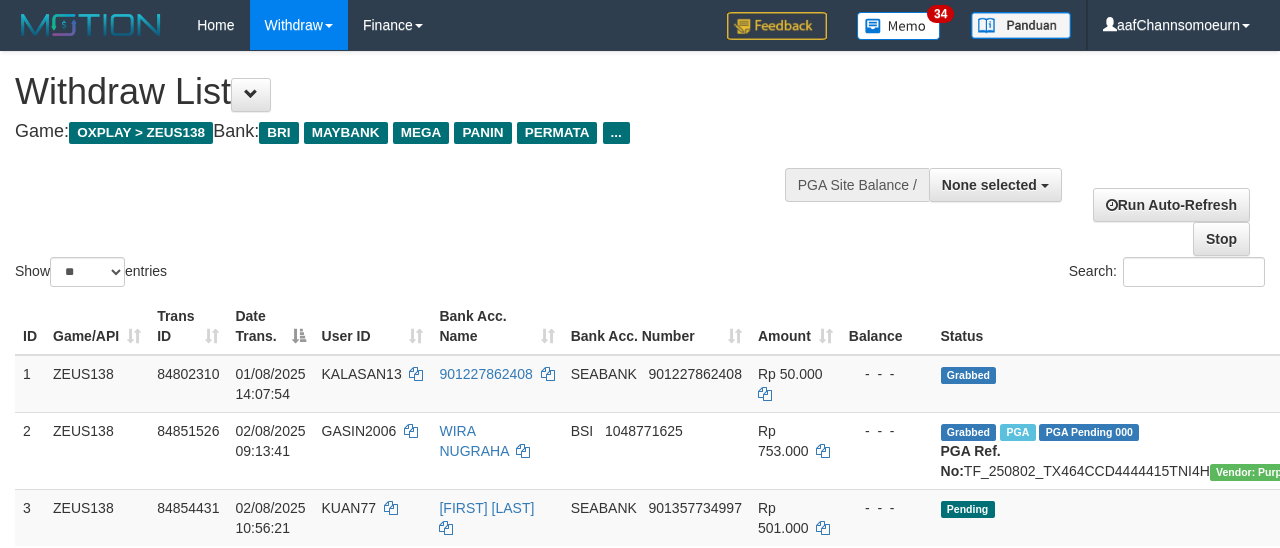 select 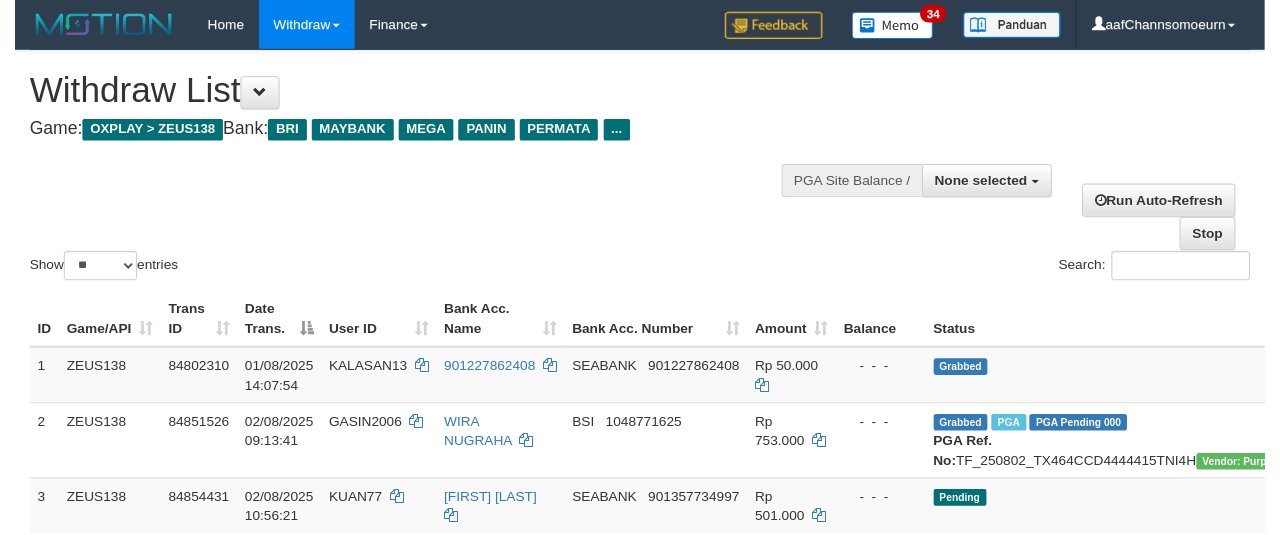 scroll, scrollTop: 356, scrollLeft: 0, axis: vertical 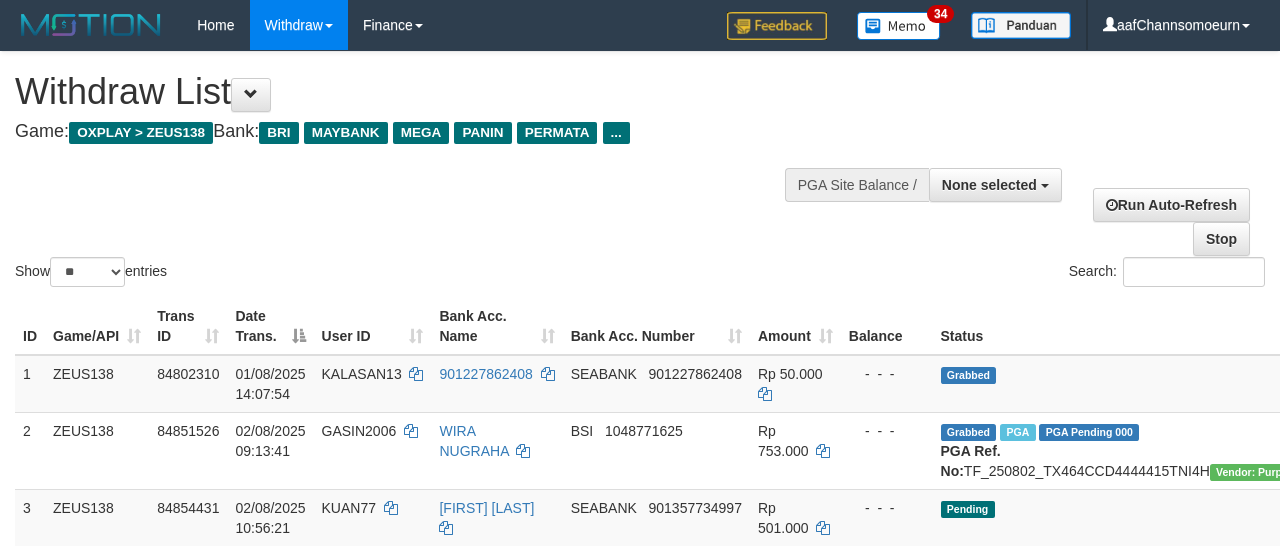 select 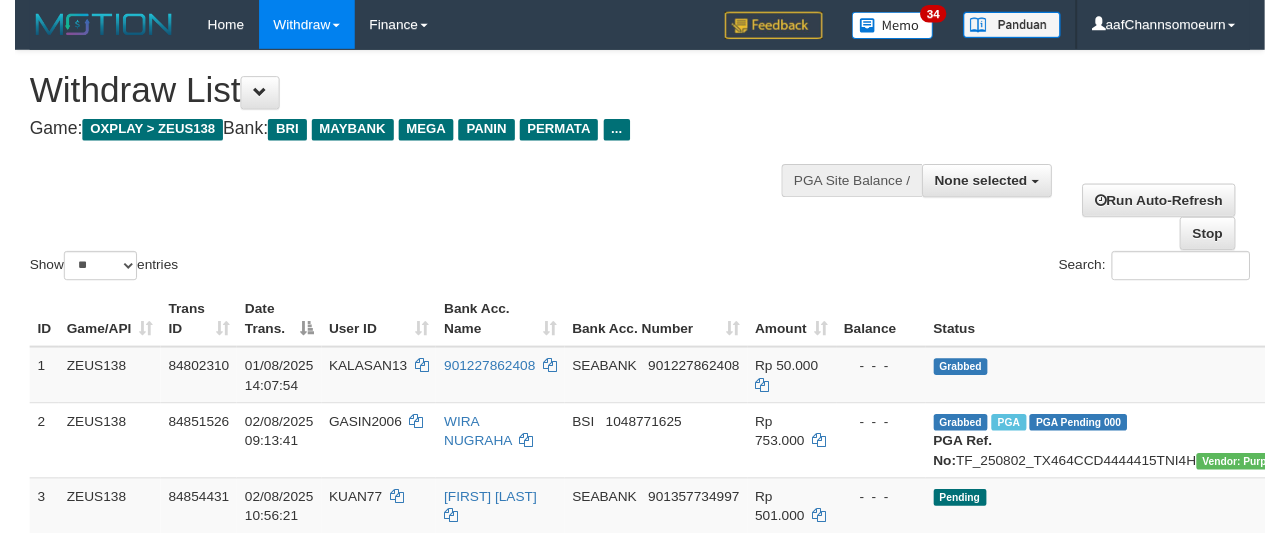 scroll, scrollTop: 356, scrollLeft: 0, axis: vertical 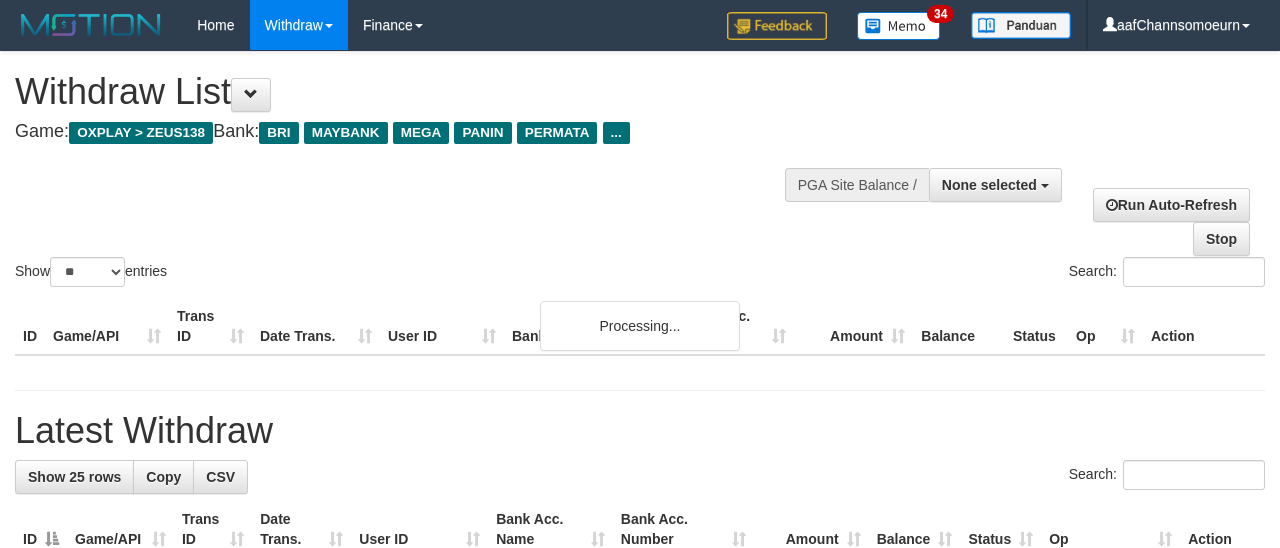 select 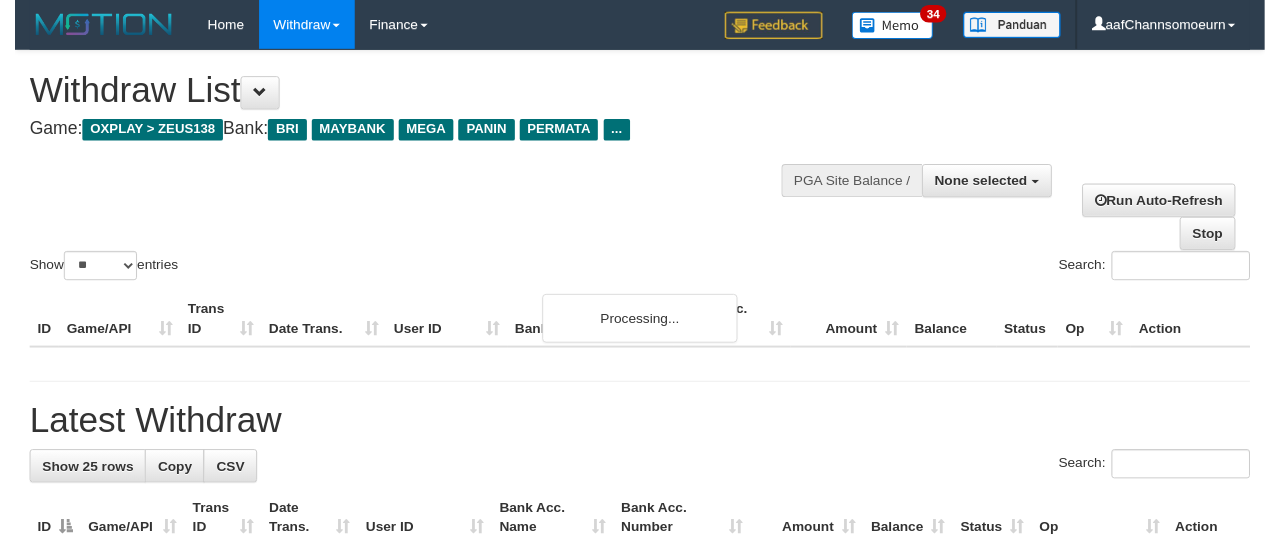 scroll, scrollTop: 356, scrollLeft: 0, axis: vertical 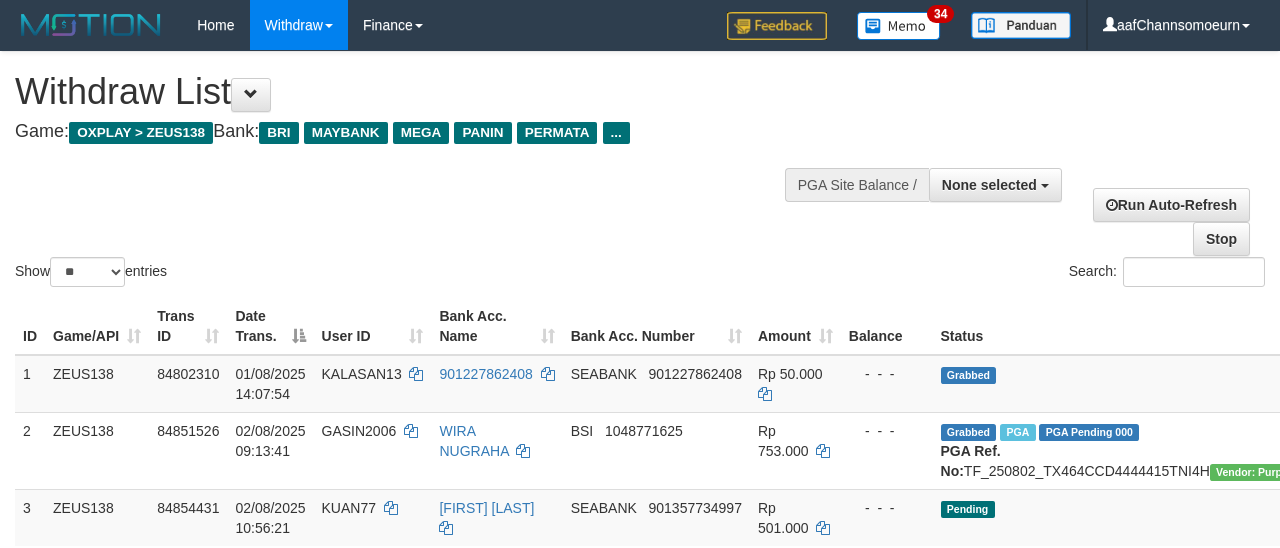 select 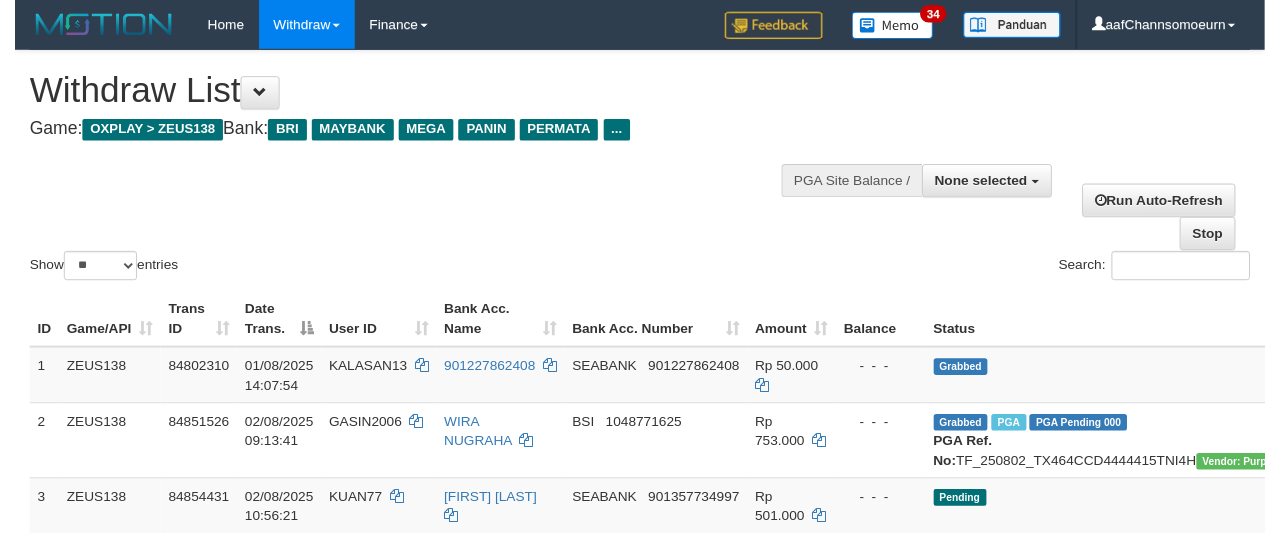 scroll, scrollTop: 356, scrollLeft: 0, axis: vertical 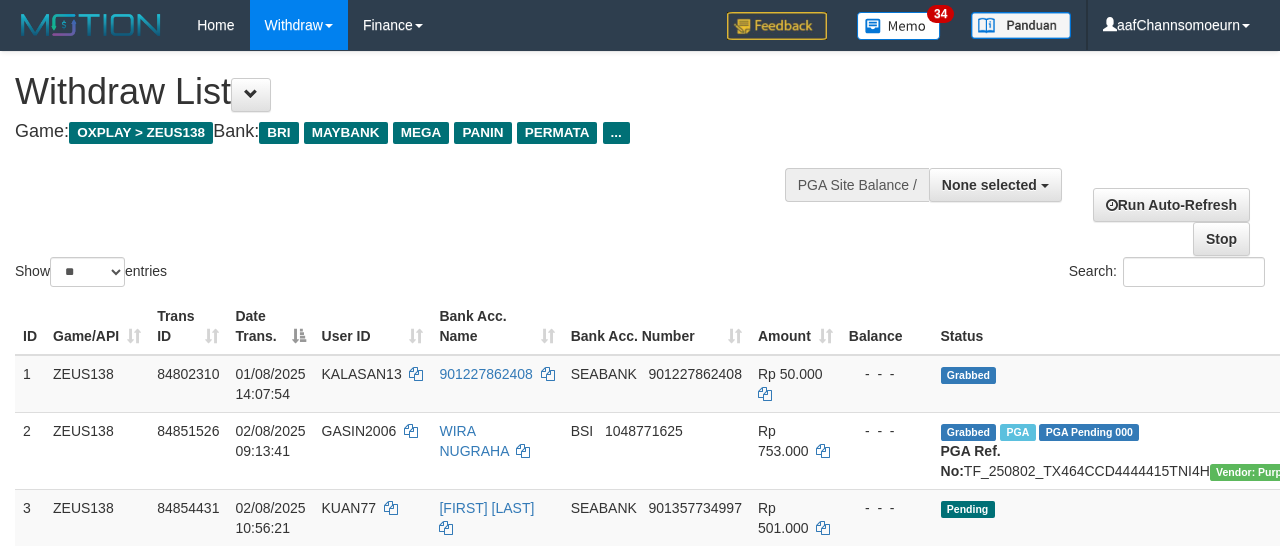 select 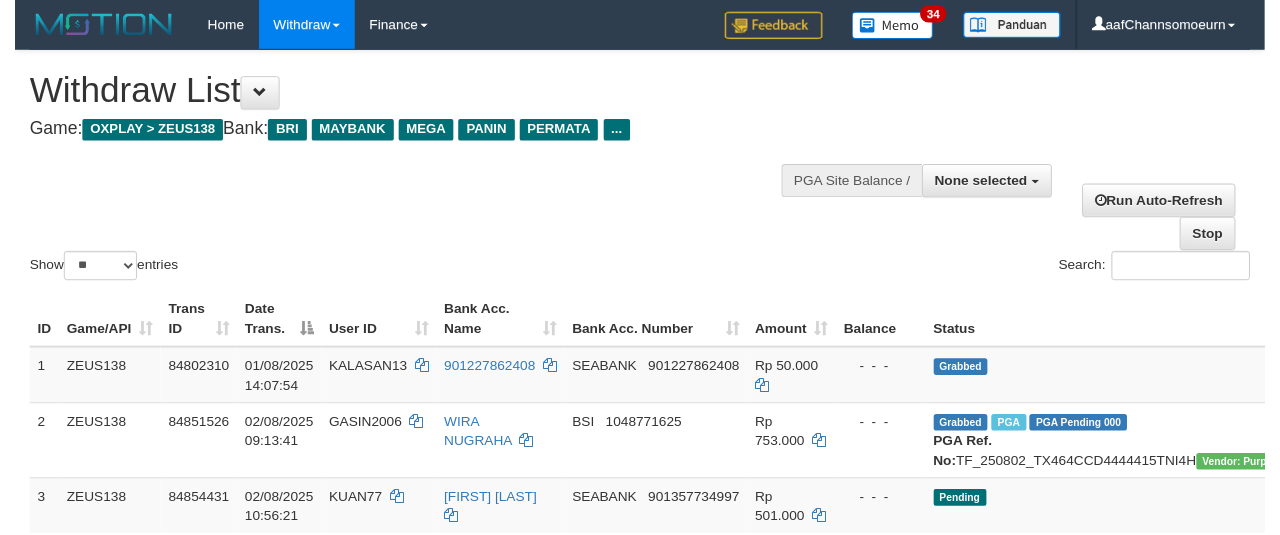 scroll, scrollTop: 356, scrollLeft: 0, axis: vertical 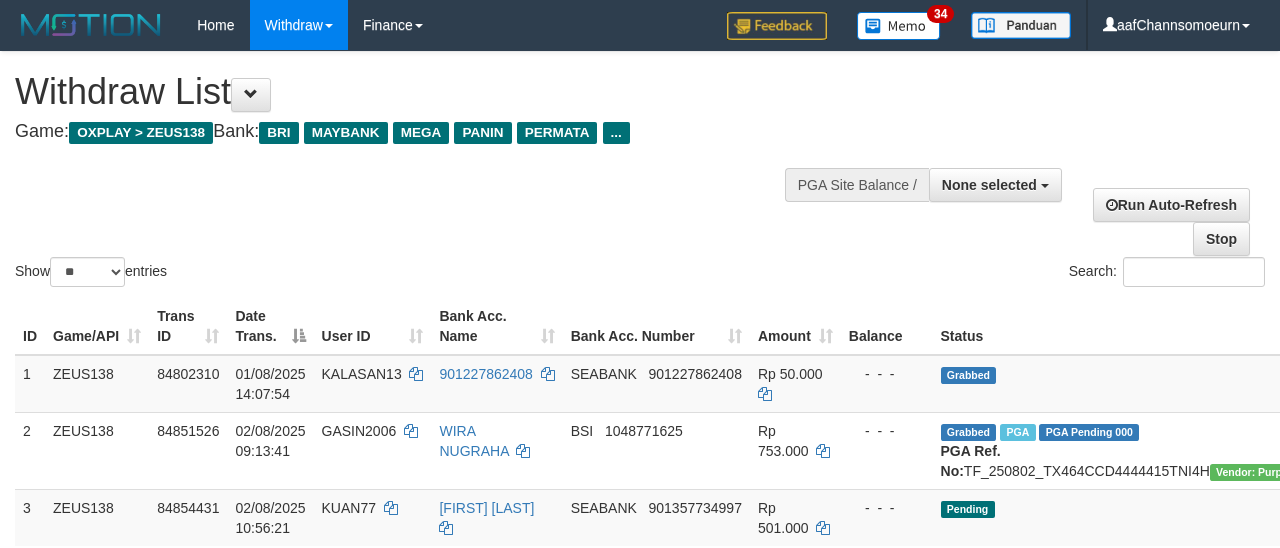 select 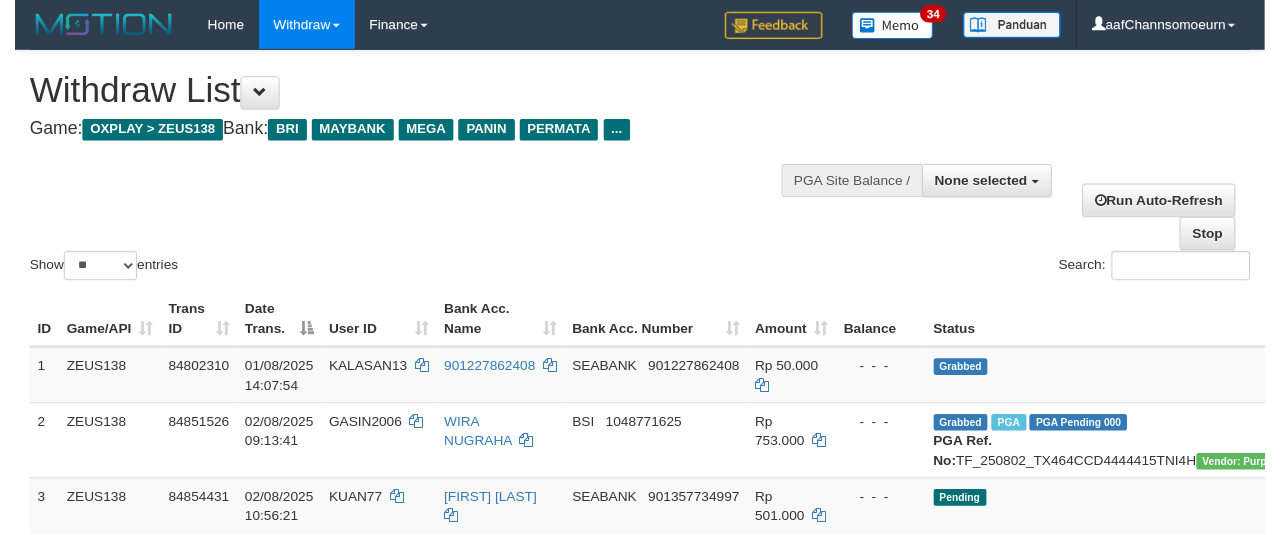 scroll, scrollTop: 356, scrollLeft: 0, axis: vertical 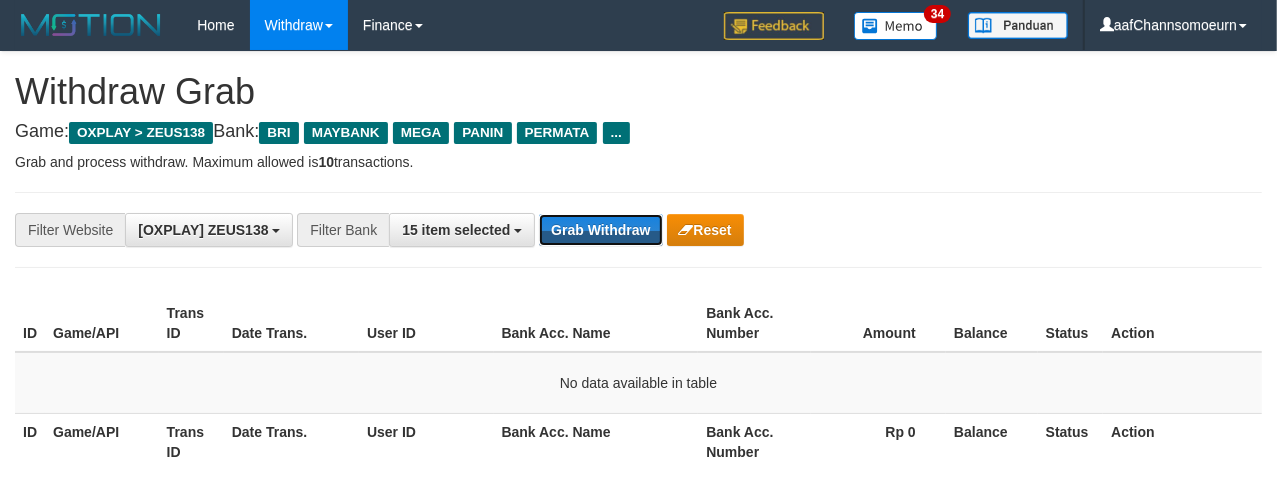 click on "Grab Withdraw" at bounding box center [600, 230] 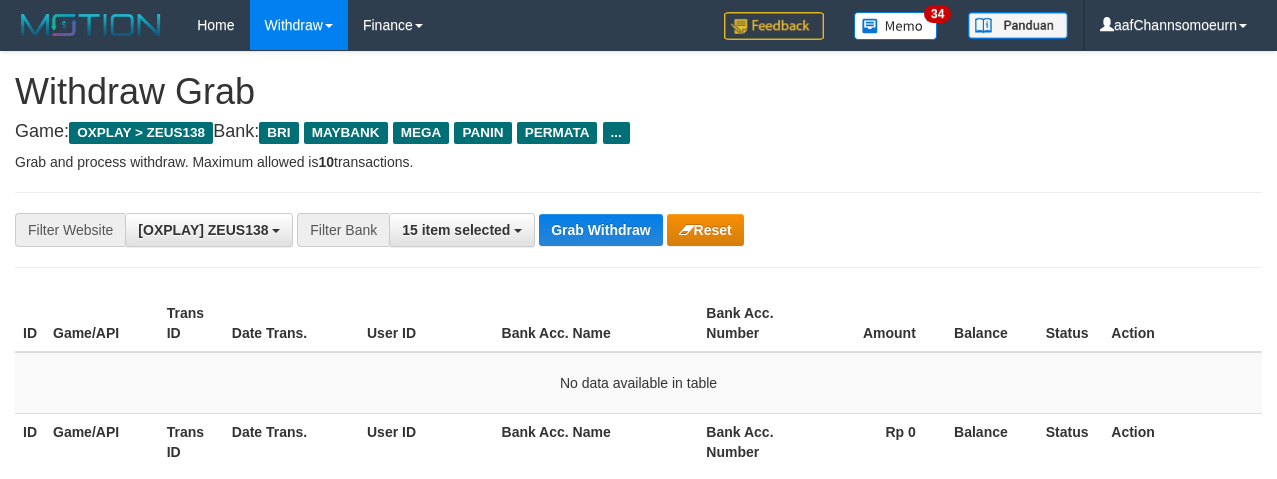 scroll, scrollTop: 0, scrollLeft: 0, axis: both 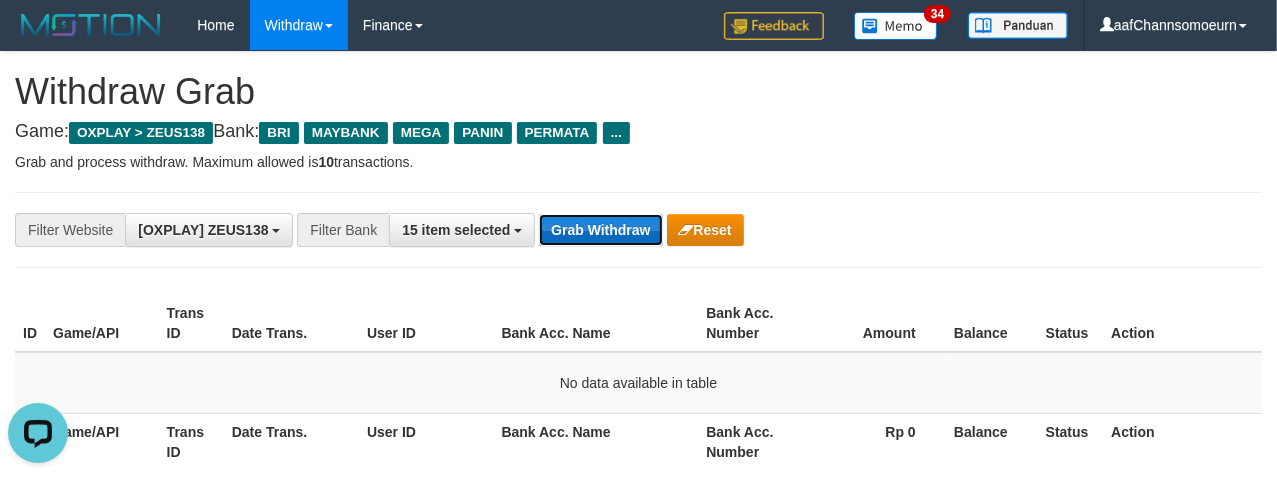click on "Grab Withdraw" at bounding box center (600, 230) 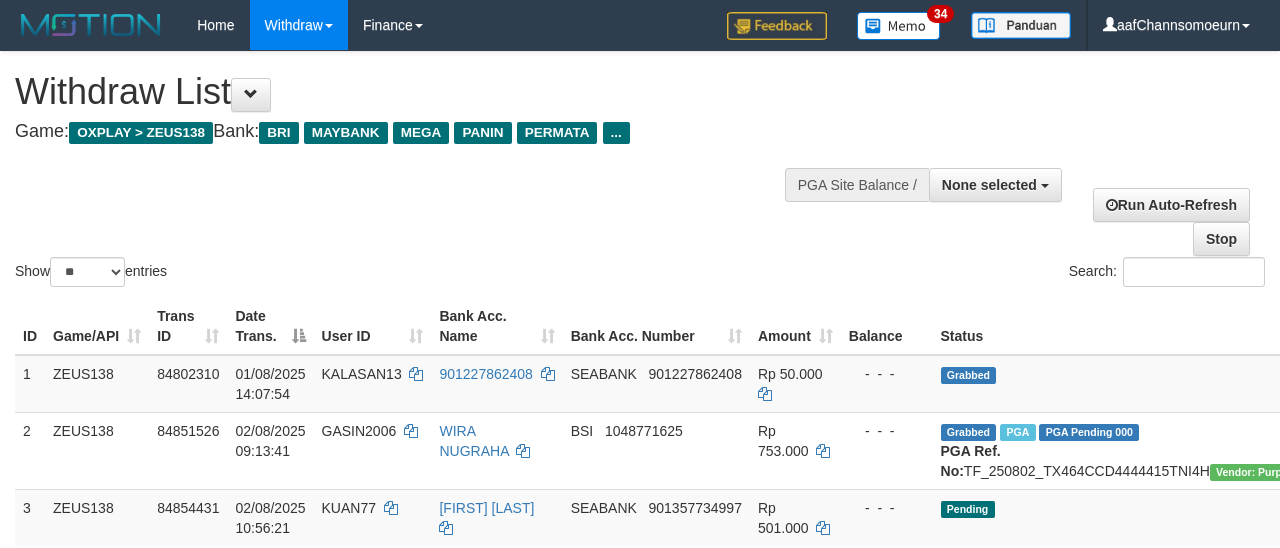 select 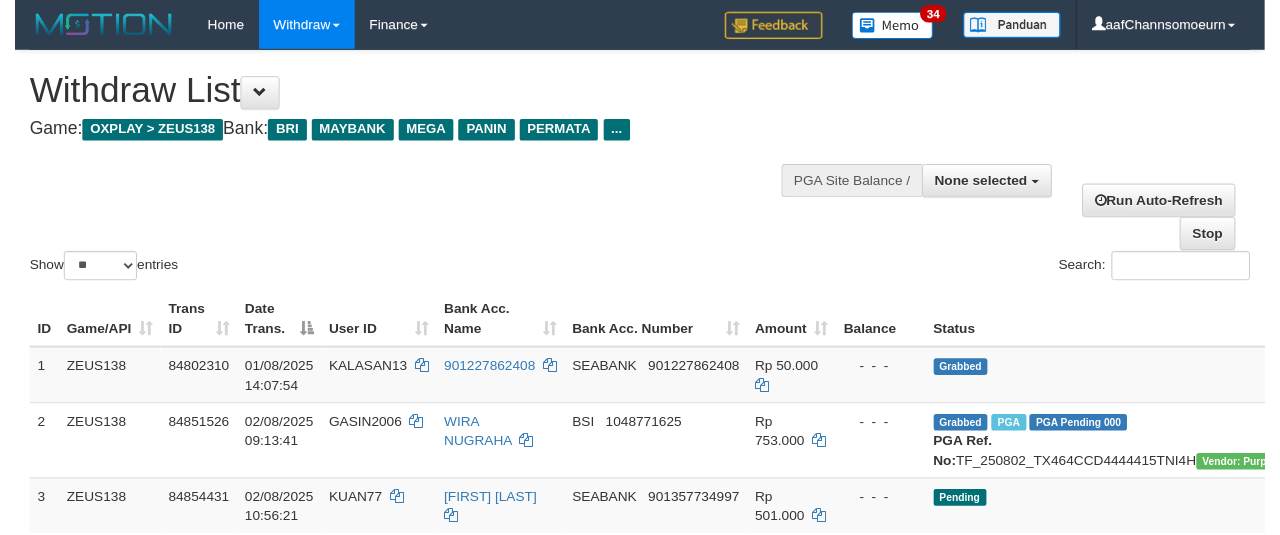scroll, scrollTop: 356, scrollLeft: 0, axis: vertical 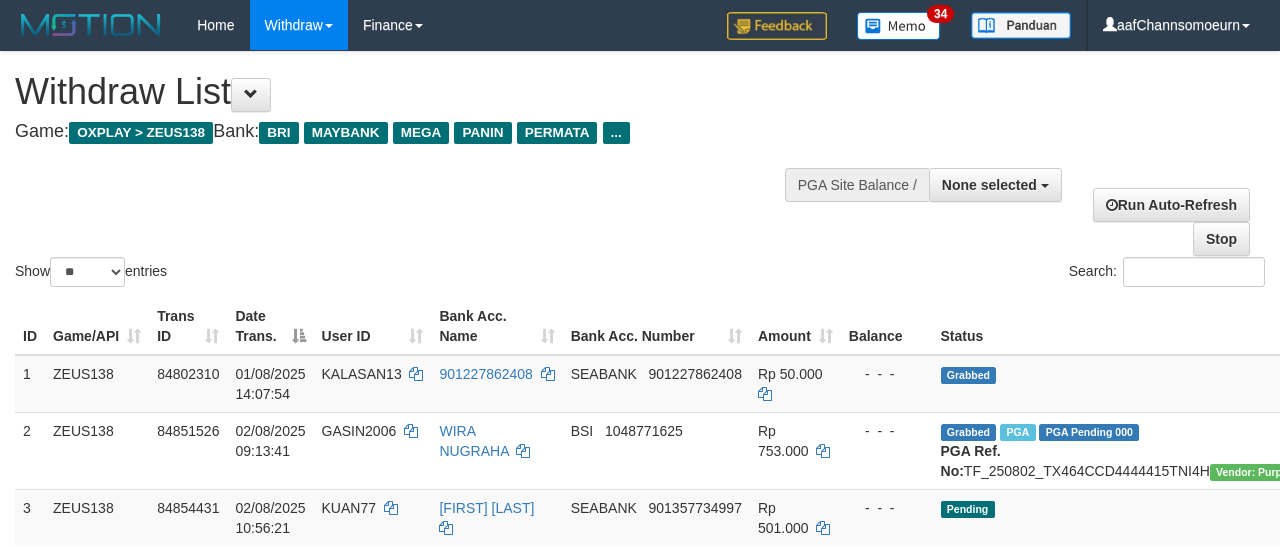 select 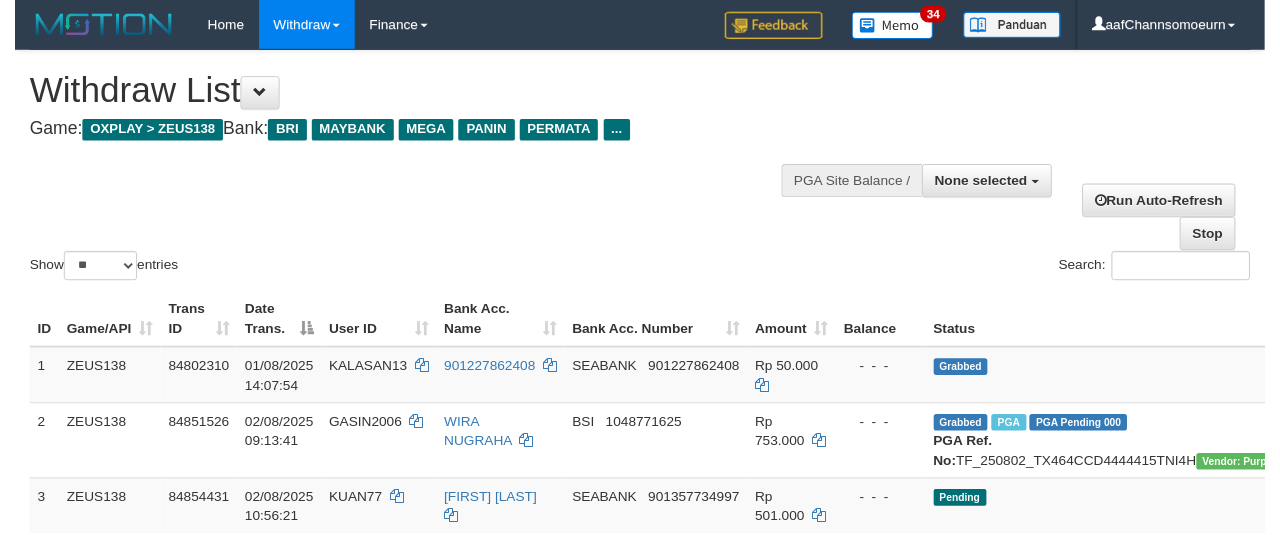 scroll, scrollTop: 356, scrollLeft: 0, axis: vertical 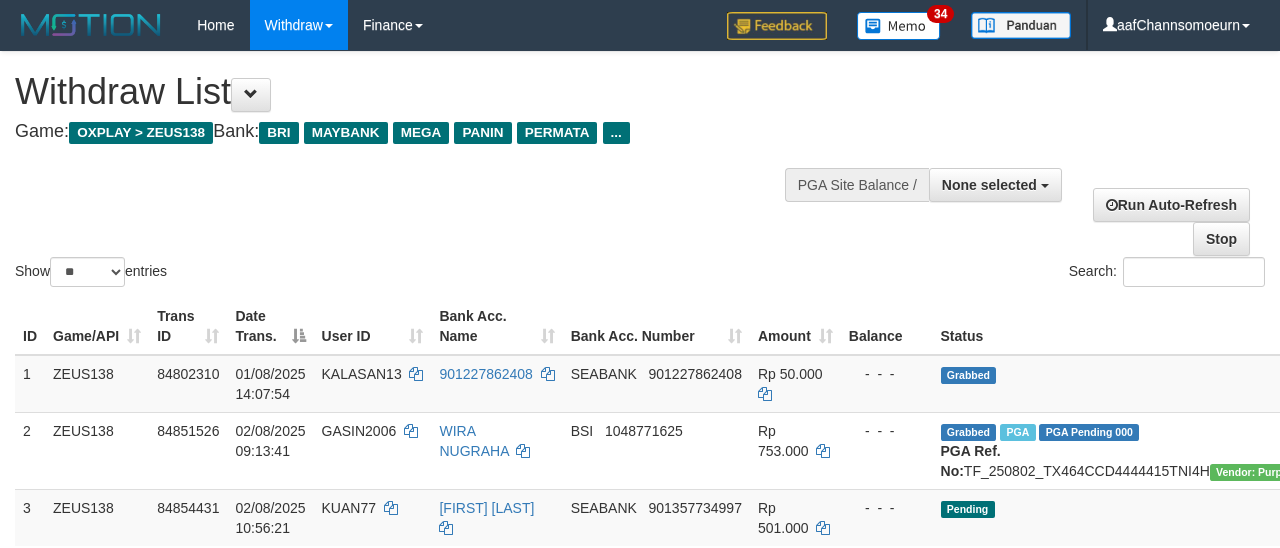 select 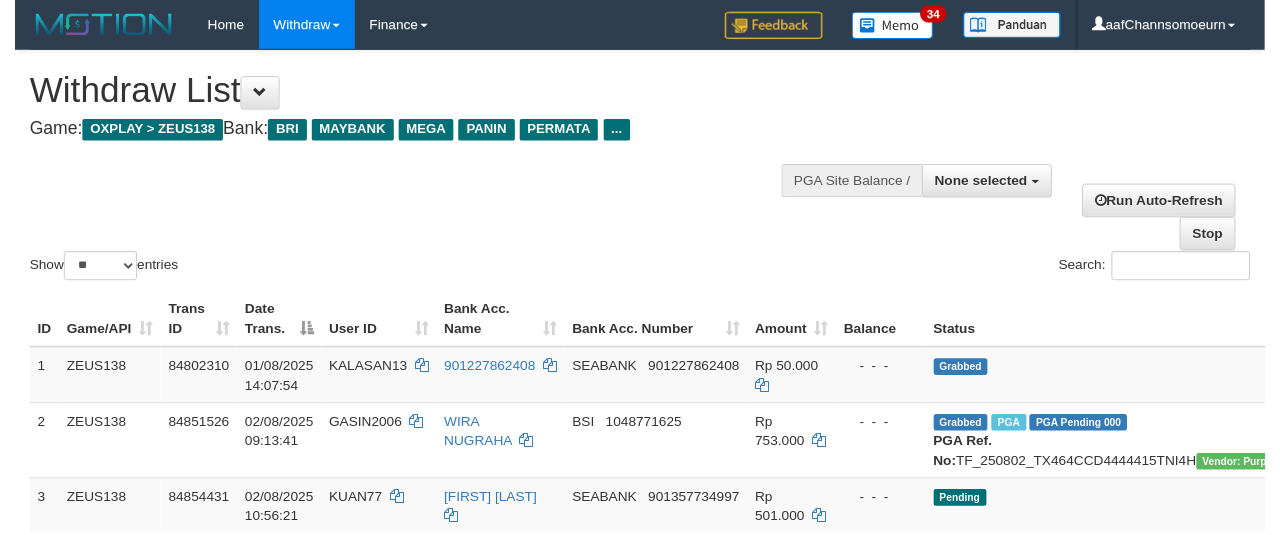 scroll, scrollTop: 356, scrollLeft: 0, axis: vertical 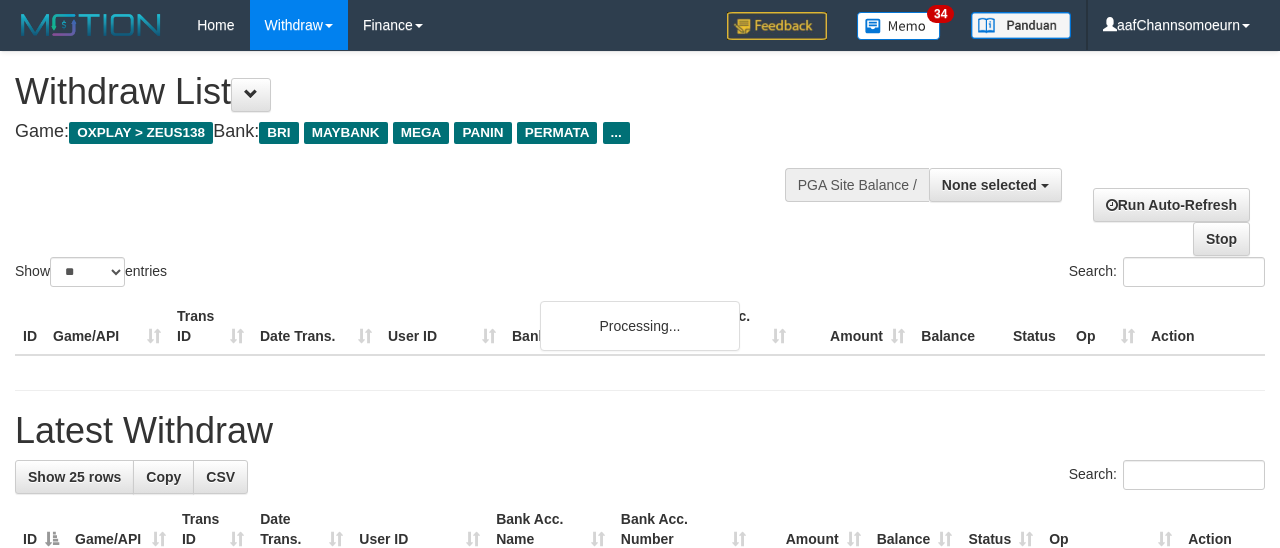 select 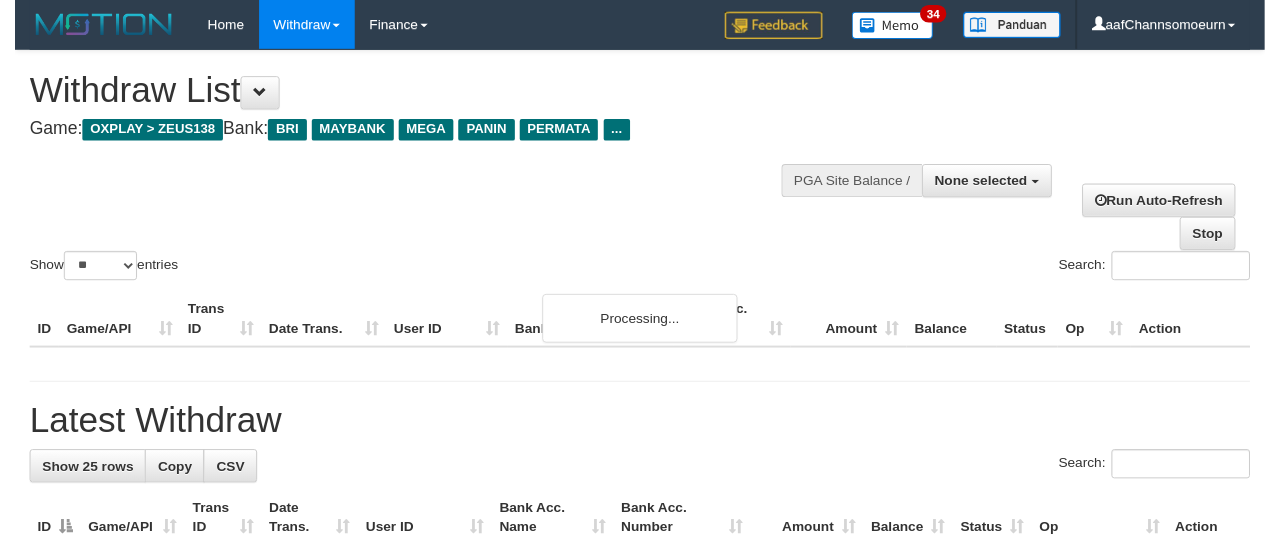 scroll, scrollTop: 356, scrollLeft: 0, axis: vertical 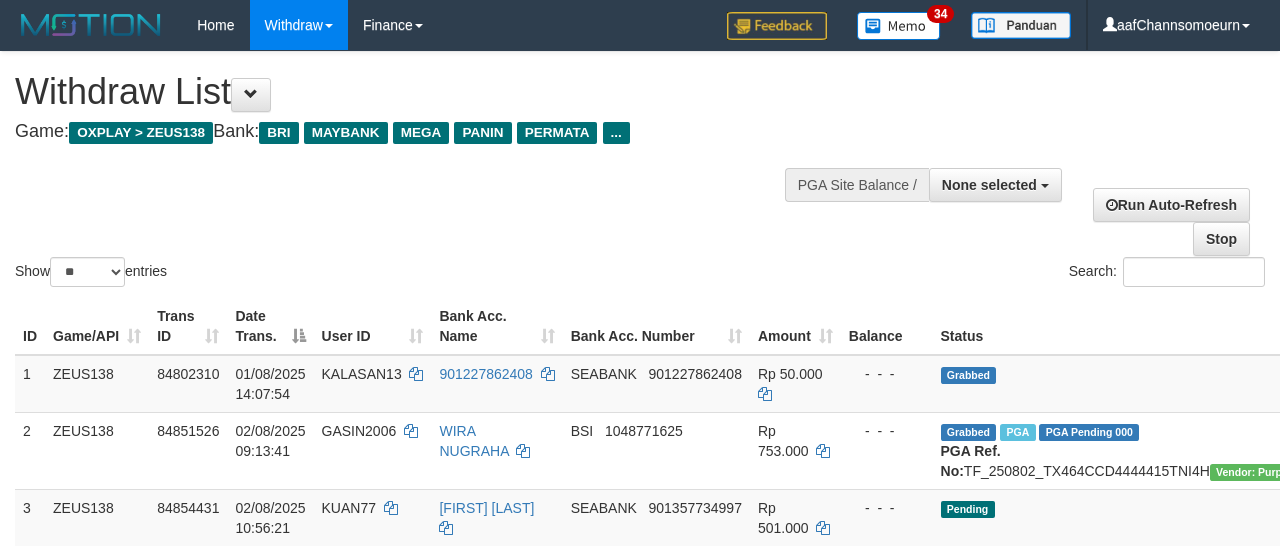 select 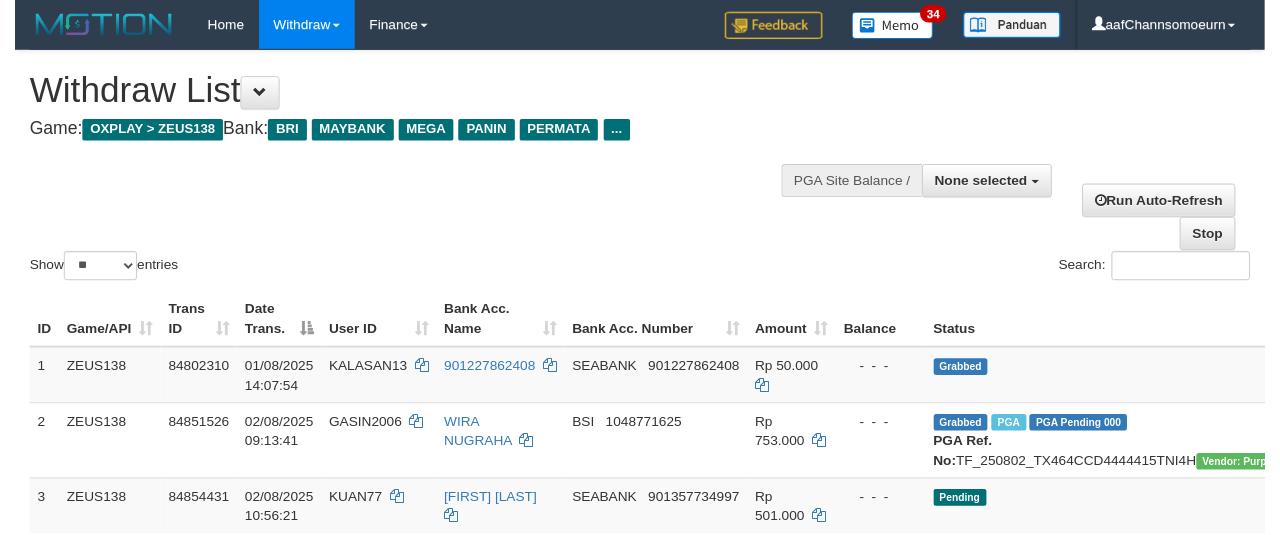 scroll, scrollTop: 356, scrollLeft: 0, axis: vertical 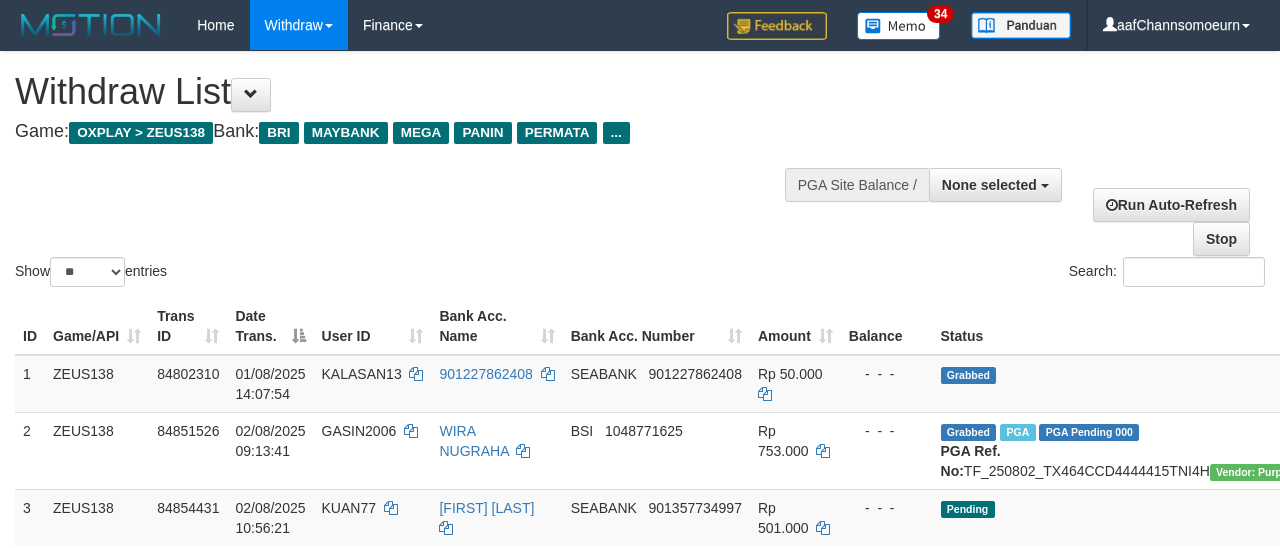 select 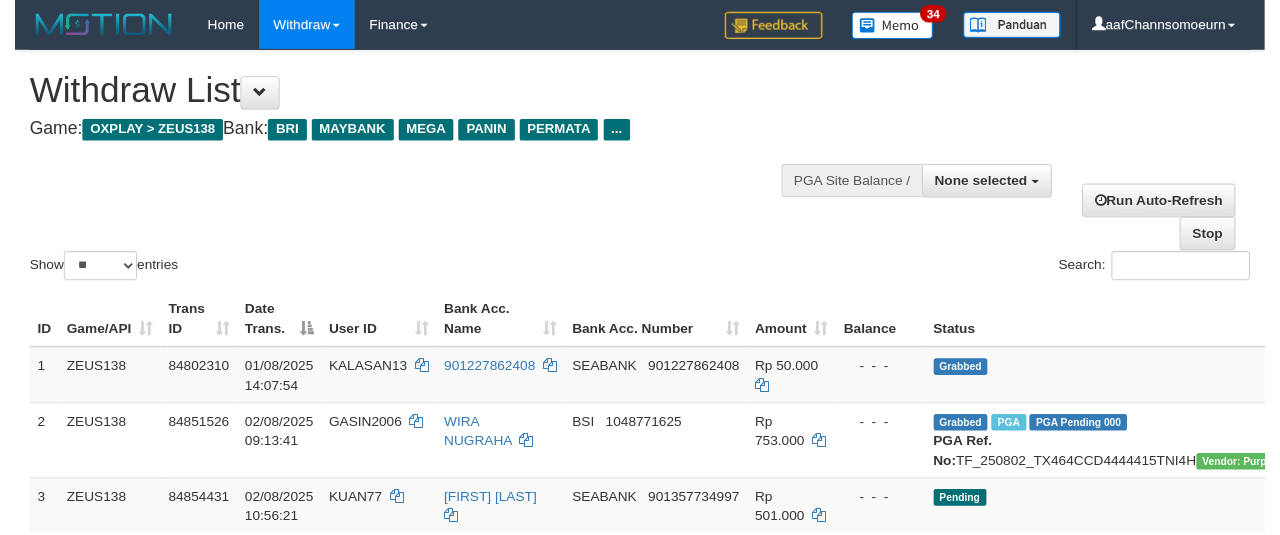 scroll, scrollTop: 356, scrollLeft: 0, axis: vertical 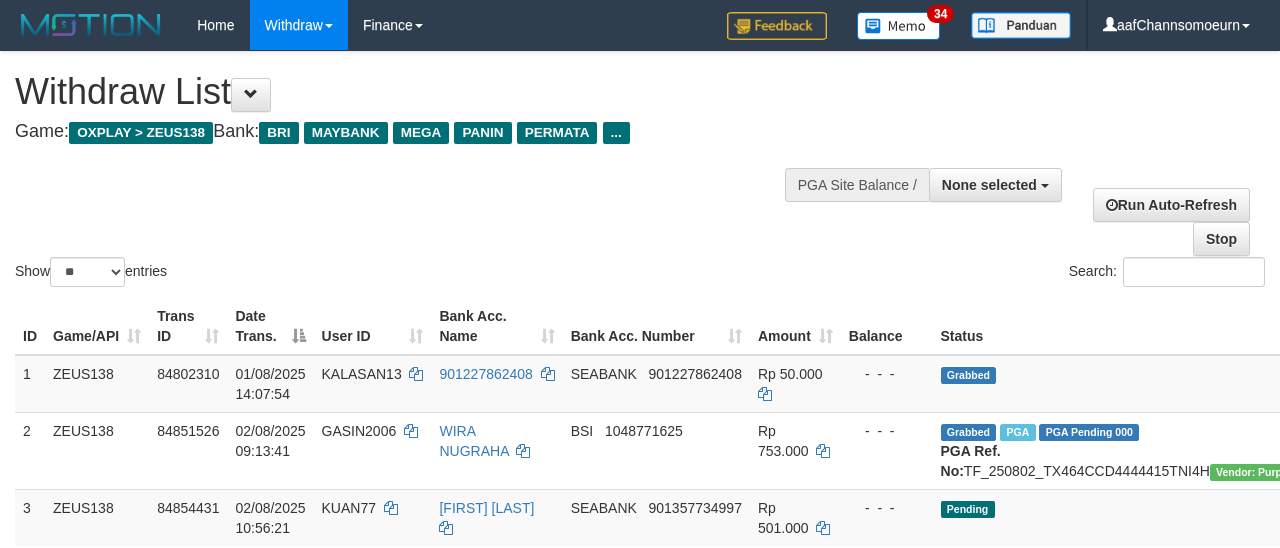 select 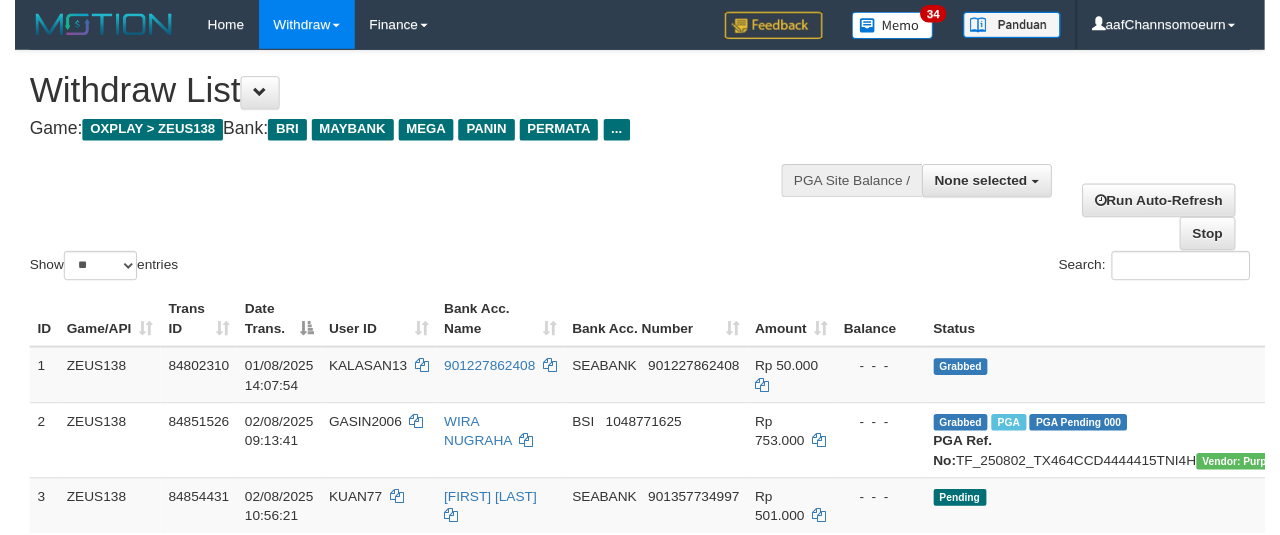 scroll, scrollTop: 356, scrollLeft: 0, axis: vertical 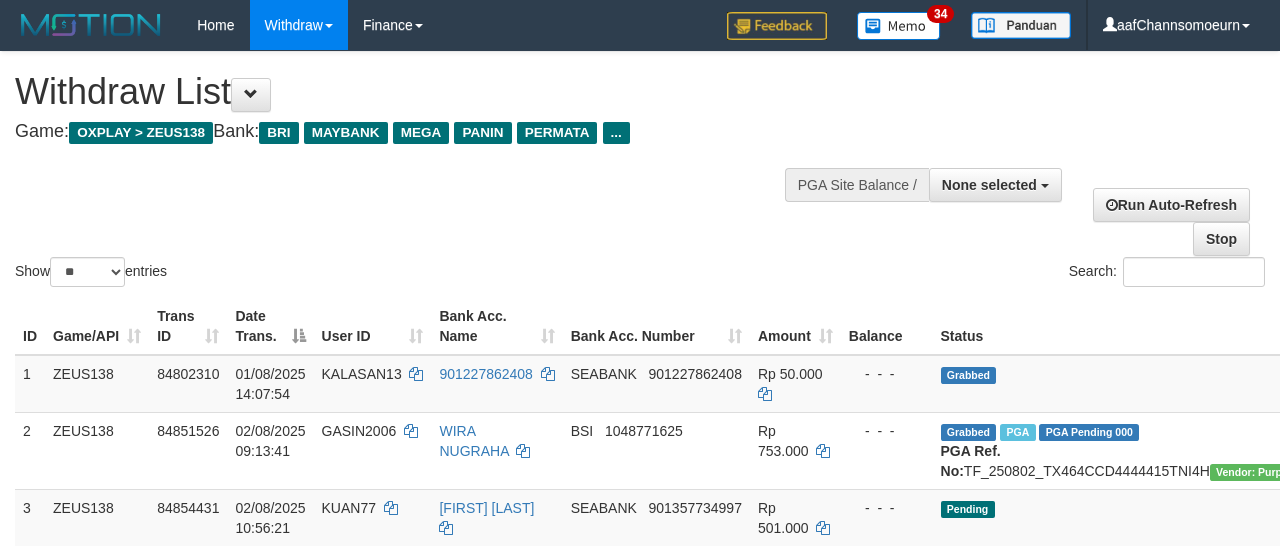 select 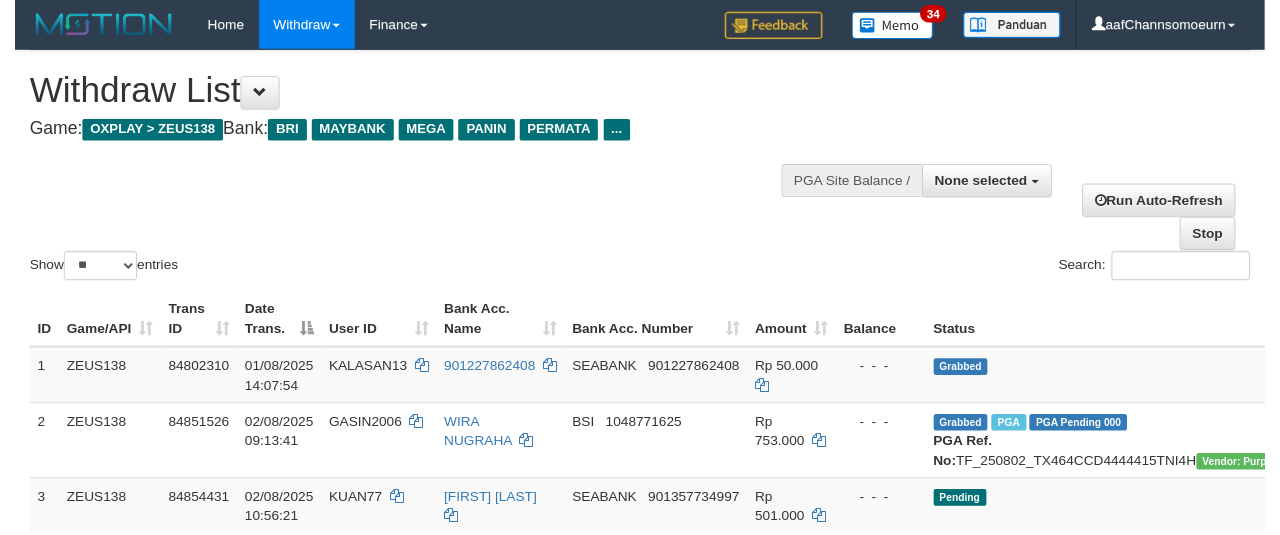 scroll, scrollTop: 356, scrollLeft: 0, axis: vertical 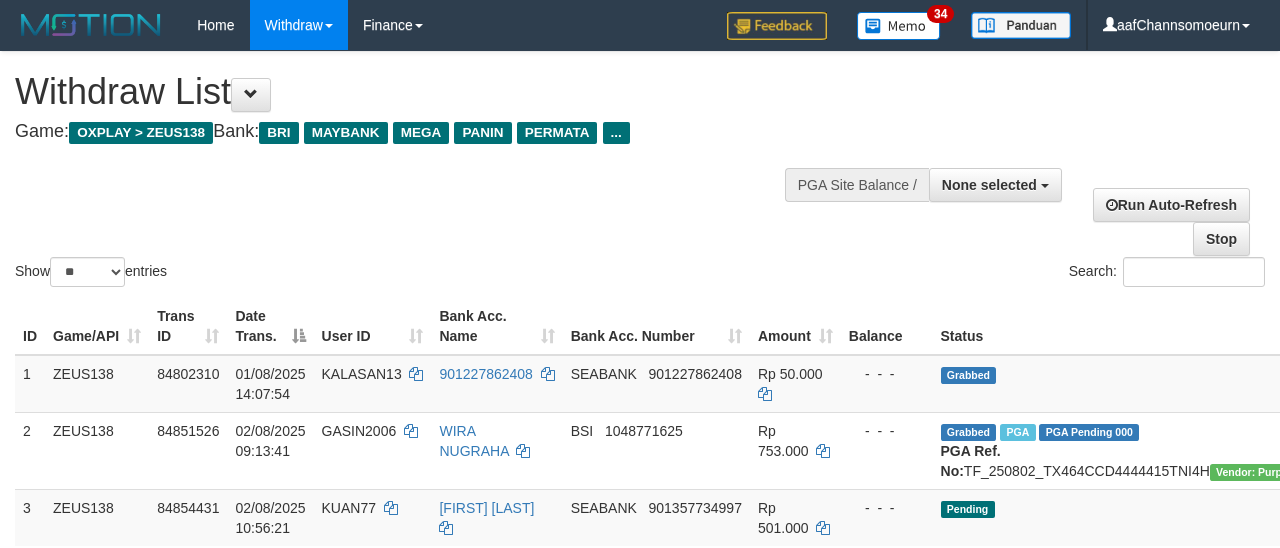 select 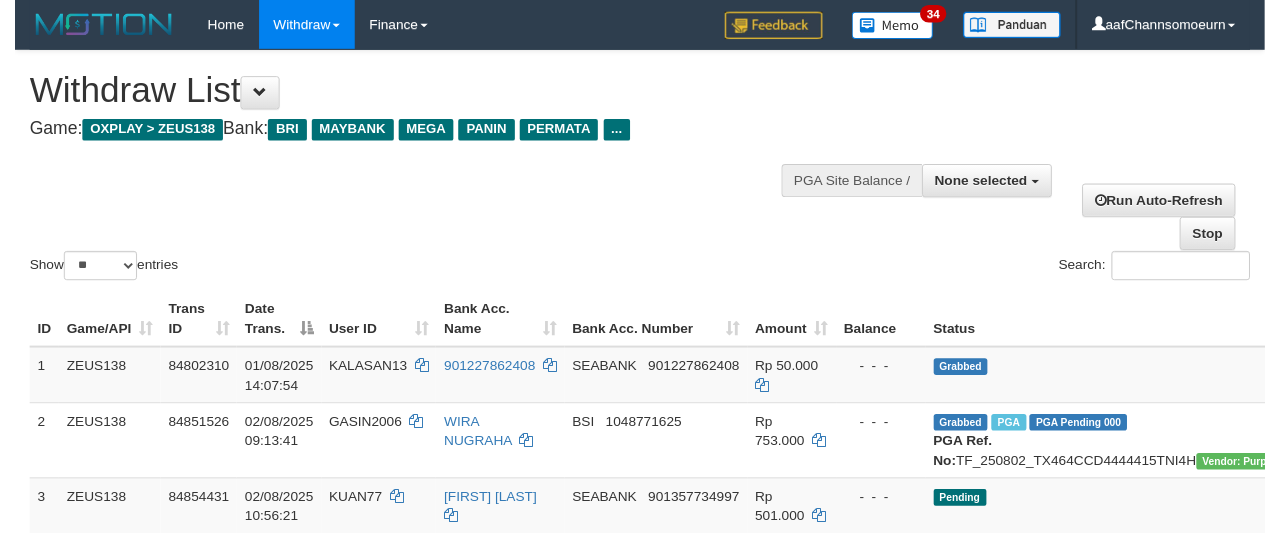 scroll, scrollTop: 356, scrollLeft: 0, axis: vertical 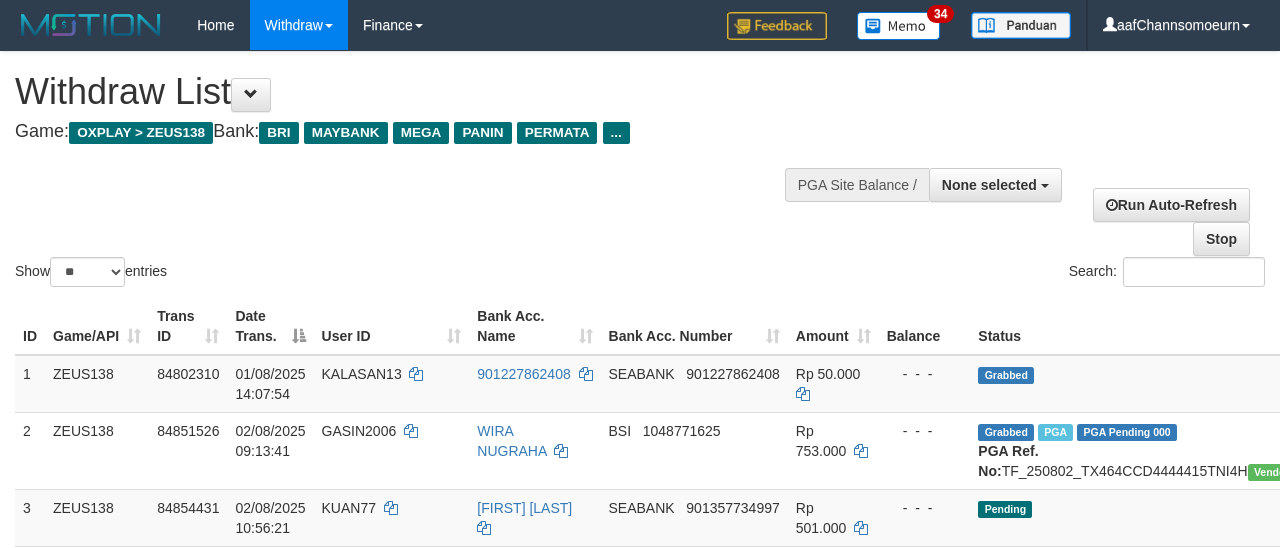 select 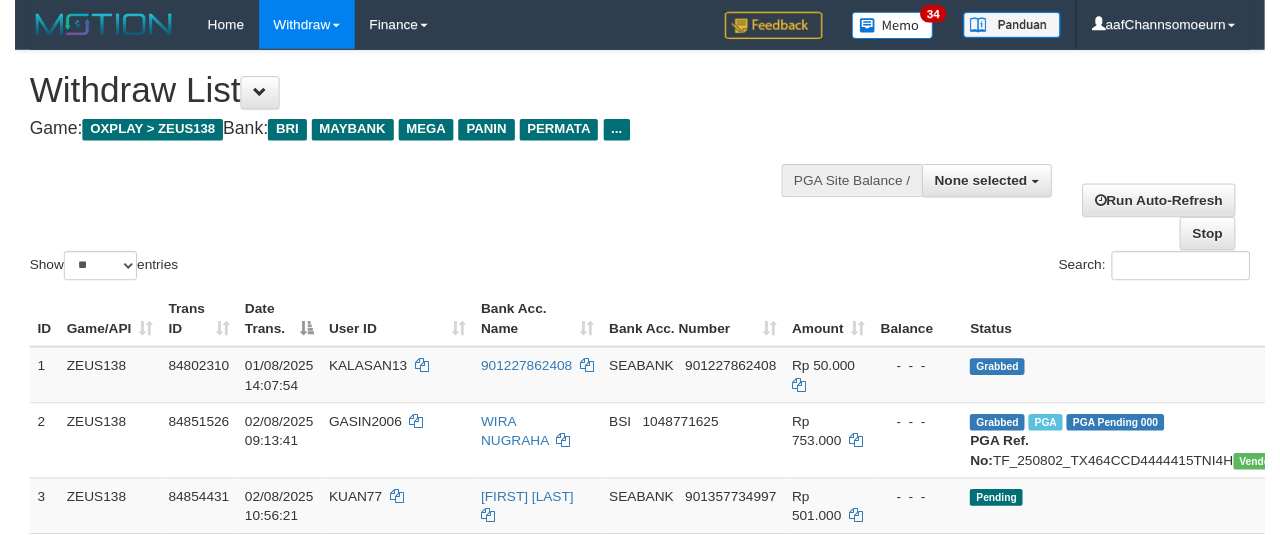 scroll, scrollTop: 356, scrollLeft: 0, axis: vertical 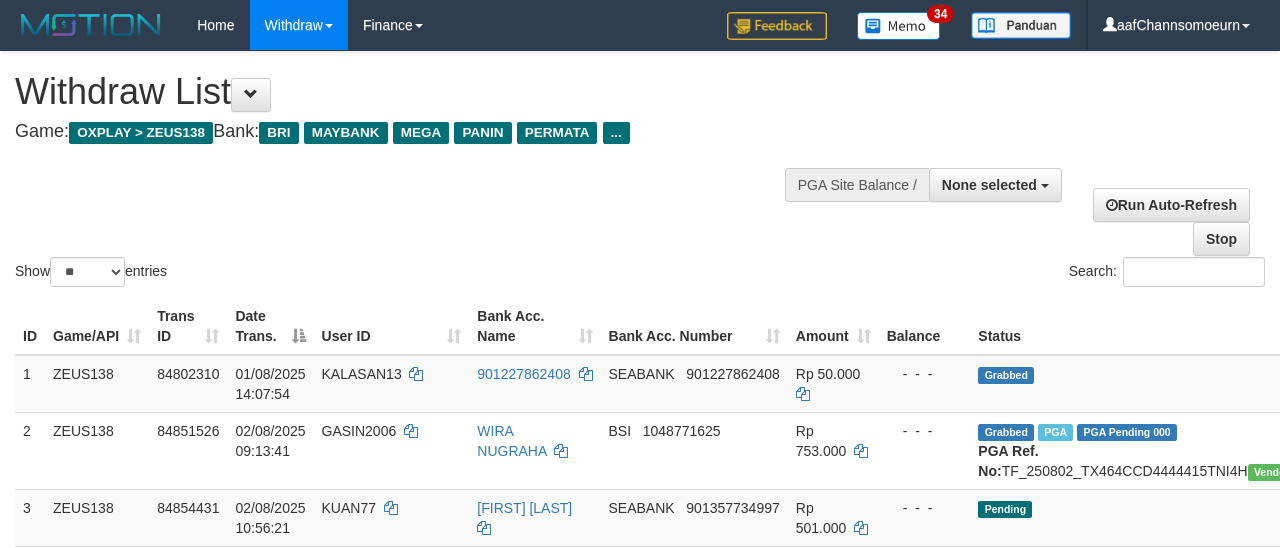 select 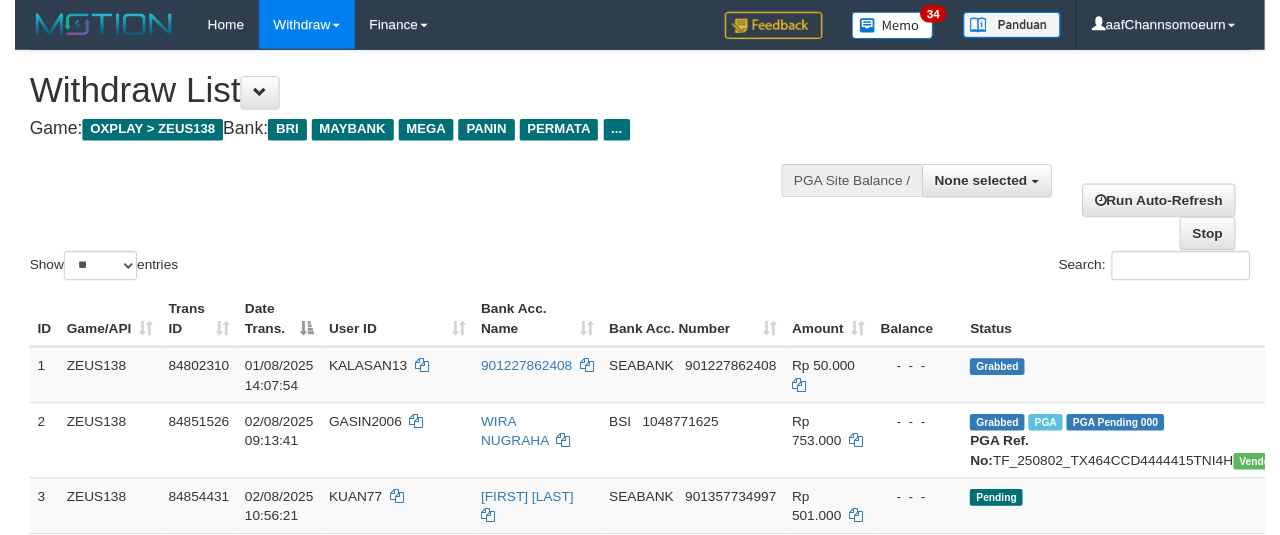 scroll, scrollTop: 356, scrollLeft: 0, axis: vertical 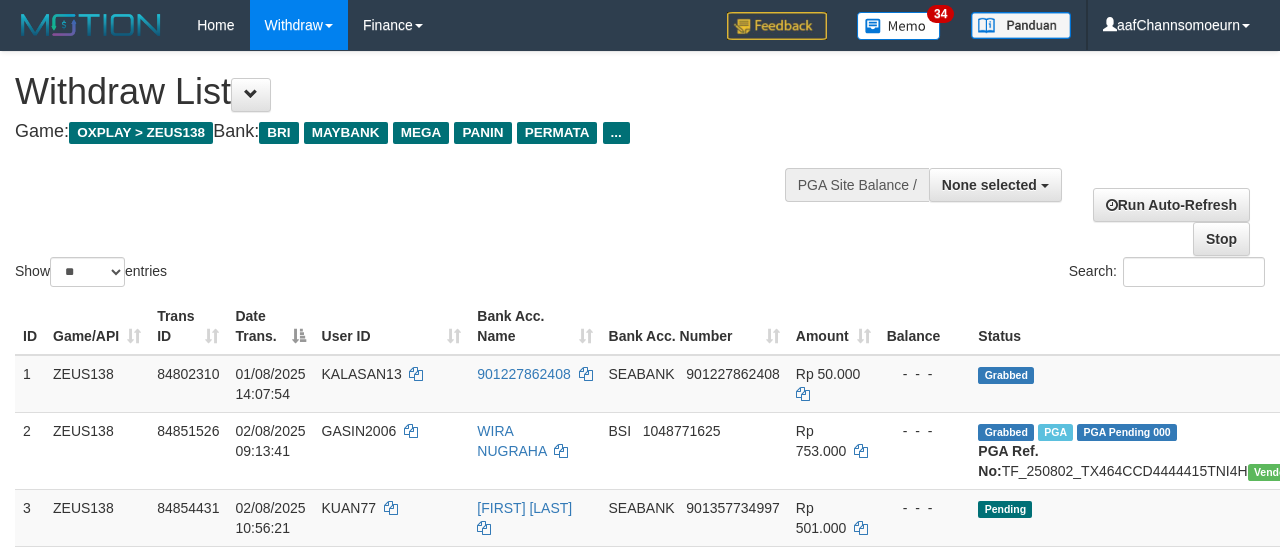 select 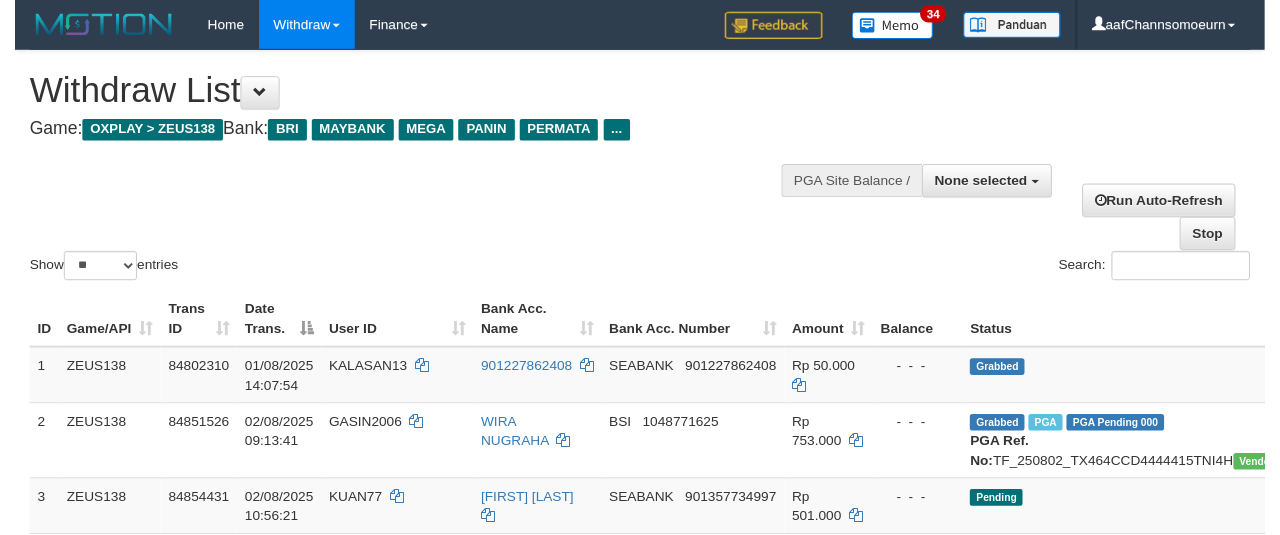 scroll, scrollTop: 356, scrollLeft: 0, axis: vertical 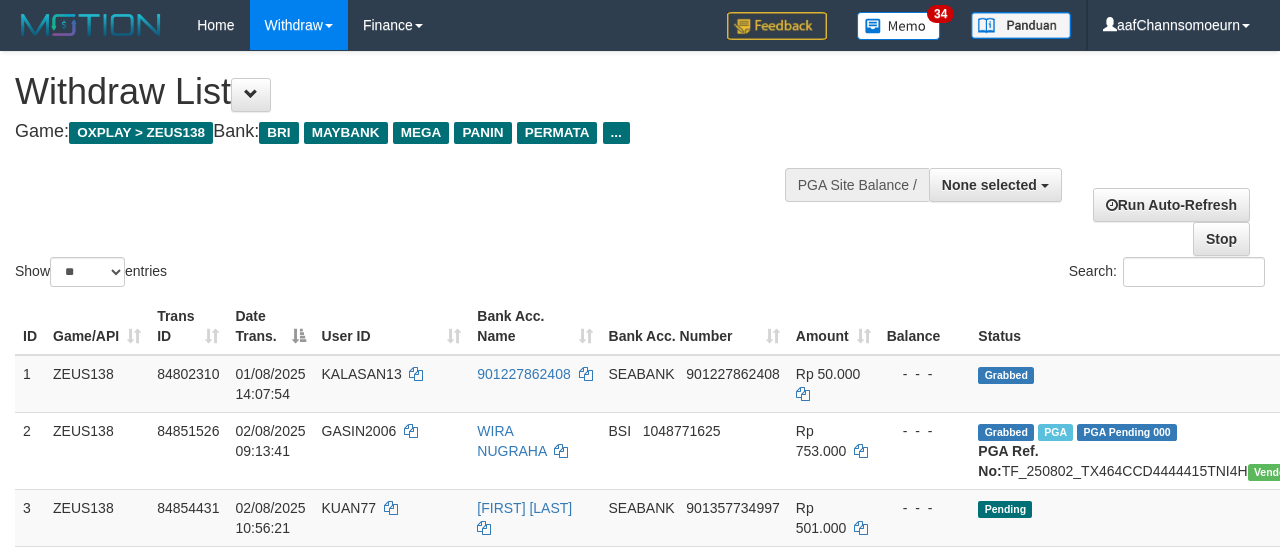 select 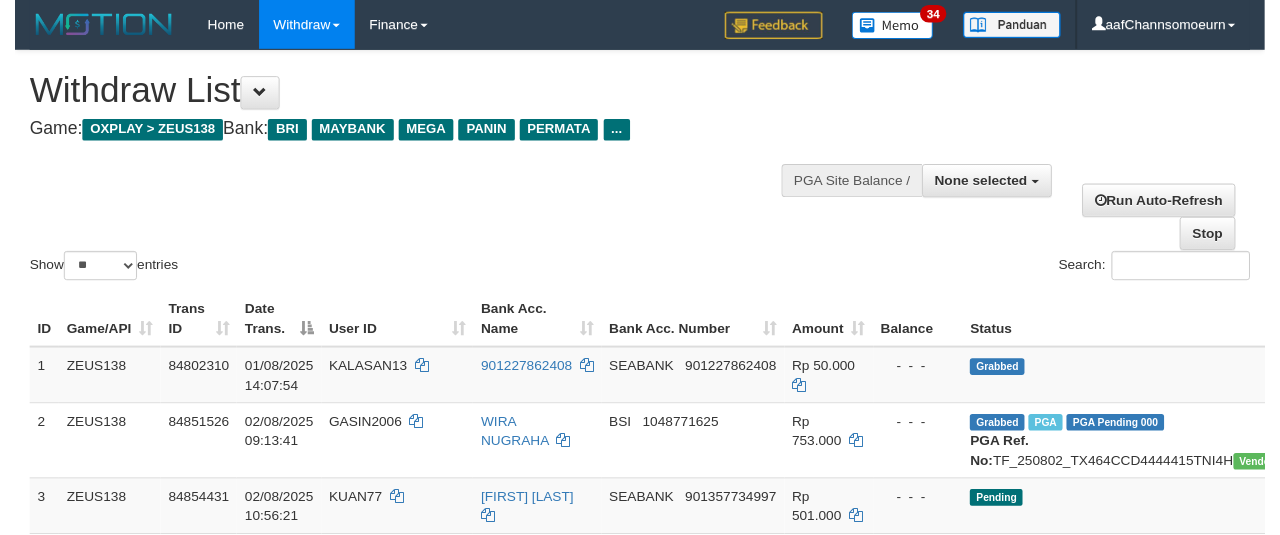 scroll, scrollTop: 356, scrollLeft: 0, axis: vertical 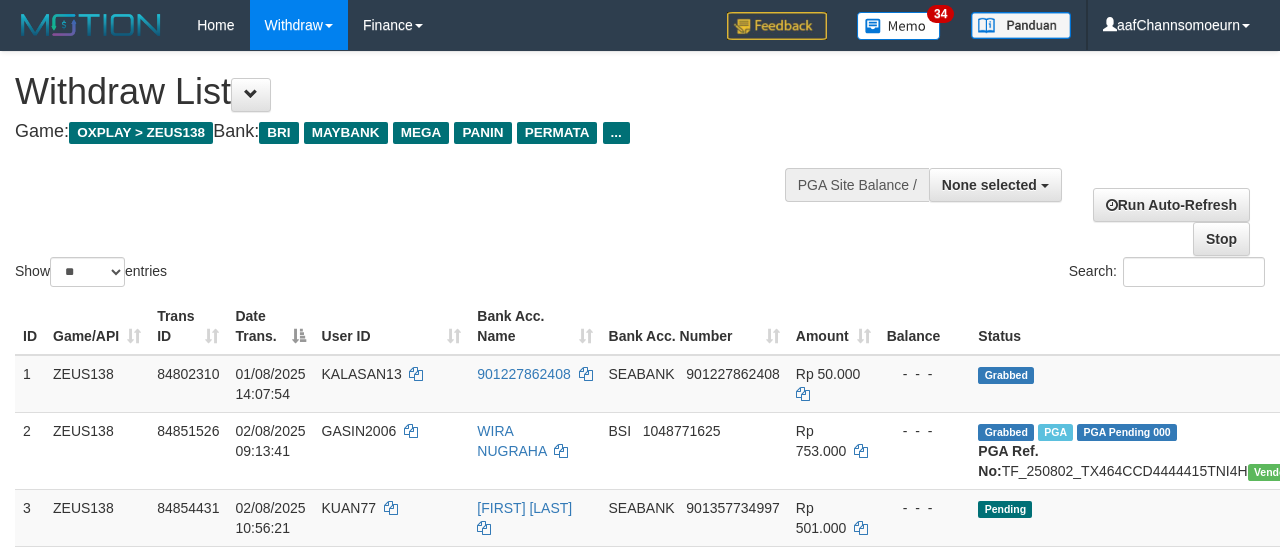 select 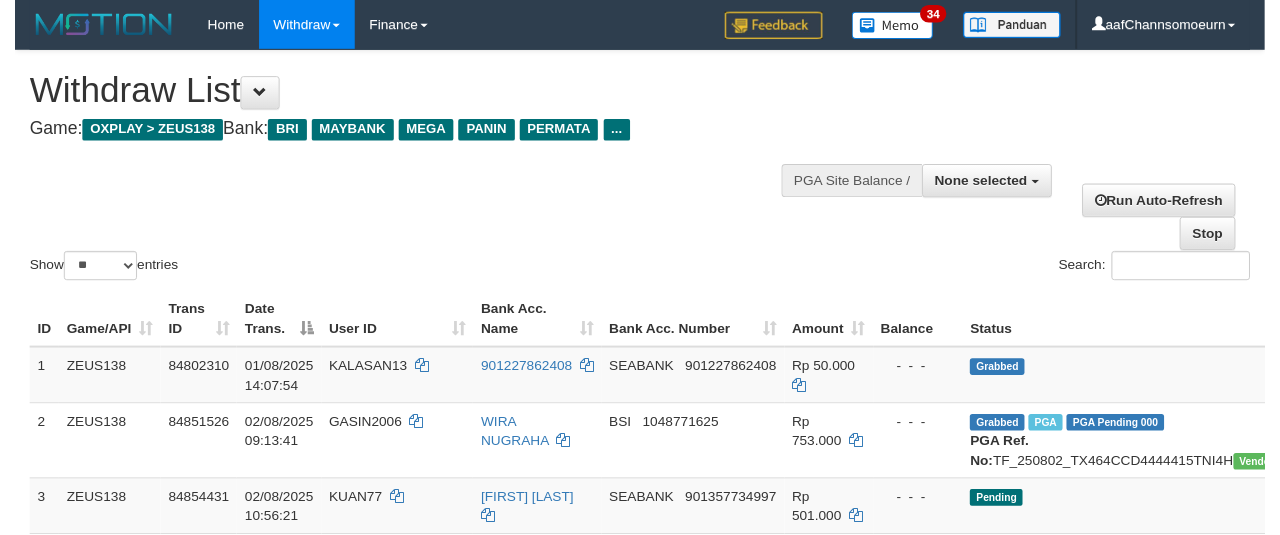 scroll, scrollTop: 356, scrollLeft: 0, axis: vertical 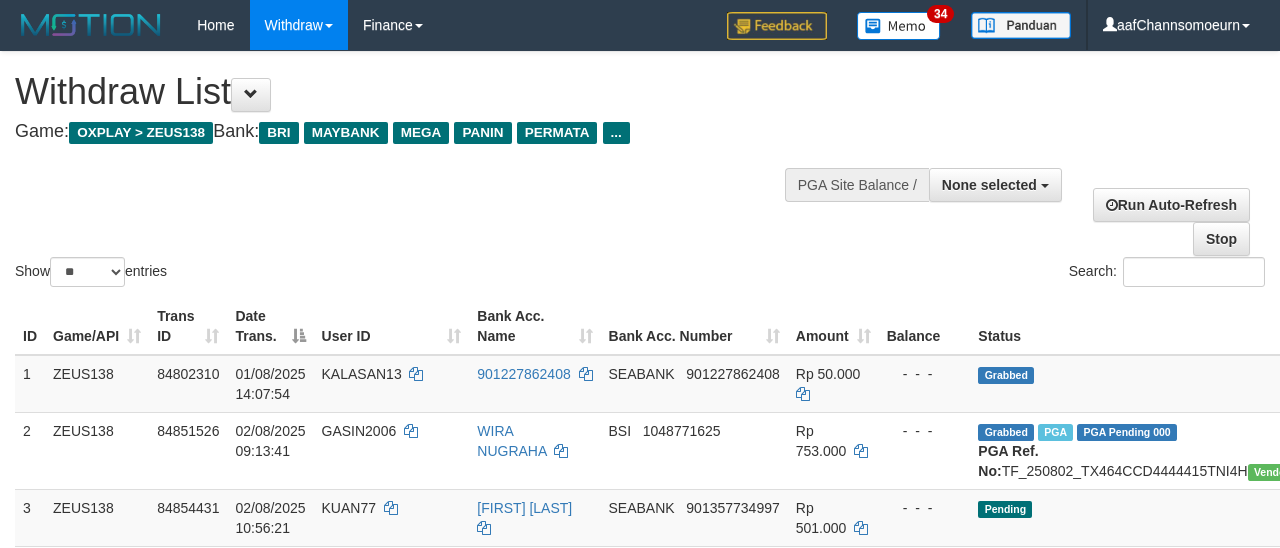 select 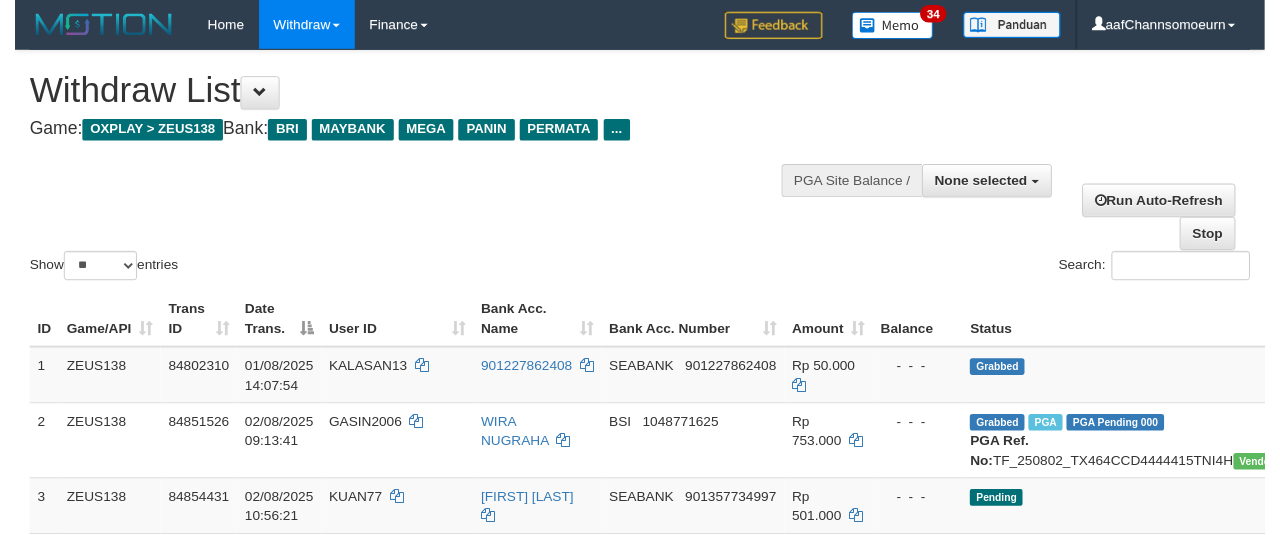 scroll, scrollTop: 356, scrollLeft: 0, axis: vertical 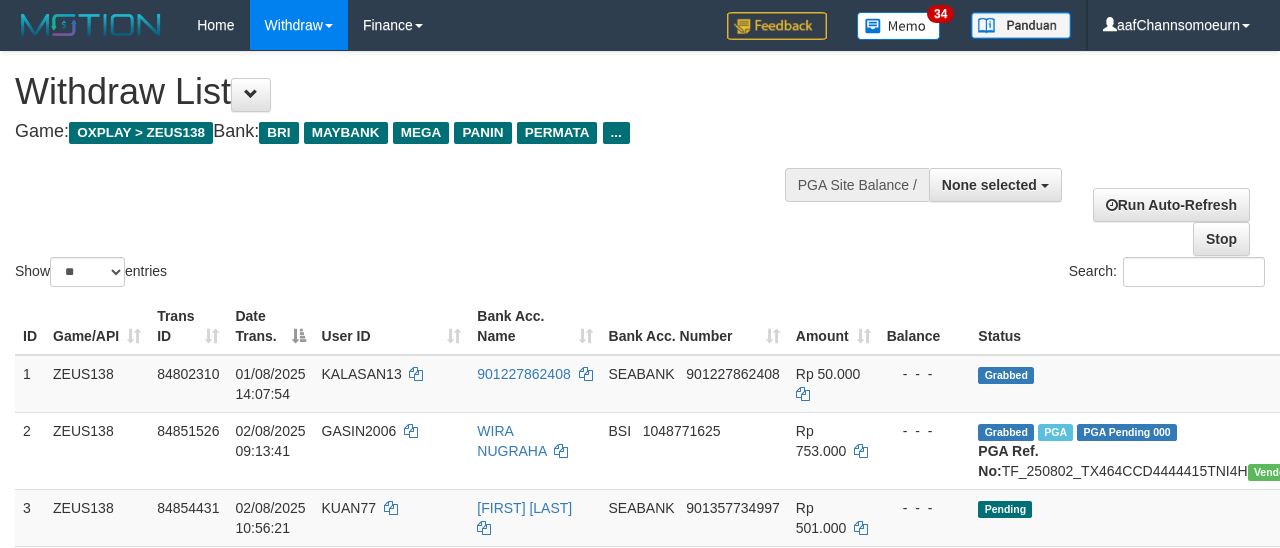 select 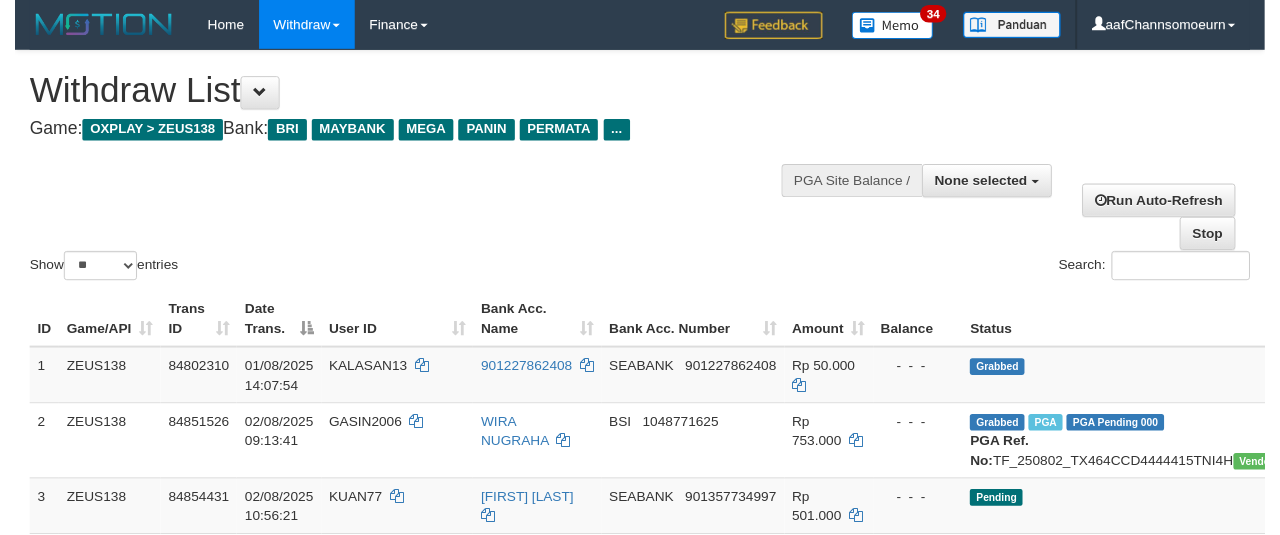 scroll, scrollTop: 356, scrollLeft: 0, axis: vertical 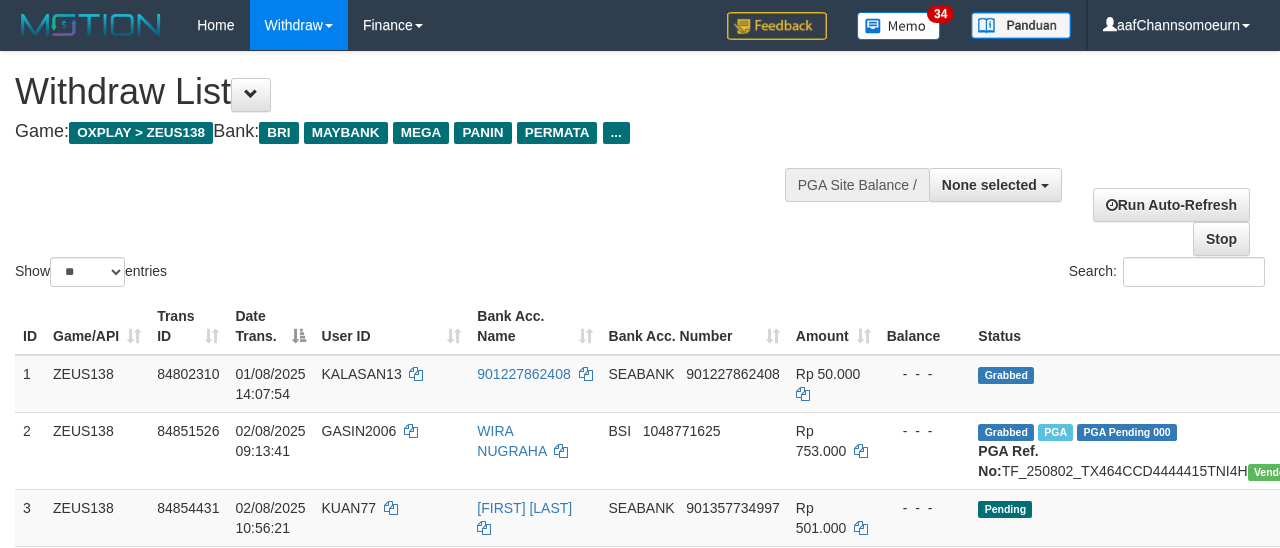 select 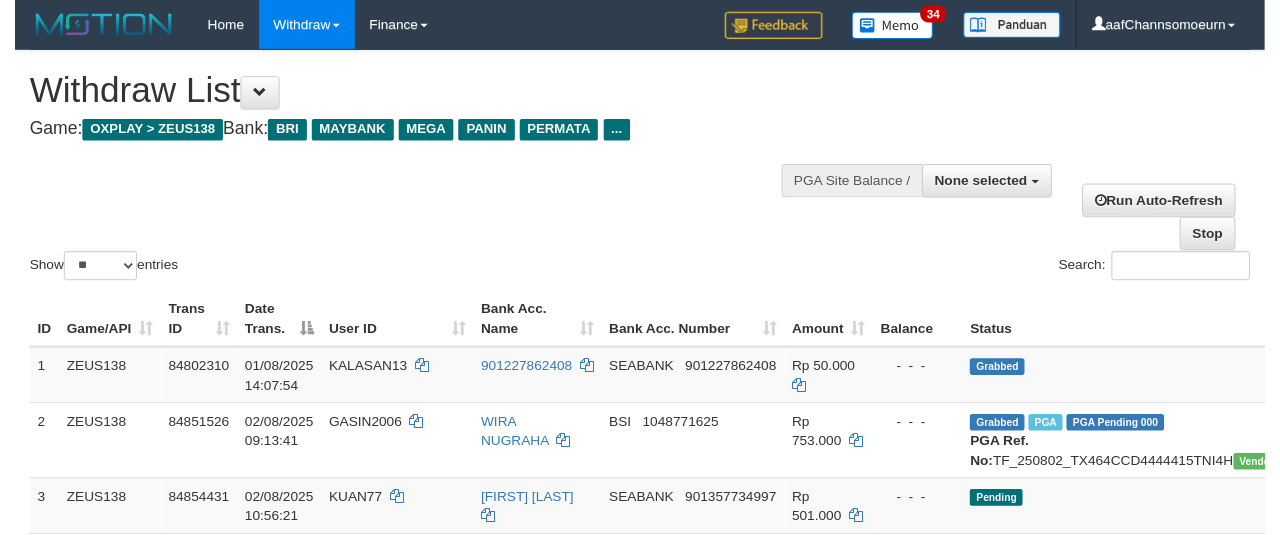 scroll, scrollTop: 356, scrollLeft: 0, axis: vertical 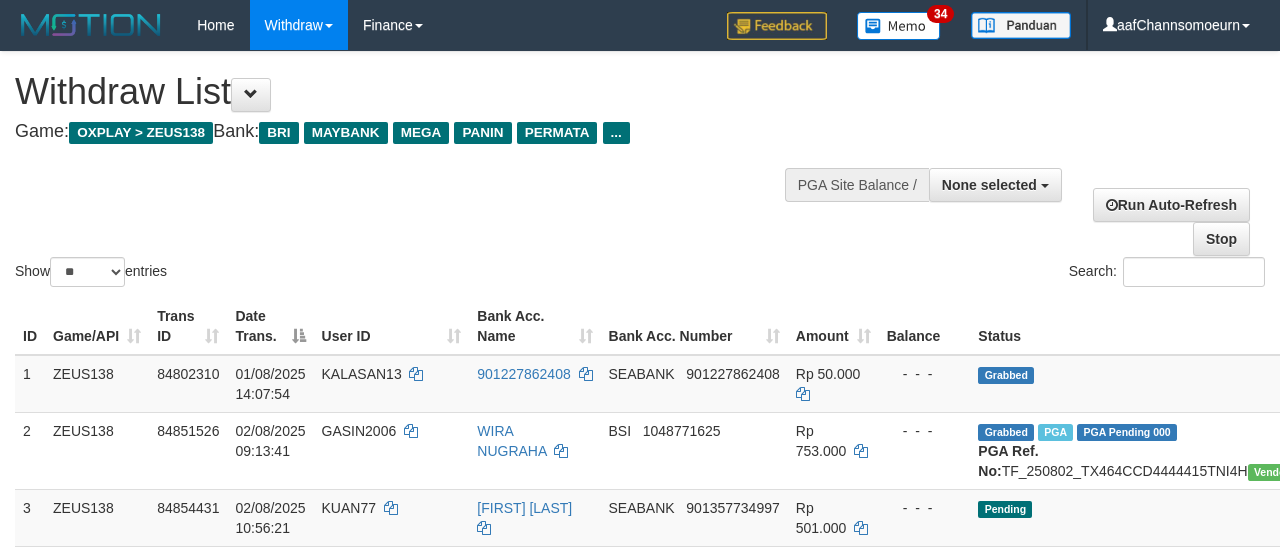 select 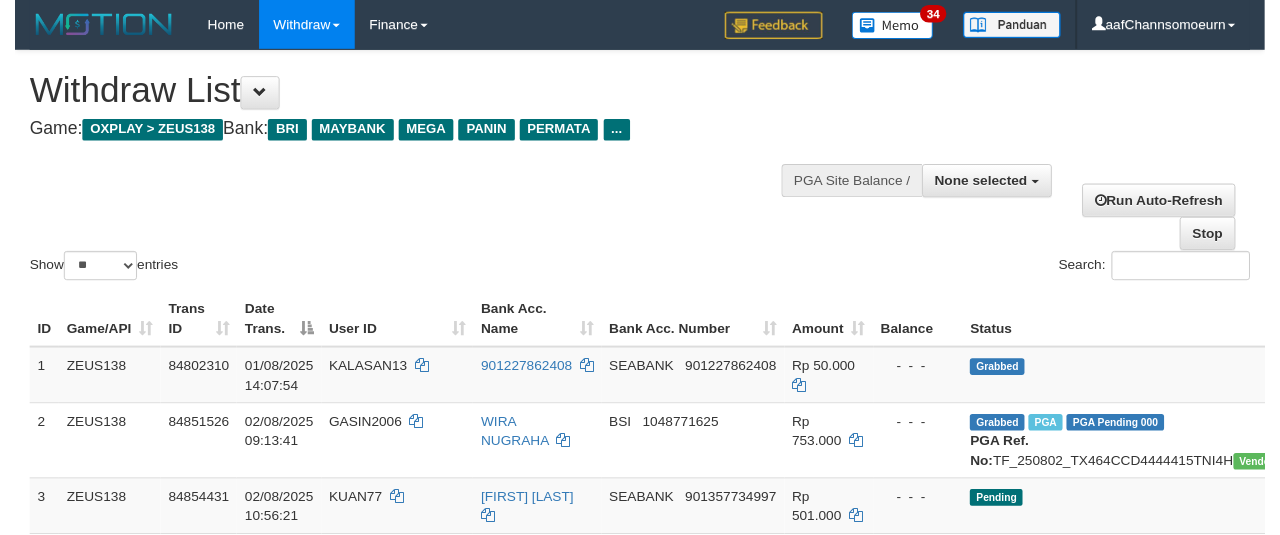 scroll, scrollTop: 356, scrollLeft: 0, axis: vertical 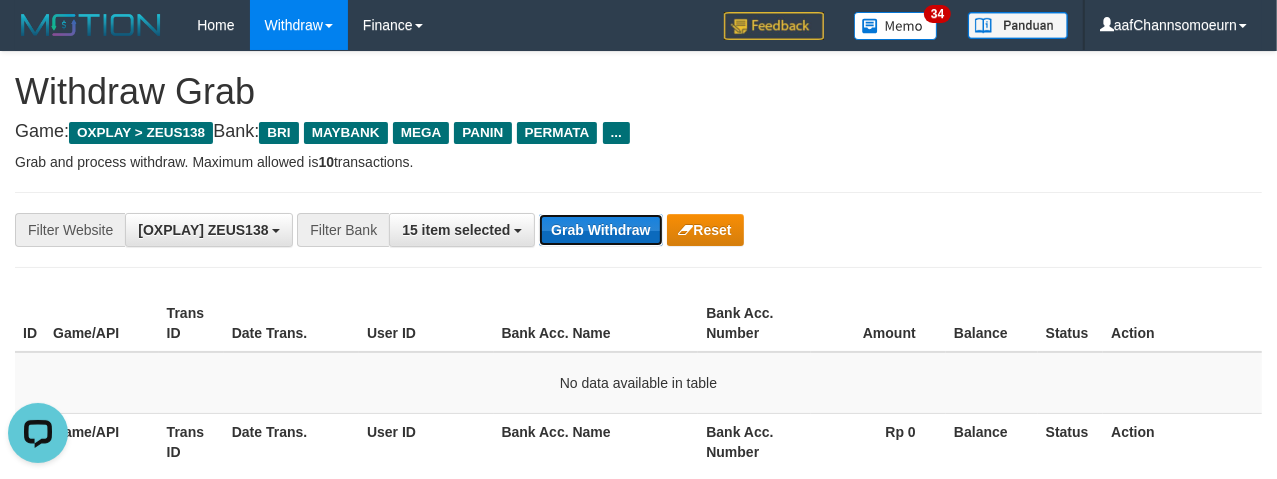 click on "Grab Withdraw" at bounding box center (600, 230) 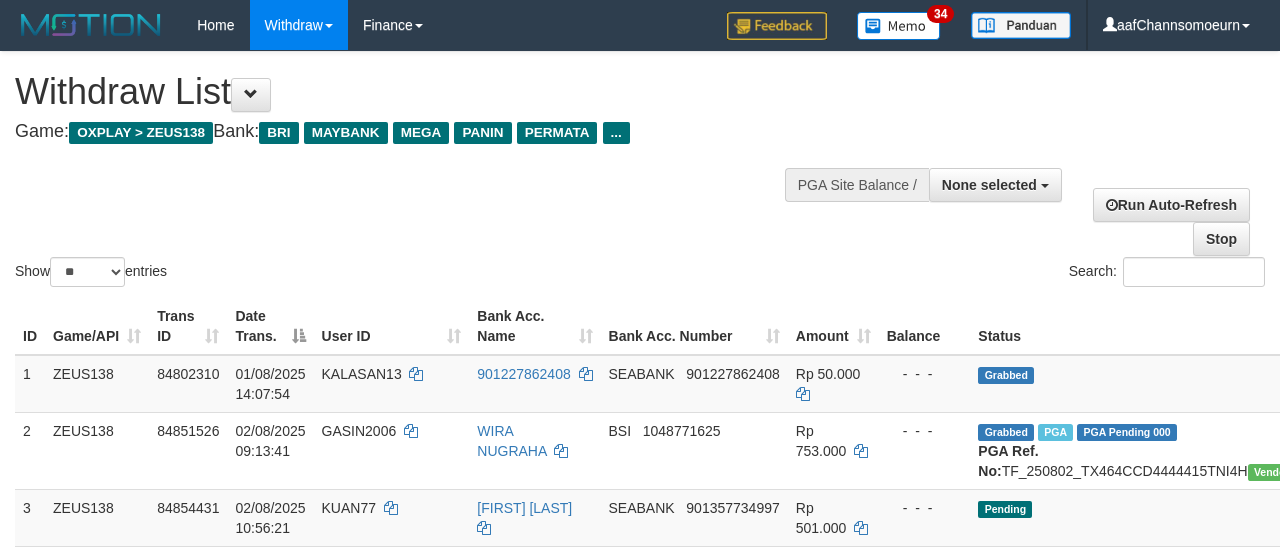 select 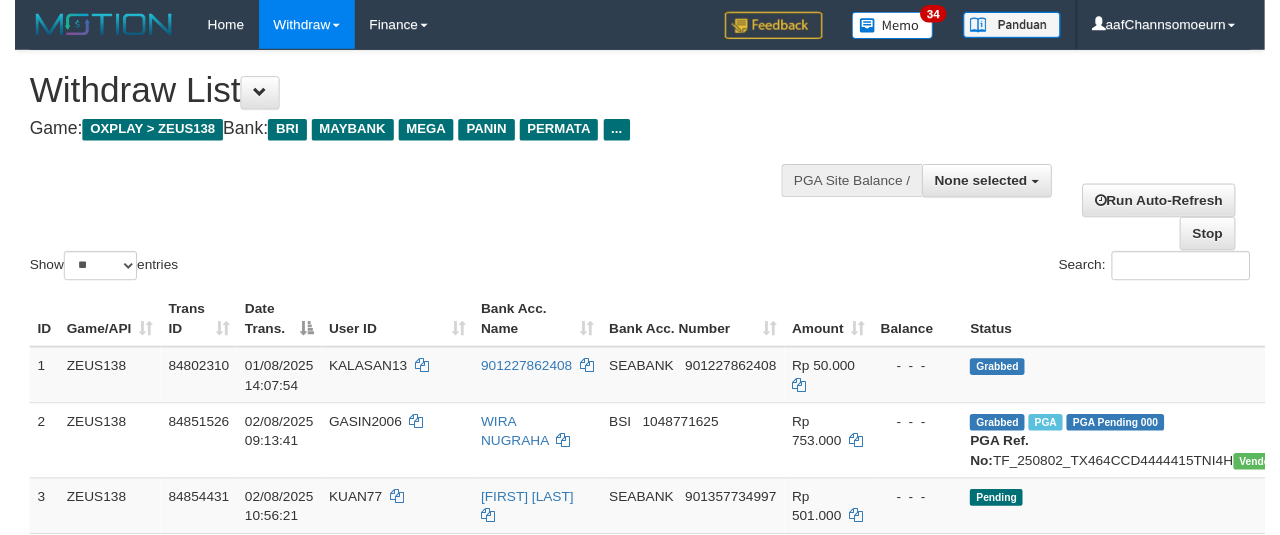scroll, scrollTop: 356, scrollLeft: 0, axis: vertical 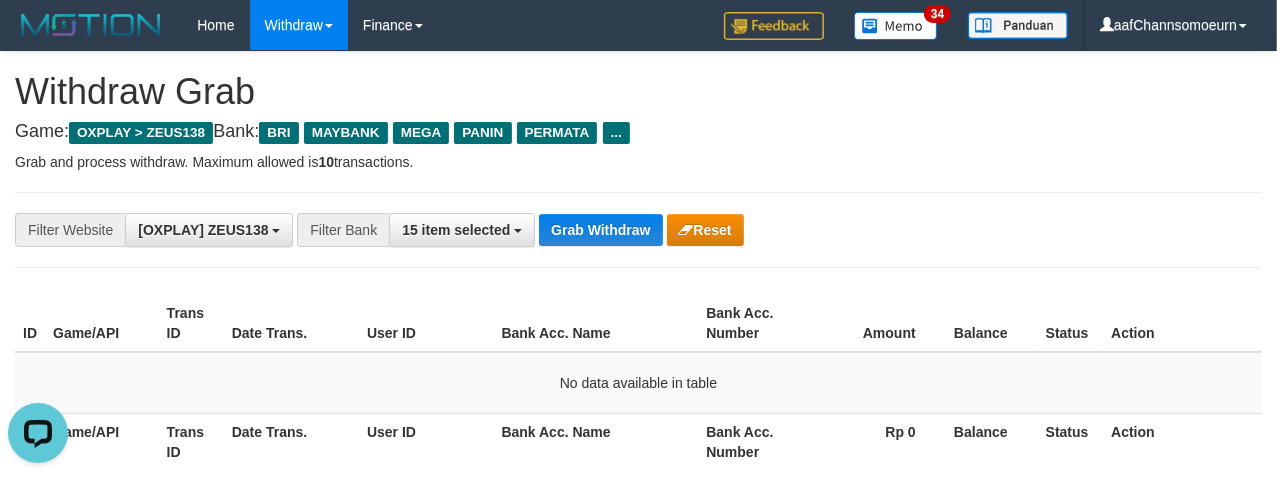 click on "**********" at bounding box center [638, 230] 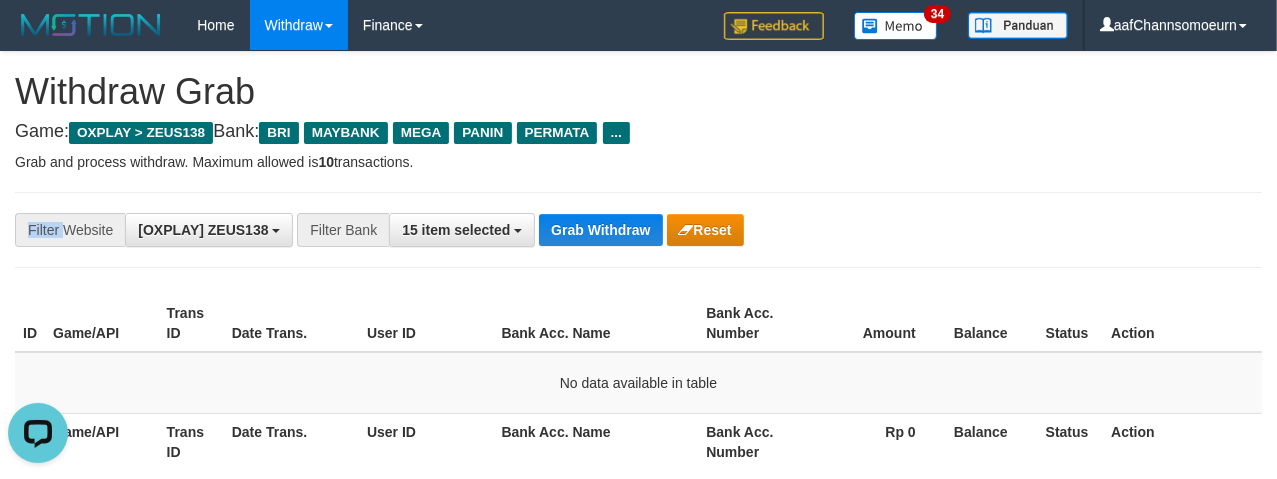 click on "**********" at bounding box center (638, 230) 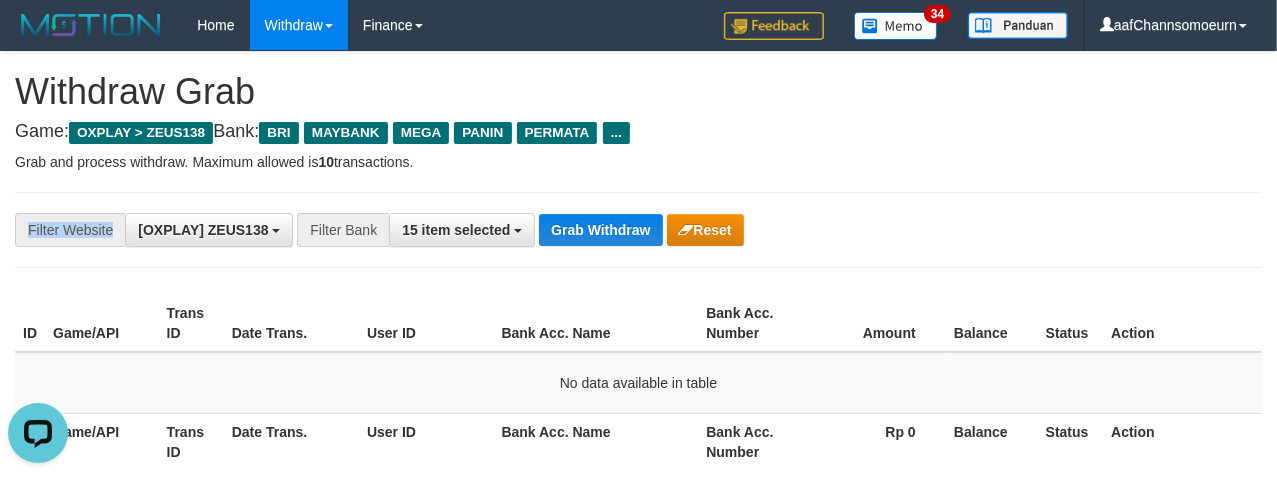click on "**********" at bounding box center (638, 230) 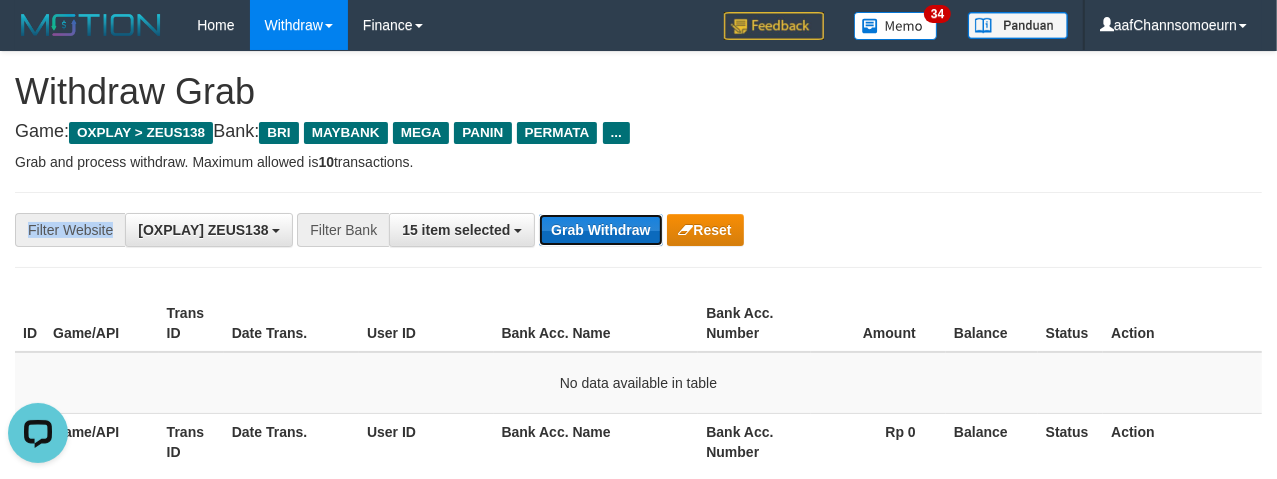 click on "Grab Withdraw" at bounding box center (600, 230) 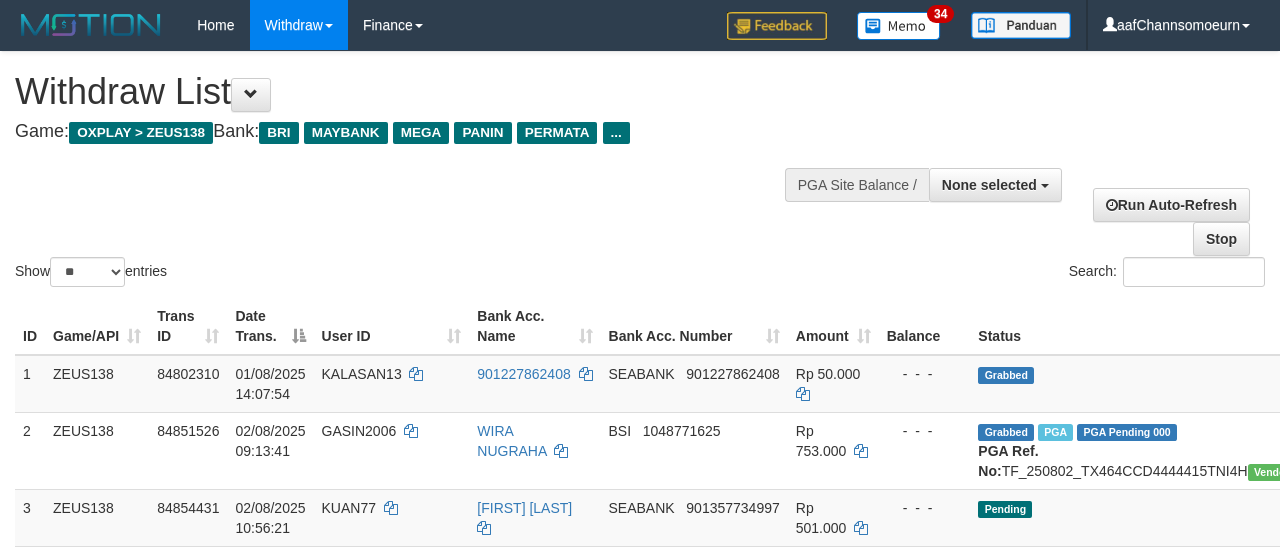 select 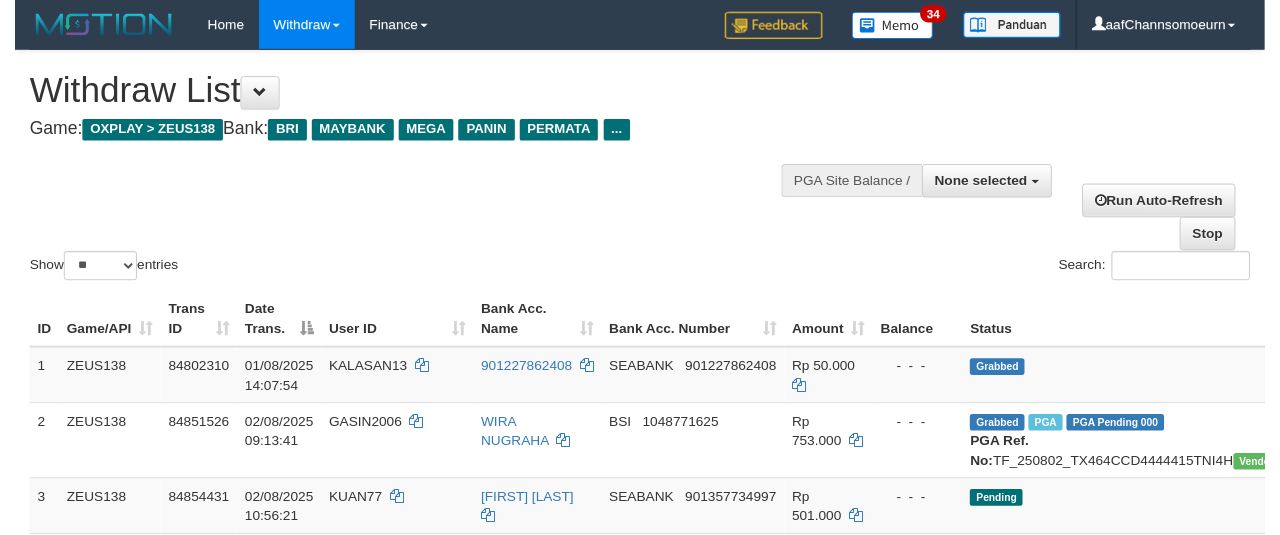 scroll, scrollTop: 356, scrollLeft: 0, axis: vertical 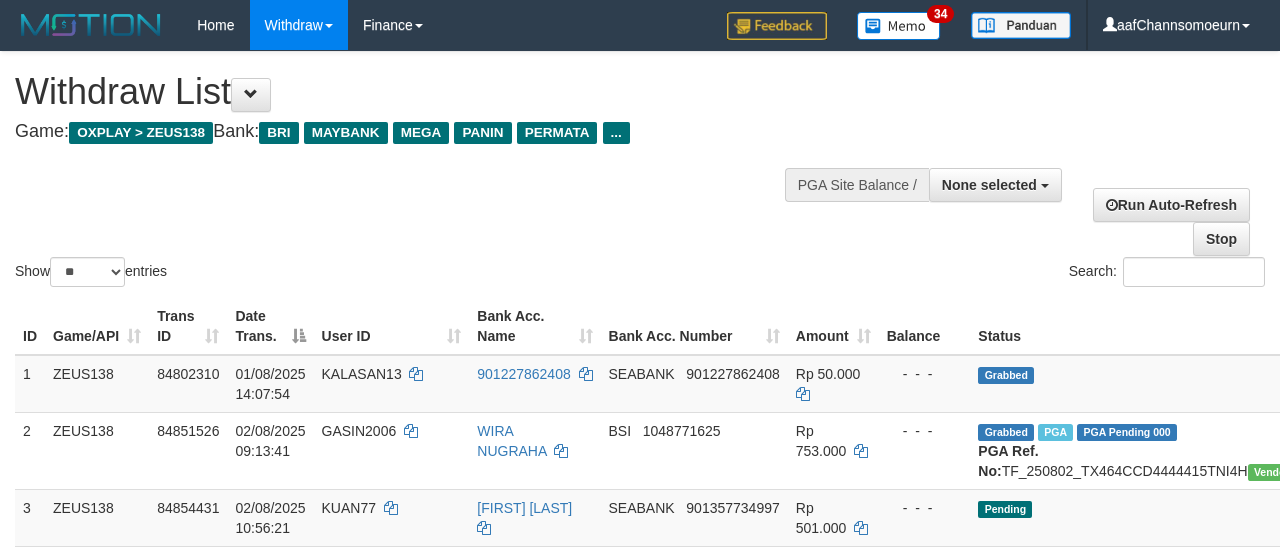 select 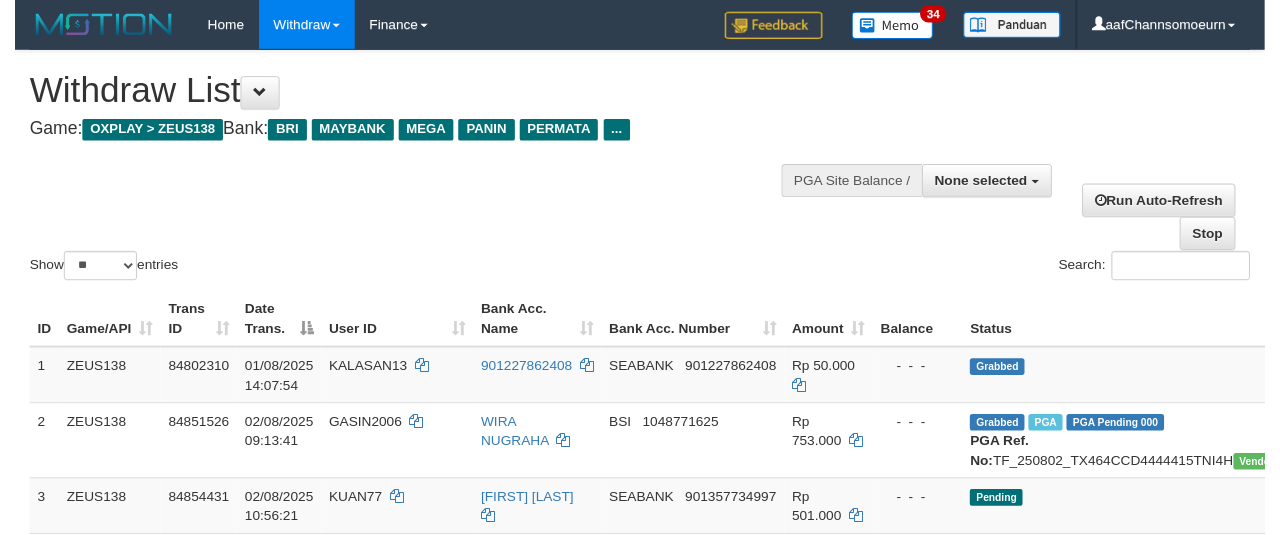 scroll, scrollTop: 356, scrollLeft: 0, axis: vertical 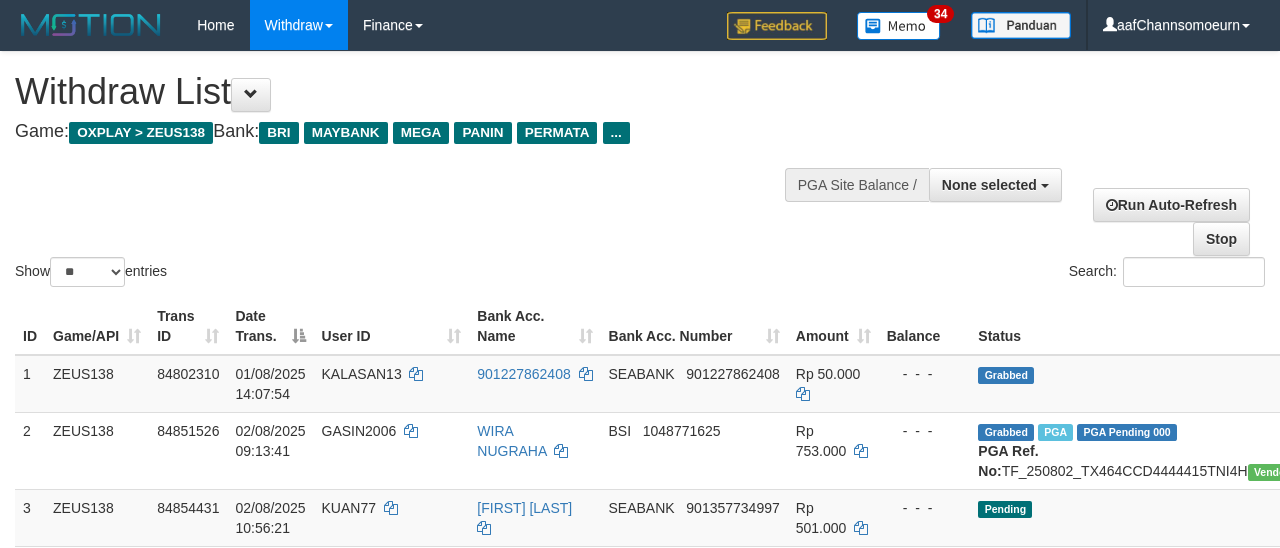 select 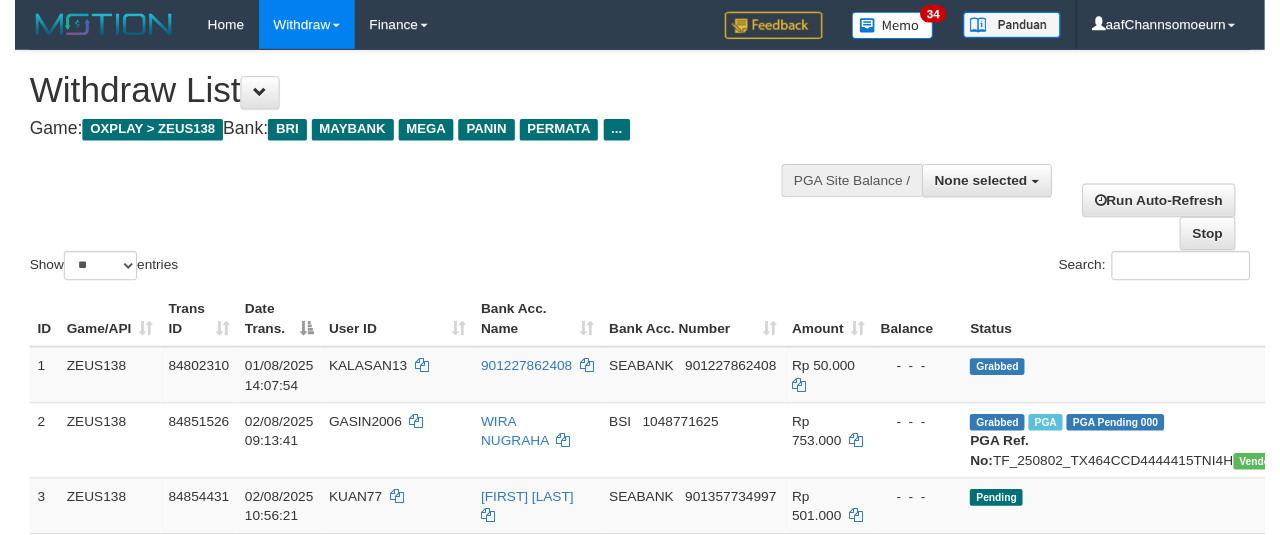scroll, scrollTop: 356, scrollLeft: 0, axis: vertical 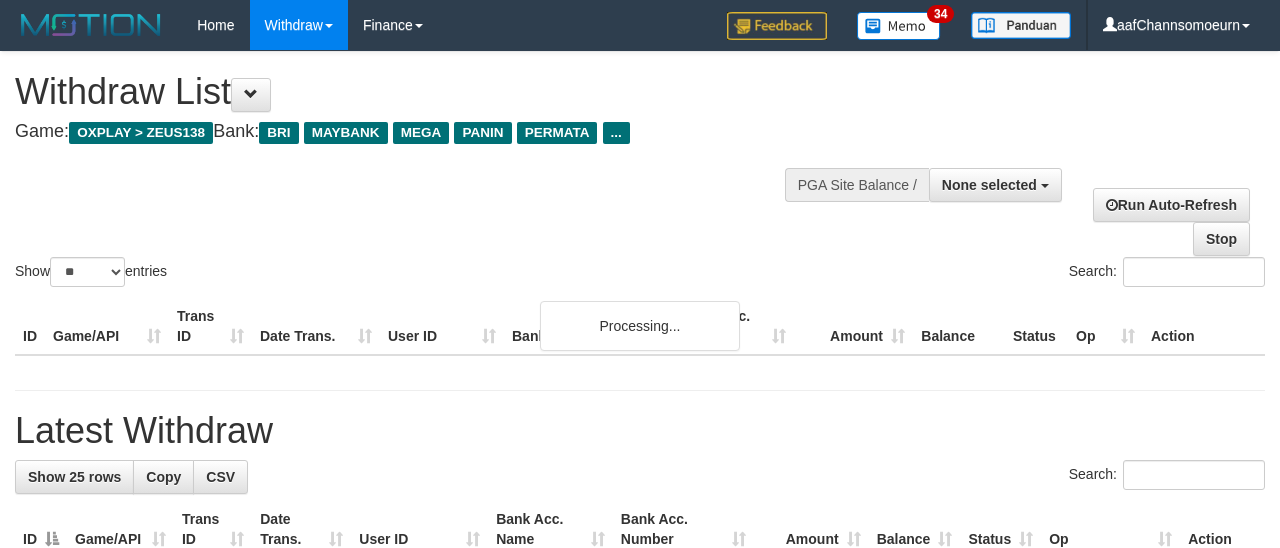 select 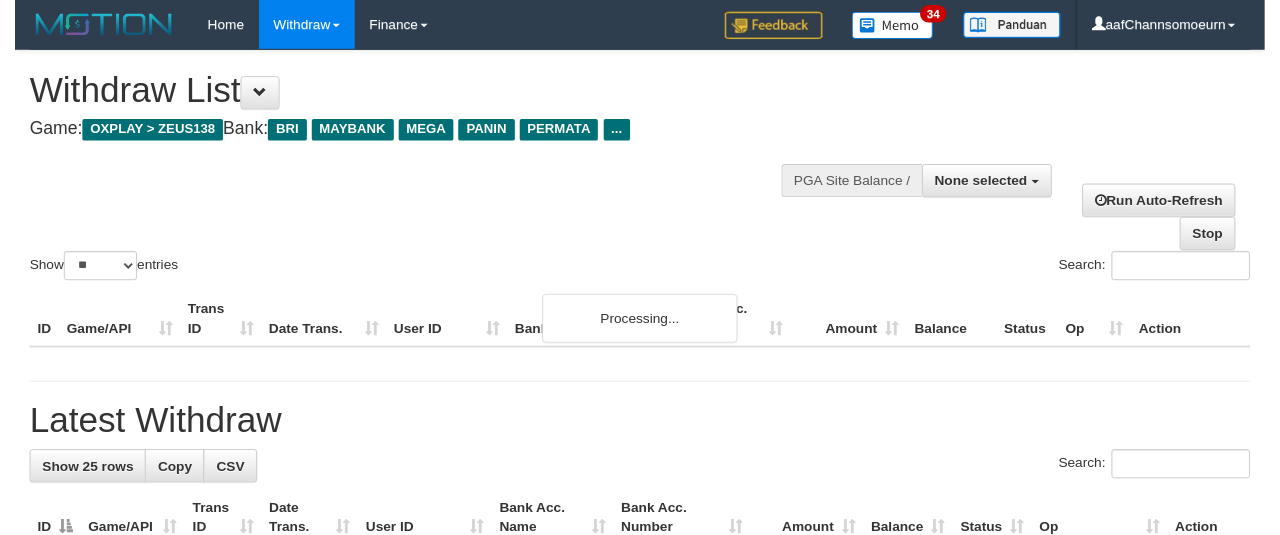 scroll, scrollTop: 356, scrollLeft: 0, axis: vertical 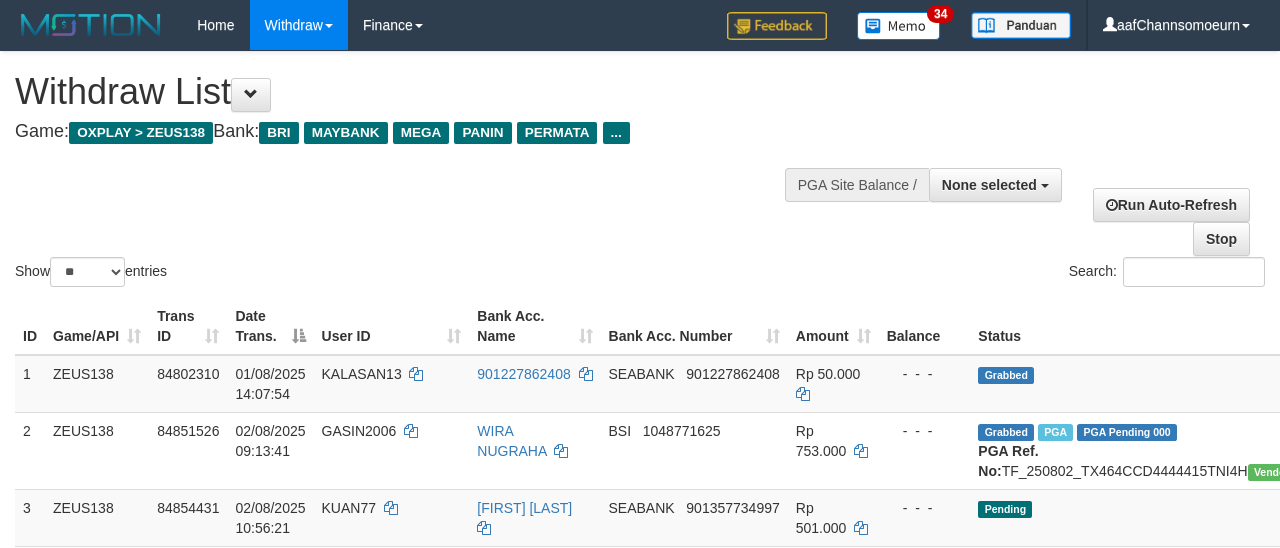 select 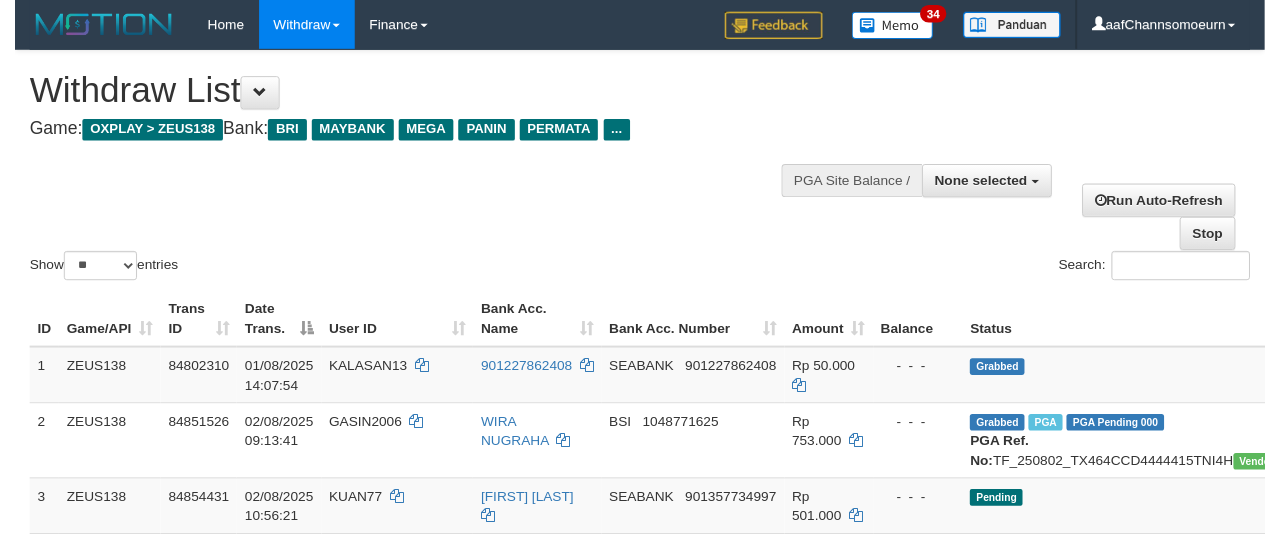 scroll, scrollTop: 356, scrollLeft: 0, axis: vertical 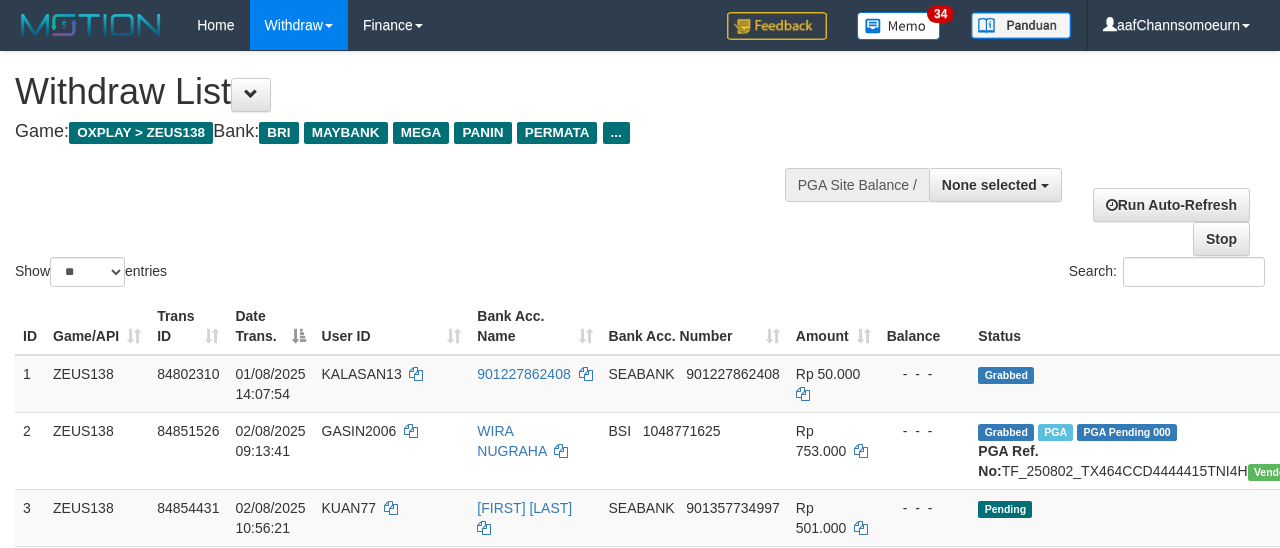 select 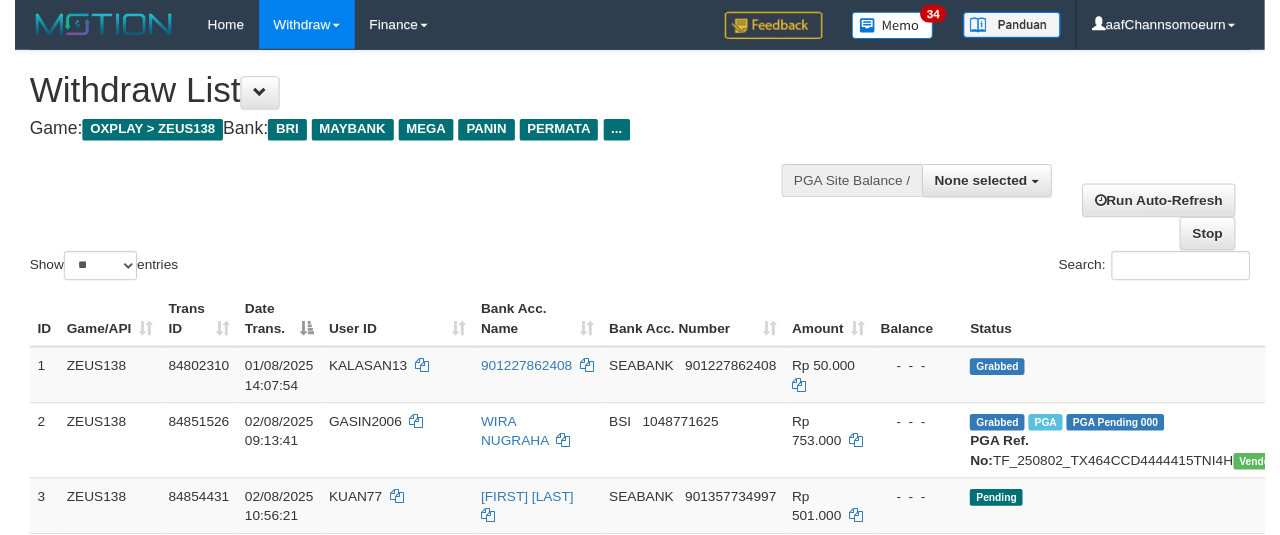 scroll, scrollTop: 356, scrollLeft: 0, axis: vertical 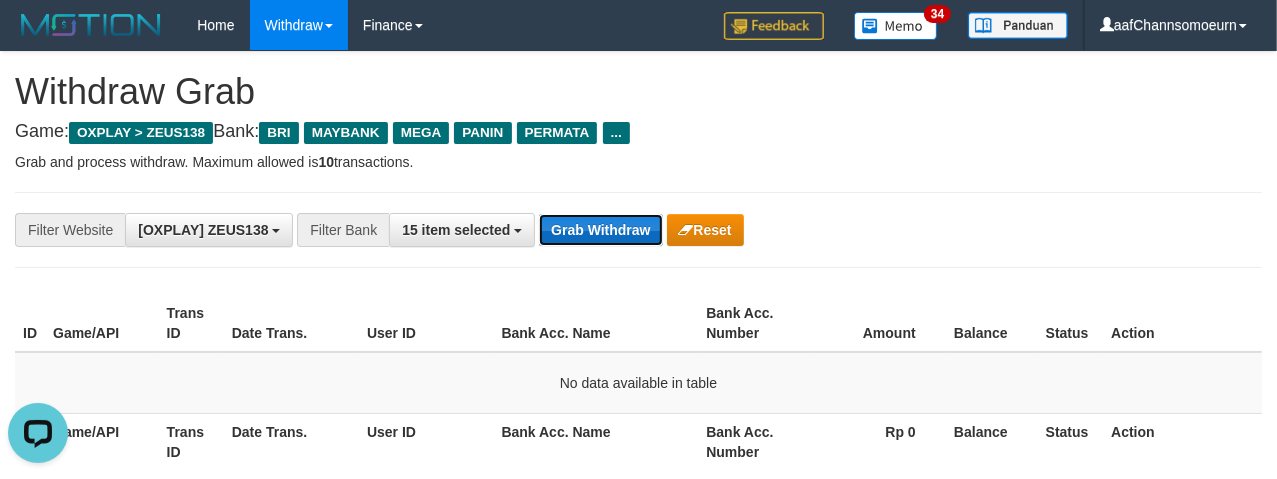 click on "Grab Withdraw" at bounding box center [600, 230] 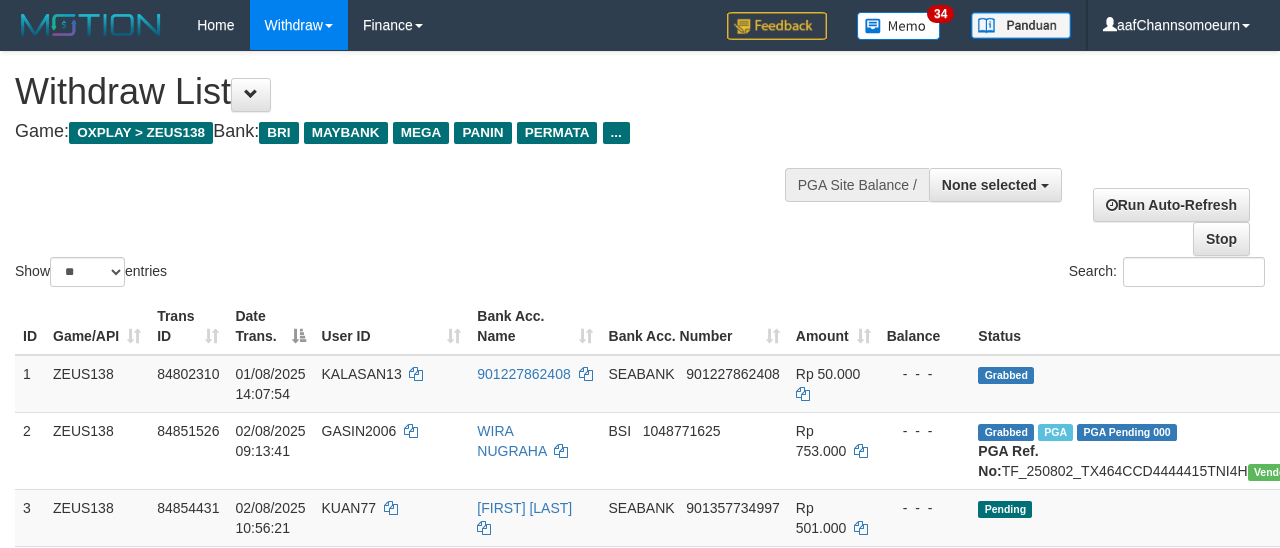 select 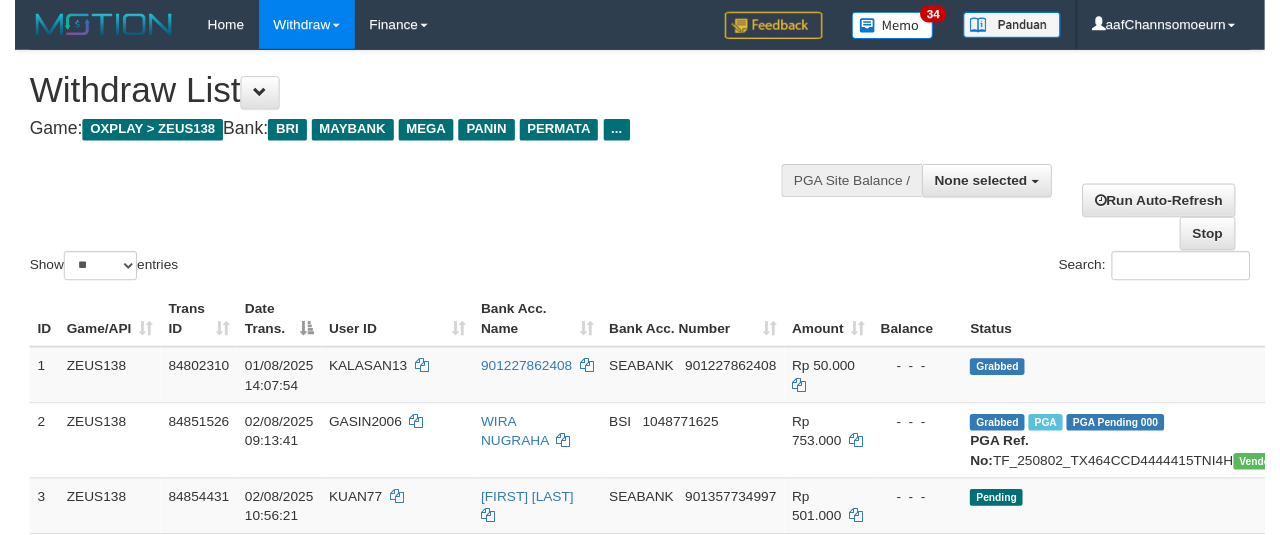 scroll, scrollTop: 356, scrollLeft: 0, axis: vertical 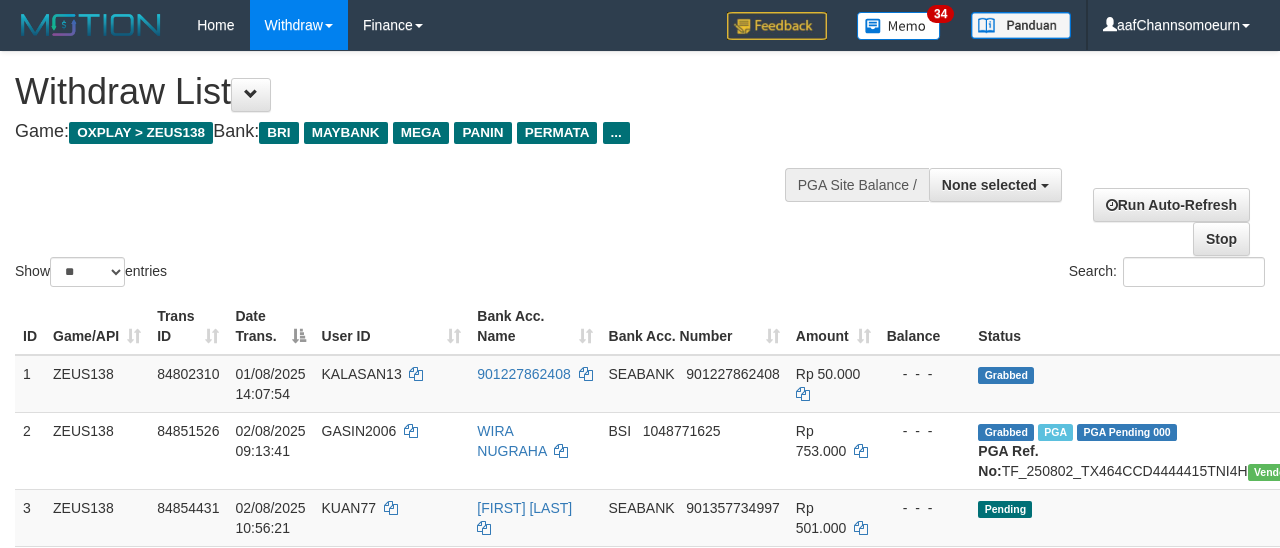 select 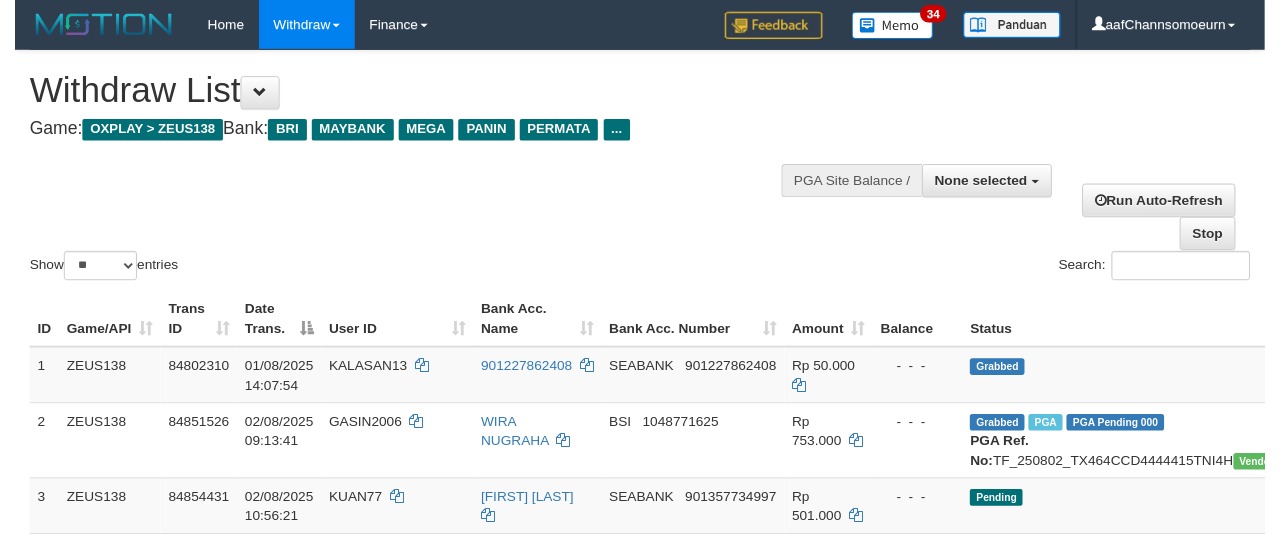 scroll, scrollTop: 356, scrollLeft: 0, axis: vertical 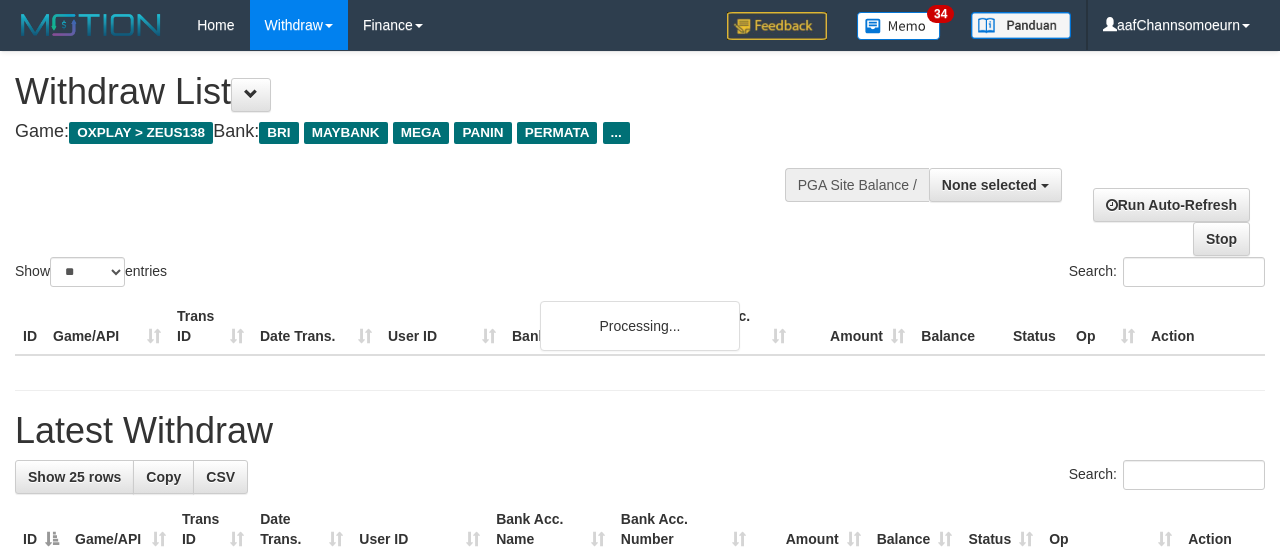 select 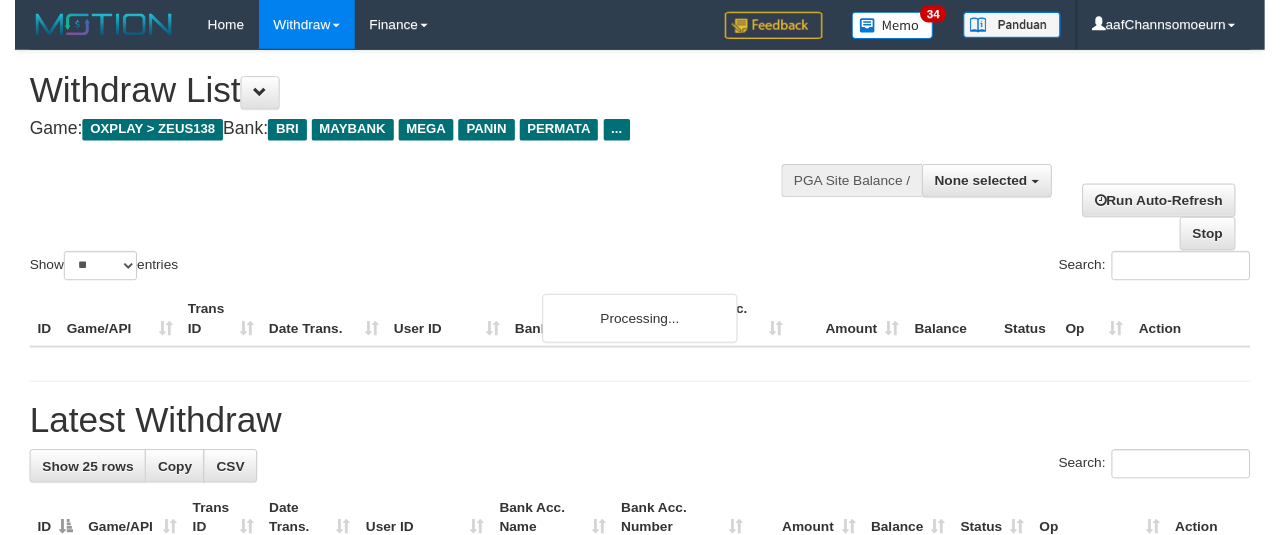 scroll, scrollTop: 356, scrollLeft: 0, axis: vertical 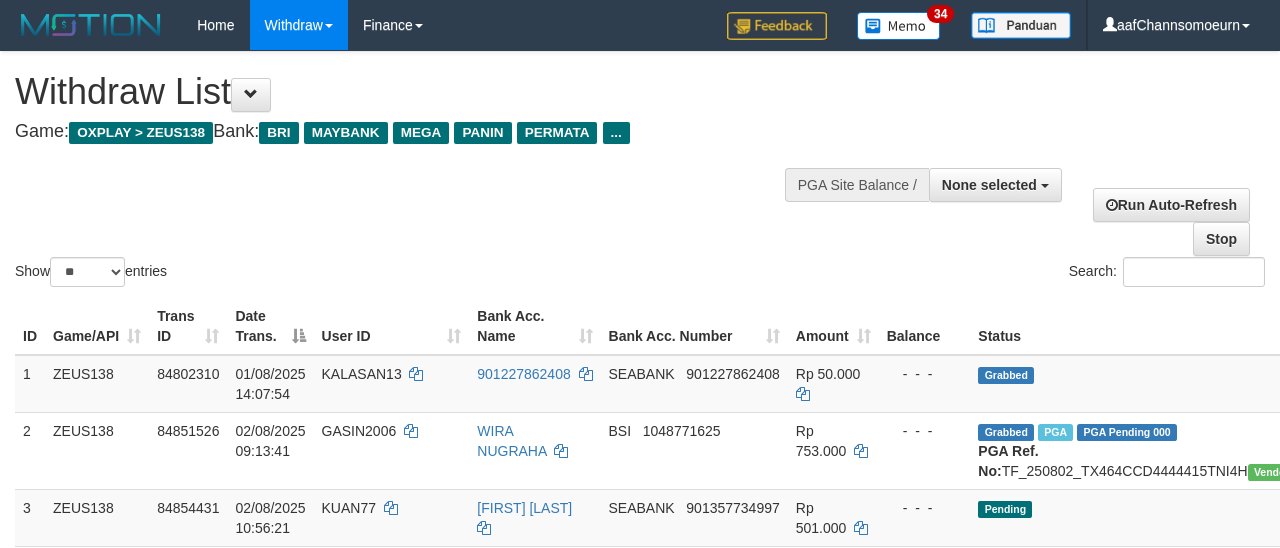 select 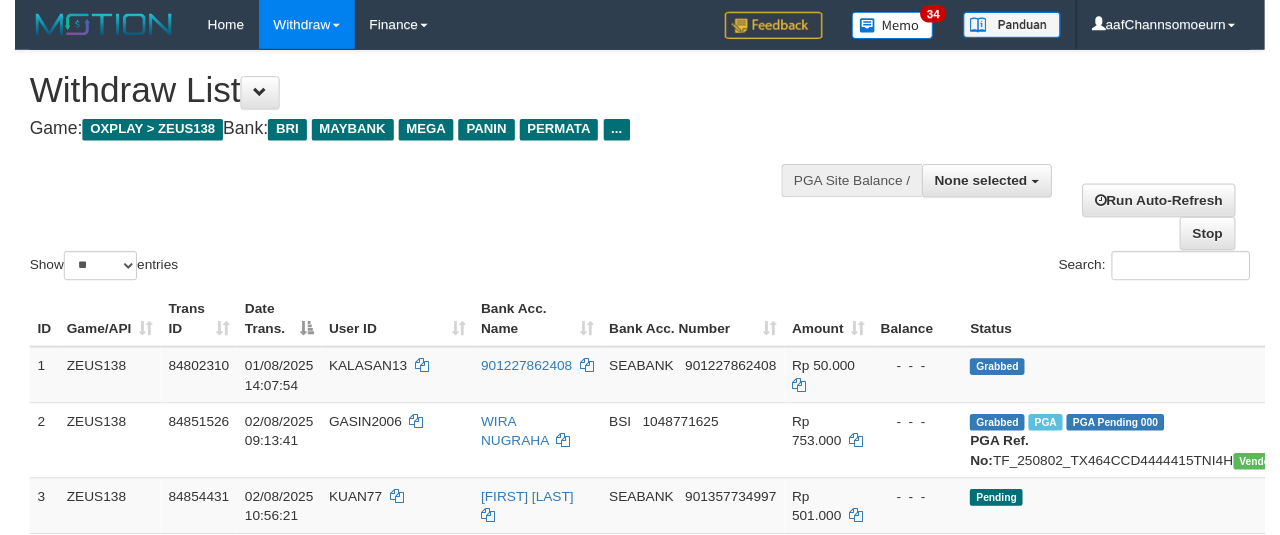 scroll, scrollTop: 356, scrollLeft: 0, axis: vertical 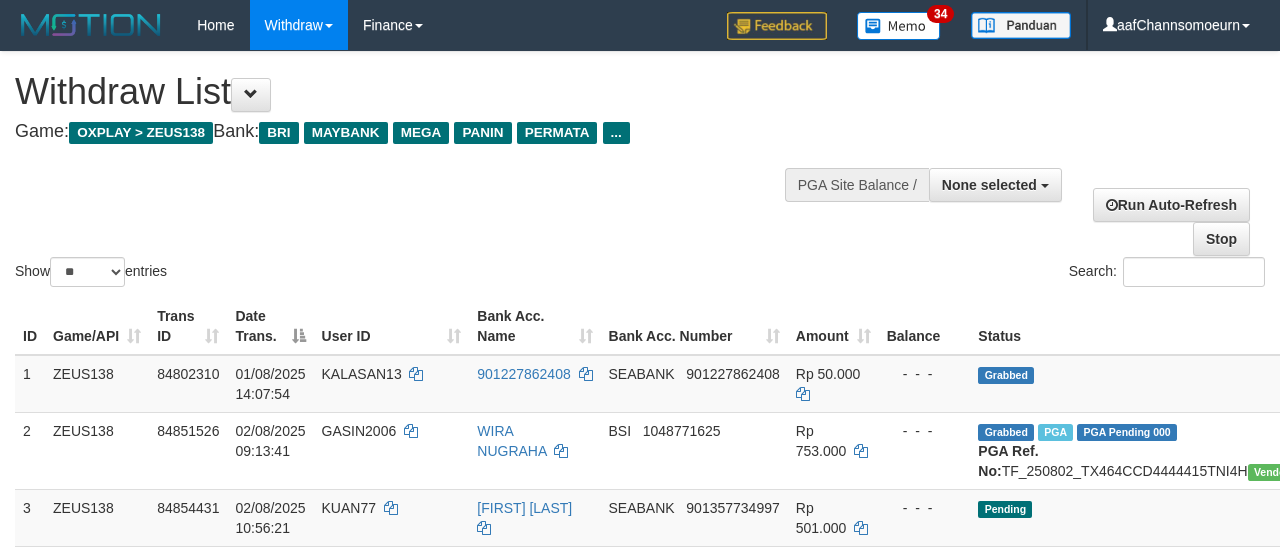 select 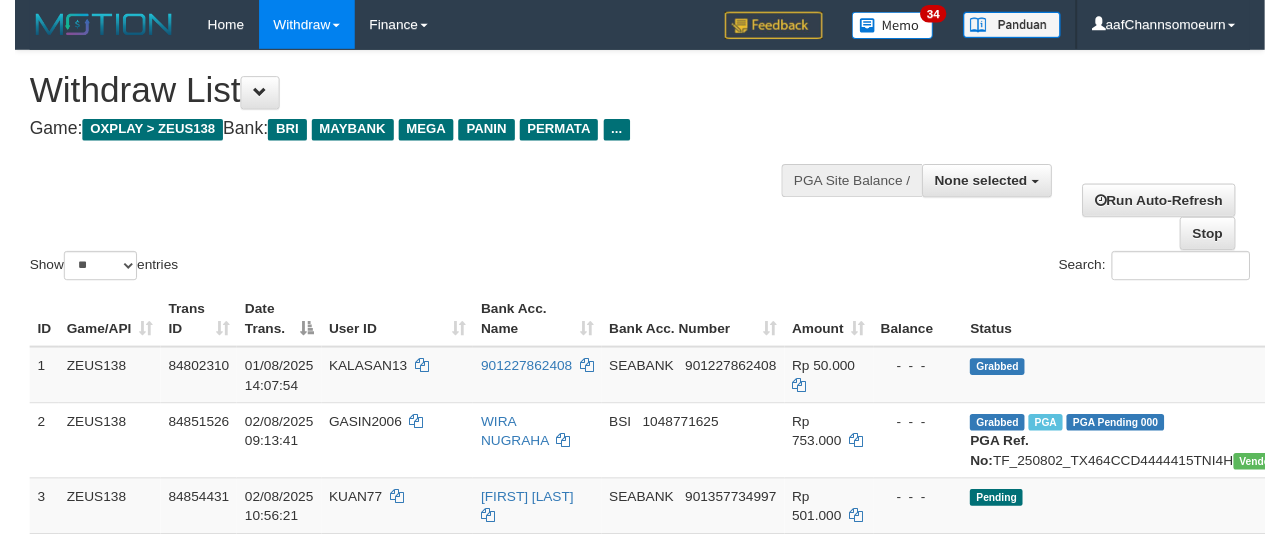 scroll, scrollTop: 356, scrollLeft: 0, axis: vertical 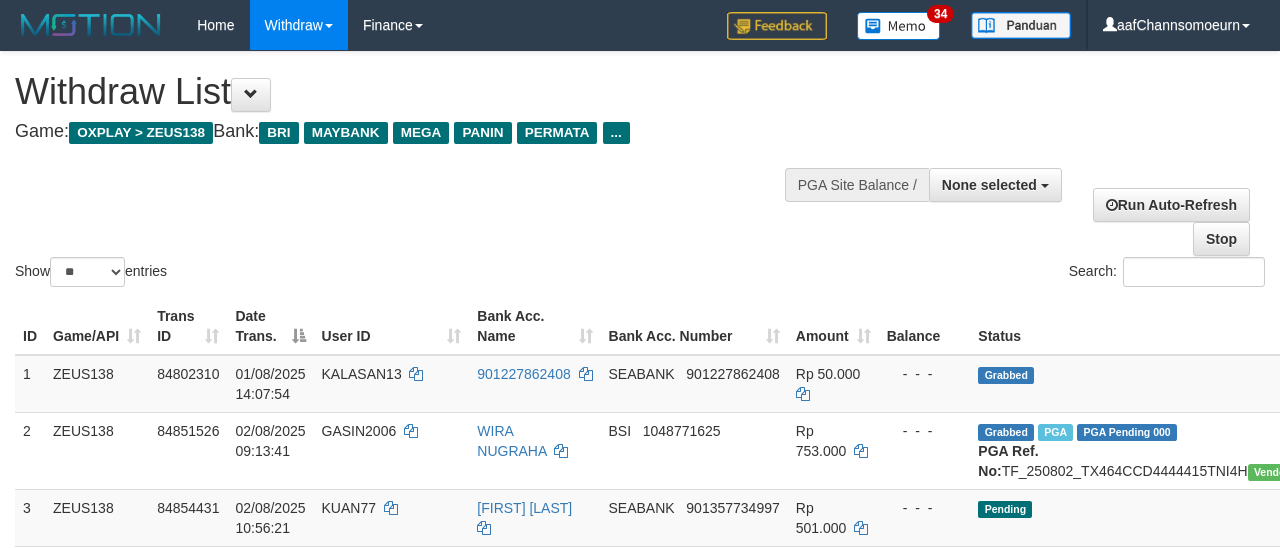 select 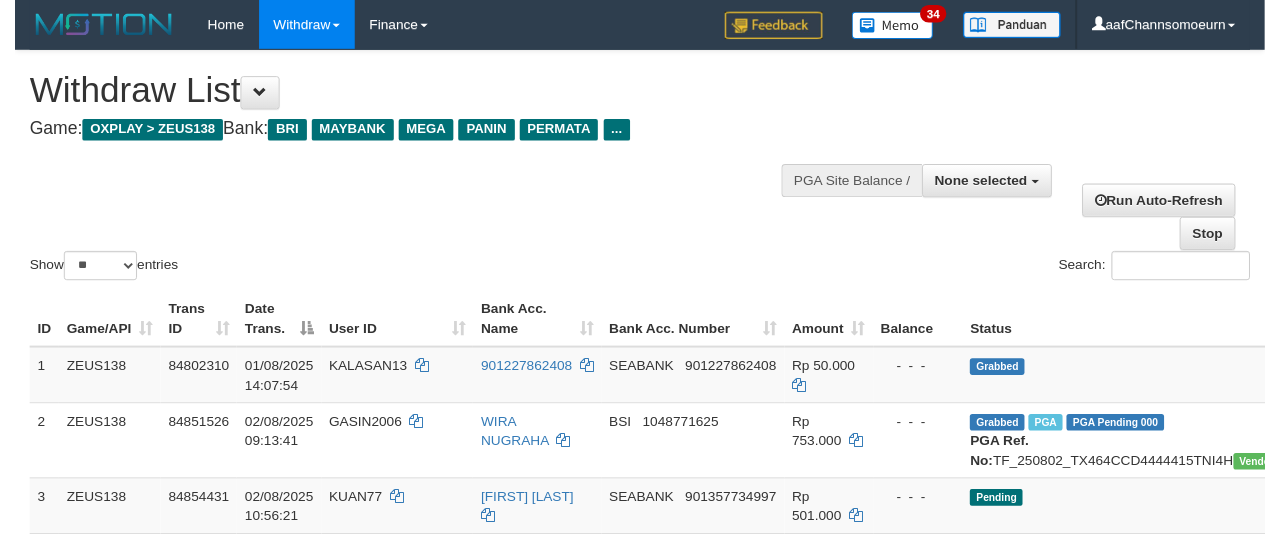 scroll, scrollTop: 356, scrollLeft: 0, axis: vertical 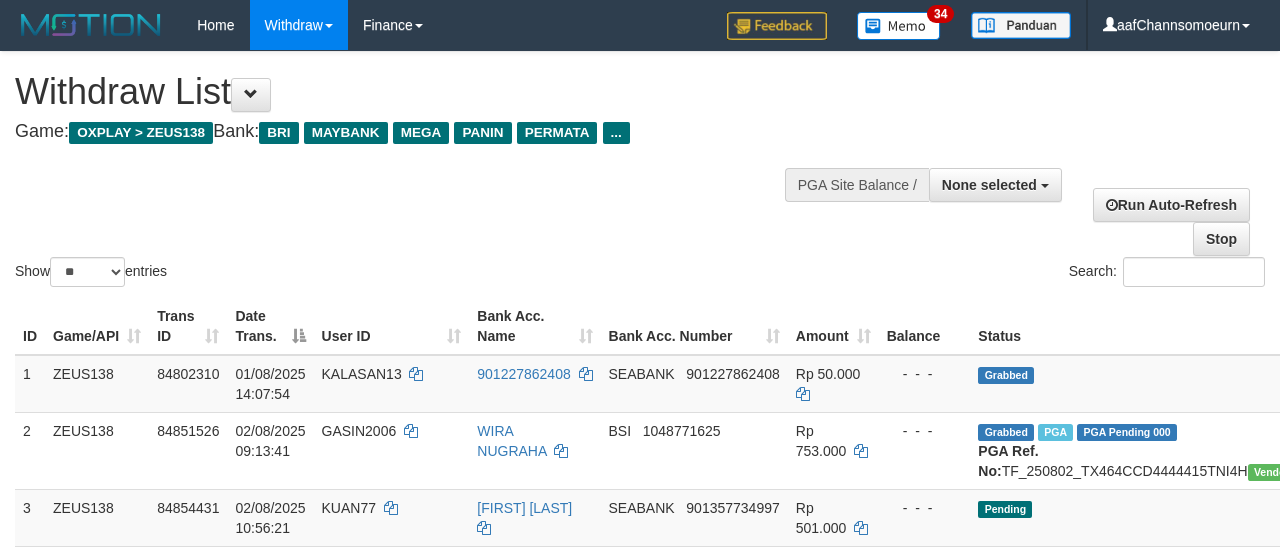 select 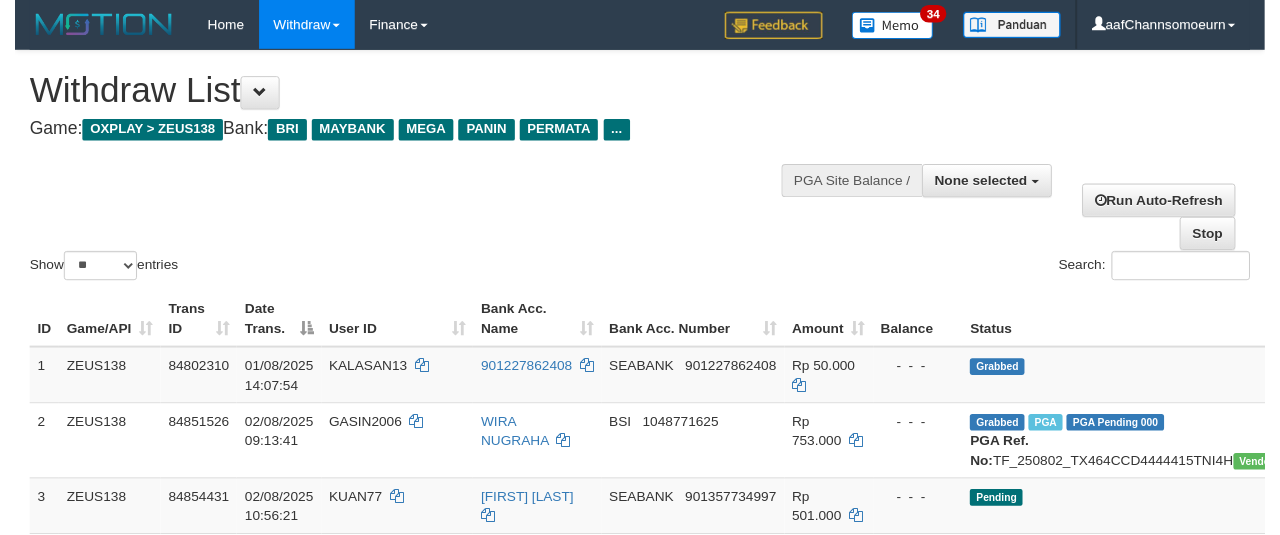 scroll, scrollTop: 356, scrollLeft: 0, axis: vertical 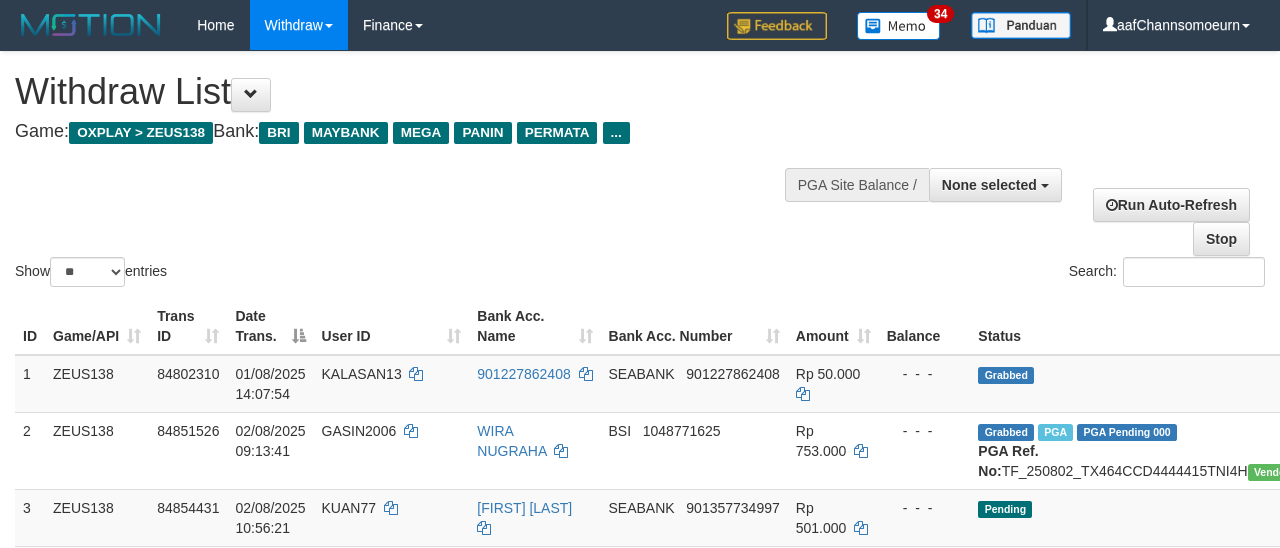 select 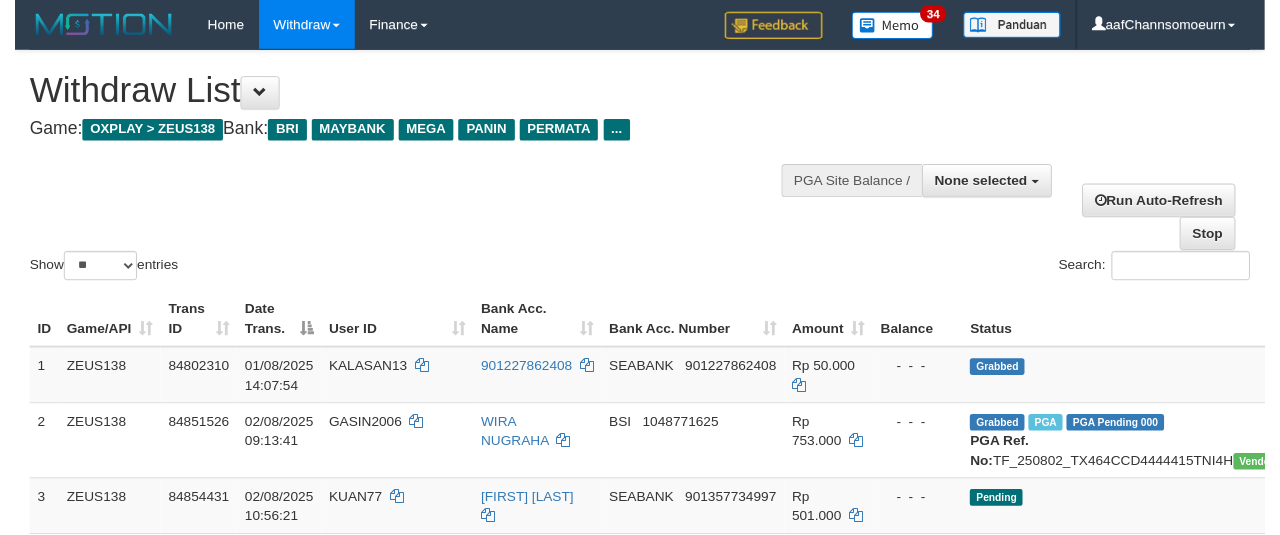 scroll, scrollTop: 356, scrollLeft: 0, axis: vertical 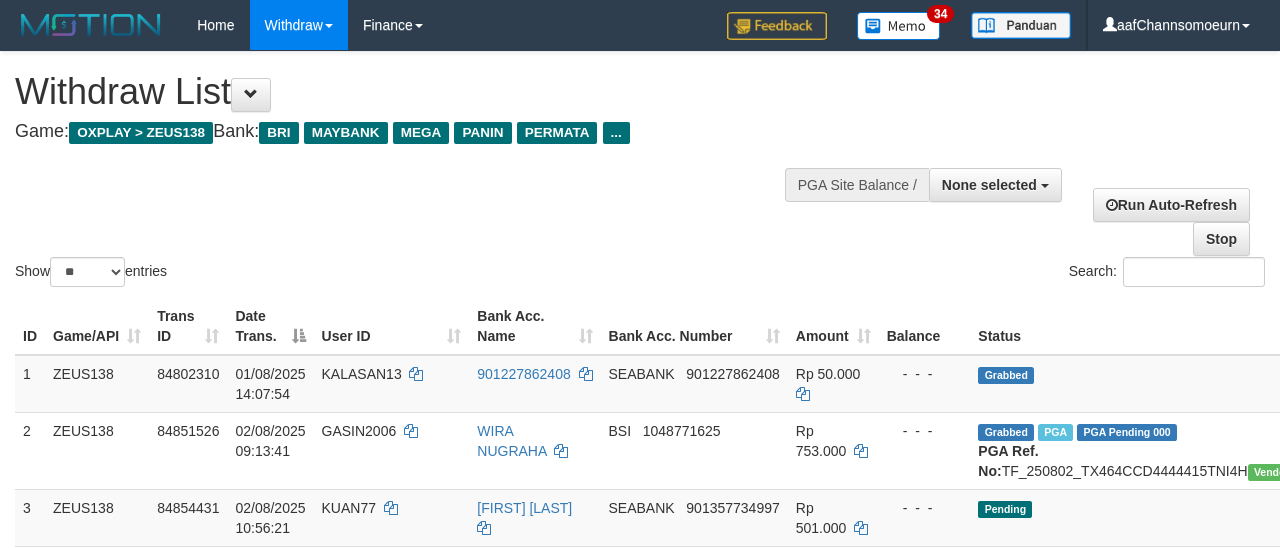 select 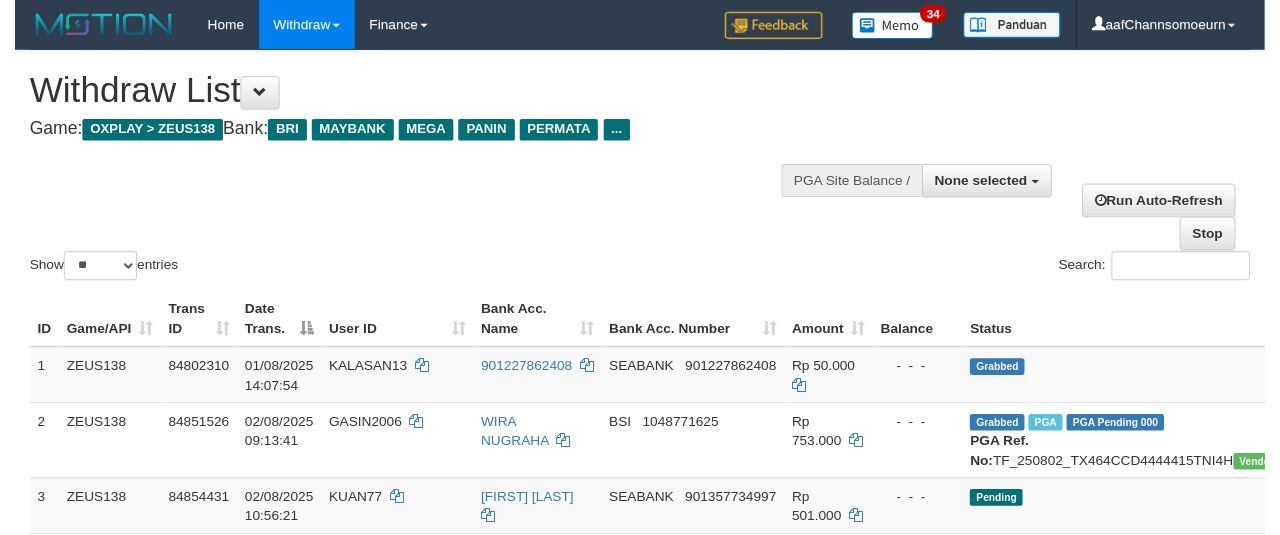 scroll, scrollTop: 356, scrollLeft: 0, axis: vertical 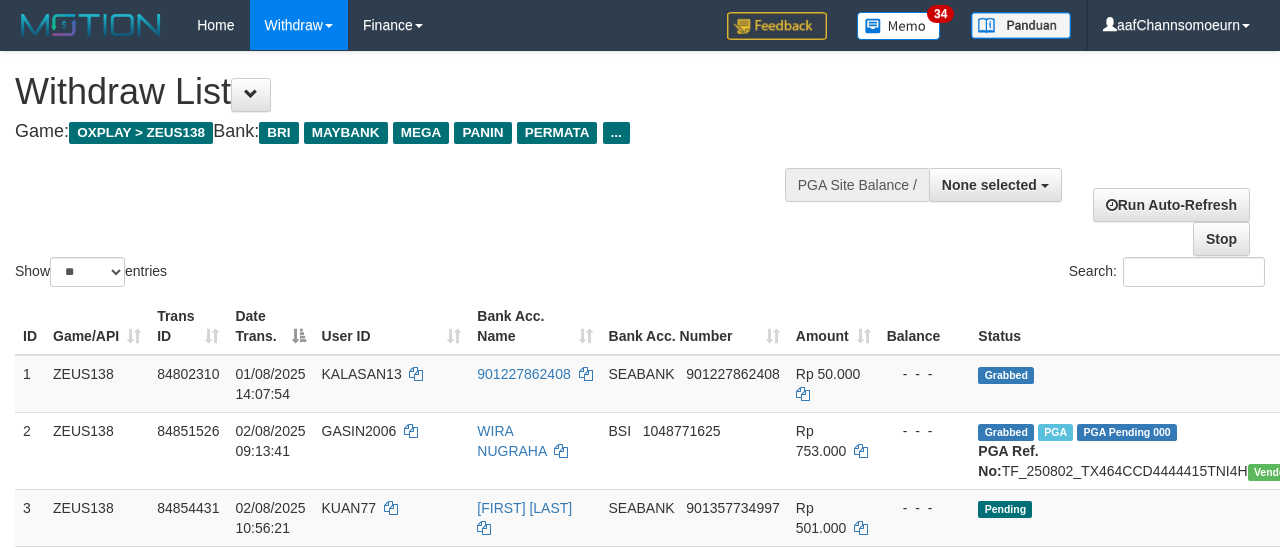 select 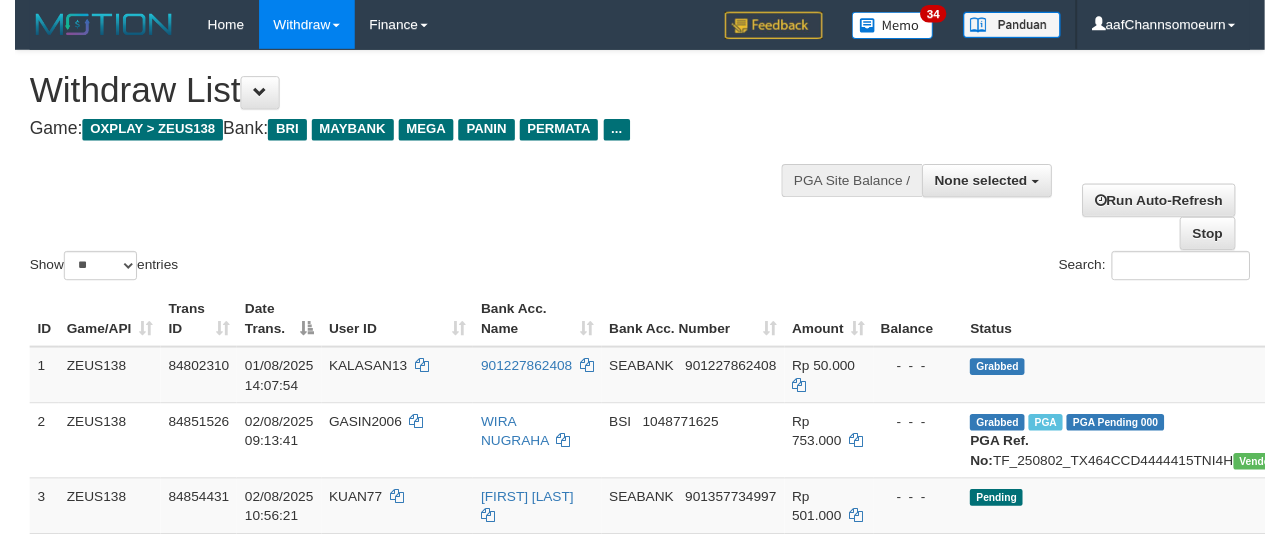 scroll, scrollTop: 356, scrollLeft: 0, axis: vertical 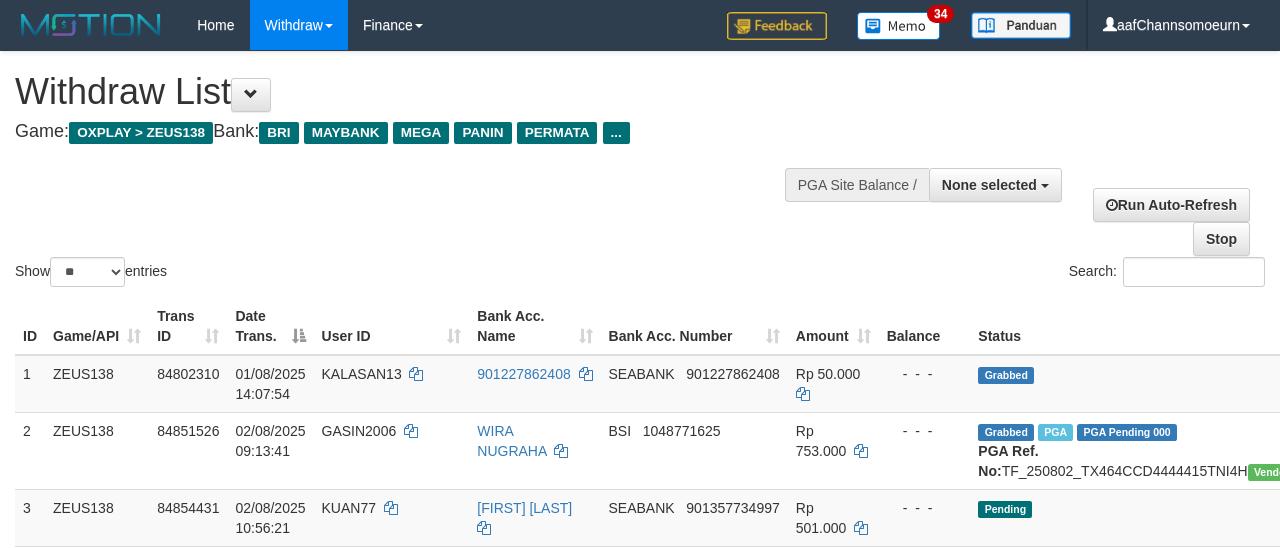 select 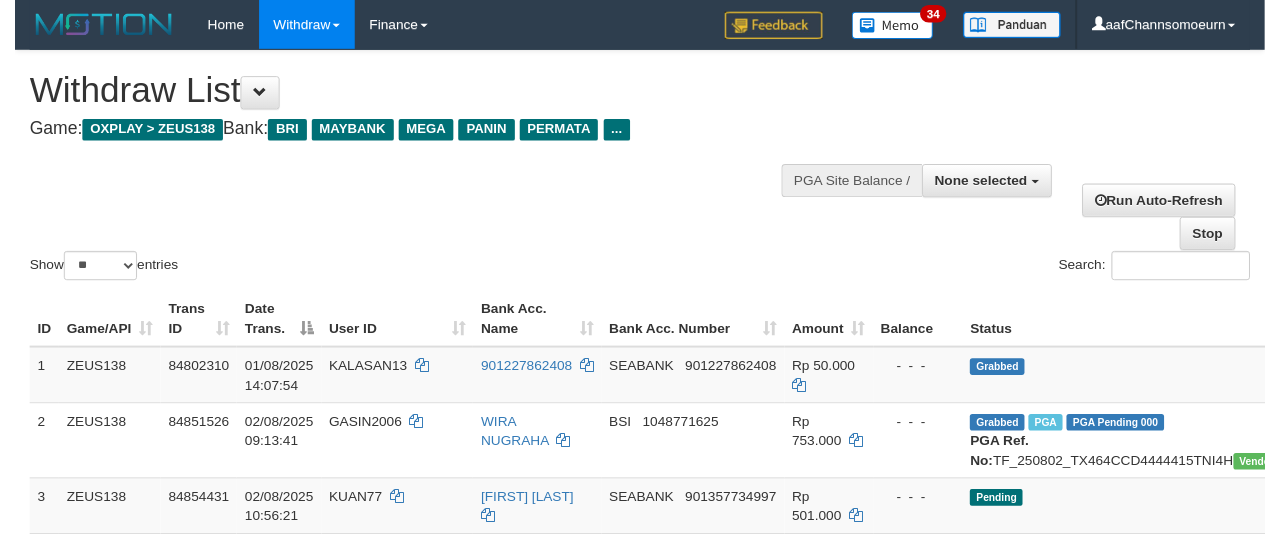 scroll, scrollTop: 356, scrollLeft: 0, axis: vertical 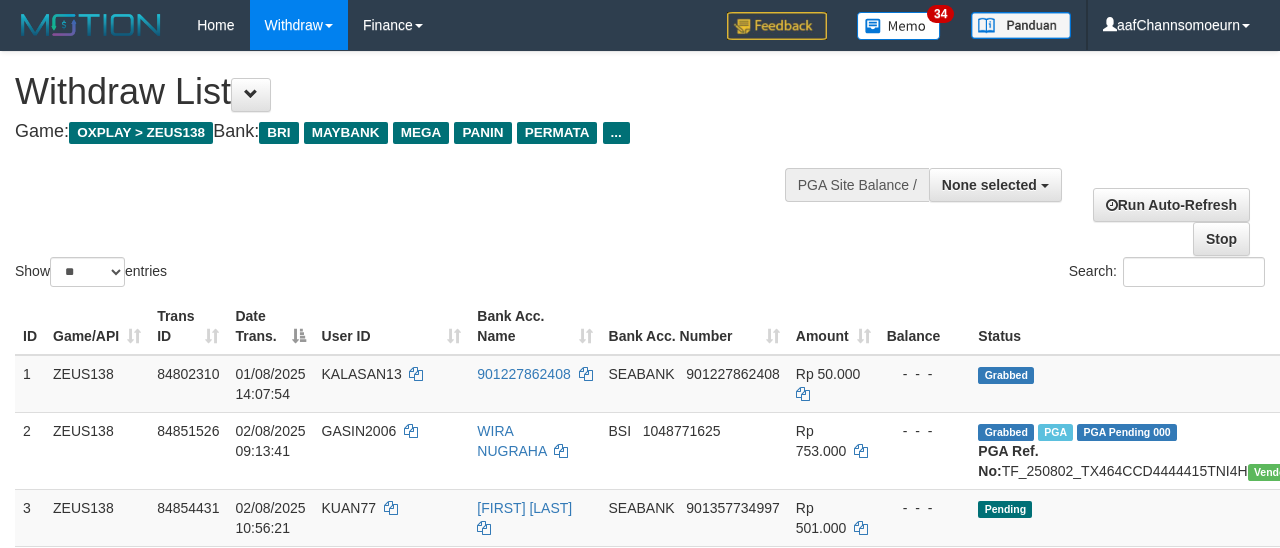 select 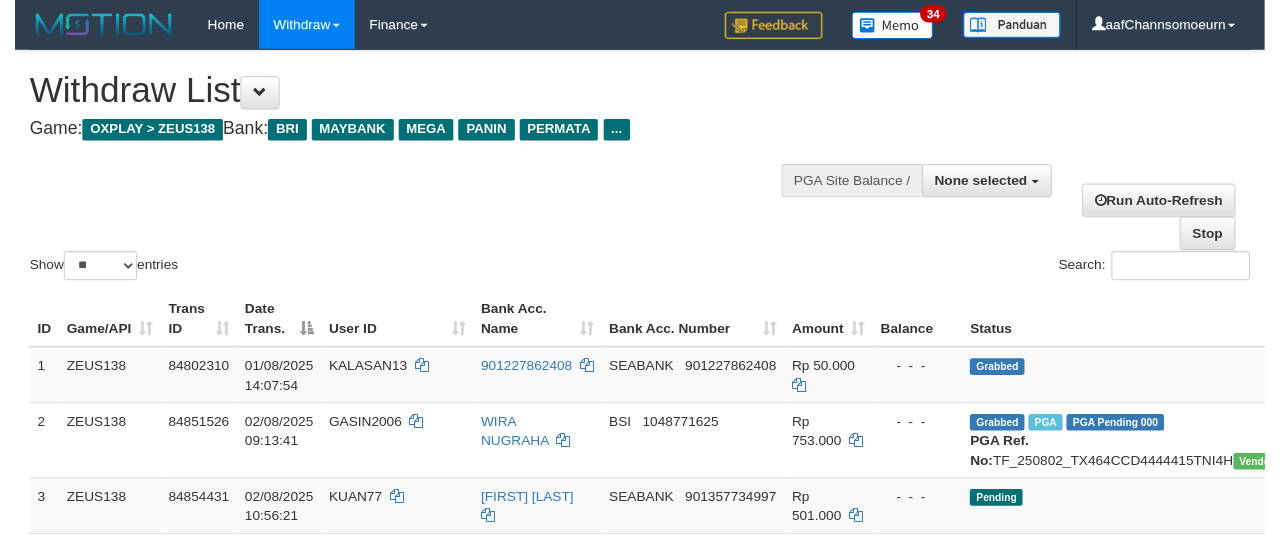 scroll, scrollTop: 356, scrollLeft: 0, axis: vertical 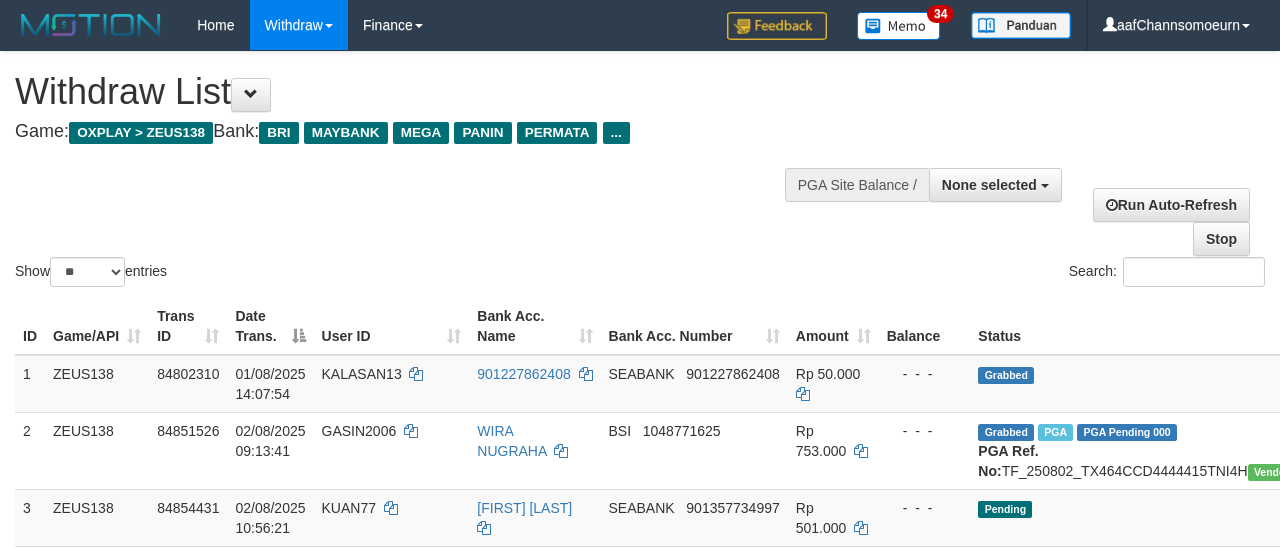 select 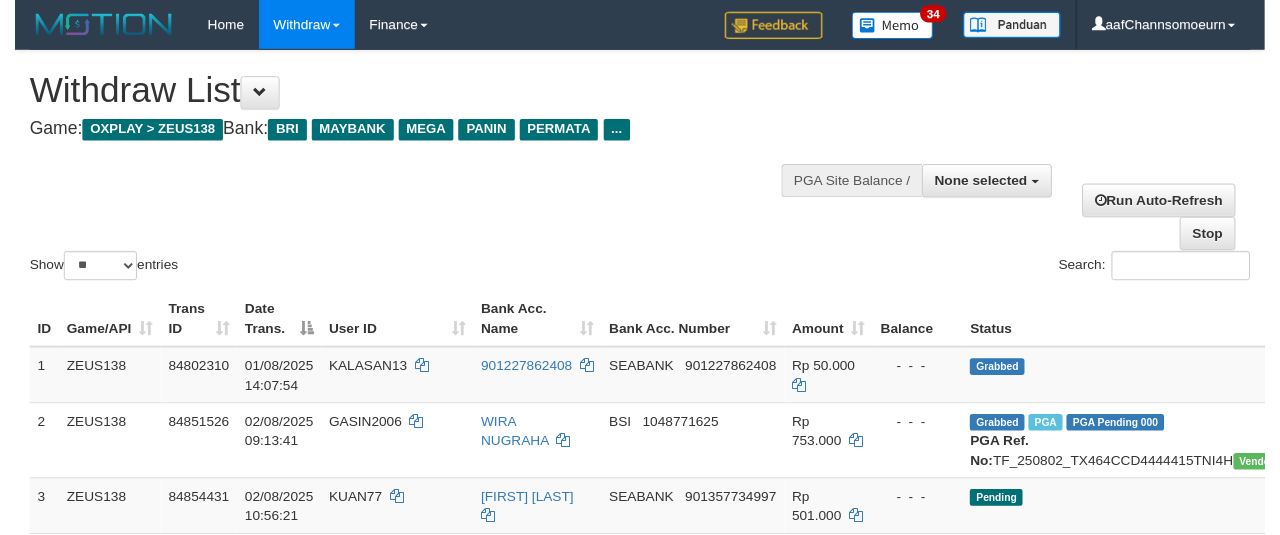 scroll, scrollTop: 356, scrollLeft: 0, axis: vertical 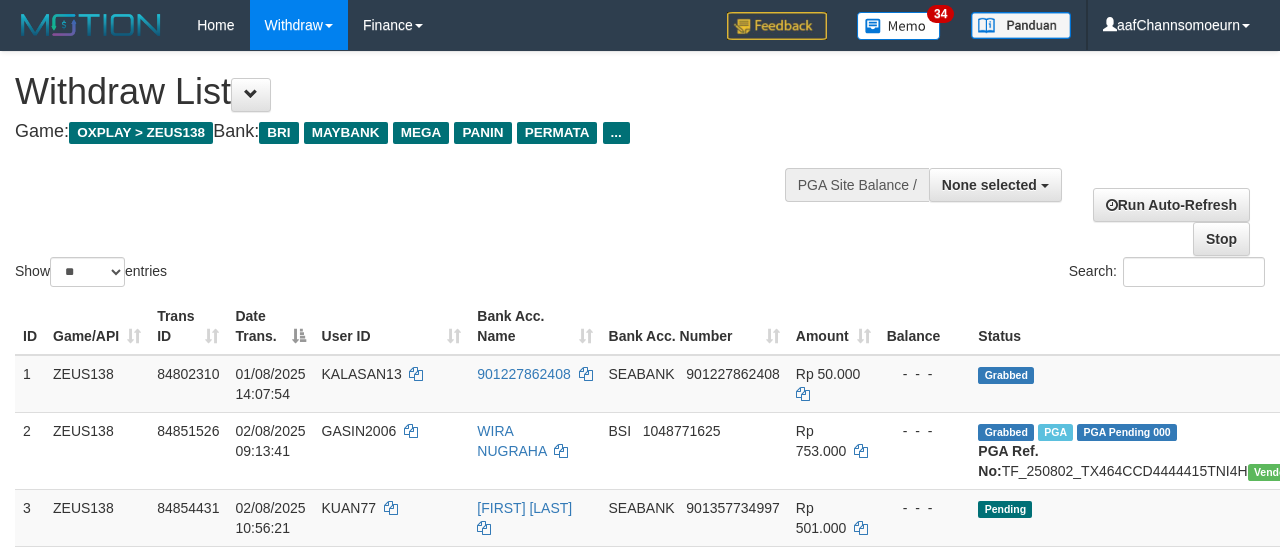 select 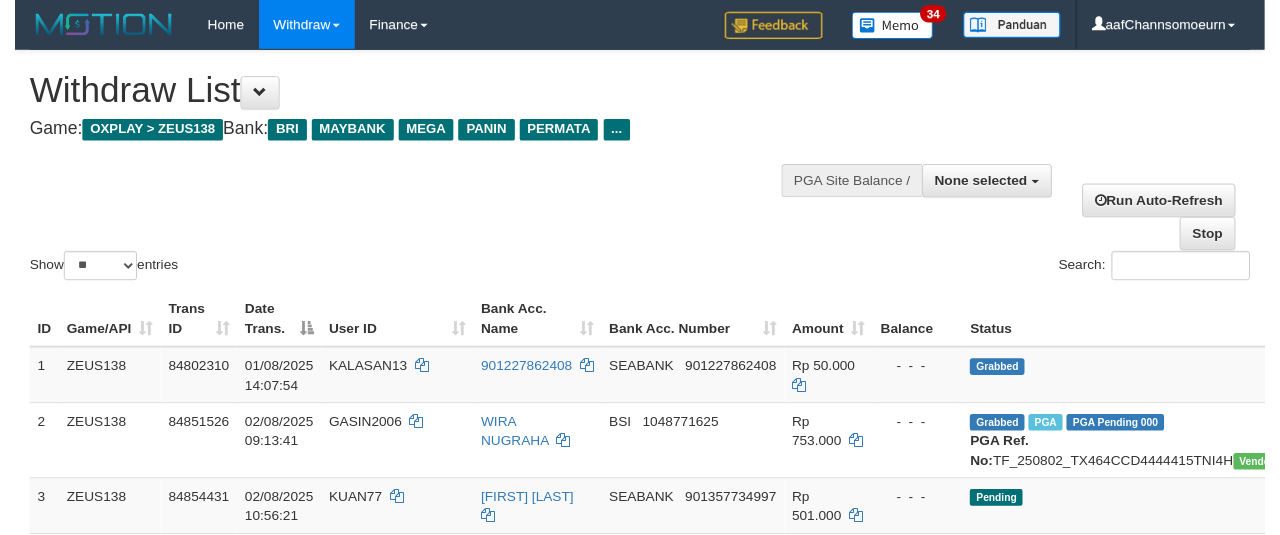 scroll, scrollTop: 356, scrollLeft: 0, axis: vertical 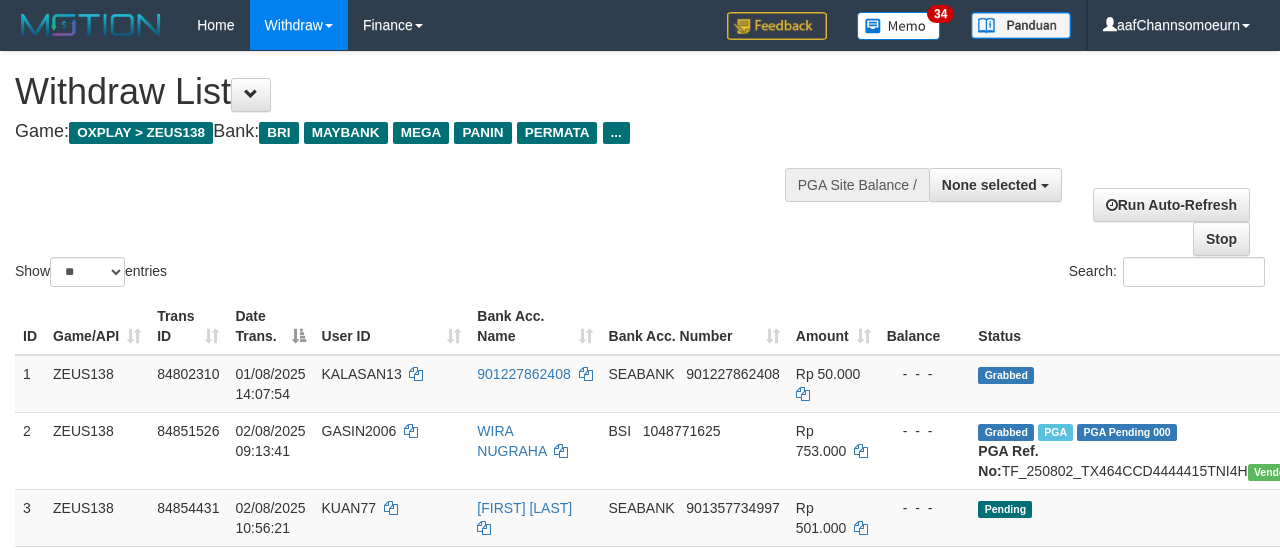 select 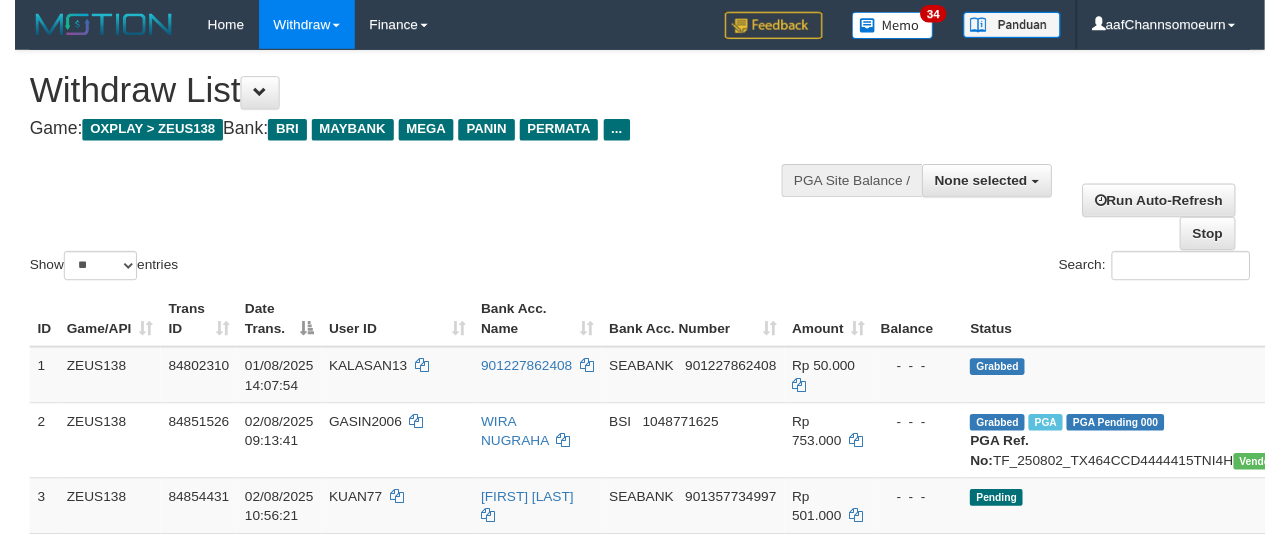 scroll, scrollTop: 356, scrollLeft: 0, axis: vertical 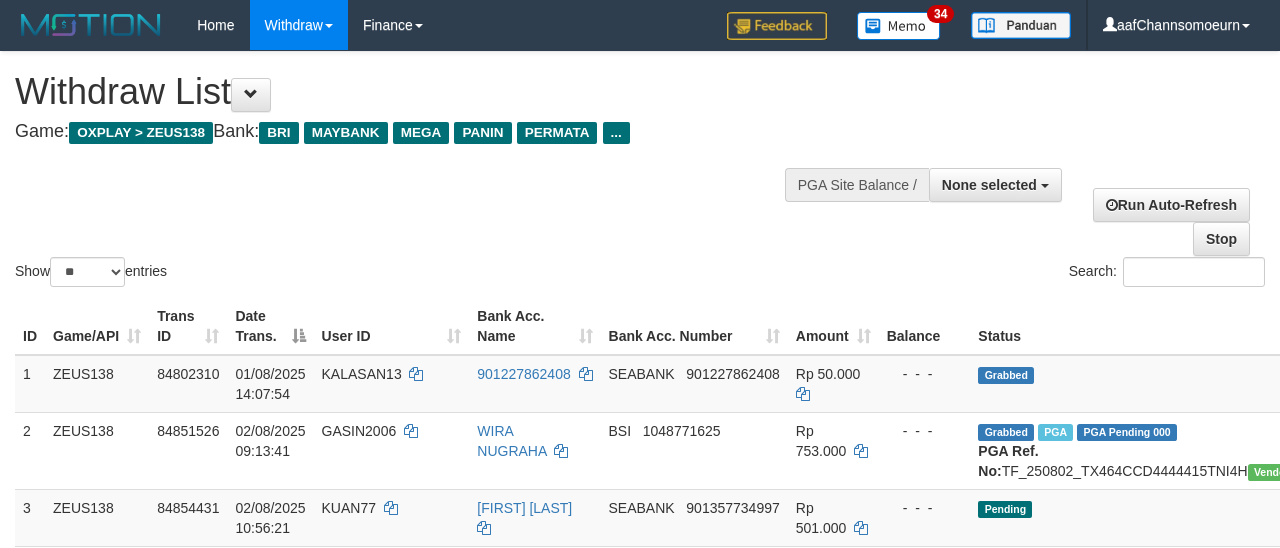 select 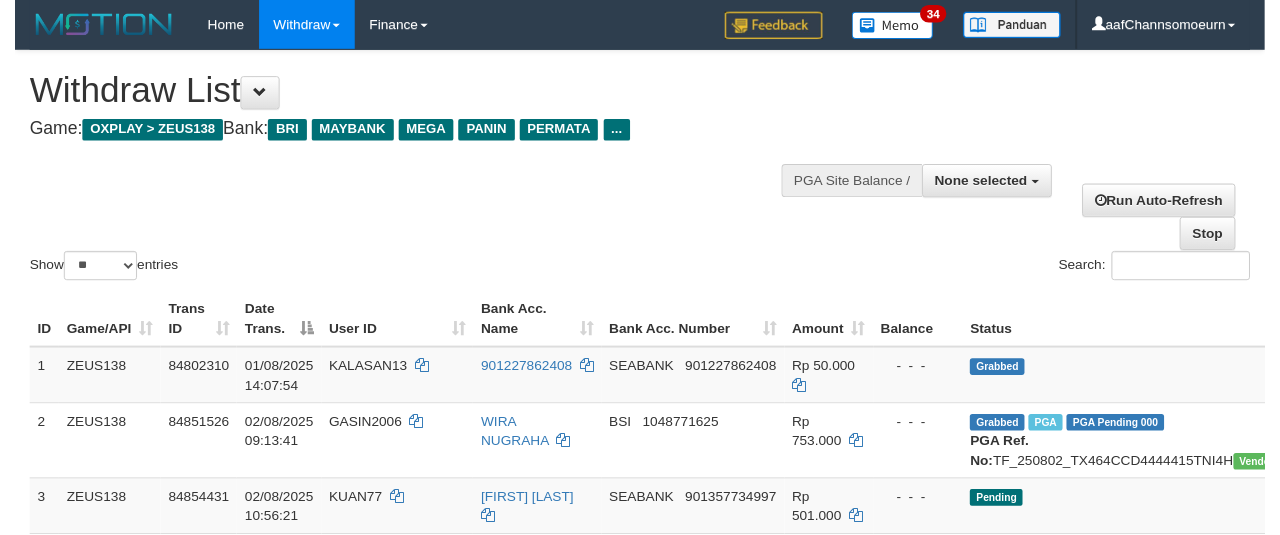 scroll, scrollTop: 356, scrollLeft: 0, axis: vertical 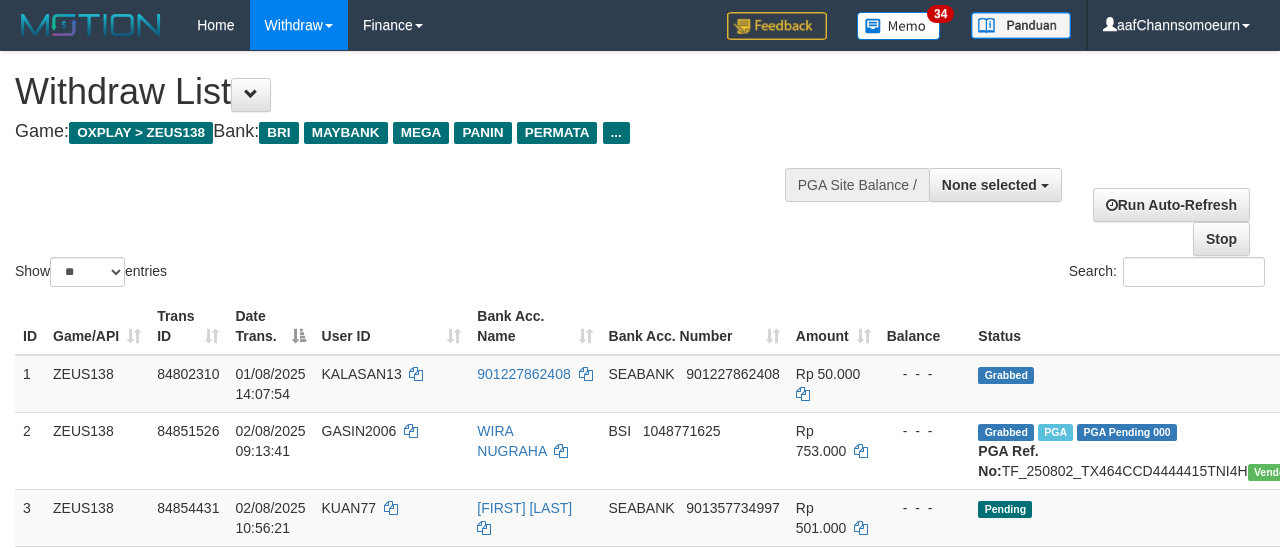 select 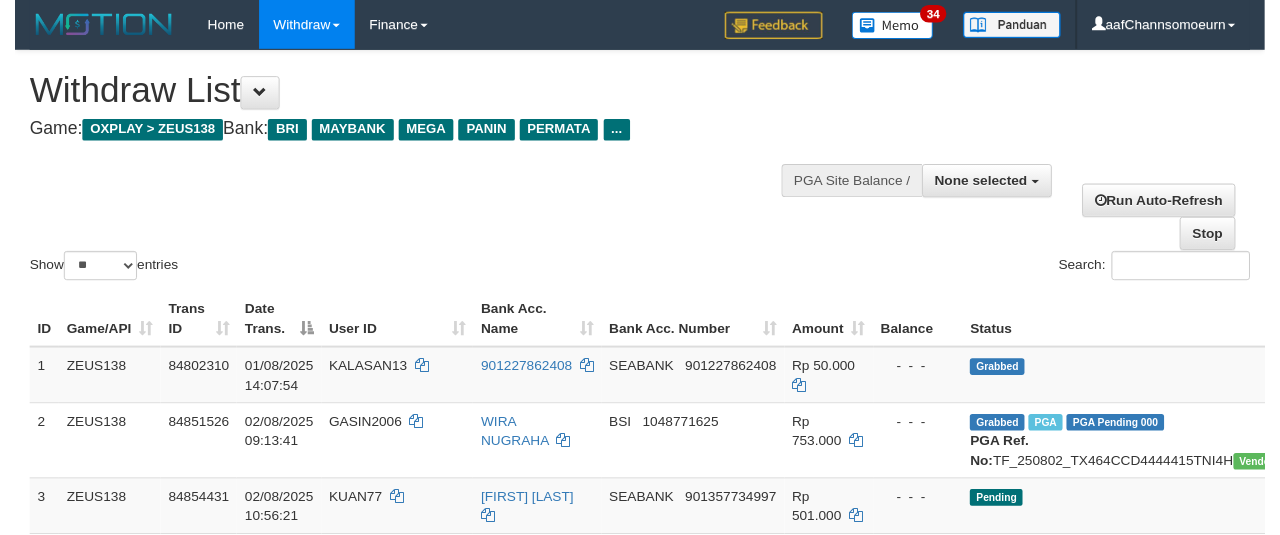 scroll, scrollTop: 356, scrollLeft: 0, axis: vertical 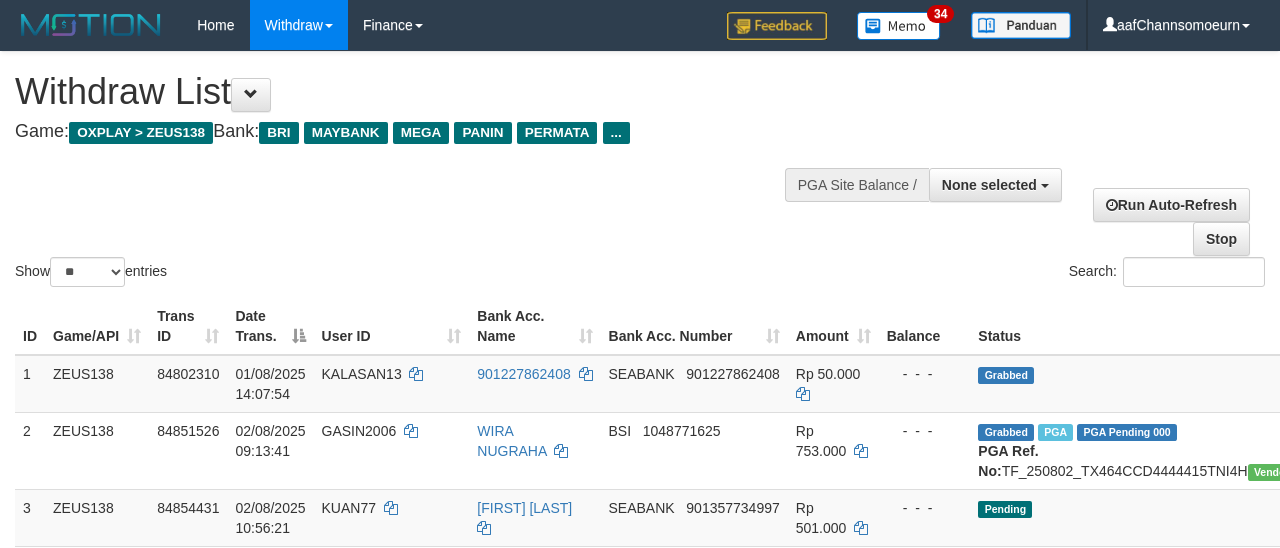 select 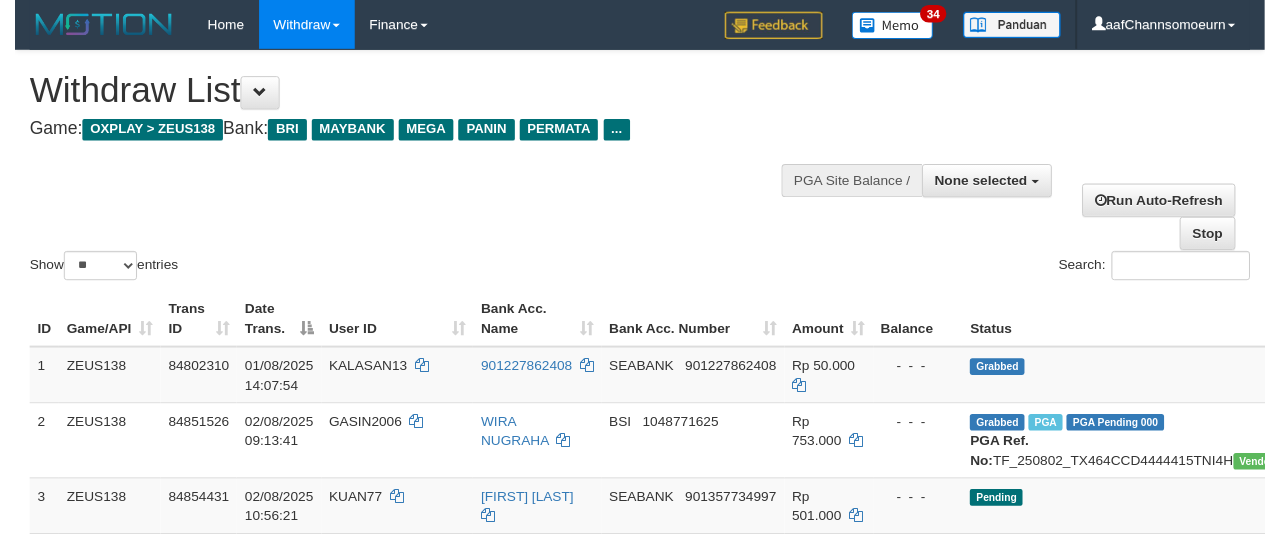 scroll, scrollTop: 356, scrollLeft: 0, axis: vertical 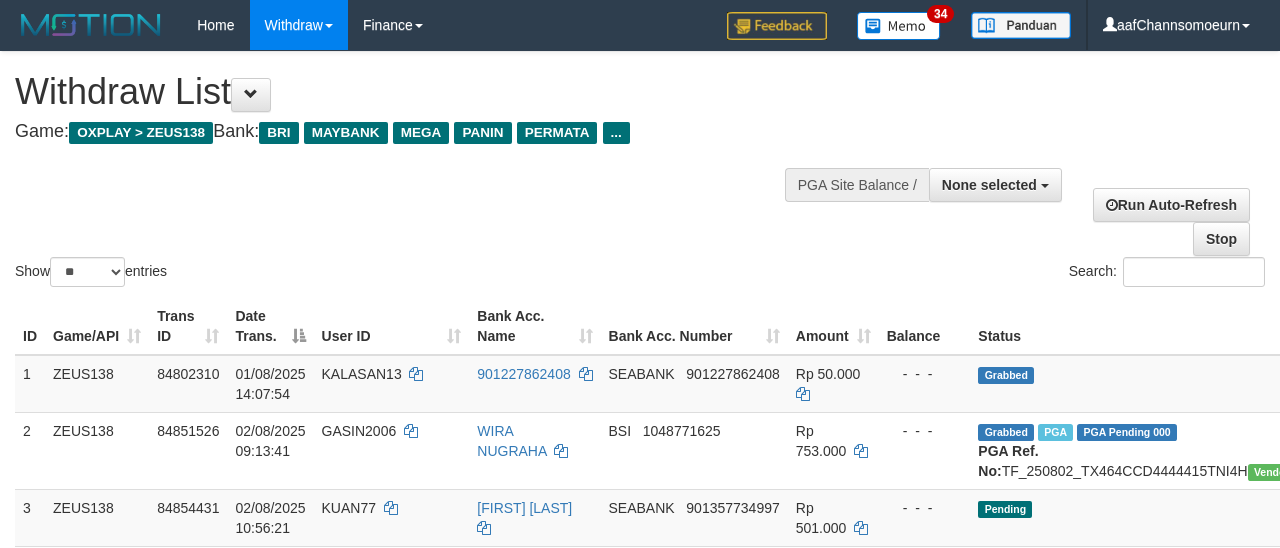 select 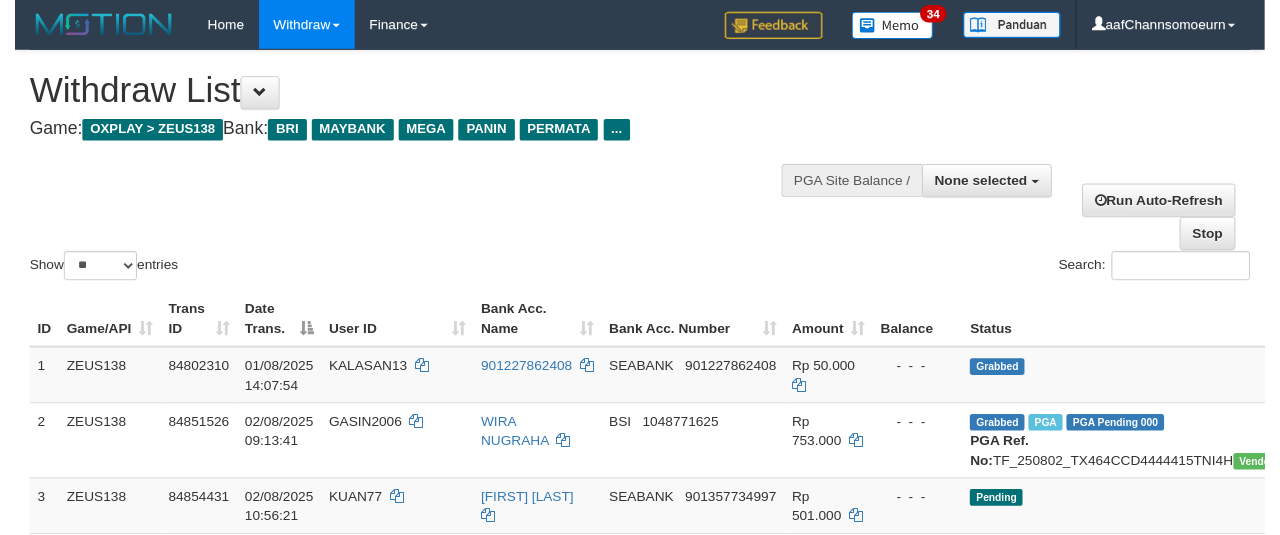 scroll, scrollTop: 356, scrollLeft: 0, axis: vertical 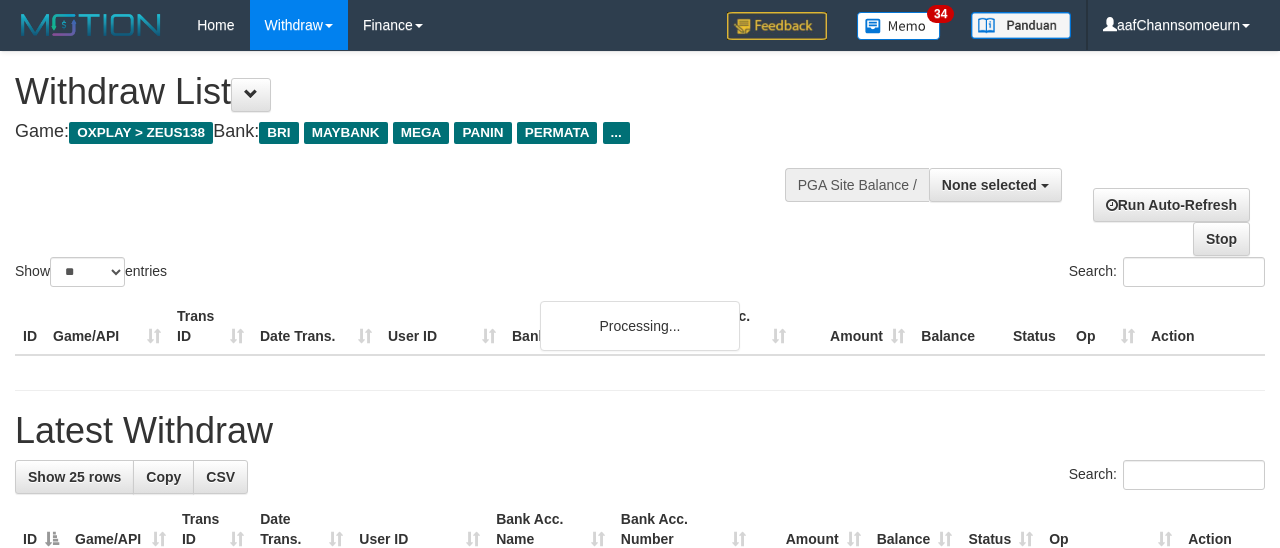 select 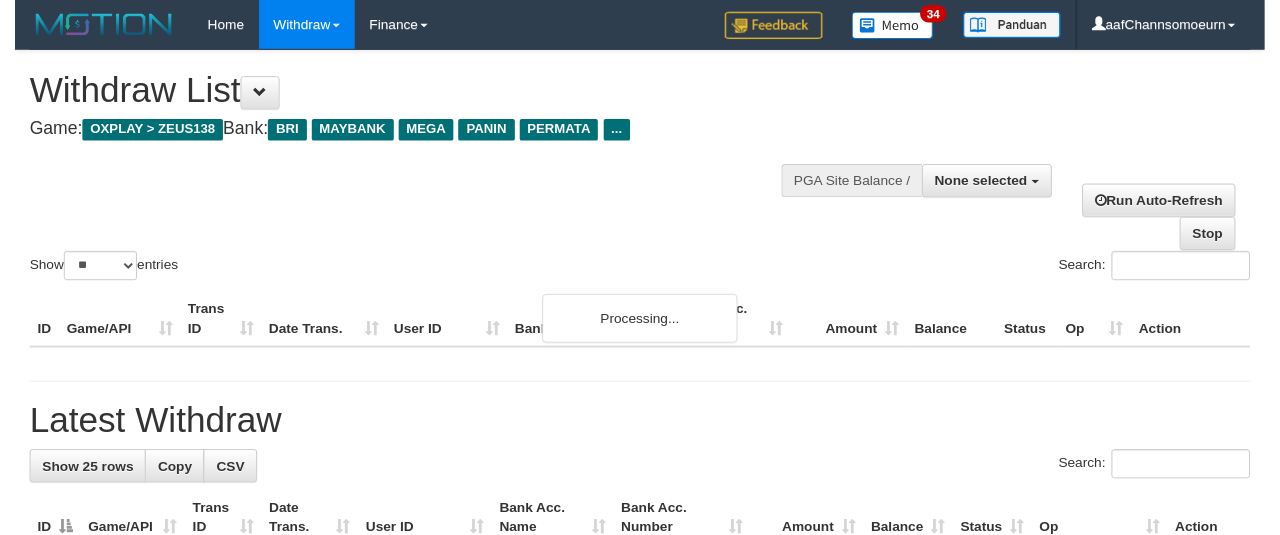 scroll, scrollTop: 356, scrollLeft: 0, axis: vertical 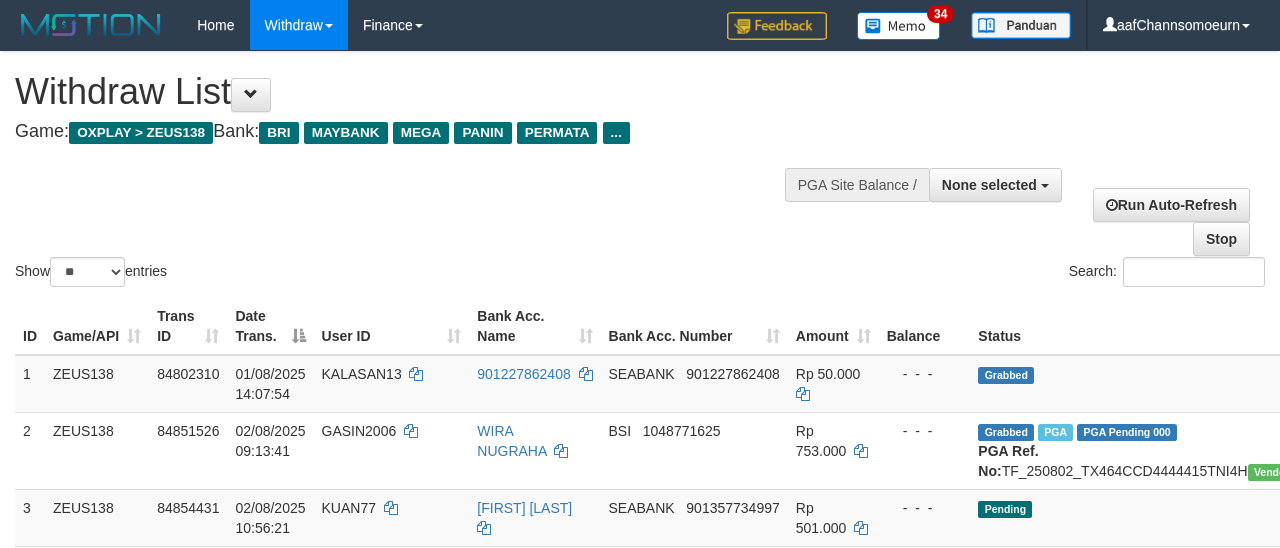 select 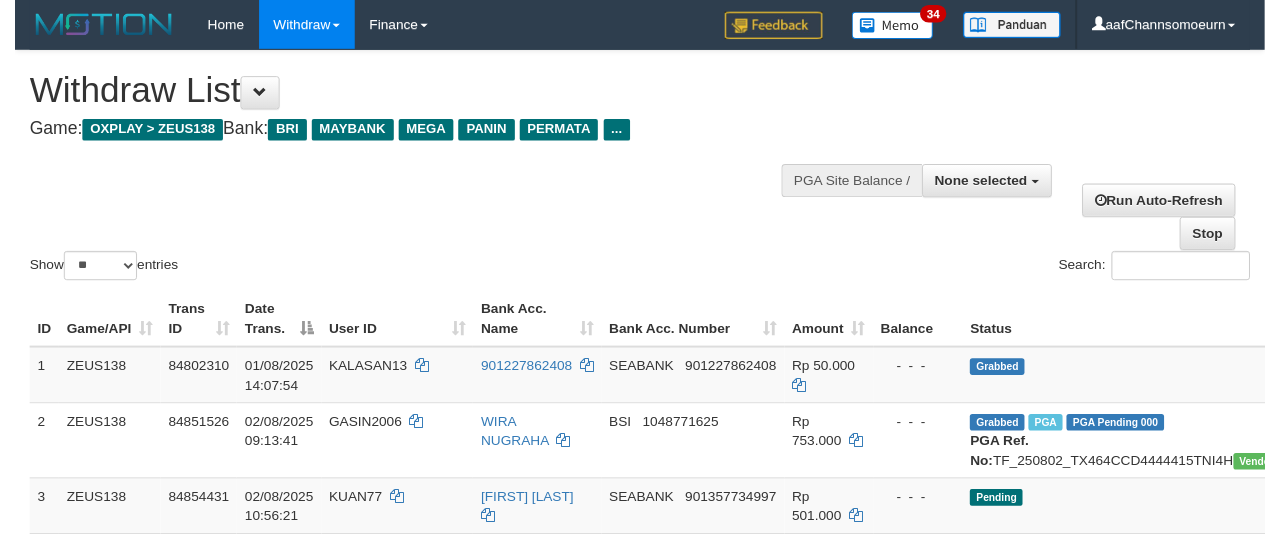 scroll, scrollTop: 356, scrollLeft: 0, axis: vertical 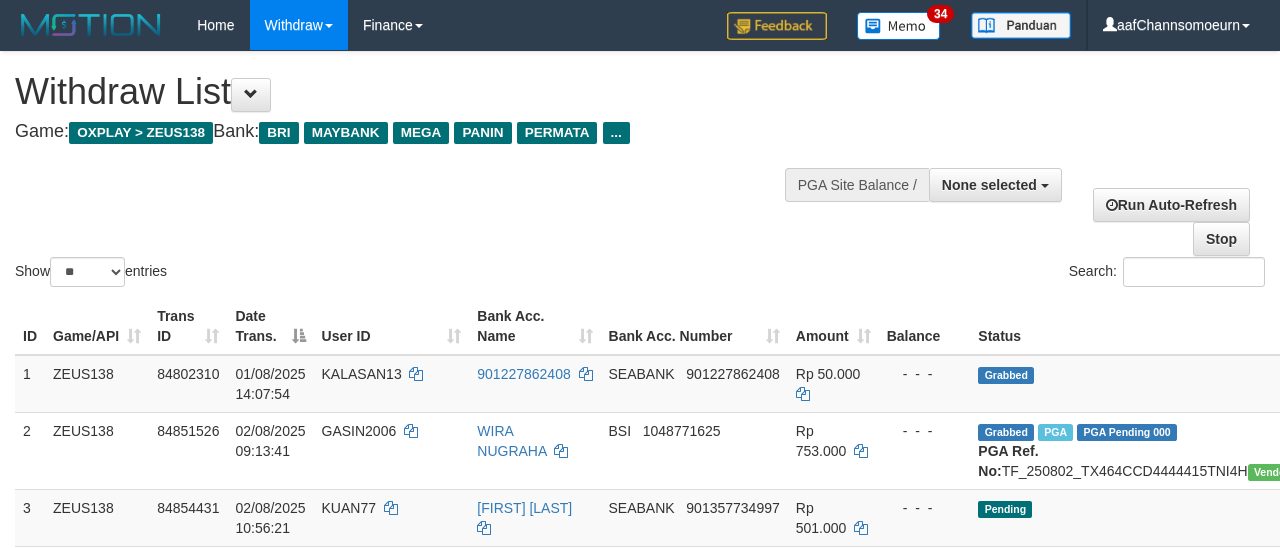 select 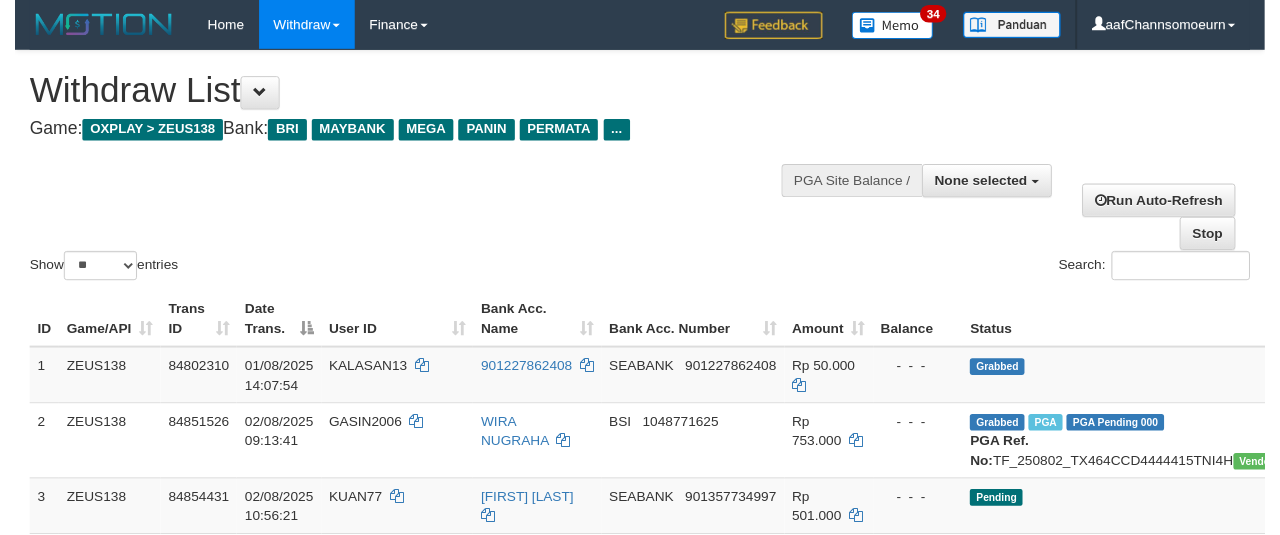 scroll, scrollTop: 356, scrollLeft: 0, axis: vertical 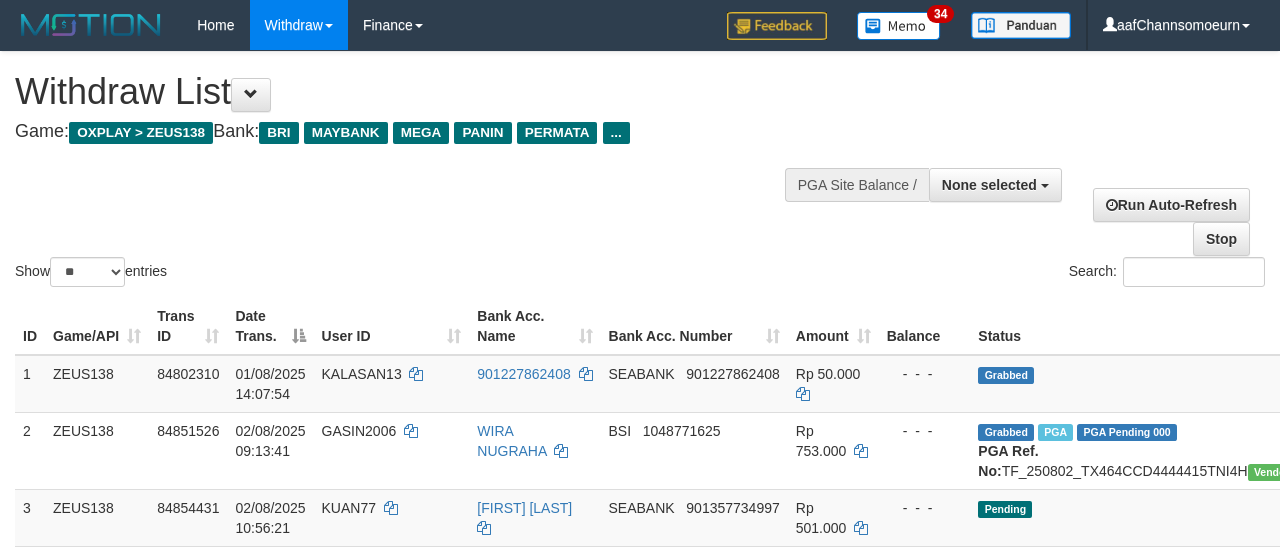 select 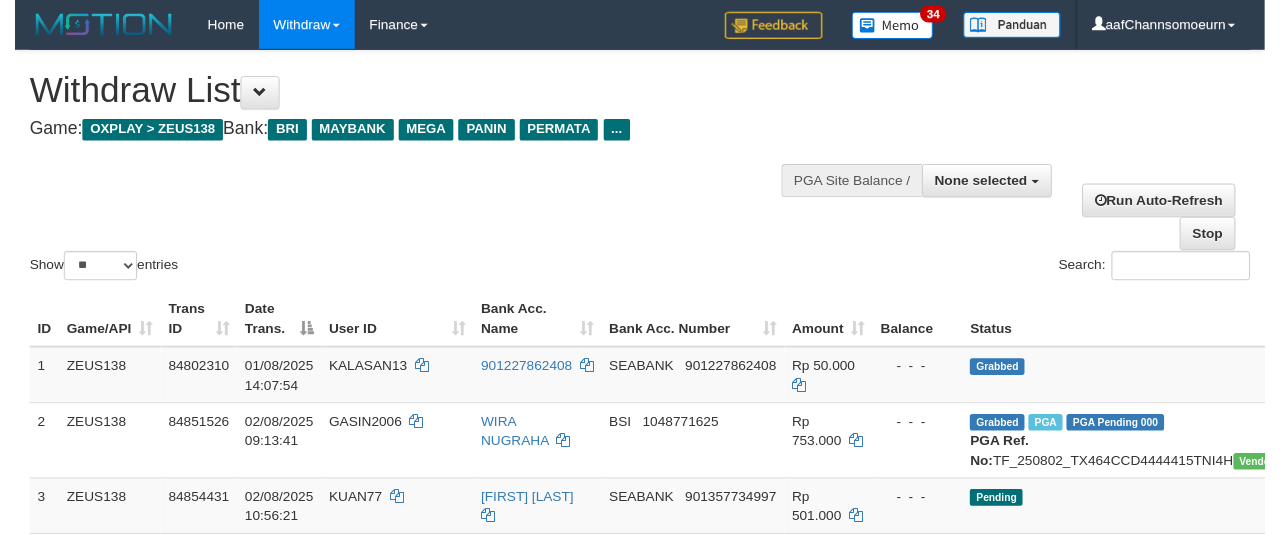 scroll, scrollTop: 356, scrollLeft: 0, axis: vertical 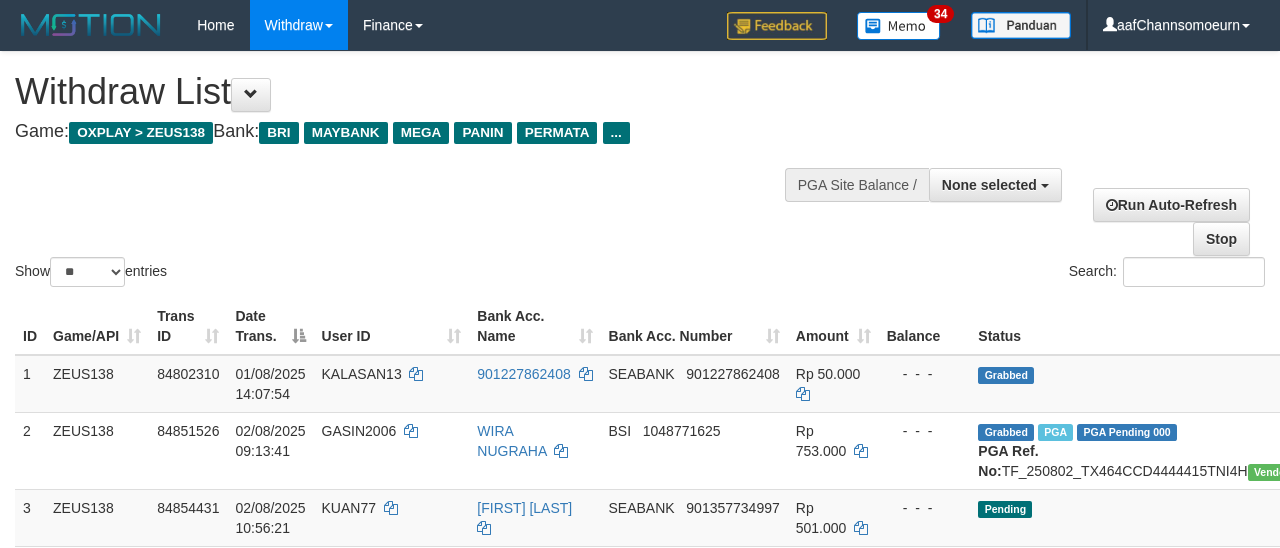 select 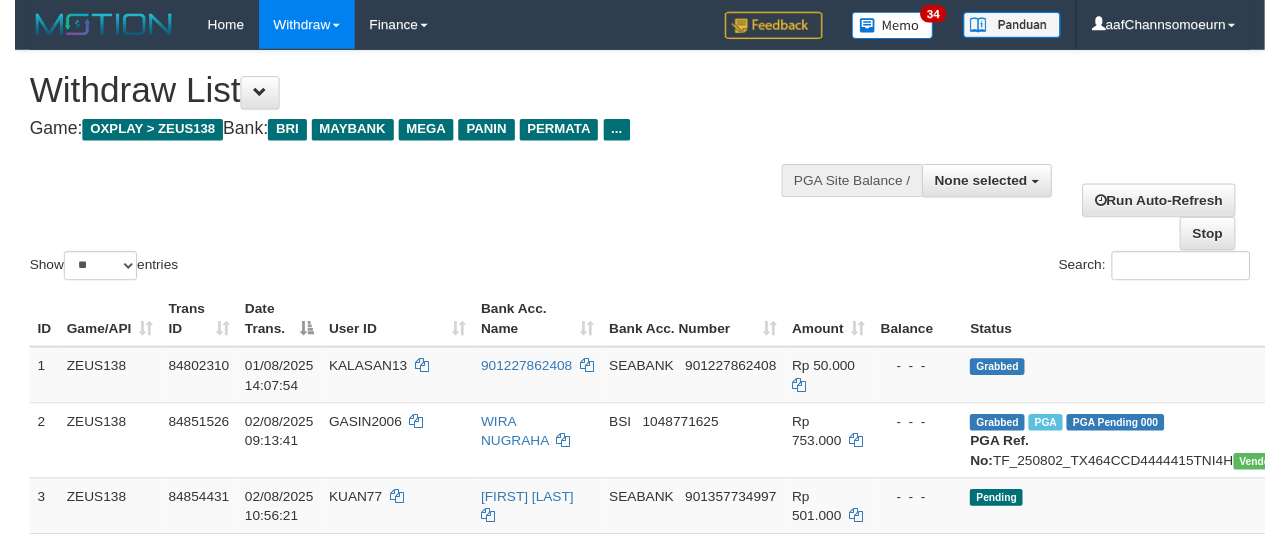 scroll, scrollTop: 356, scrollLeft: 0, axis: vertical 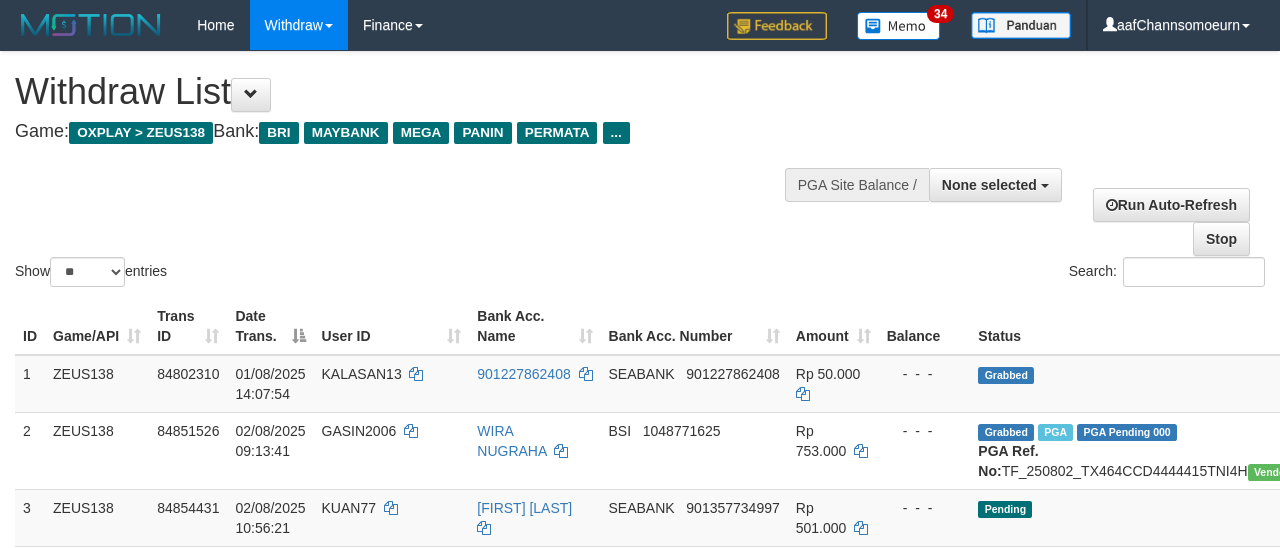 select 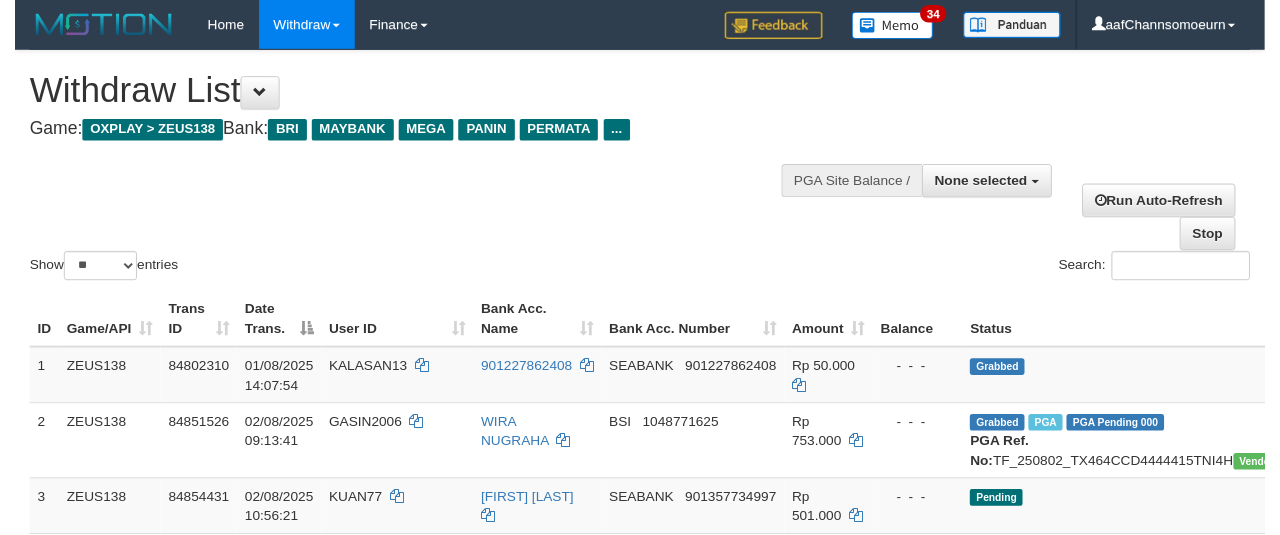 scroll, scrollTop: 356, scrollLeft: 0, axis: vertical 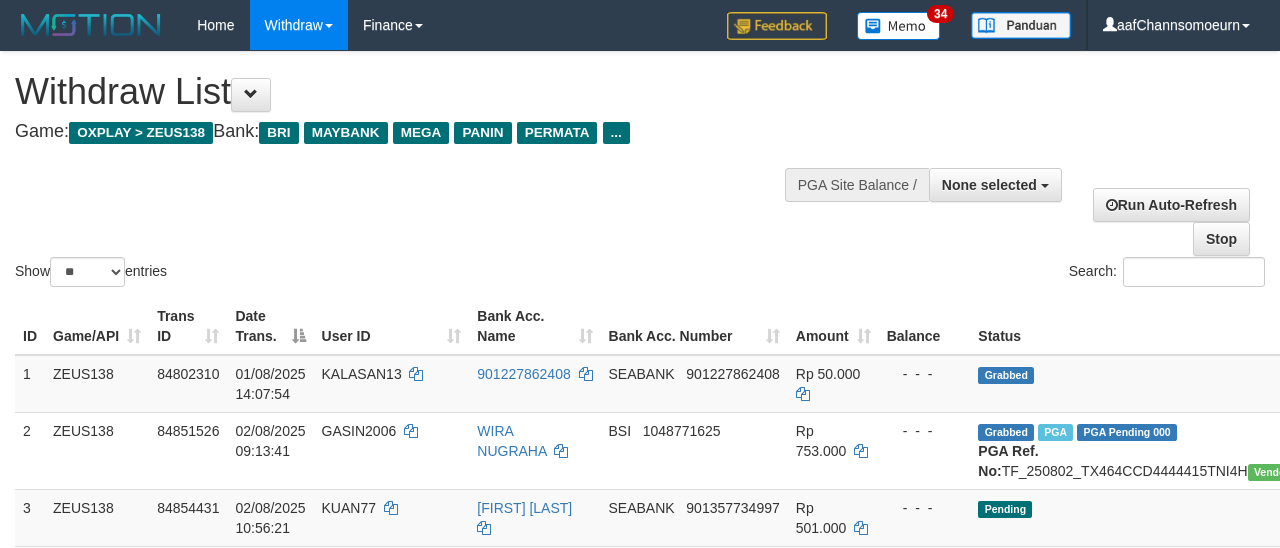 select 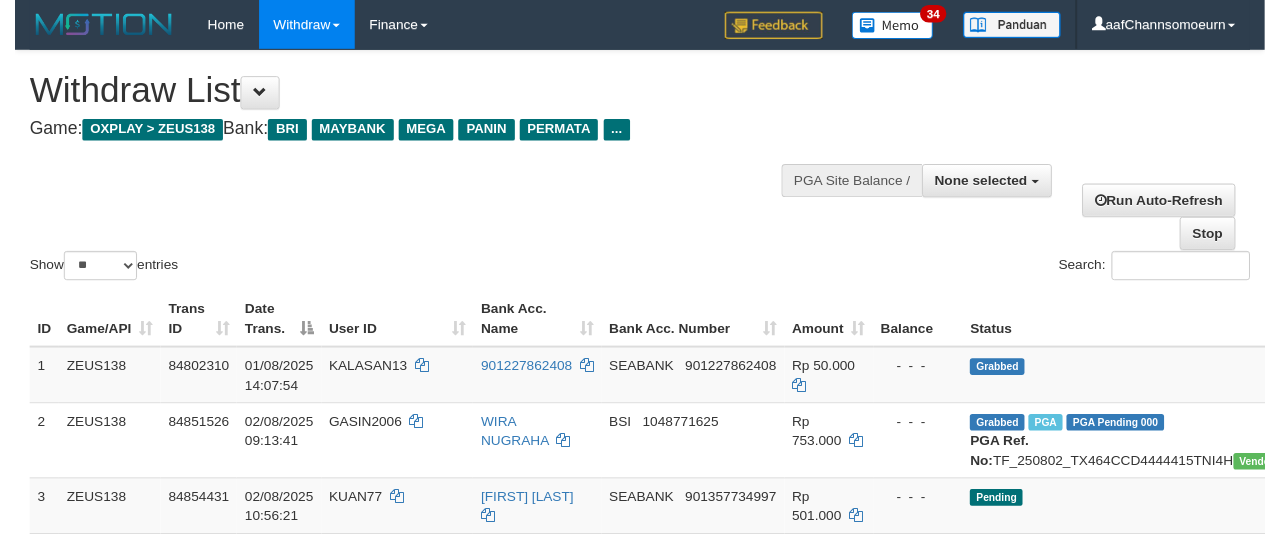 scroll, scrollTop: 356, scrollLeft: 0, axis: vertical 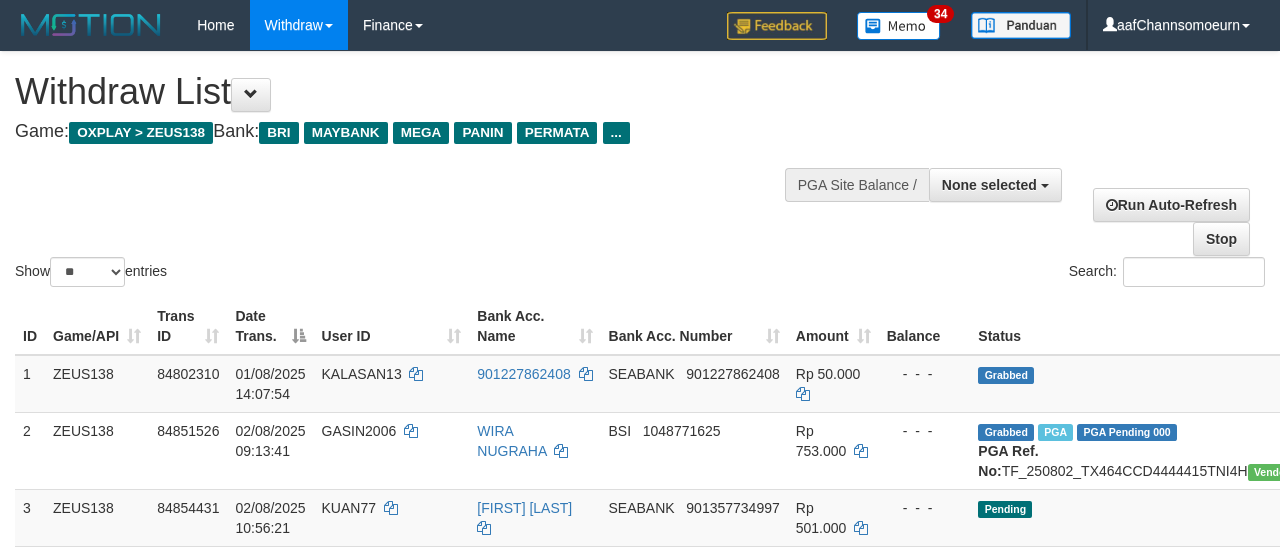 select 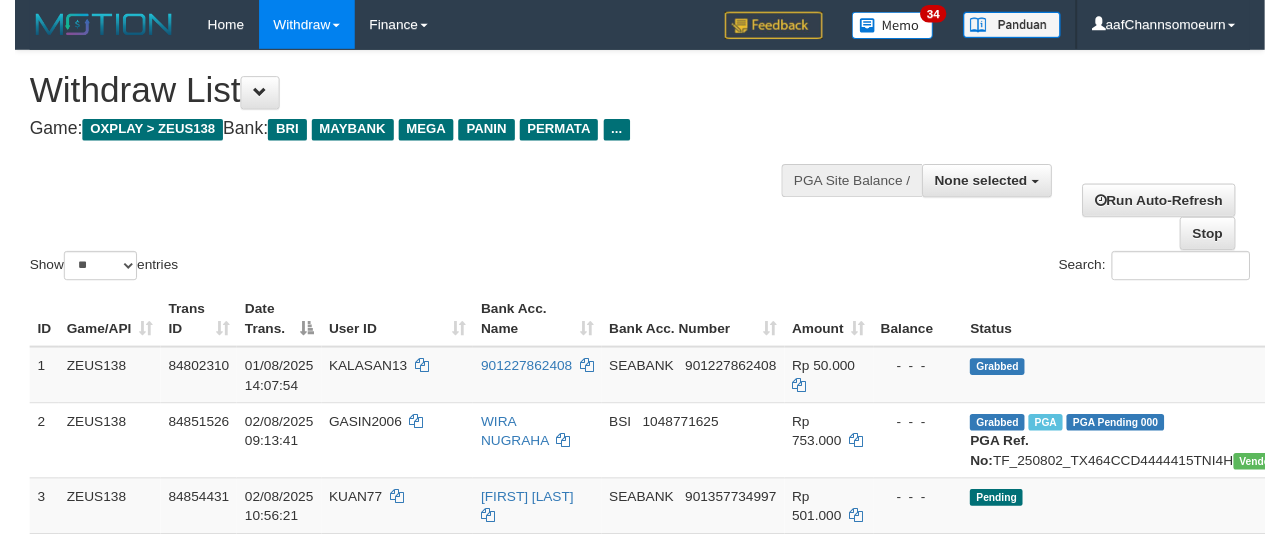 scroll, scrollTop: 356, scrollLeft: 0, axis: vertical 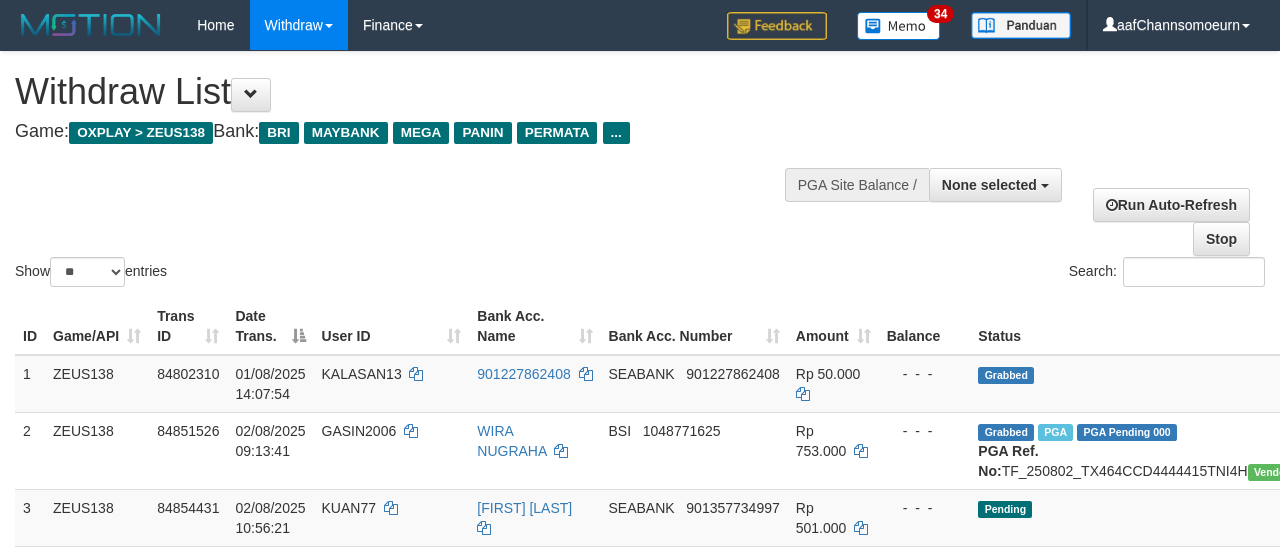 select 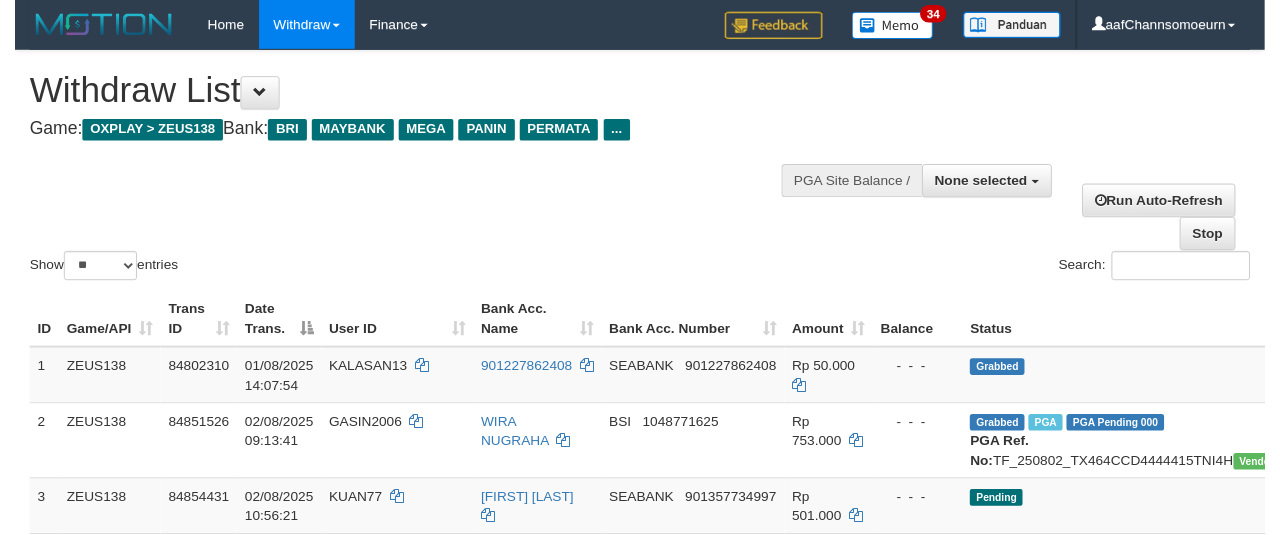 scroll, scrollTop: 356, scrollLeft: 0, axis: vertical 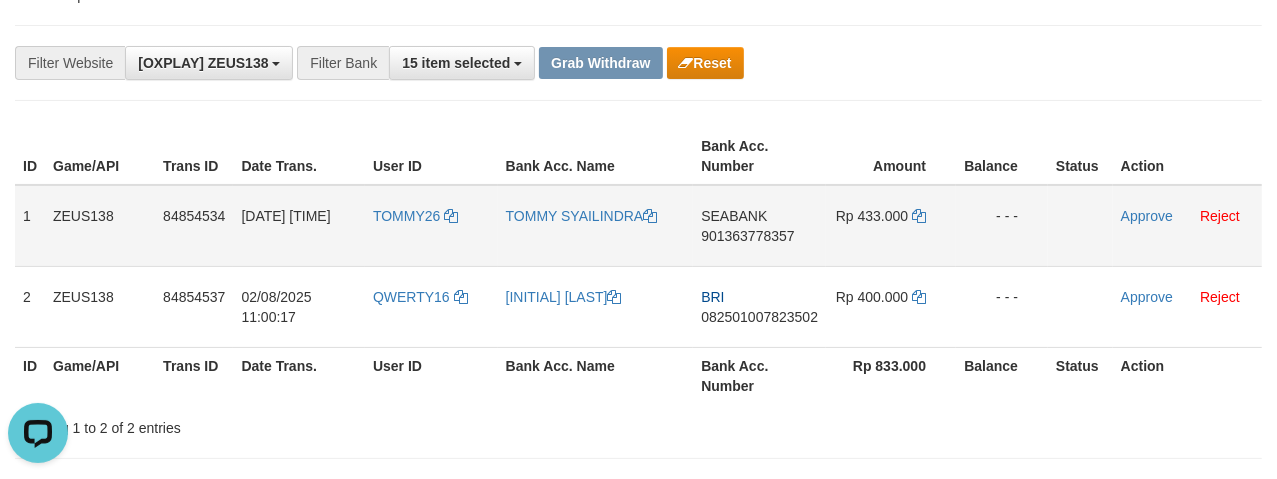 click on "TOMMY26" at bounding box center [431, 226] 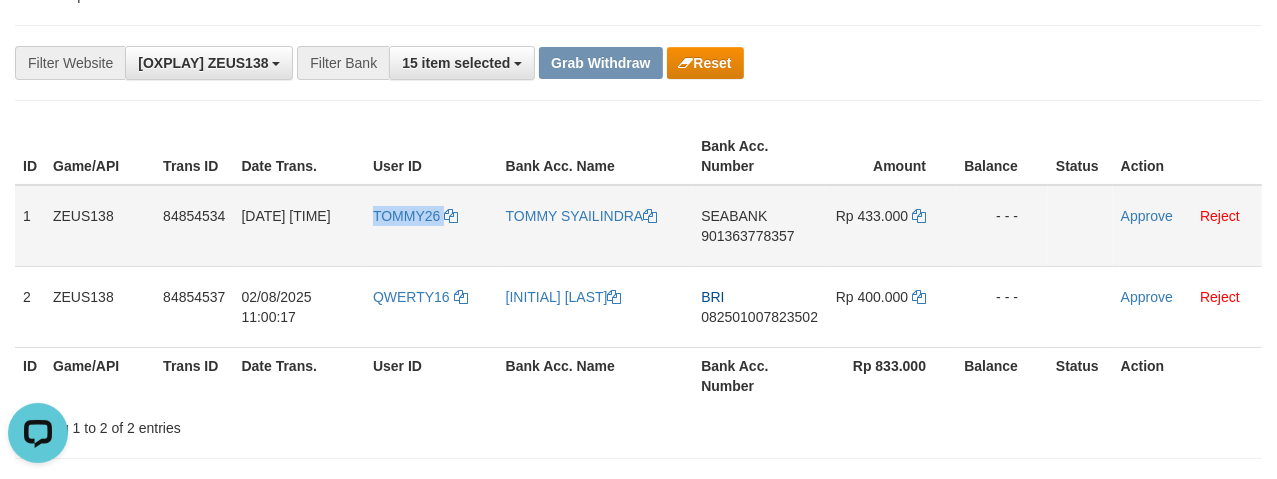 click on "TOMMY26" at bounding box center [431, 226] 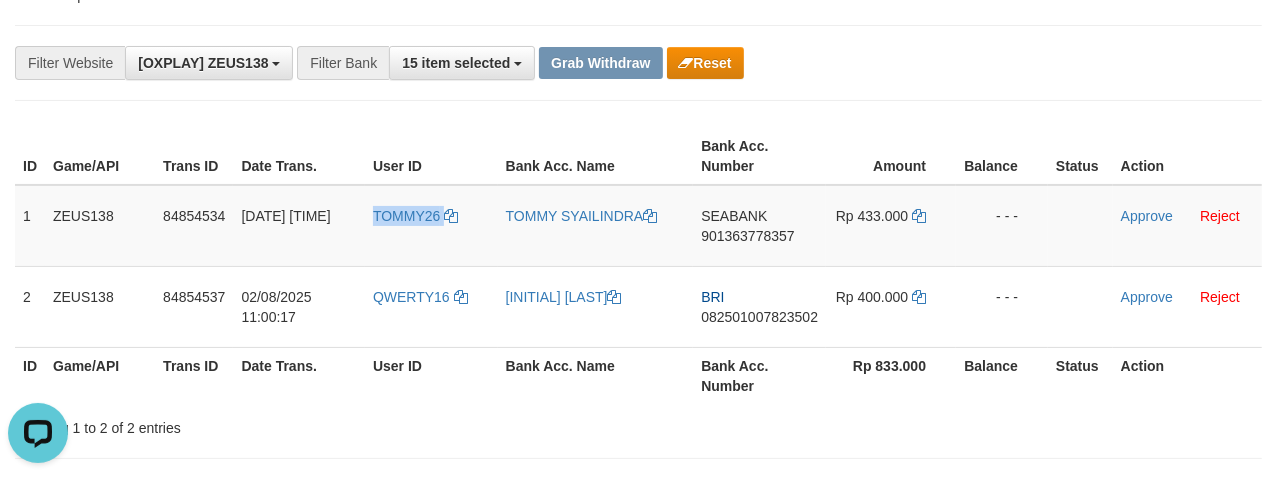 copy on "TOMMY26" 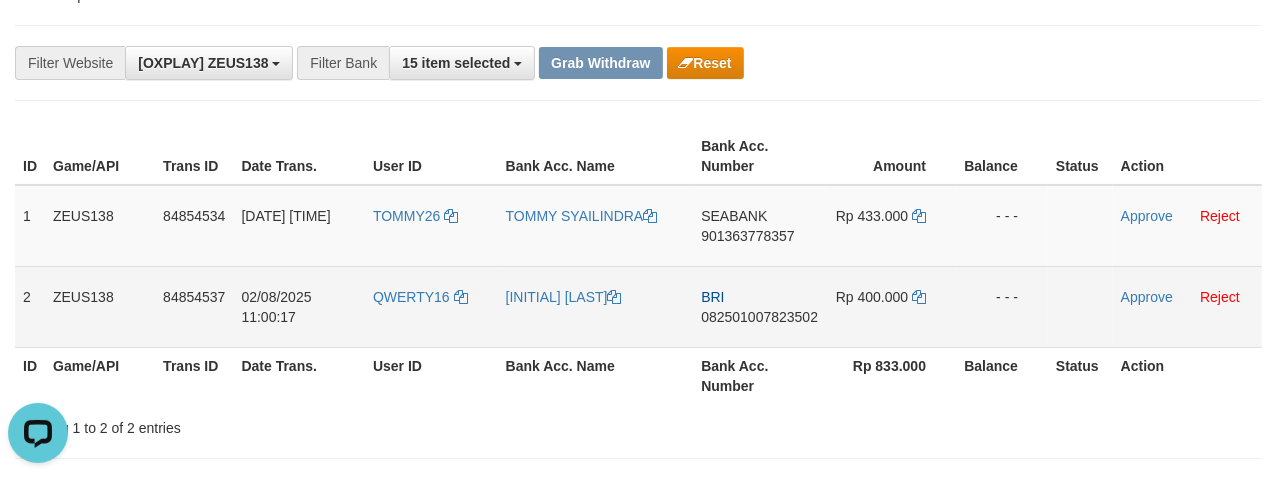 click on "QWERTY16" at bounding box center (431, 306) 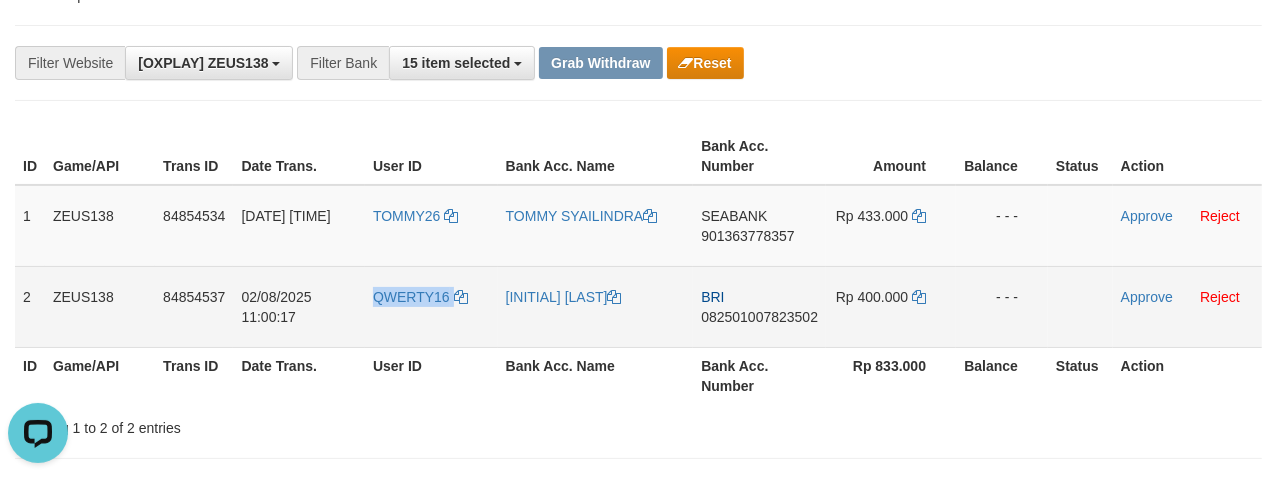 click on "QWERTY16" at bounding box center [431, 306] 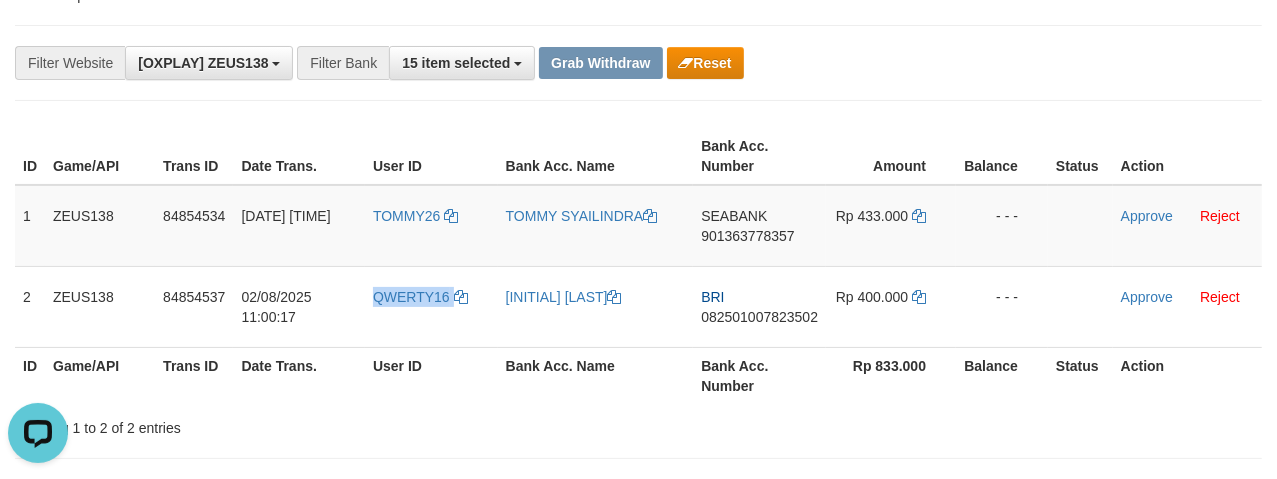 copy on "QWERTY16" 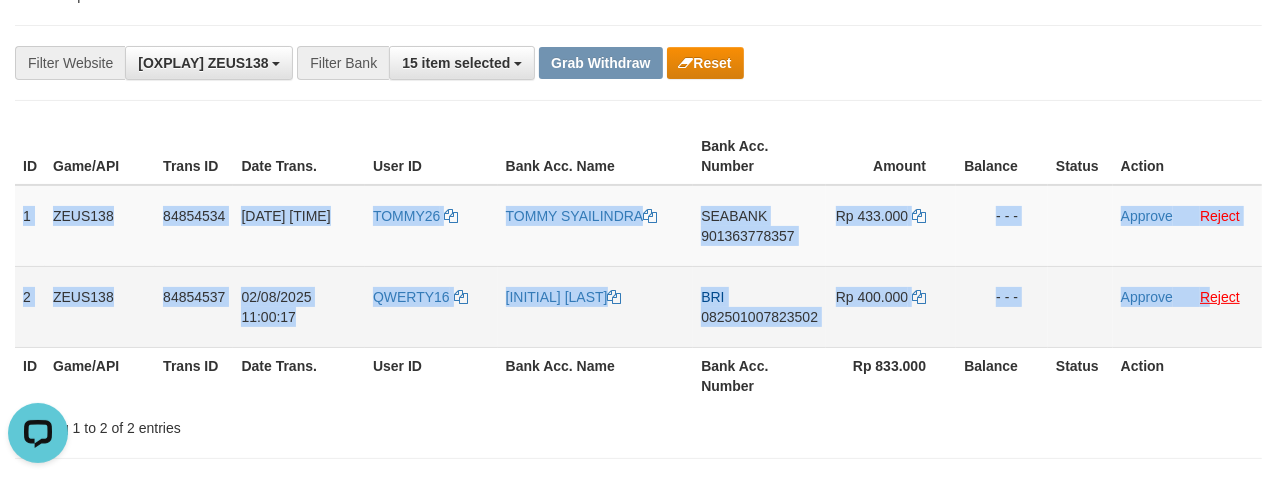 drag, startPoint x: 25, startPoint y: 195, endPoint x: 1213, endPoint y: 293, distance: 1192.0353 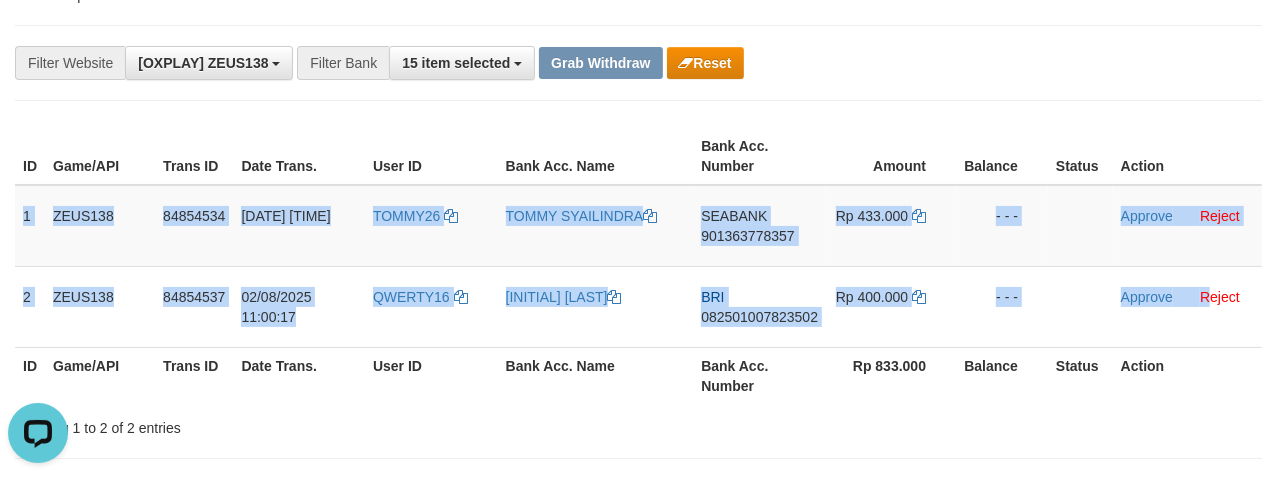 copy on "1
ZEUS138
84854534
02/08/2025 11:00:12
TOMMY26
TOMMY SYAILINDRA
SEABANK
901363778357
Rp 433.000
- - -
Approve
Reject
2
ZEUS138
84854537
02/08/2025 11:00:17
QWERTY16
M RIZKY SYAWAL
BRI
082501007823502
Rp 400.000
- - -
Approve
R" 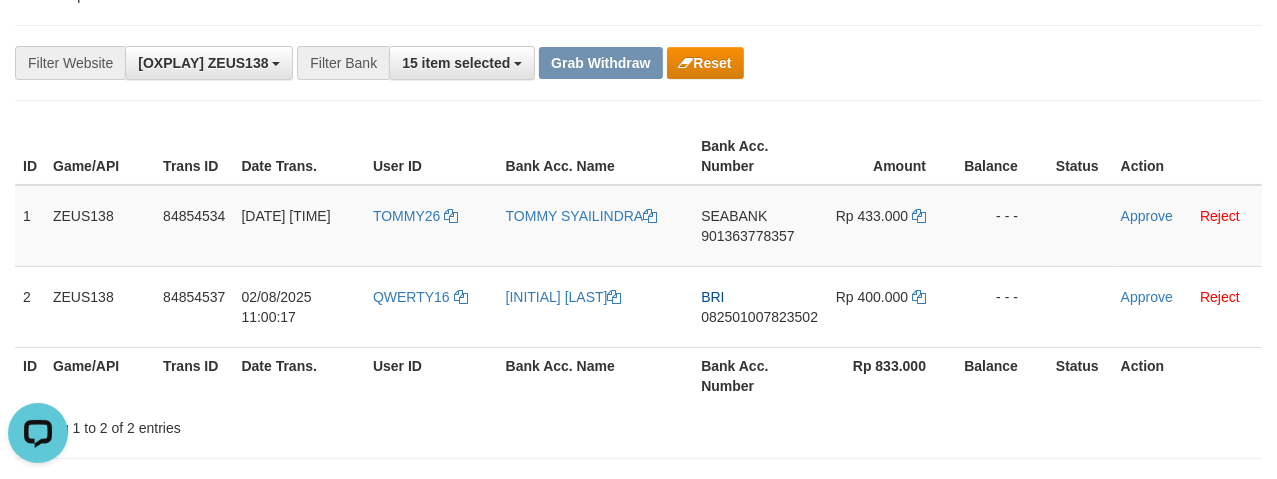 drag, startPoint x: 989, startPoint y: 127, endPoint x: 979, endPoint y: 130, distance: 10.440307 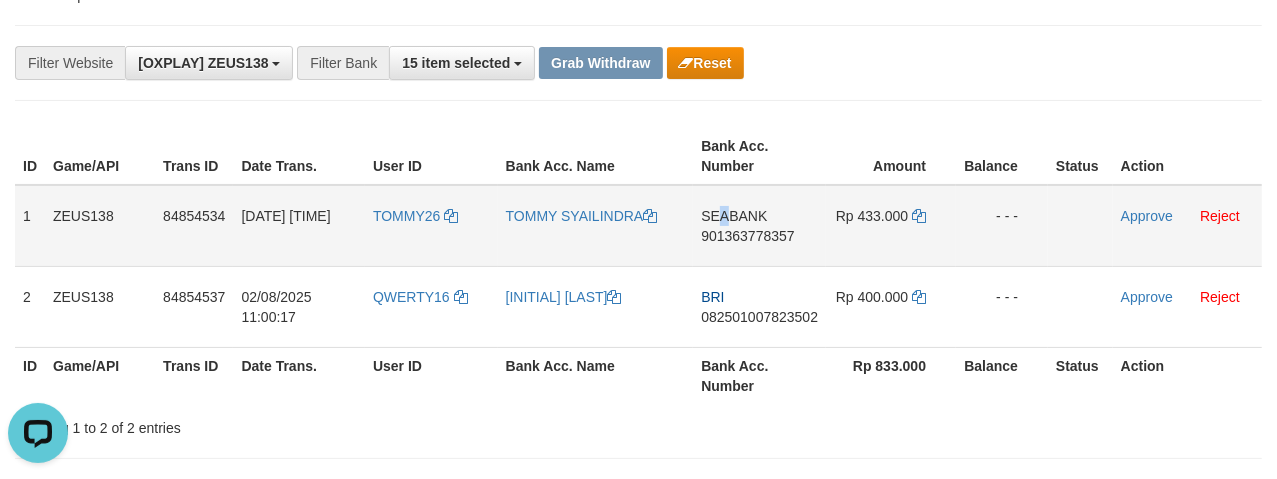 click on "SEABANK" at bounding box center [734, 216] 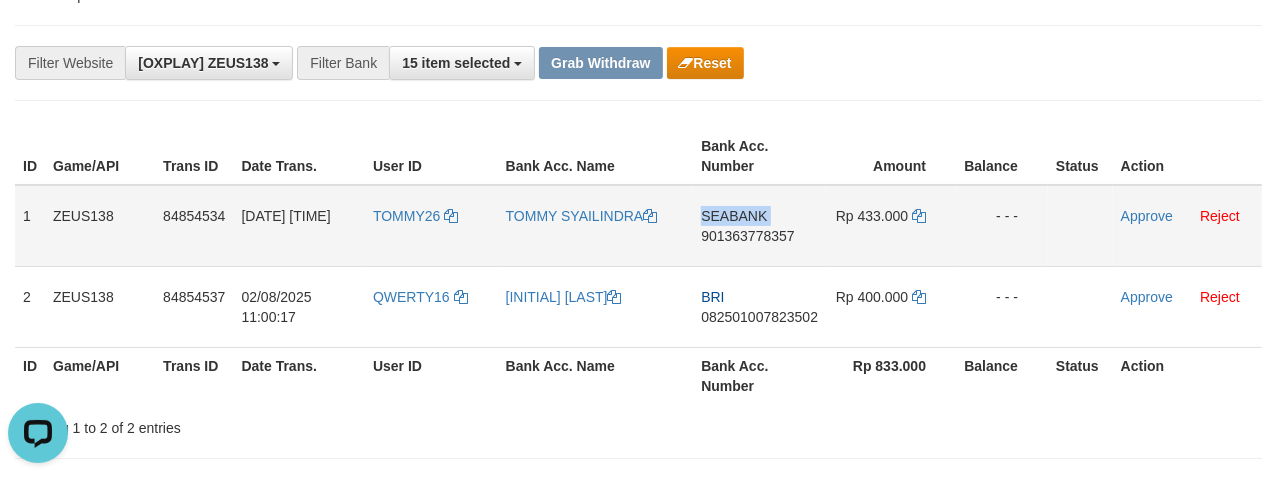 click on "SEABANK" at bounding box center (734, 216) 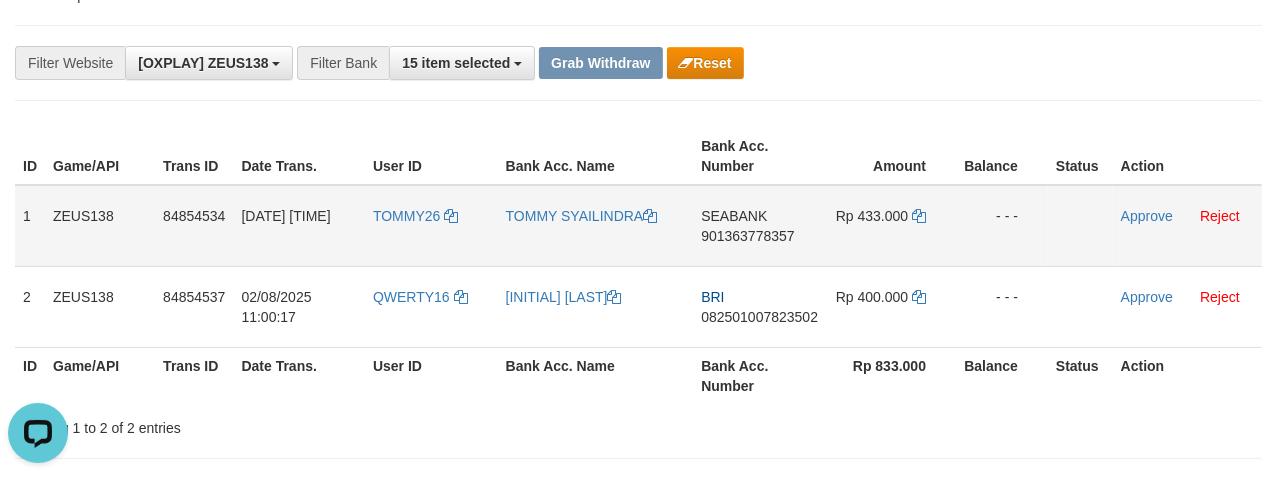 click on "901363778357" at bounding box center [747, 236] 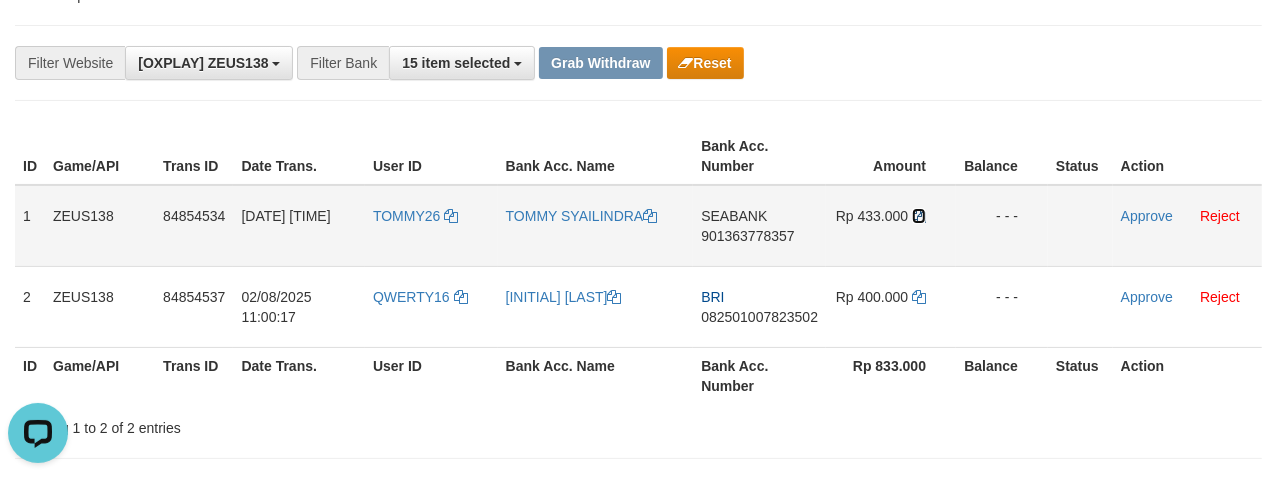 click at bounding box center [919, 216] 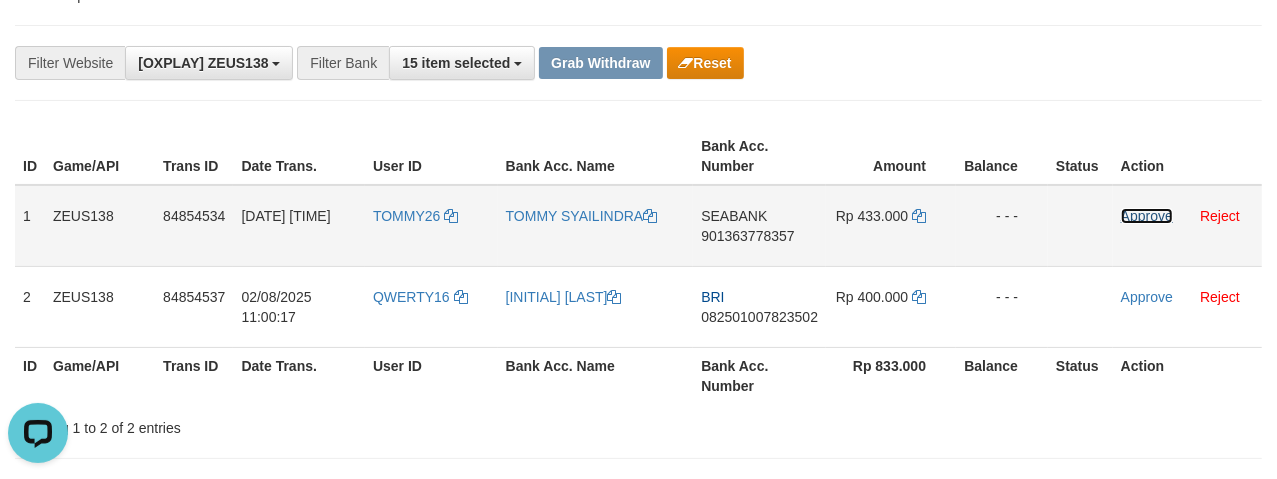 click on "Approve" at bounding box center [1147, 216] 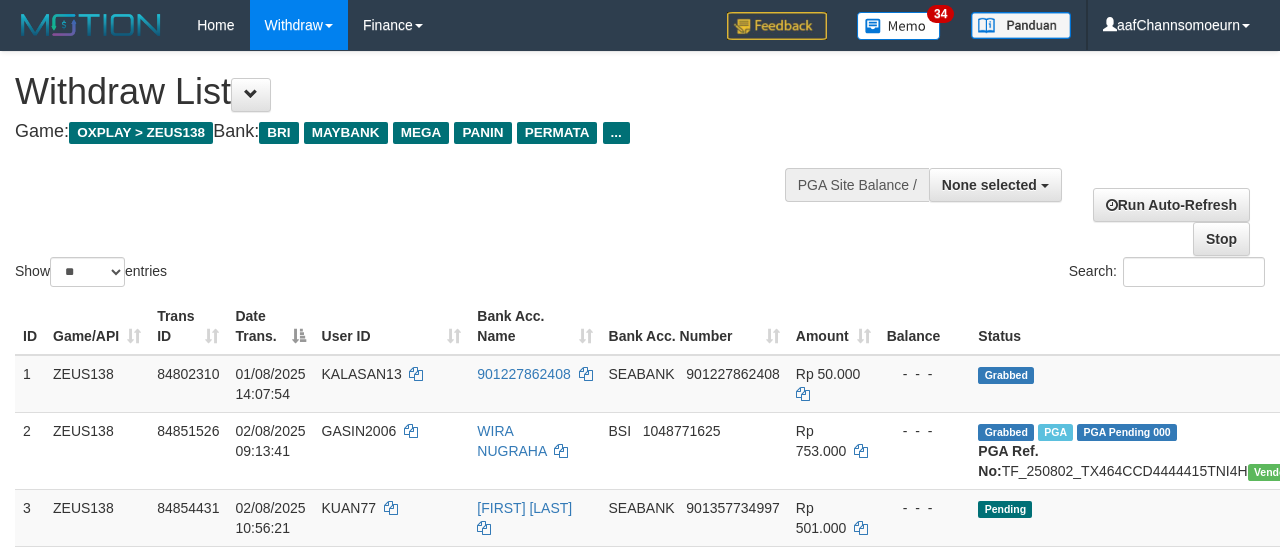 select 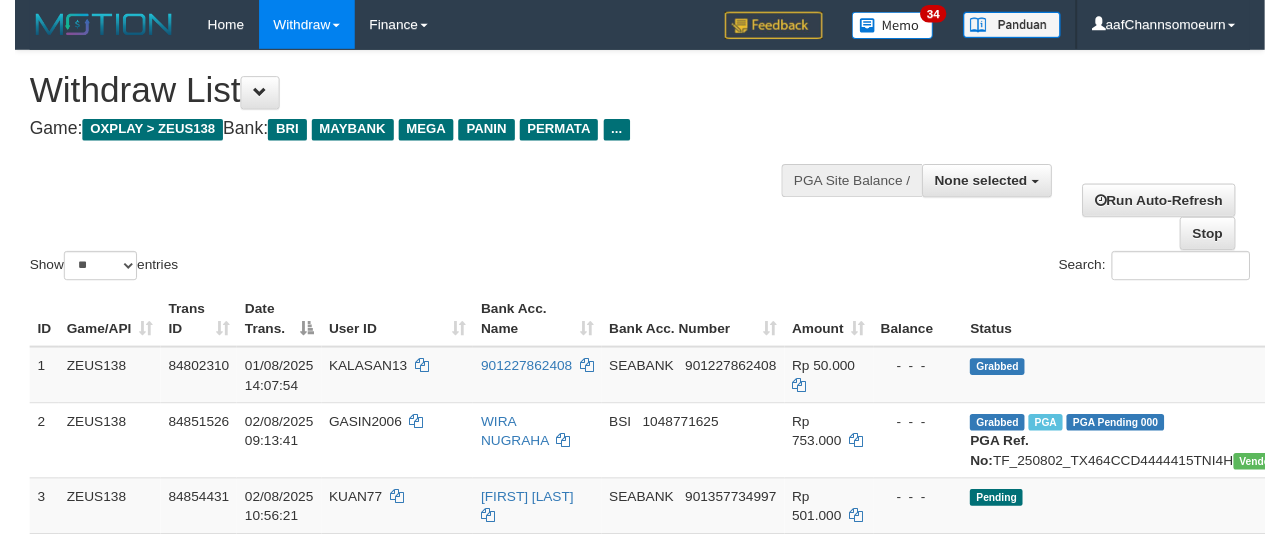 scroll, scrollTop: 356, scrollLeft: 0, axis: vertical 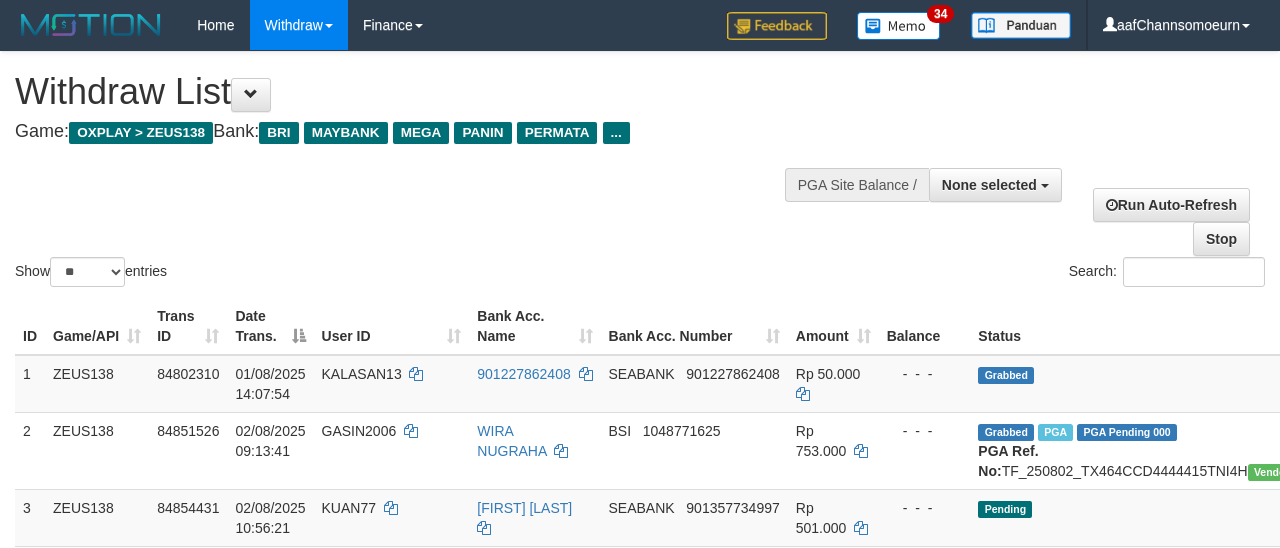 select 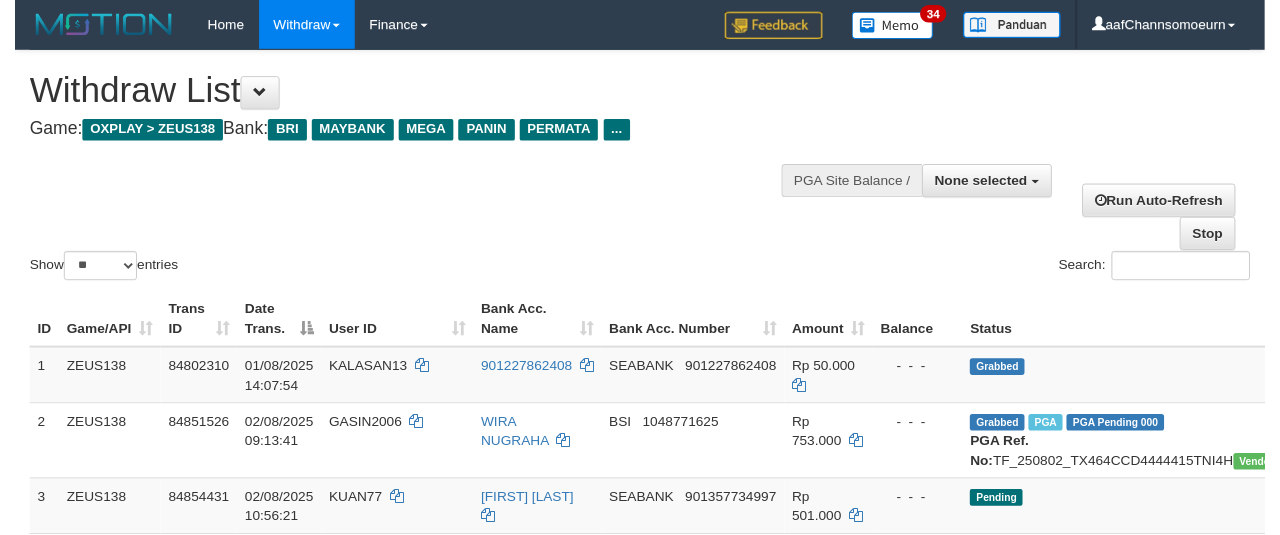 scroll, scrollTop: 356, scrollLeft: 0, axis: vertical 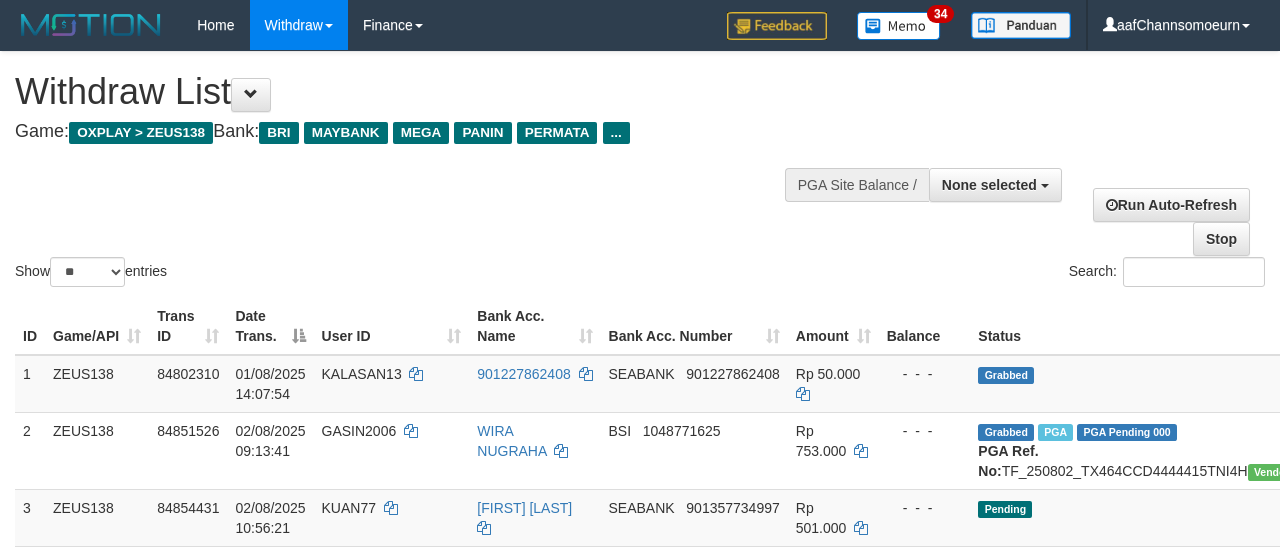 select 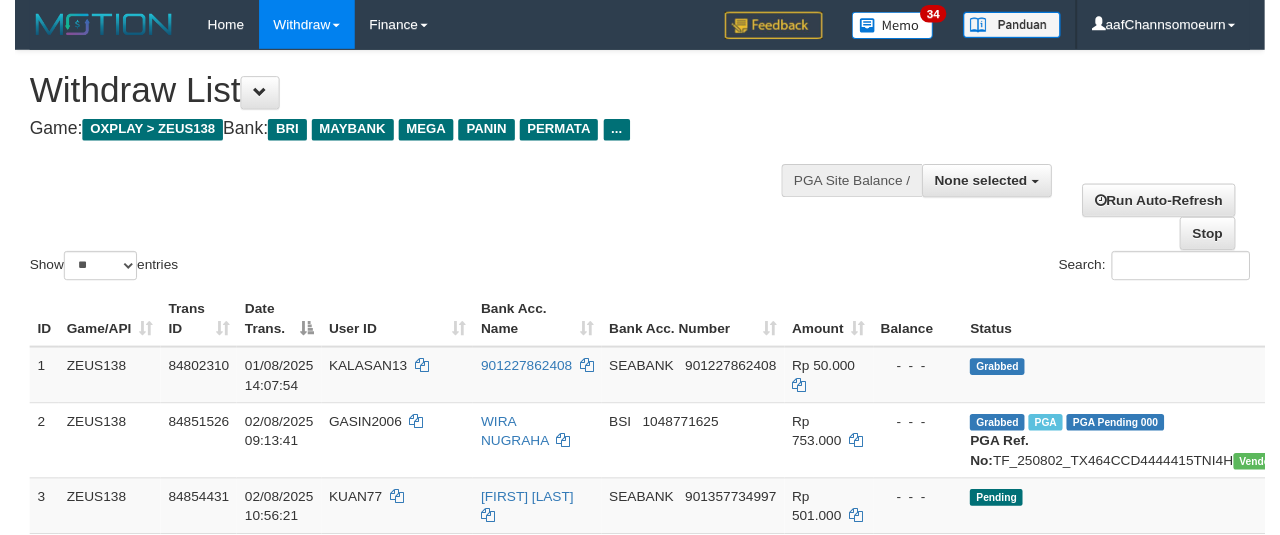 scroll, scrollTop: 356, scrollLeft: 0, axis: vertical 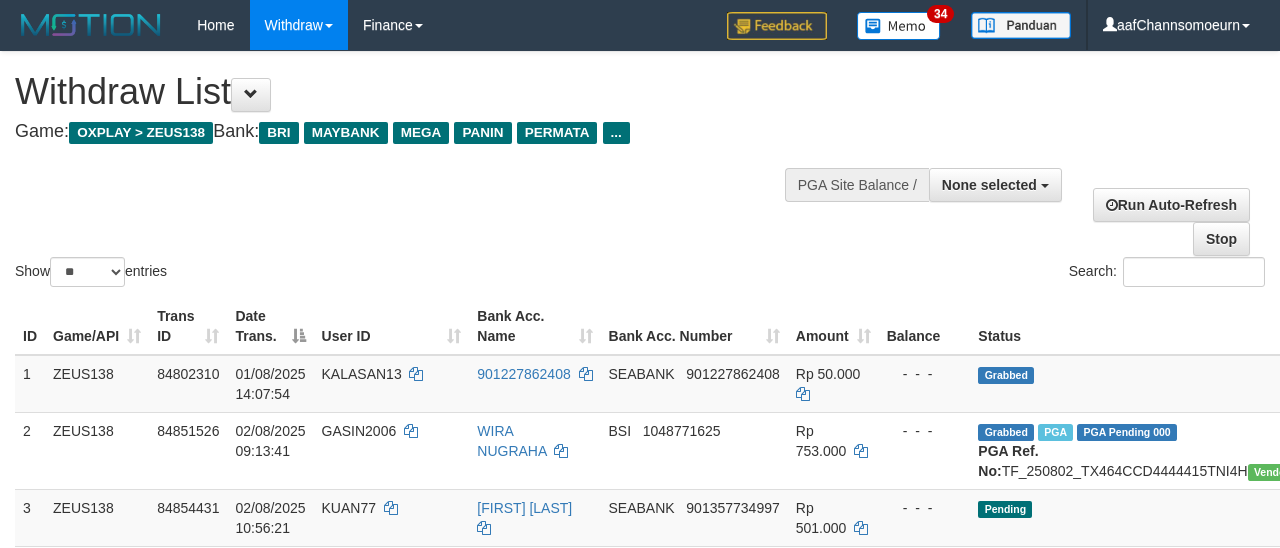 select 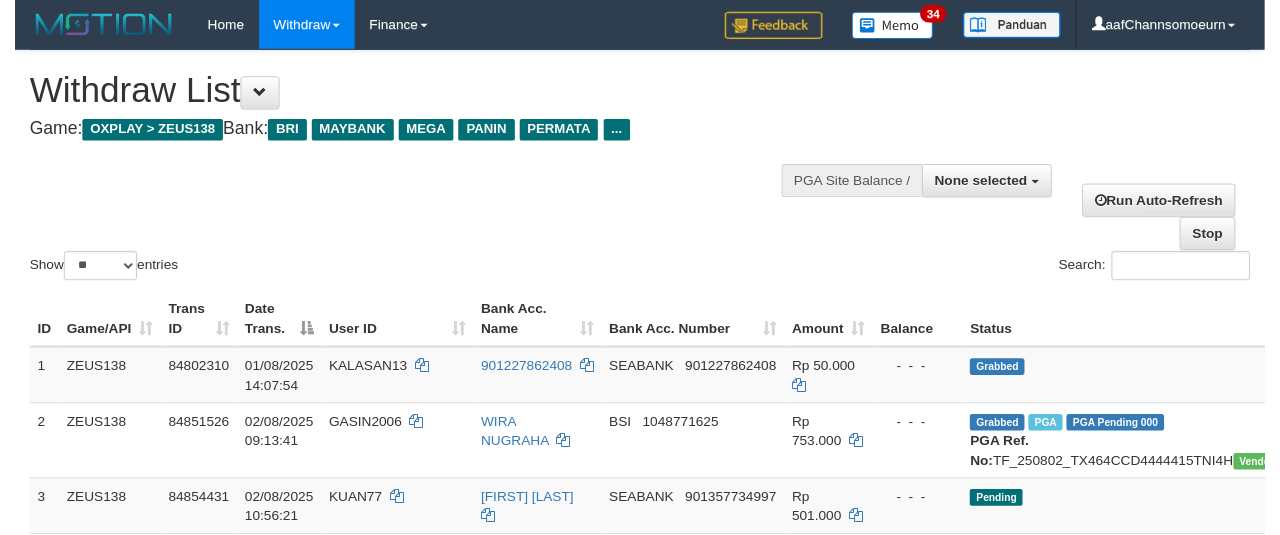 scroll, scrollTop: 356, scrollLeft: 0, axis: vertical 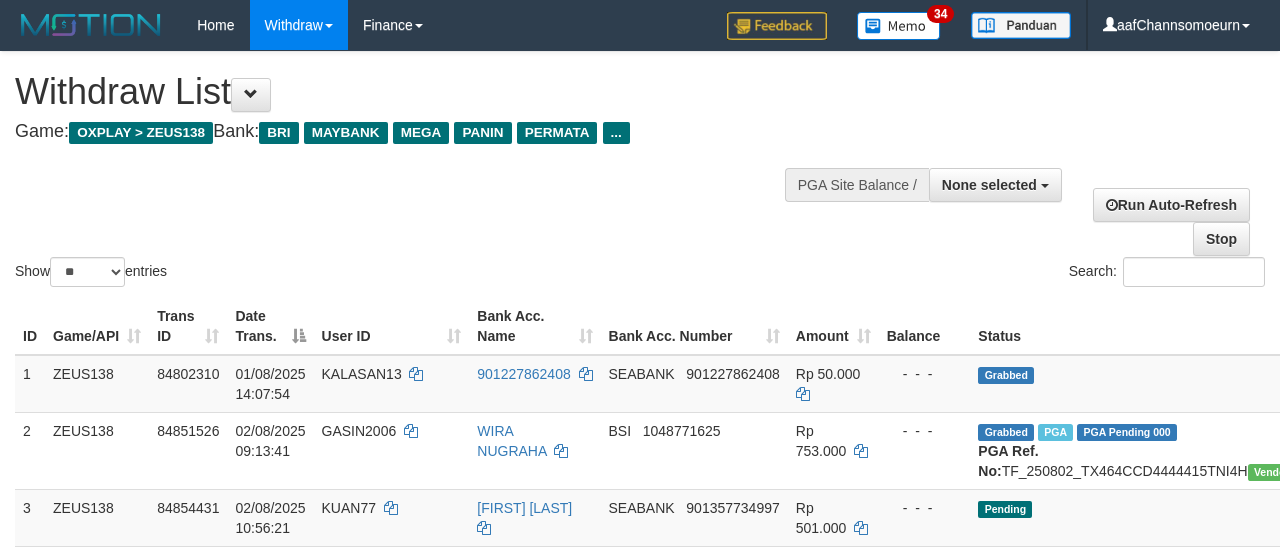 select 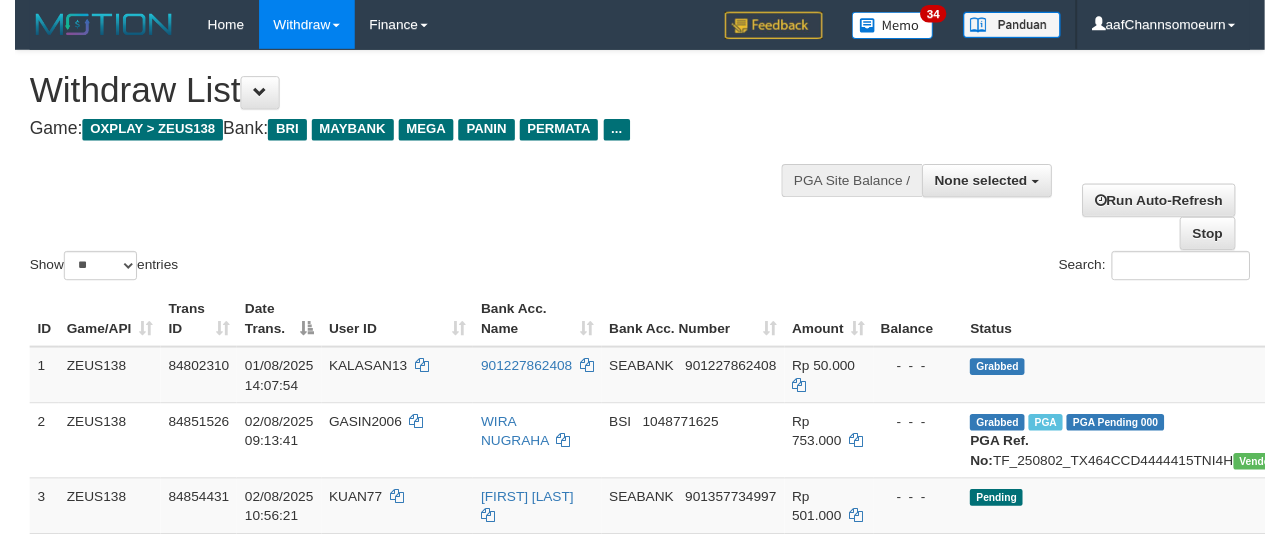 scroll, scrollTop: 356, scrollLeft: 0, axis: vertical 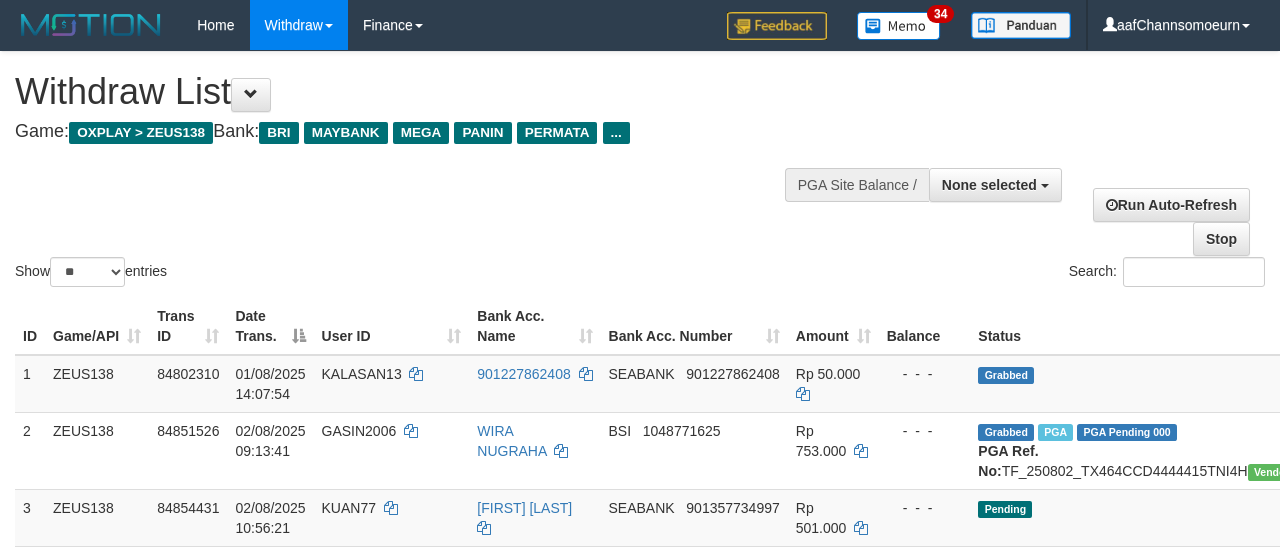 select 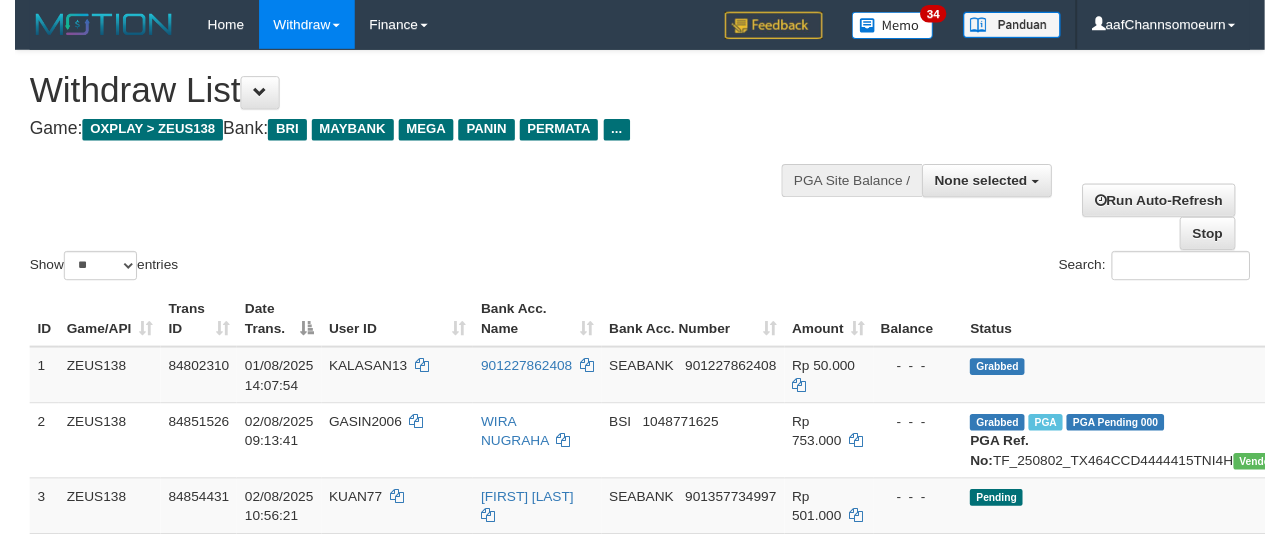 scroll, scrollTop: 356, scrollLeft: 0, axis: vertical 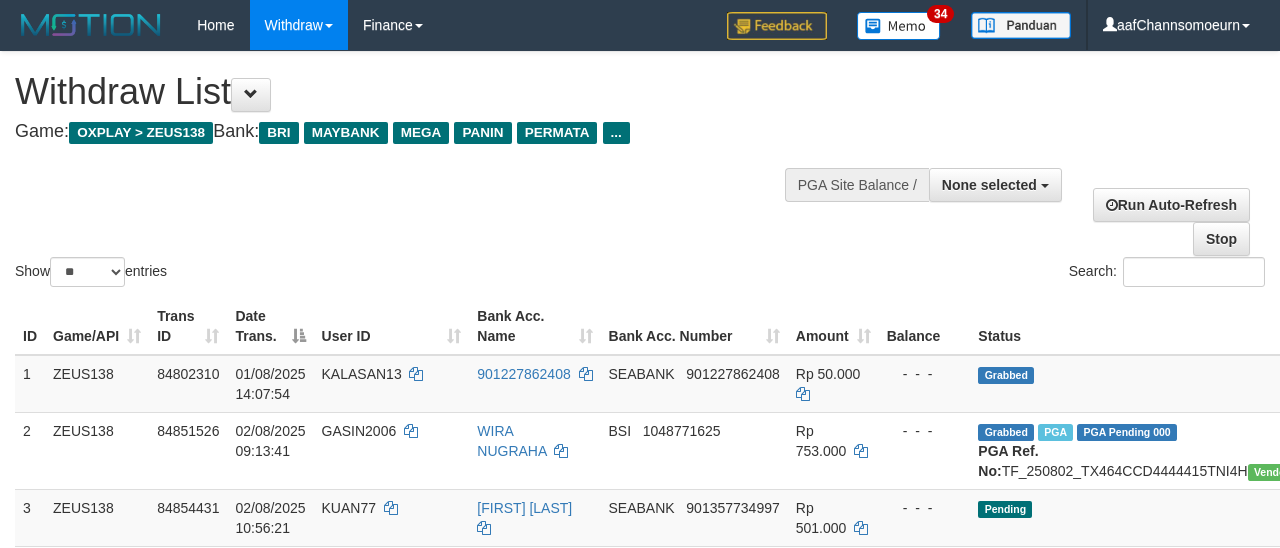 select 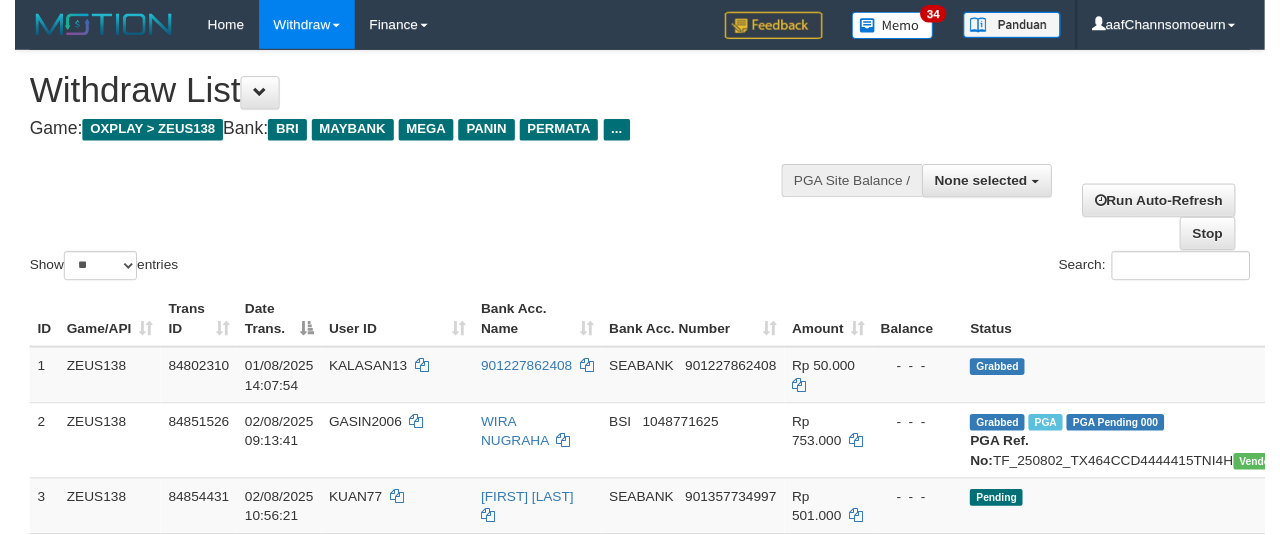 scroll, scrollTop: 356, scrollLeft: 0, axis: vertical 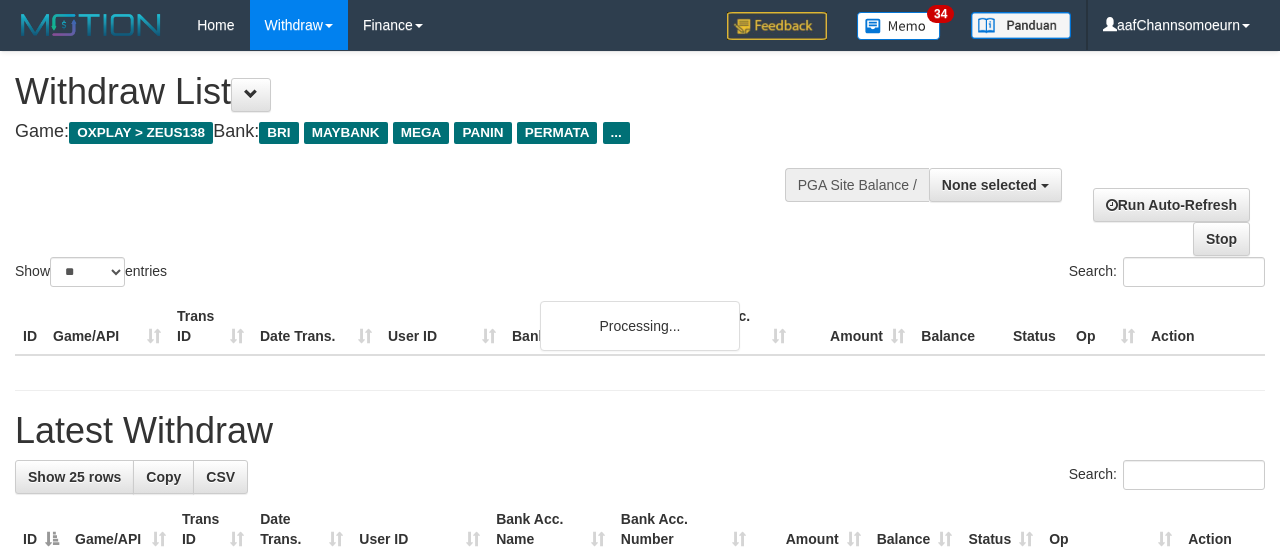 select 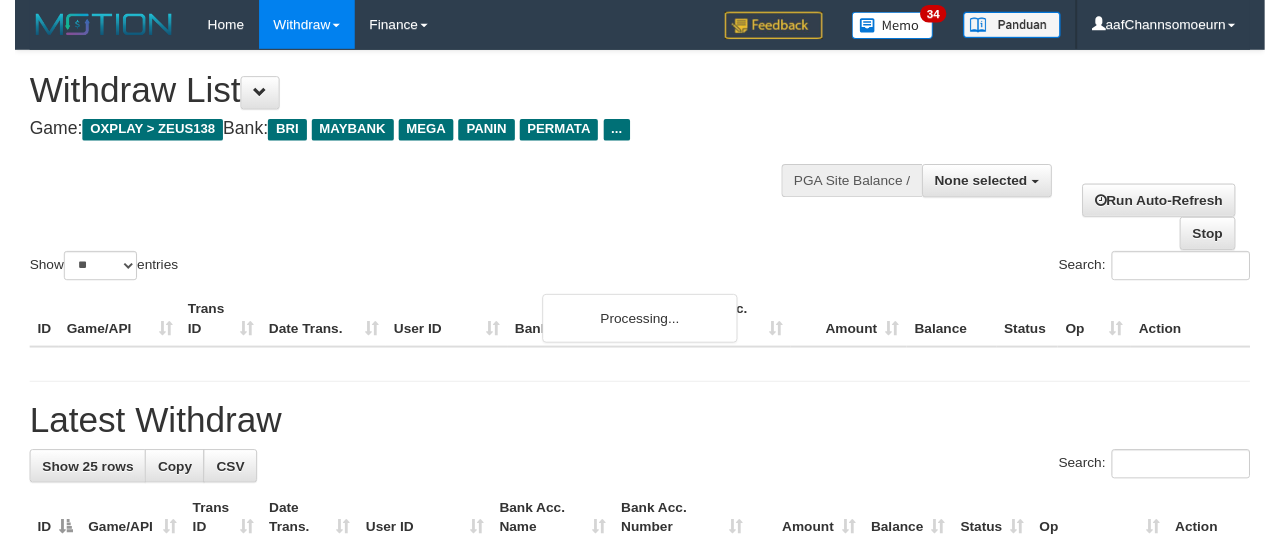 scroll, scrollTop: 356, scrollLeft: 0, axis: vertical 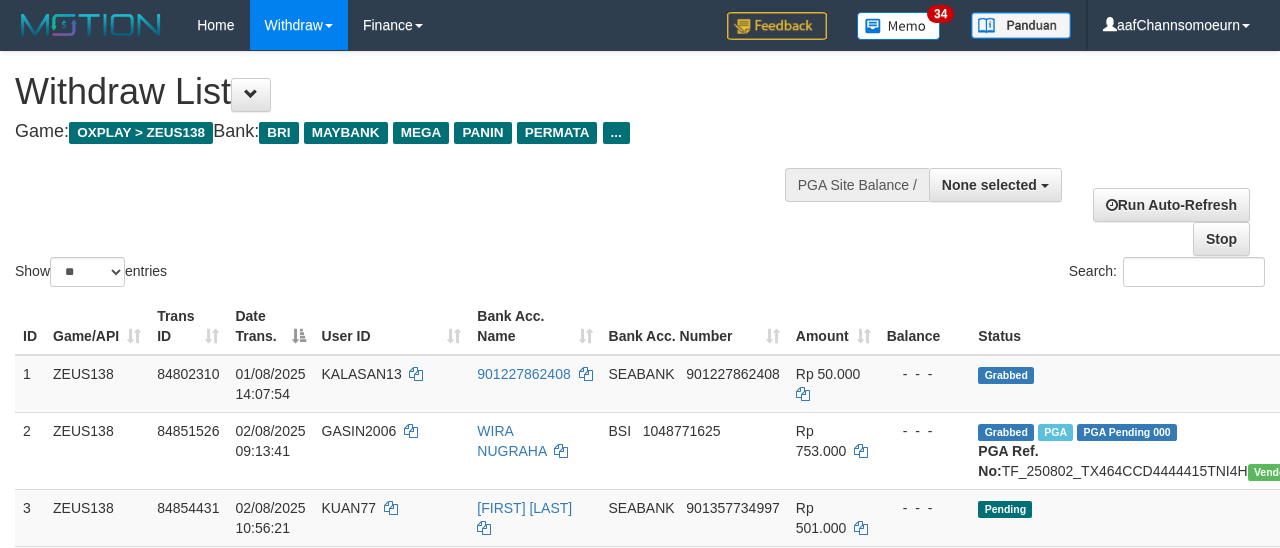 select 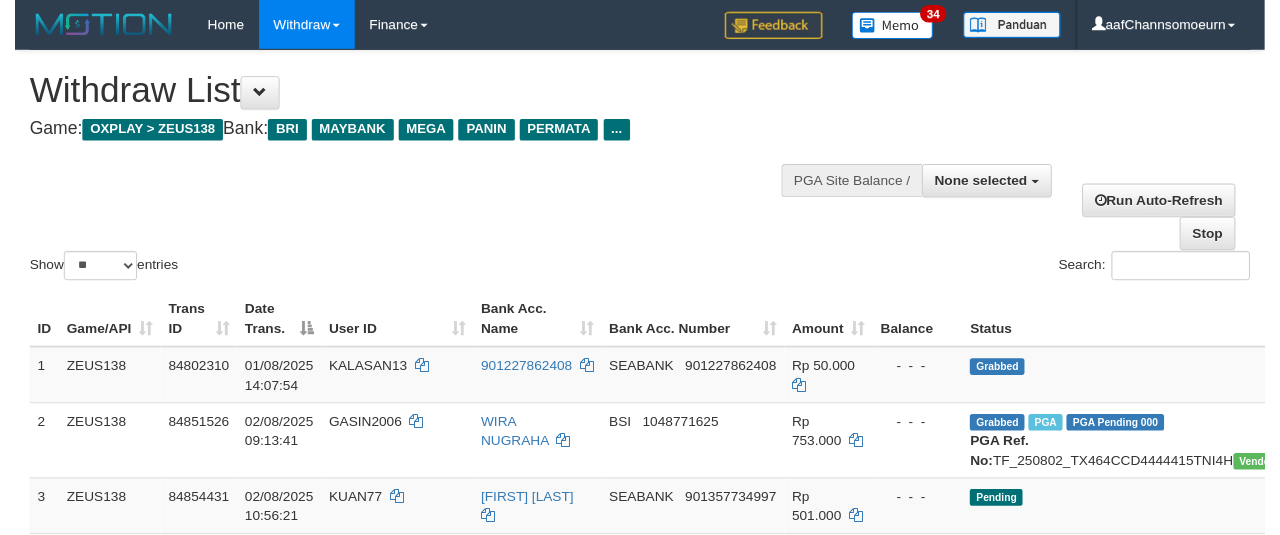 scroll, scrollTop: 356, scrollLeft: 0, axis: vertical 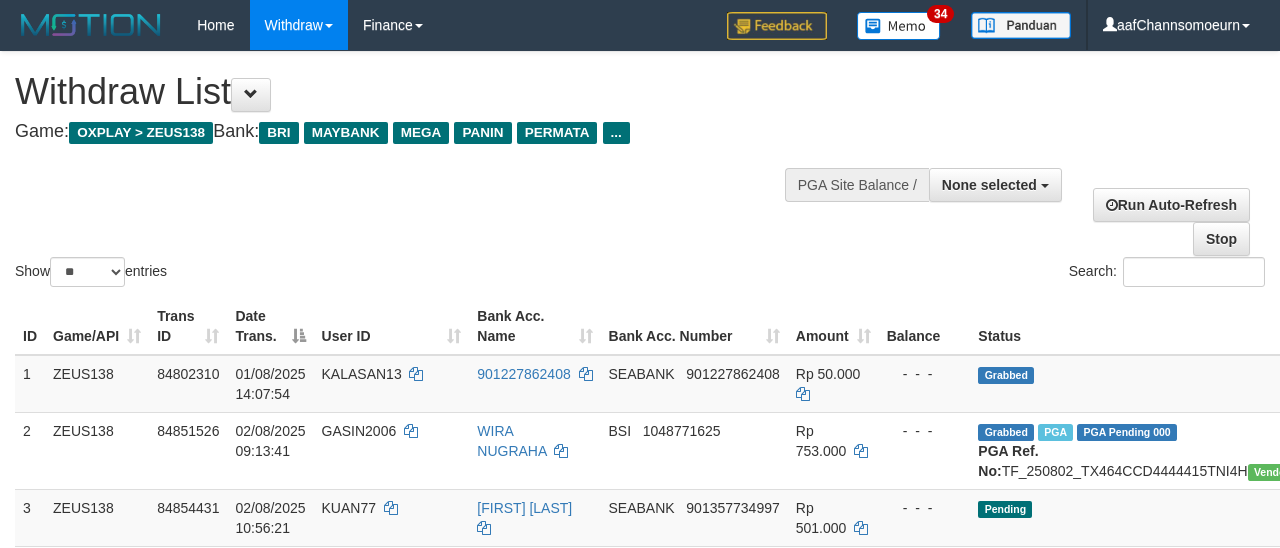 select 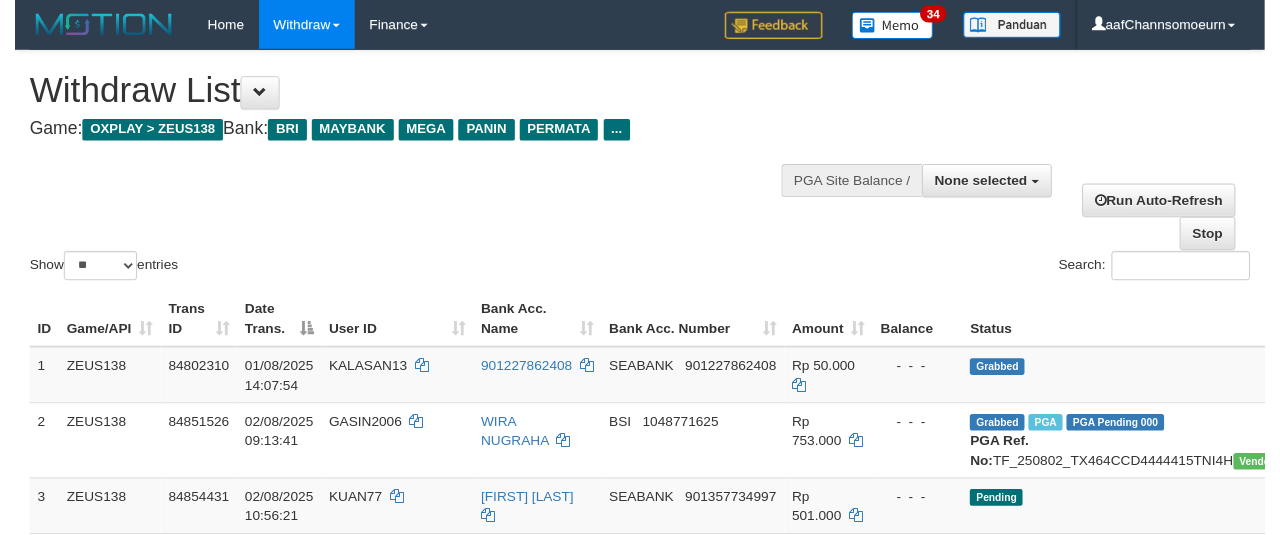 scroll, scrollTop: 356, scrollLeft: 0, axis: vertical 